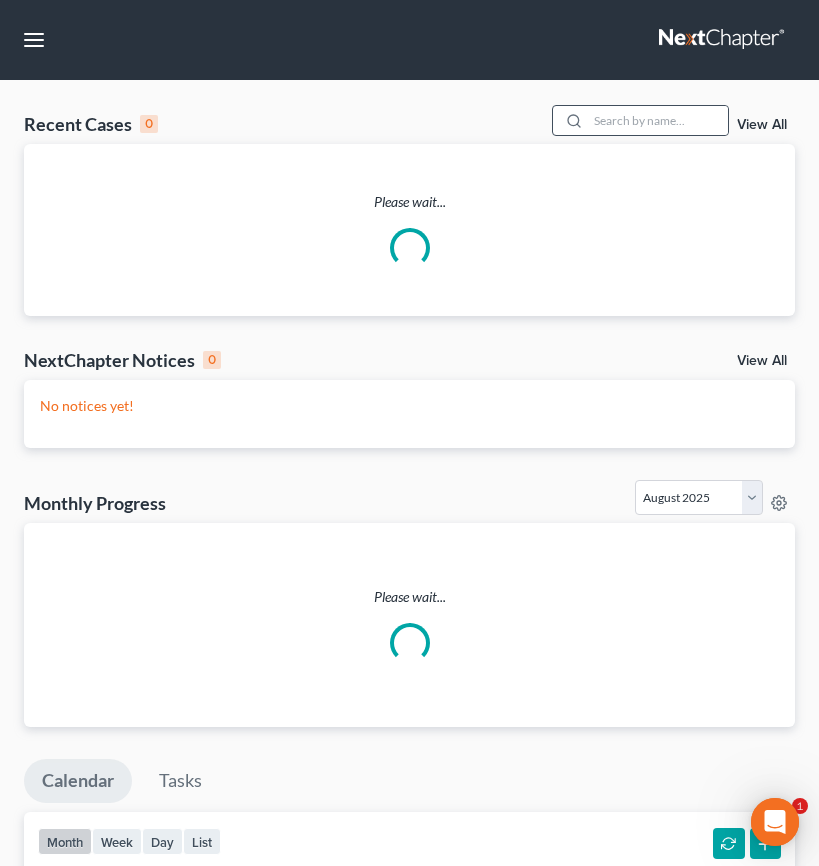 scroll, scrollTop: 0, scrollLeft: 0, axis: both 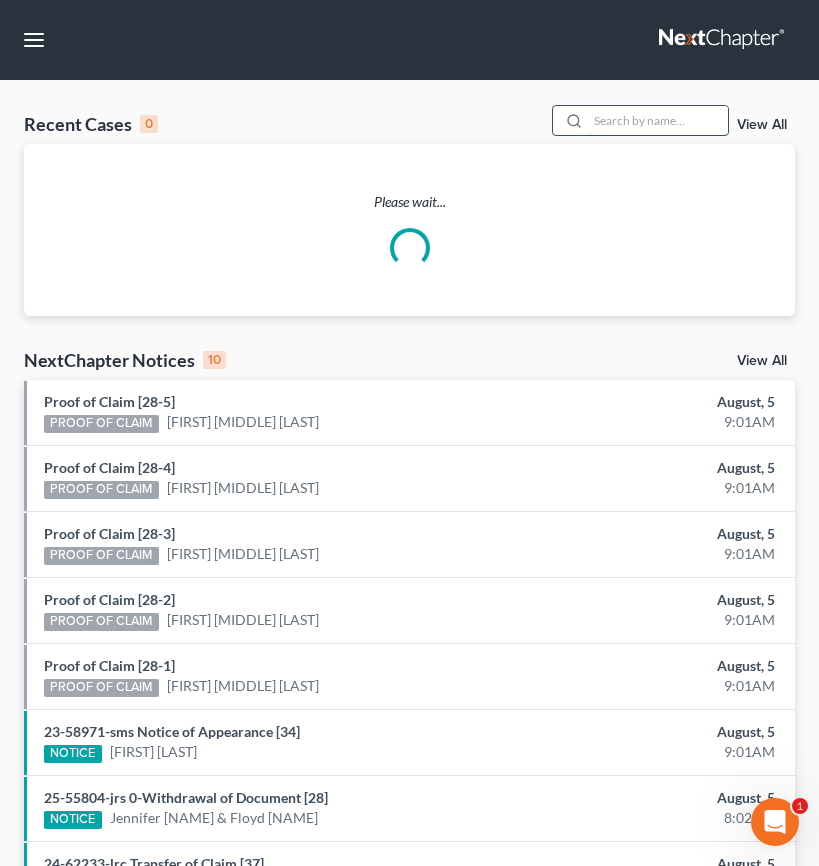 click at bounding box center (658, 120) 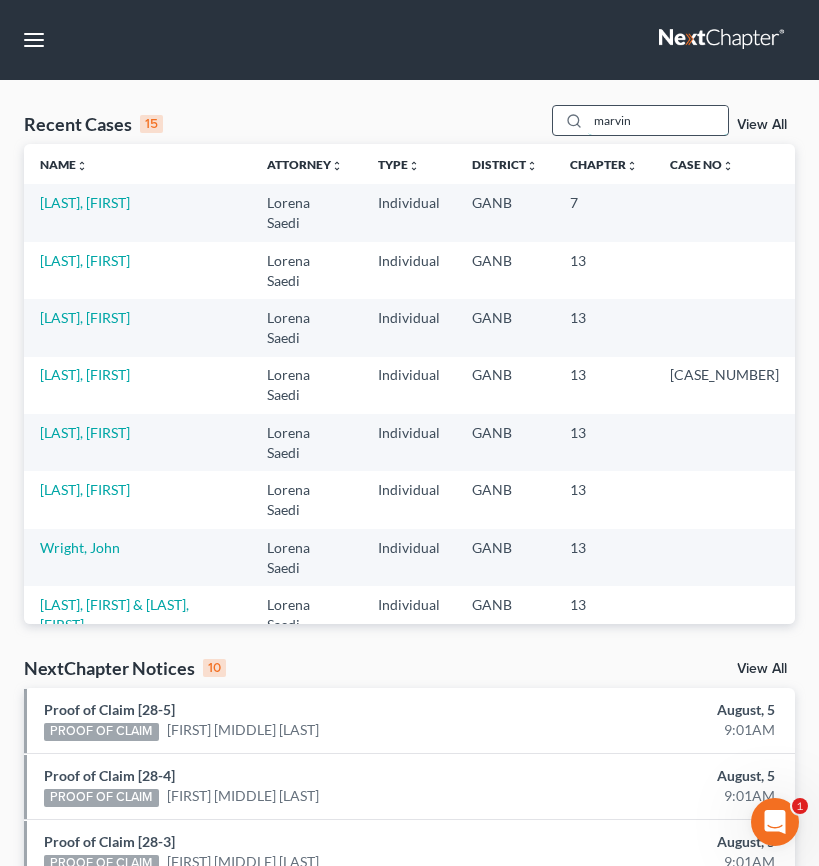 type on "marvin" 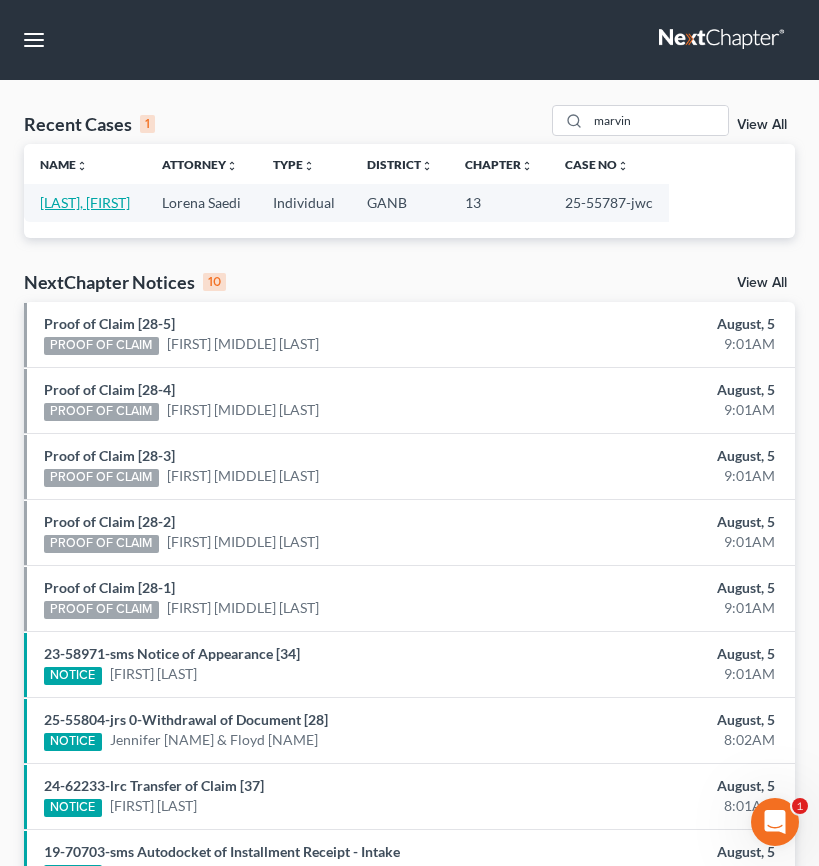 click on "[LAST], [FIRST]" at bounding box center (85, 202) 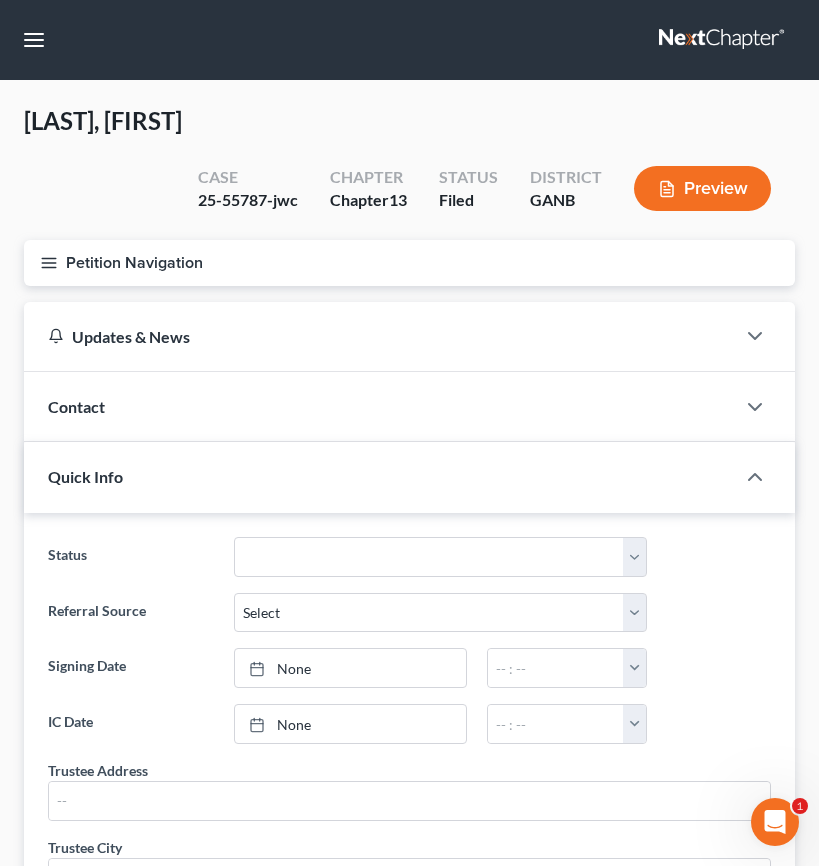 click 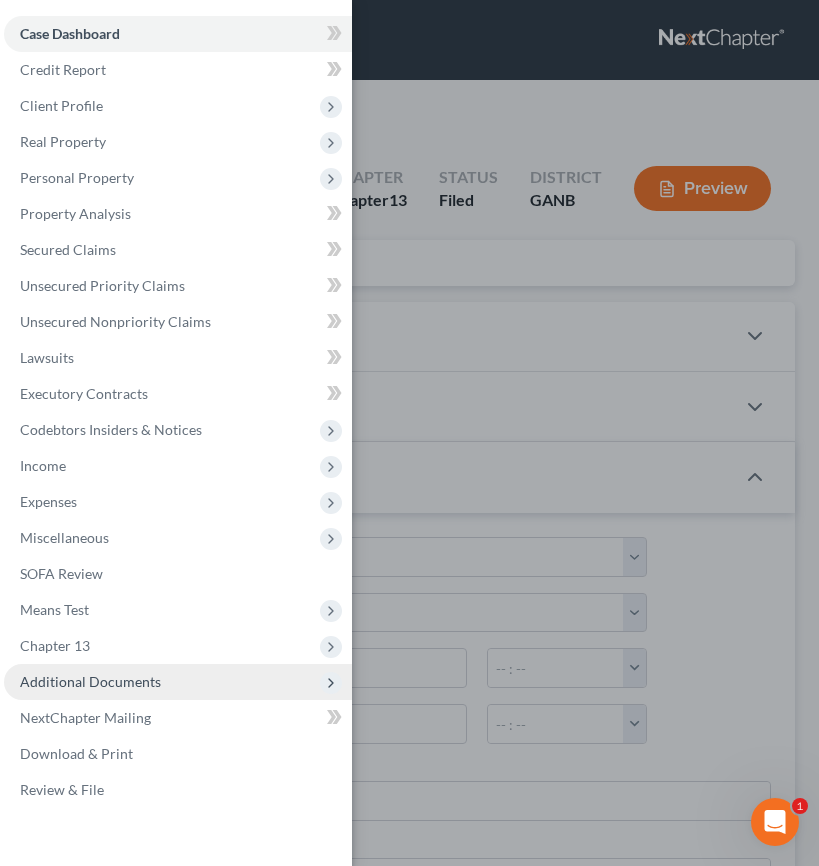 click on "Additional Documents" at bounding box center [90, 681] 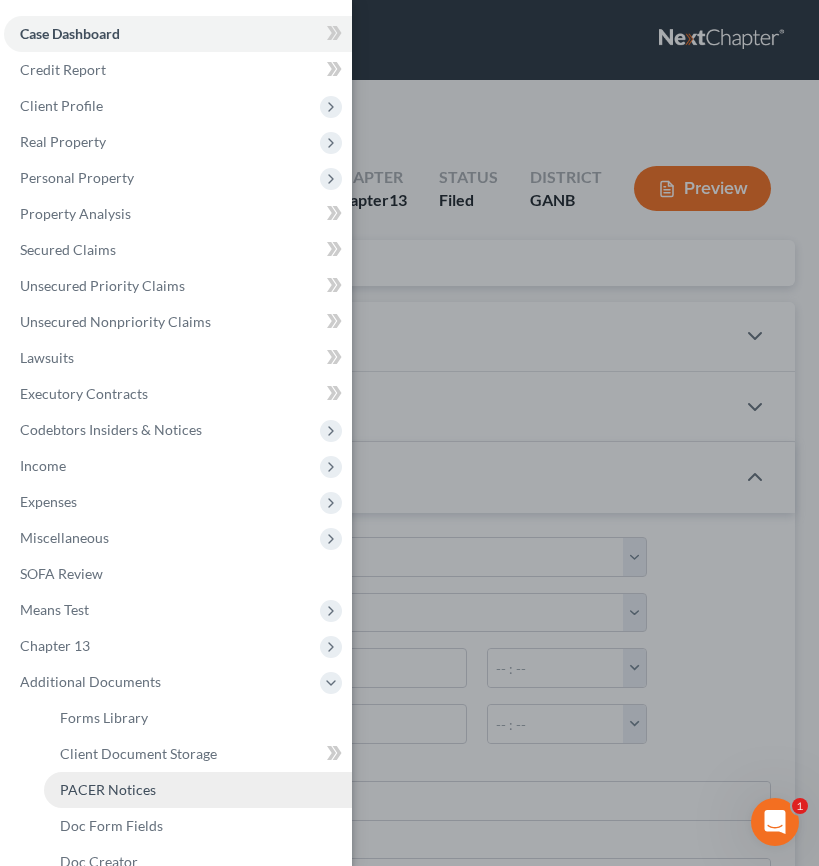 click on "PACER Notices" at bounding box center (108, 789) 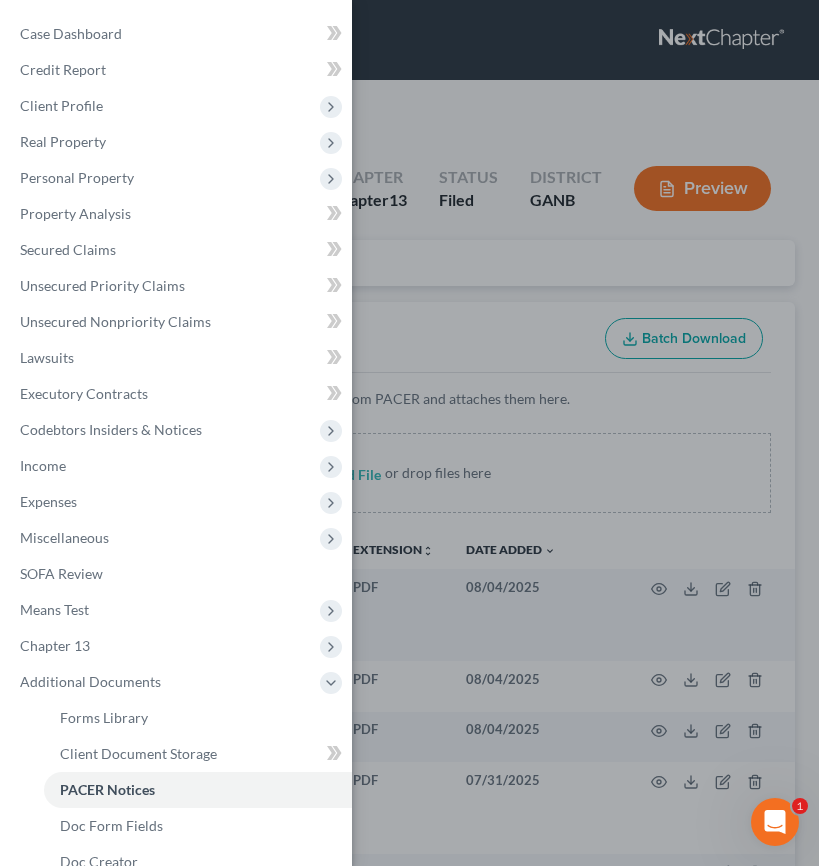 click on "Case Dashboard
Payments
Invoices
Payments
Payments
Credit Report
Client Profile" at bounding box center [409, 433] 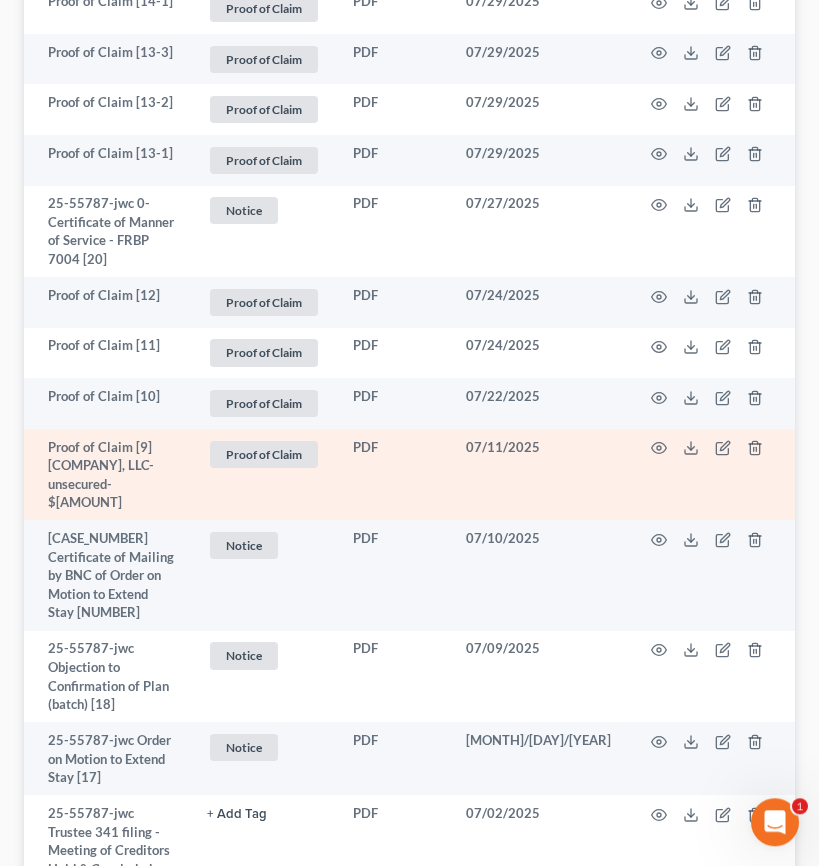 scroll, scrollTop: 928, scrollLeft: 0, axis: vertical 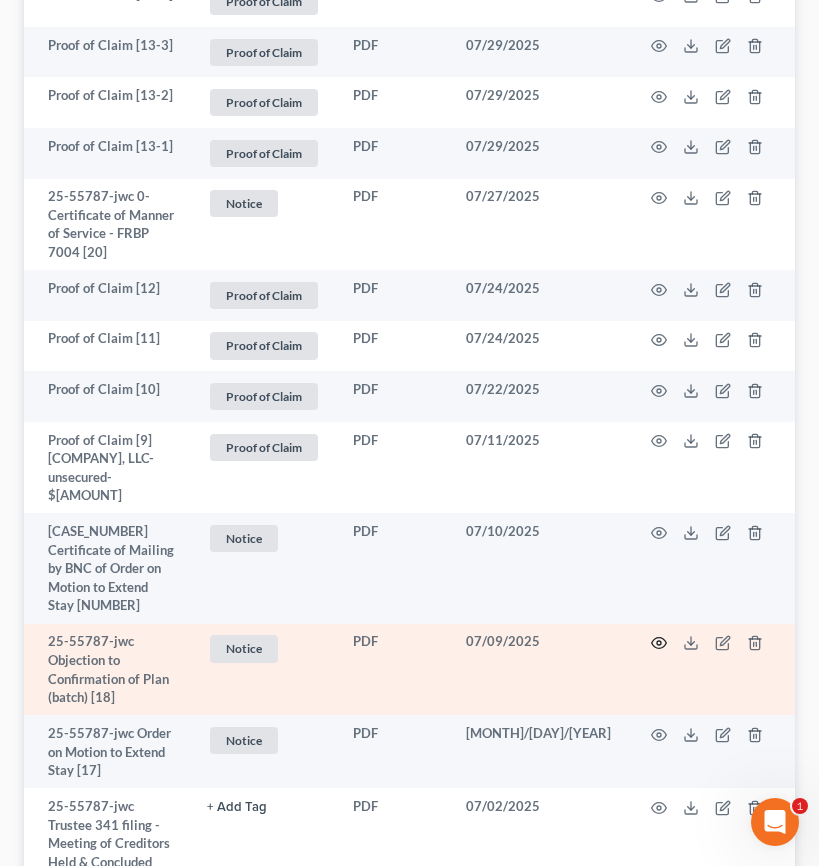 click 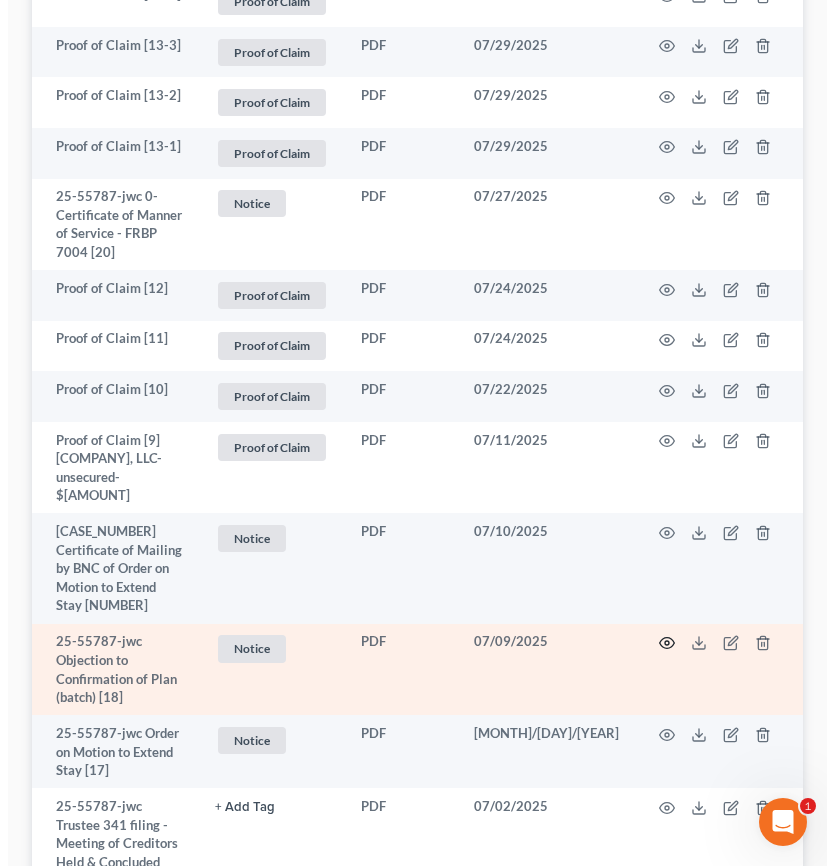 scroll, scrollTop: 909, scrollLeft: 0, axis: vertical 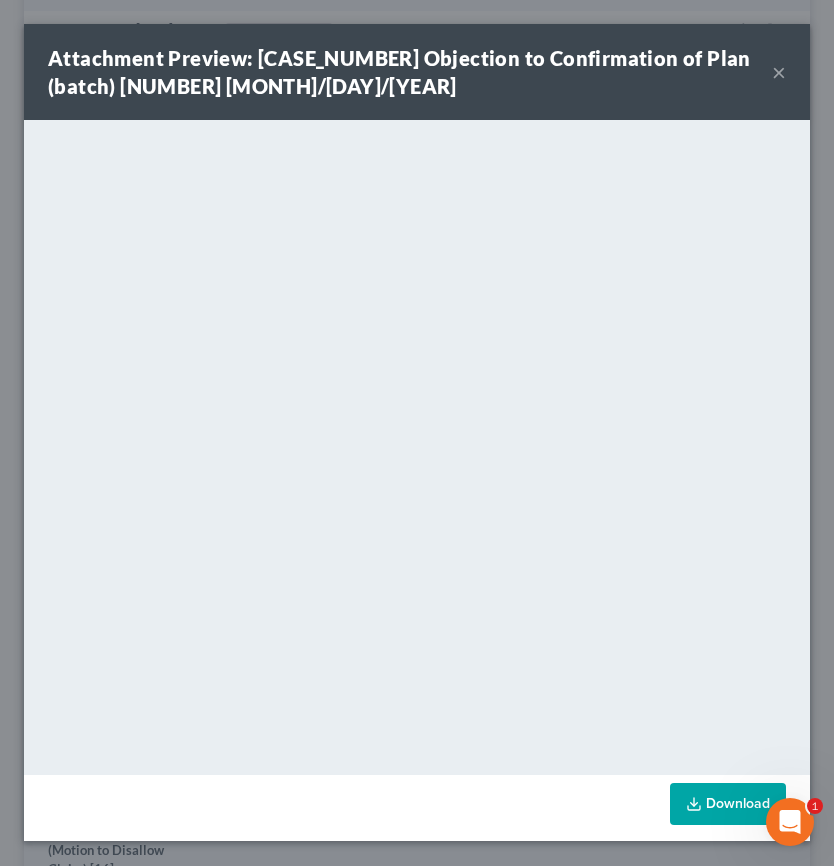 click on "×" at bounding box center [779, 72] 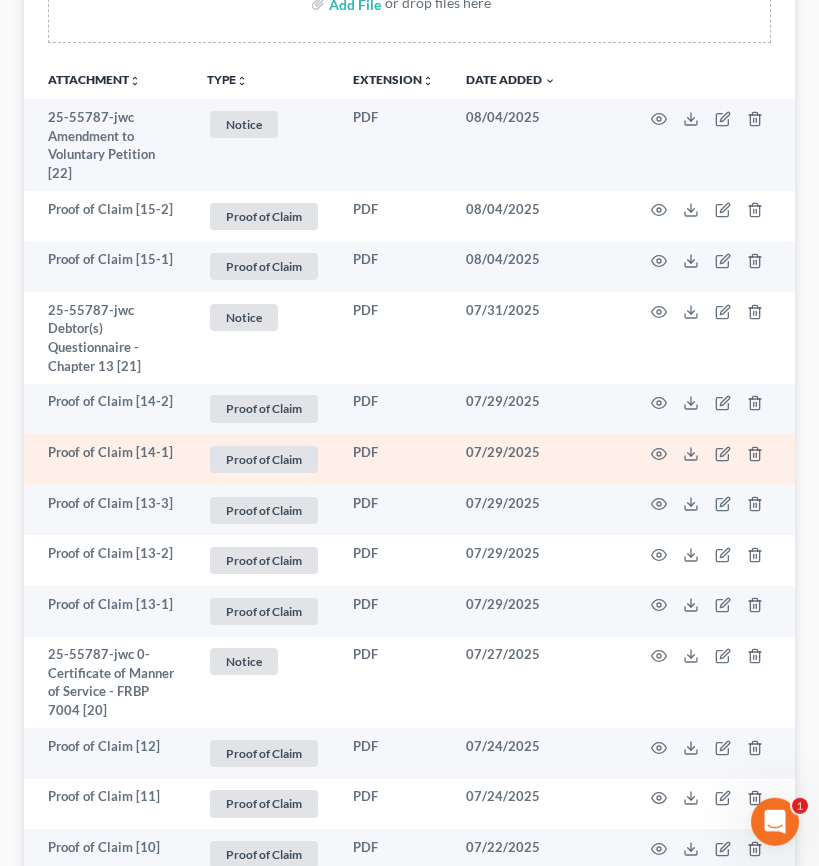 scroll, scrollTop: 464, scrollLeft: 0, axis: vertical 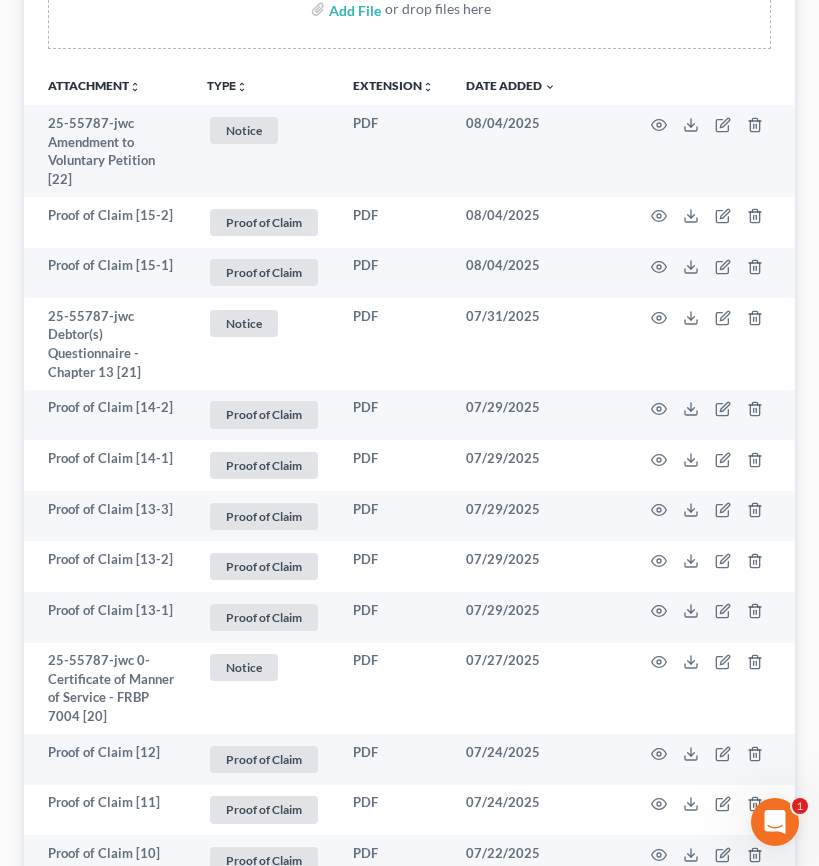 click on "TYPE unfold_more" at bounding box center [227, 86] 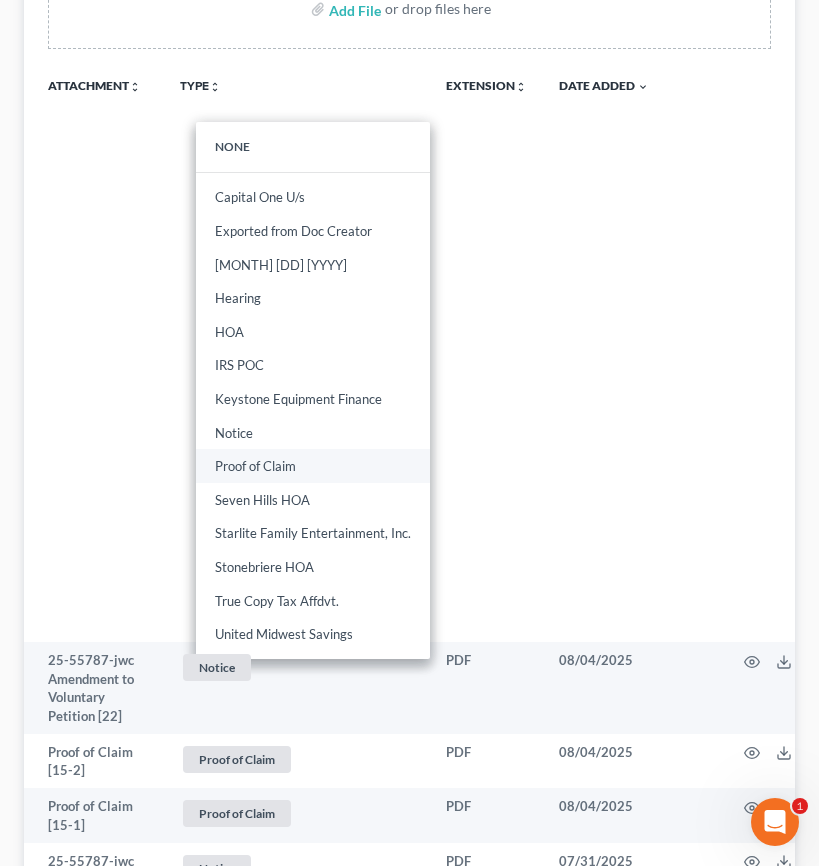 click on "Proof of Claim" at bounding box center (313, 466) 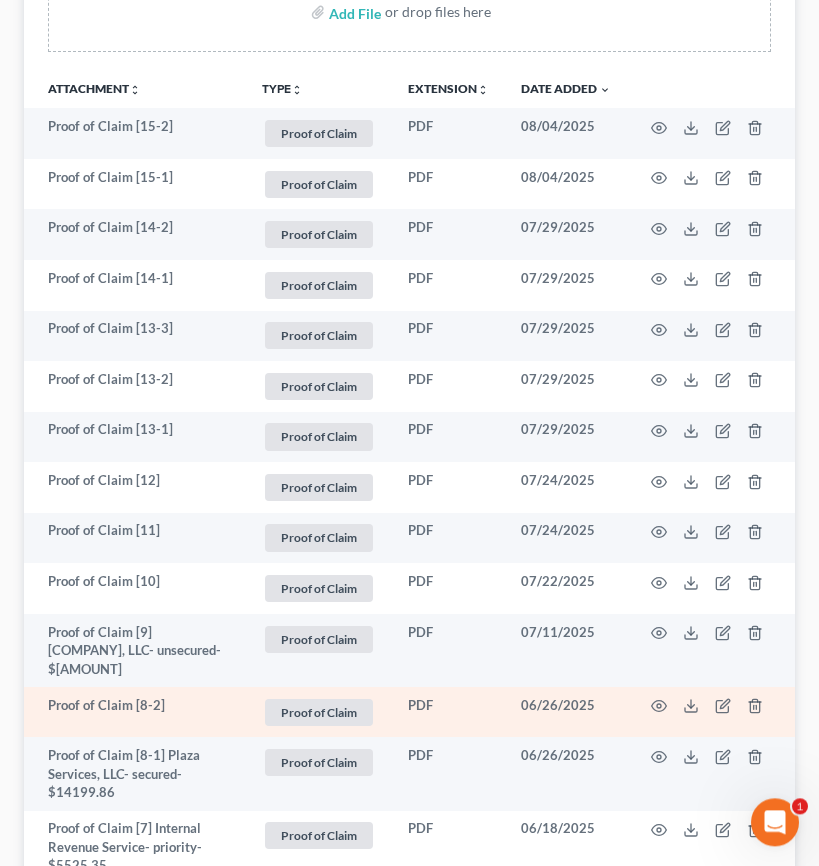 scroll, scrollTop: 448, scrollLeft: 0, axis: vertical 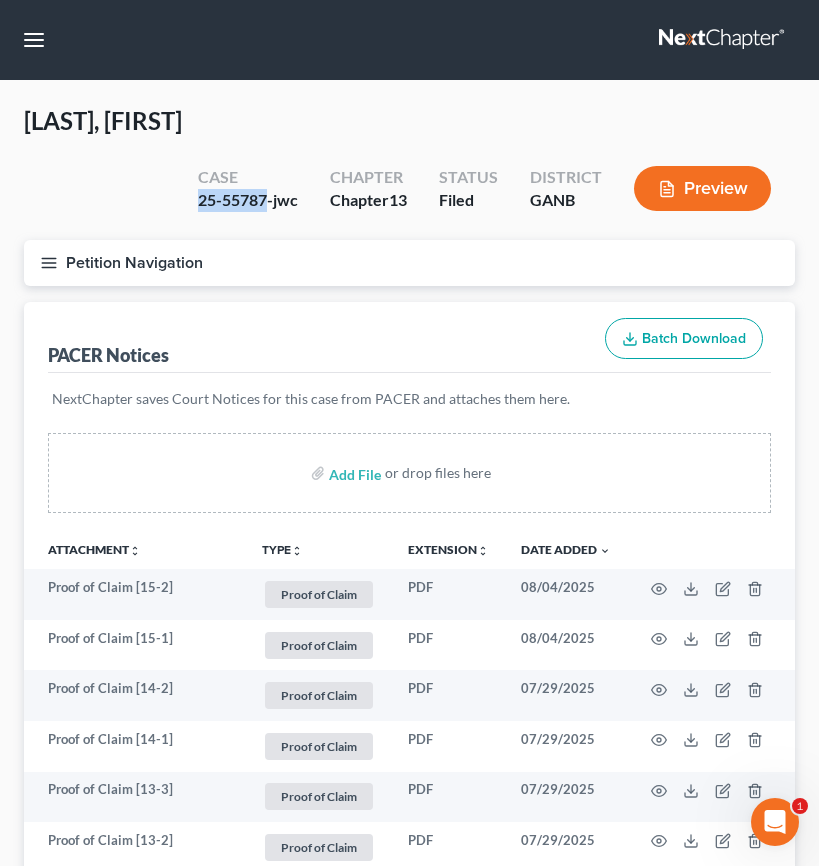 drag, startPoint x: 267, startPoint y: 198, endPoint x: 191, endPoint y: 207, distance: 76.53104 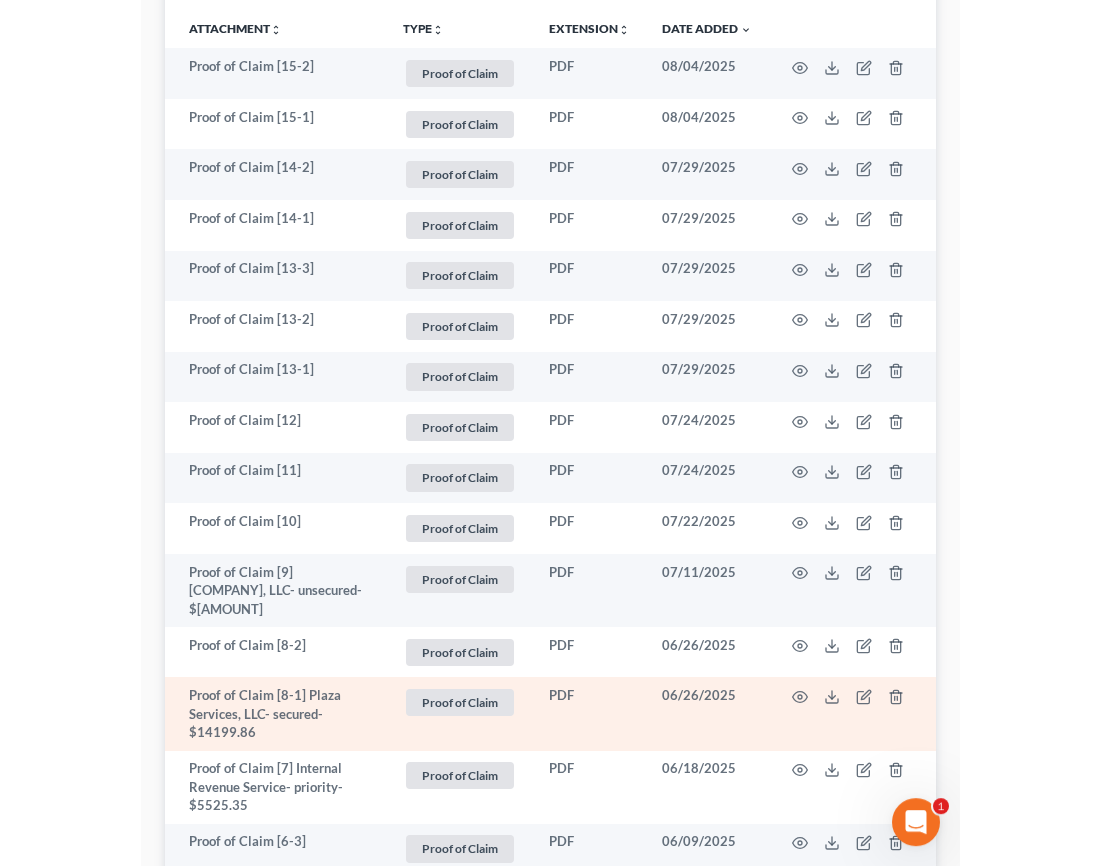 scroll, scrollTop: 672, scrollLeft: 0, axis: vertical 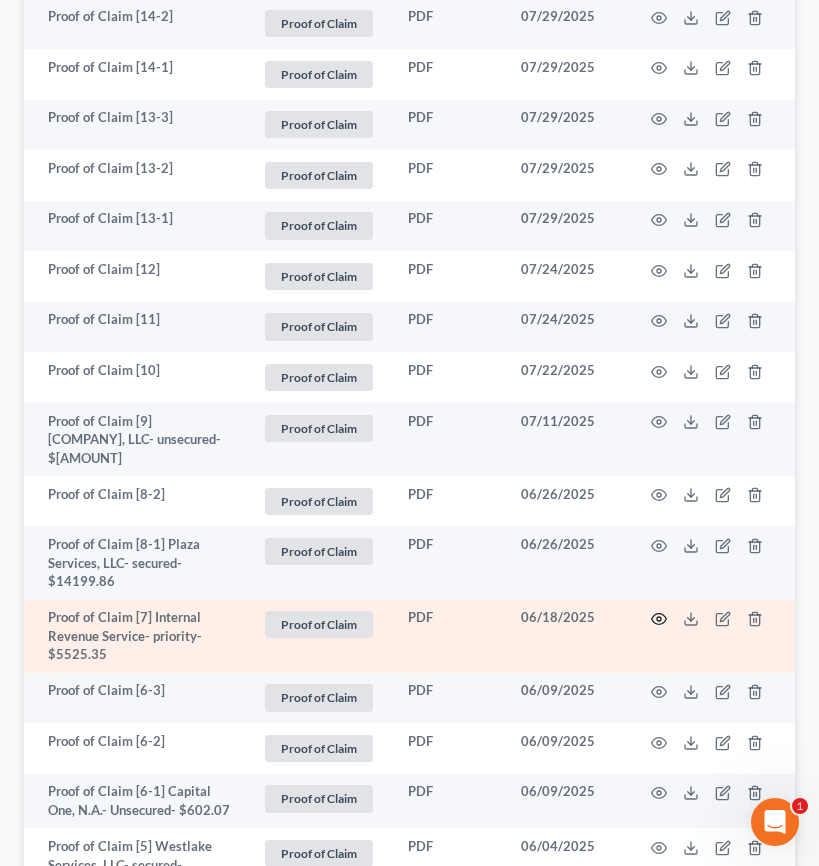 click 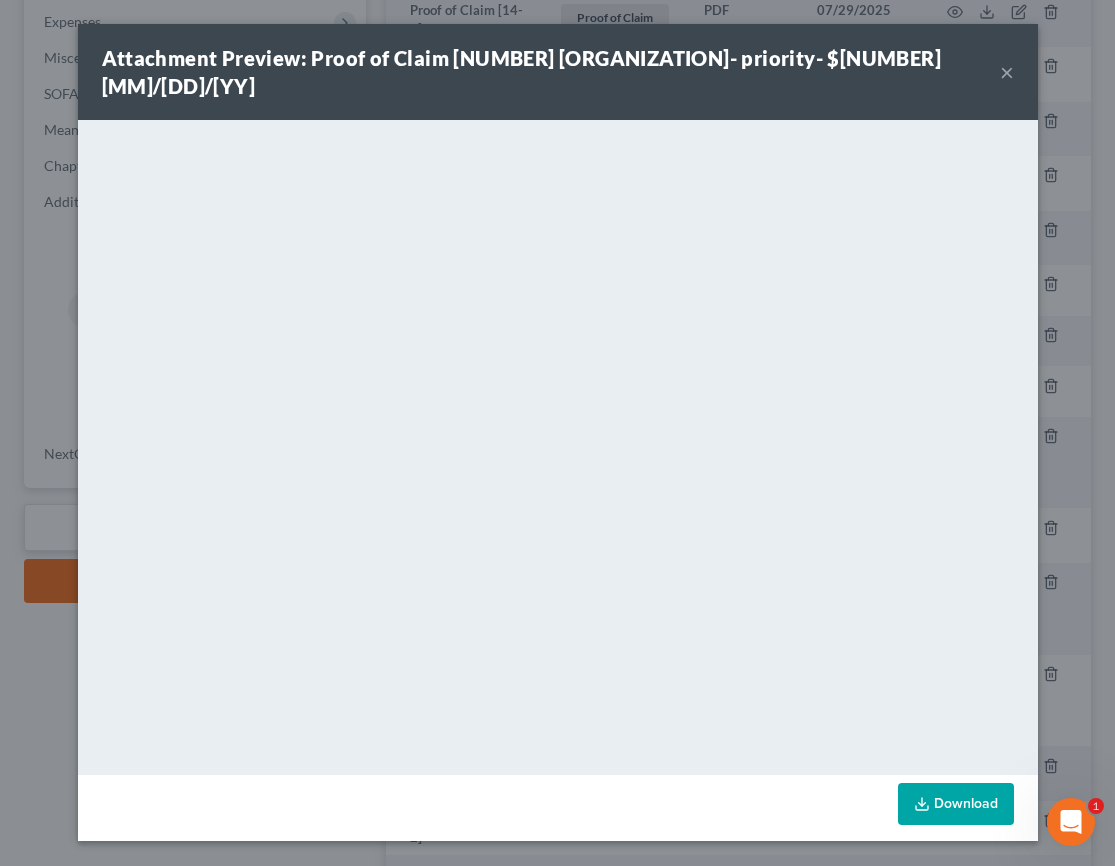 click on "×" at bounding box center (1007, 72) 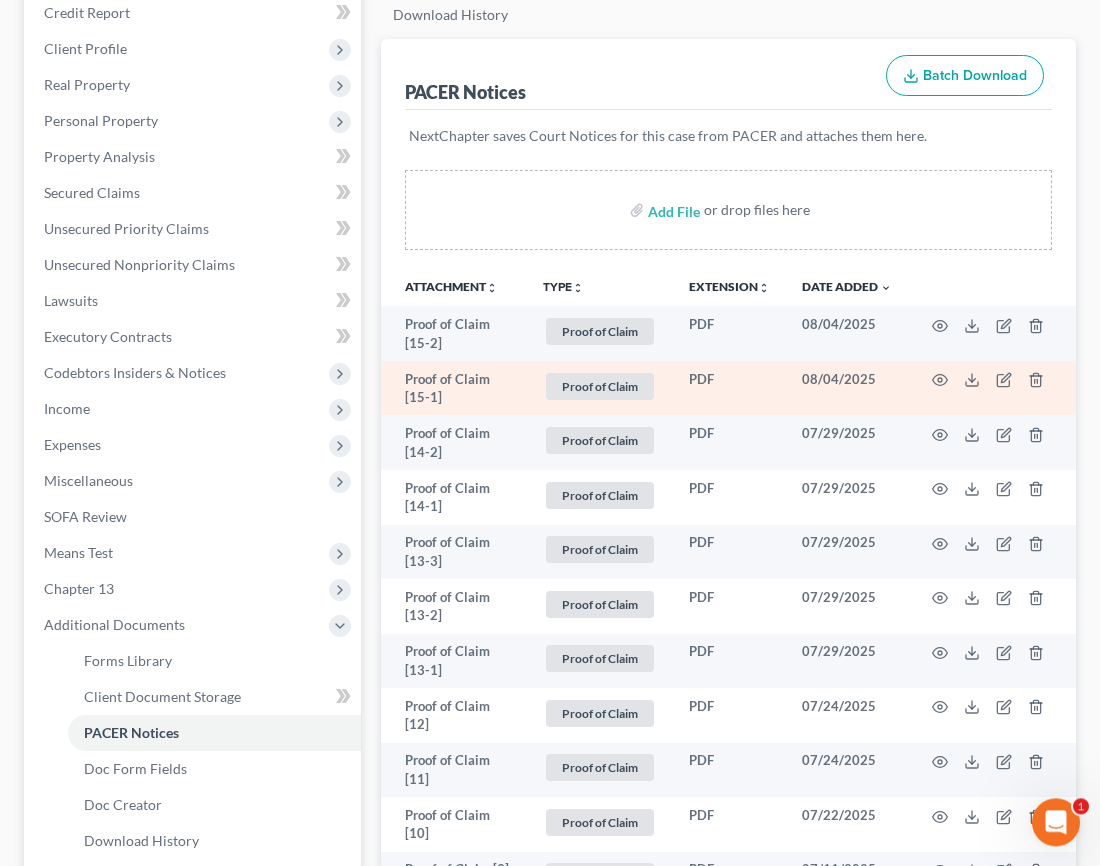 scroll, scrollTop: 256, scrollLeft: 0, axis: vertical 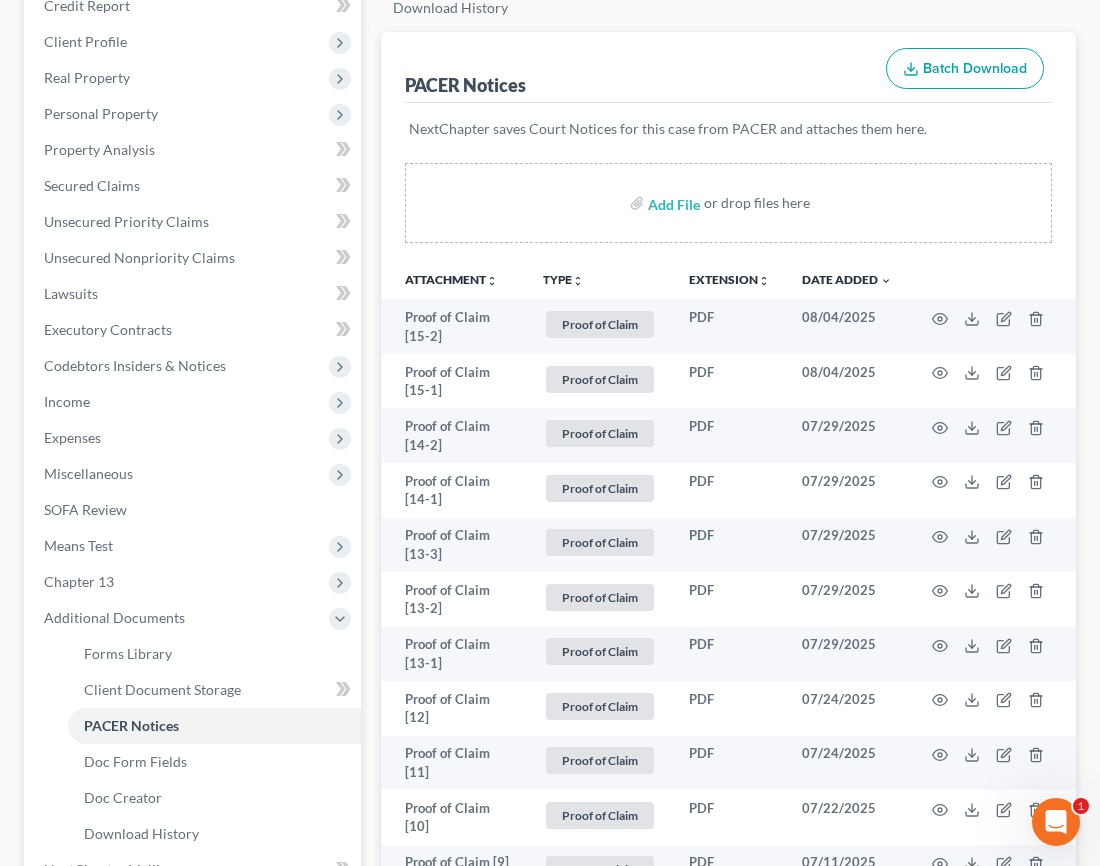 click on "unfold_more" at bounding box center [578, 281] 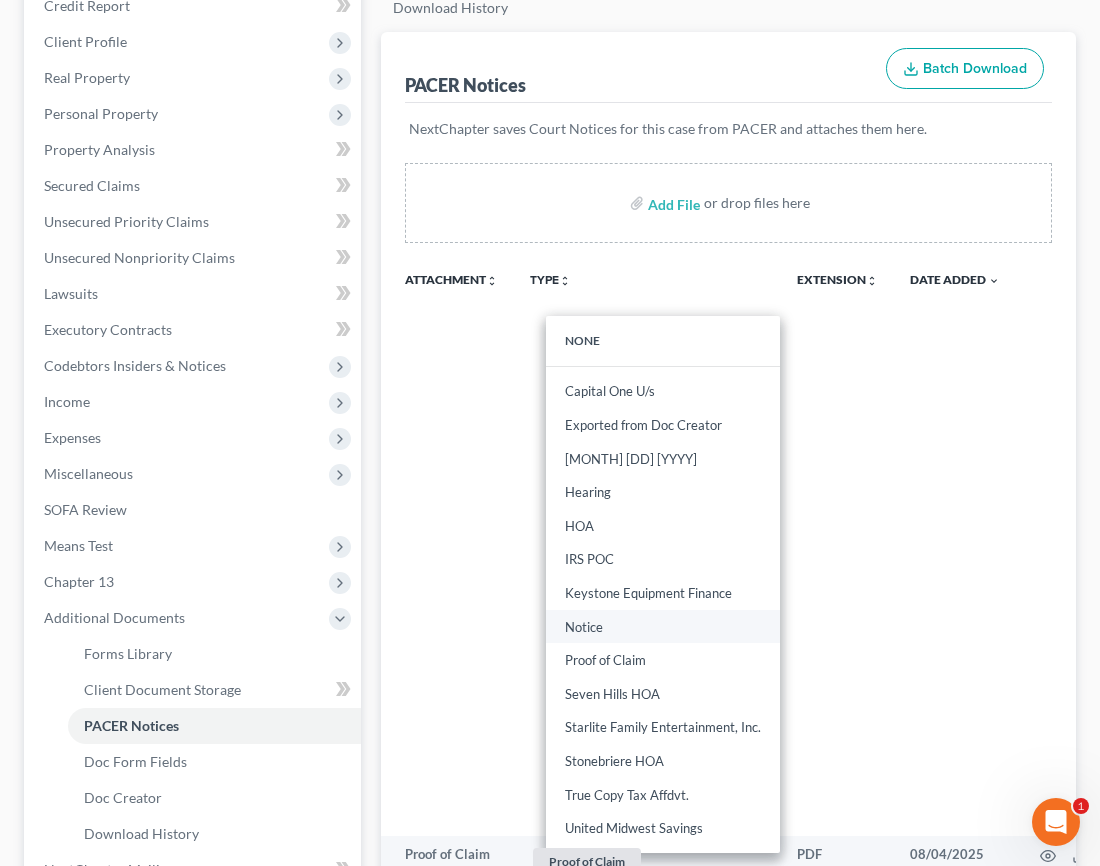 click on "Notice" at bounding box center (663, 627) 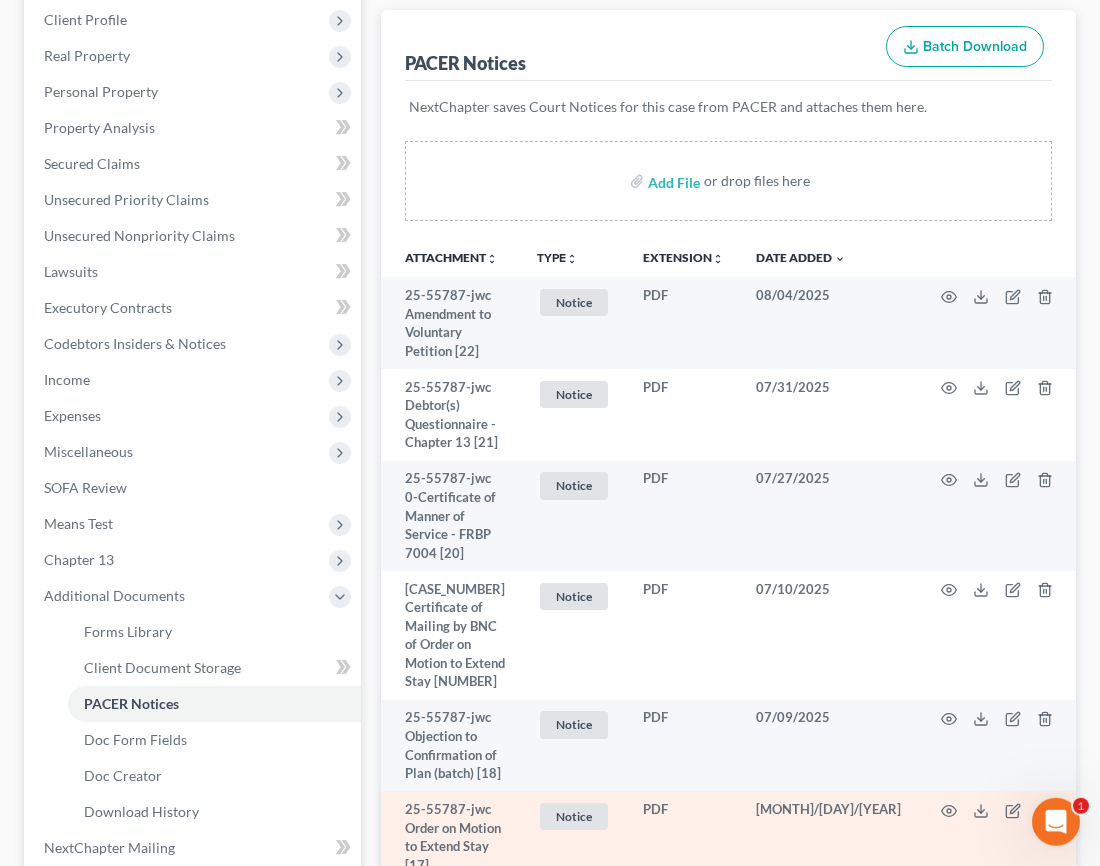scroll, scrollTop: 271, scrollLeft: 0, axis: vertical 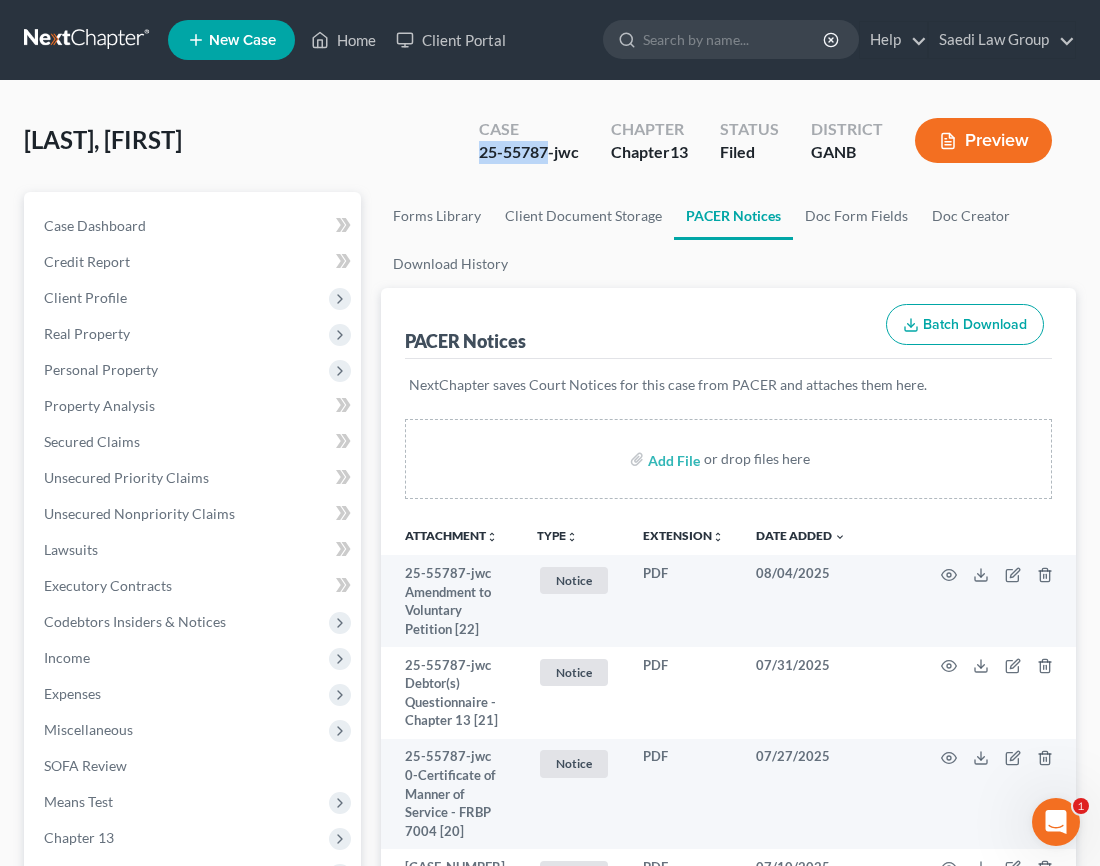 drag, startPoint x: 550, startPoint y: 152, endPoint x: 464, endPoint y: 151, distance: 86.00581 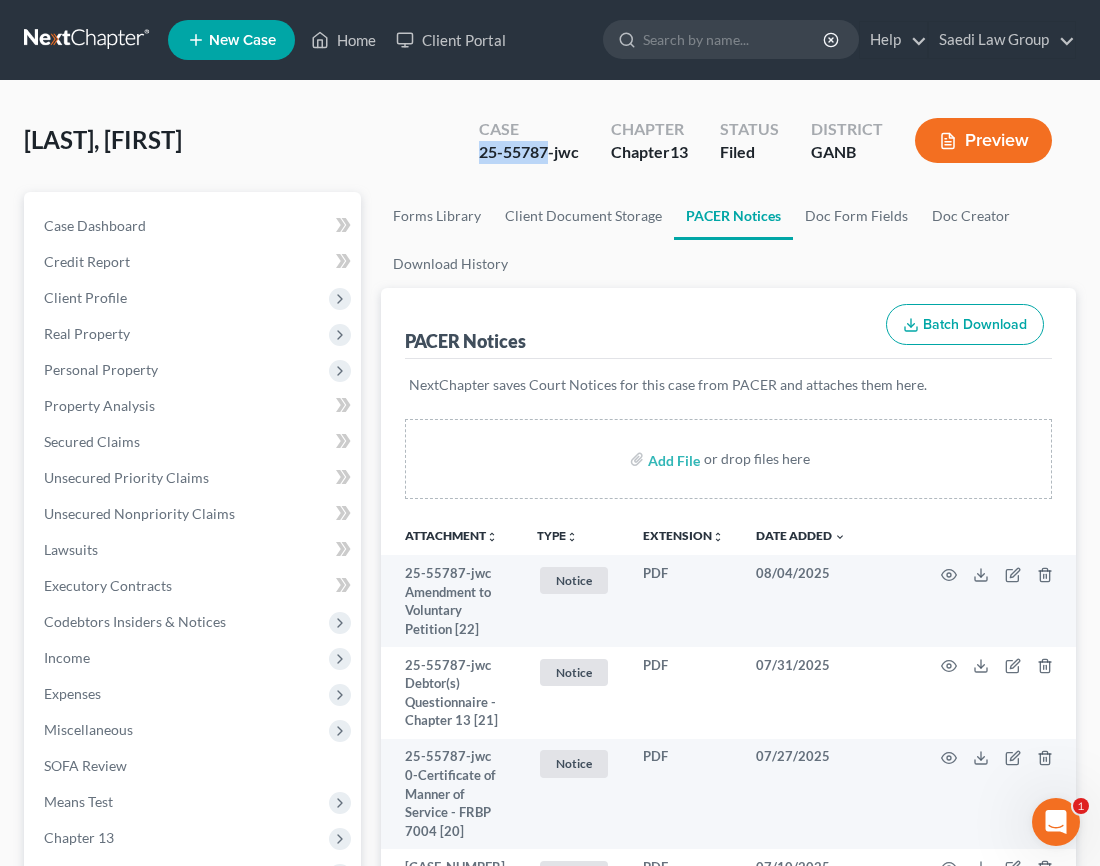 copy on "25-55787" 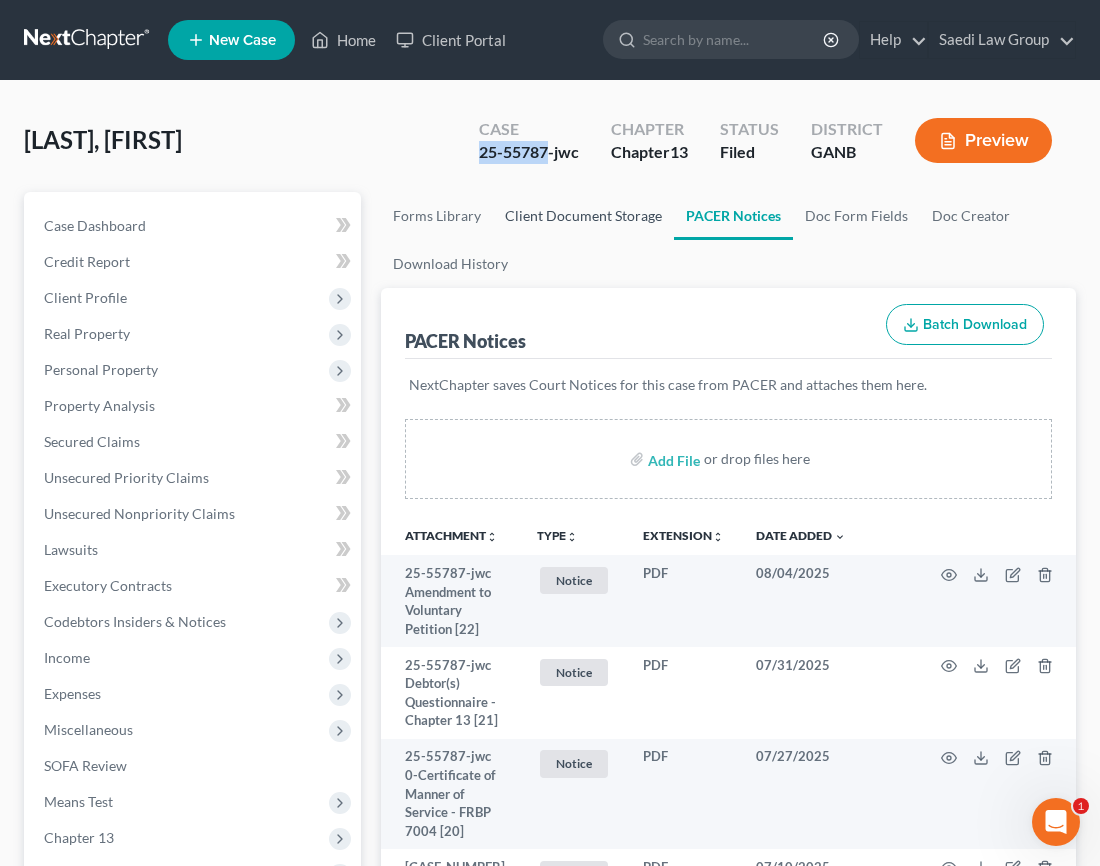 copy on "25-55787" 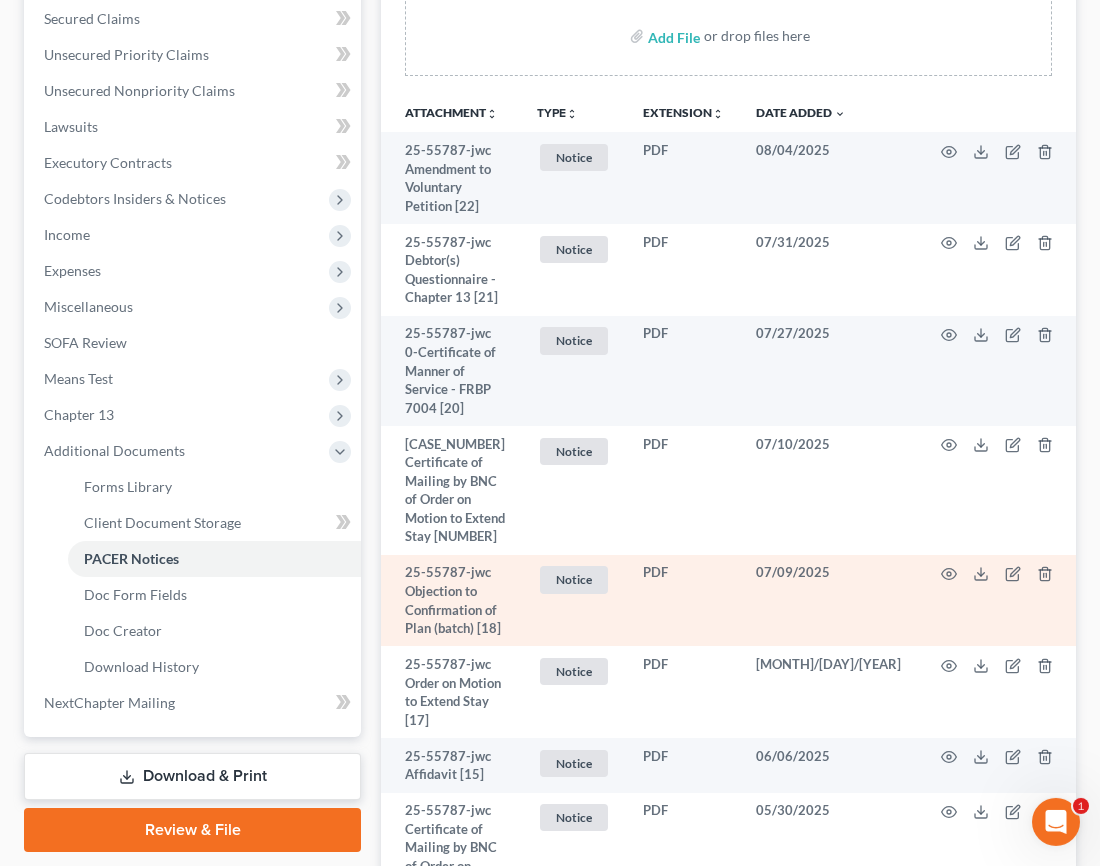 scroll, scrollTop: 416, scrollLeft: 0, axis: vertical 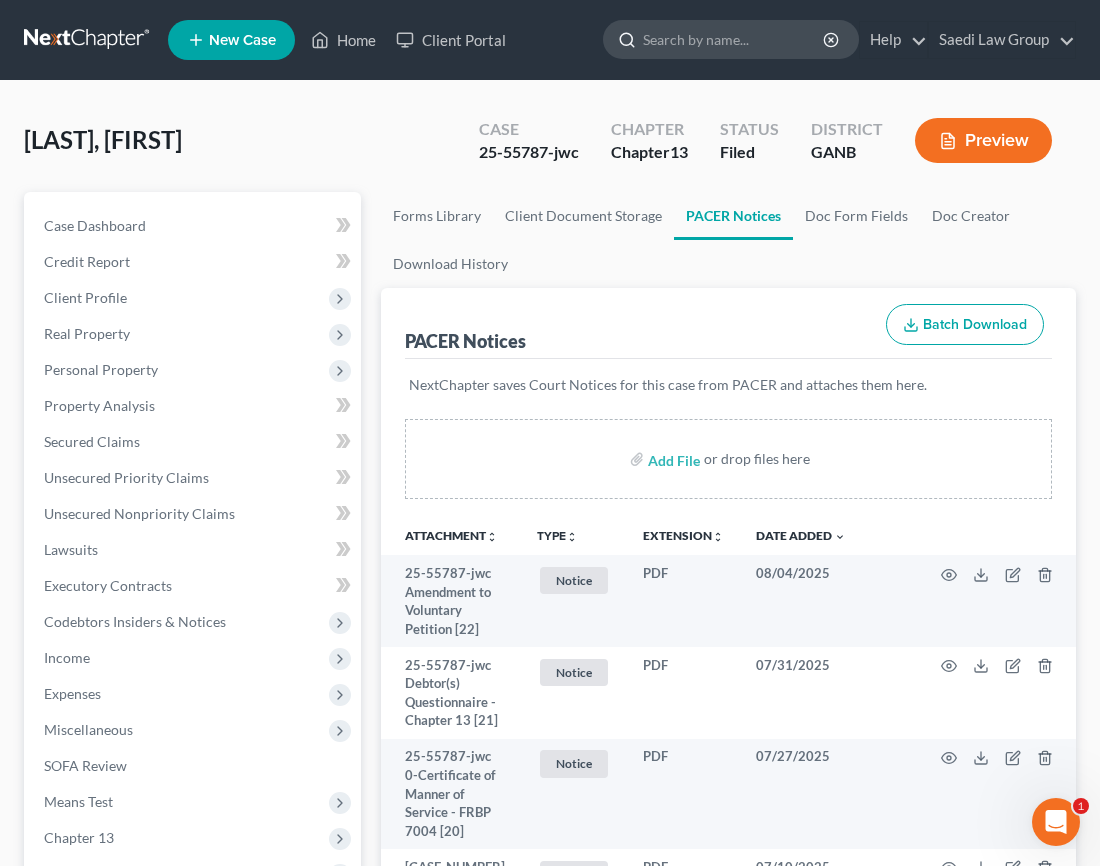click at bounding box center (734, 39) 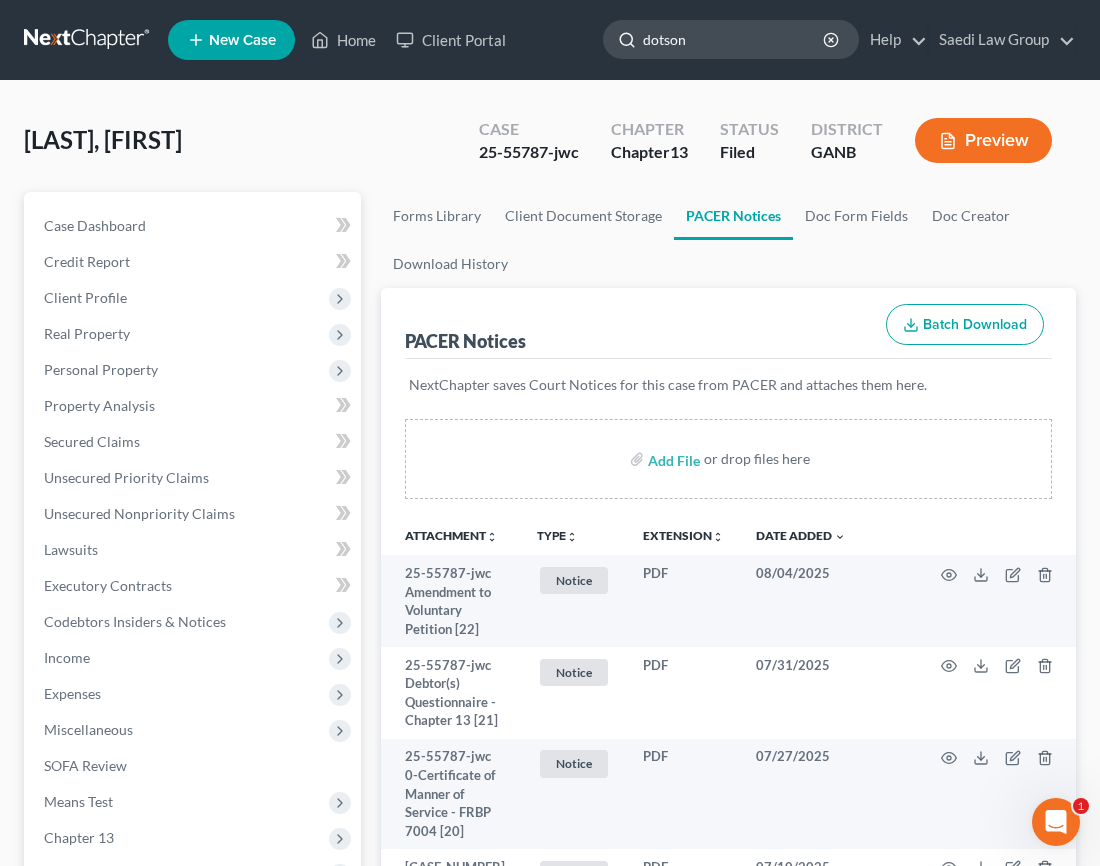 type on "dotson" 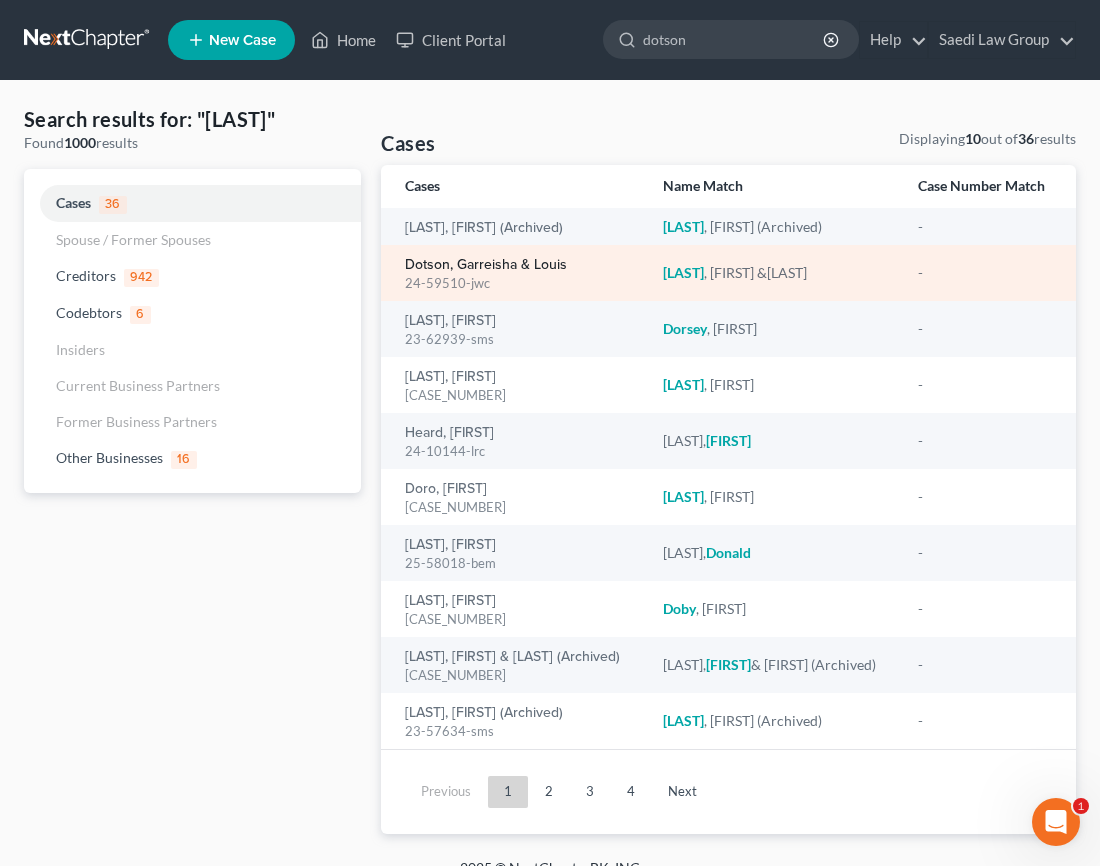 click on "Dotson, Garreisha & Louis" at bounding box center [486, 265] 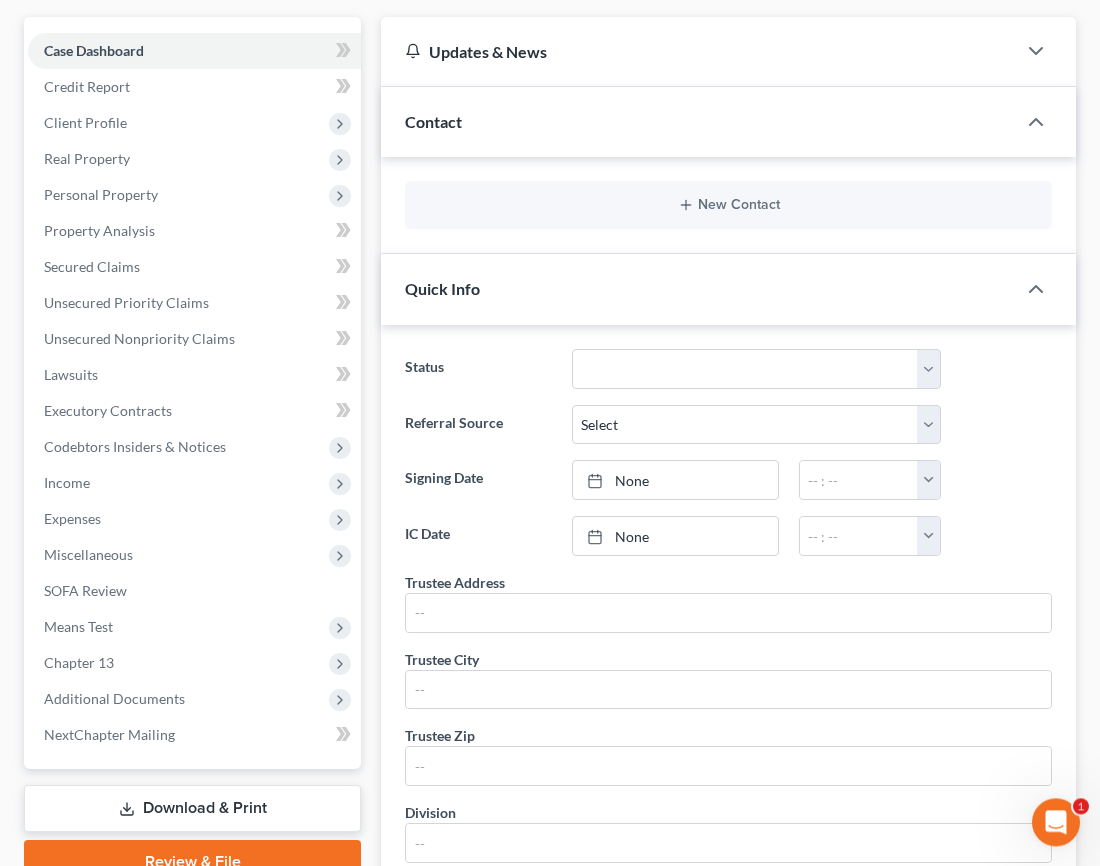scroll, scrollTop: 256, scrollLeft: 0, axis: vertical 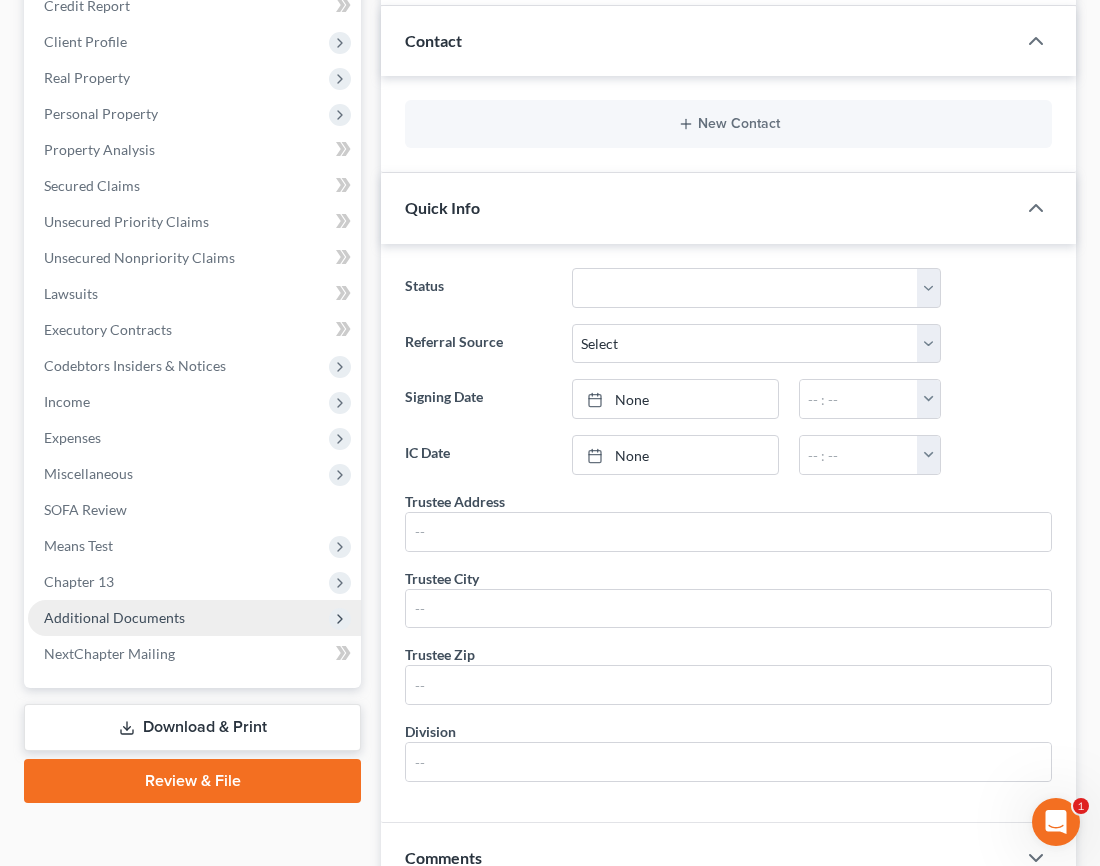 click on "Additional Documents" at bounding box center [114, 617] 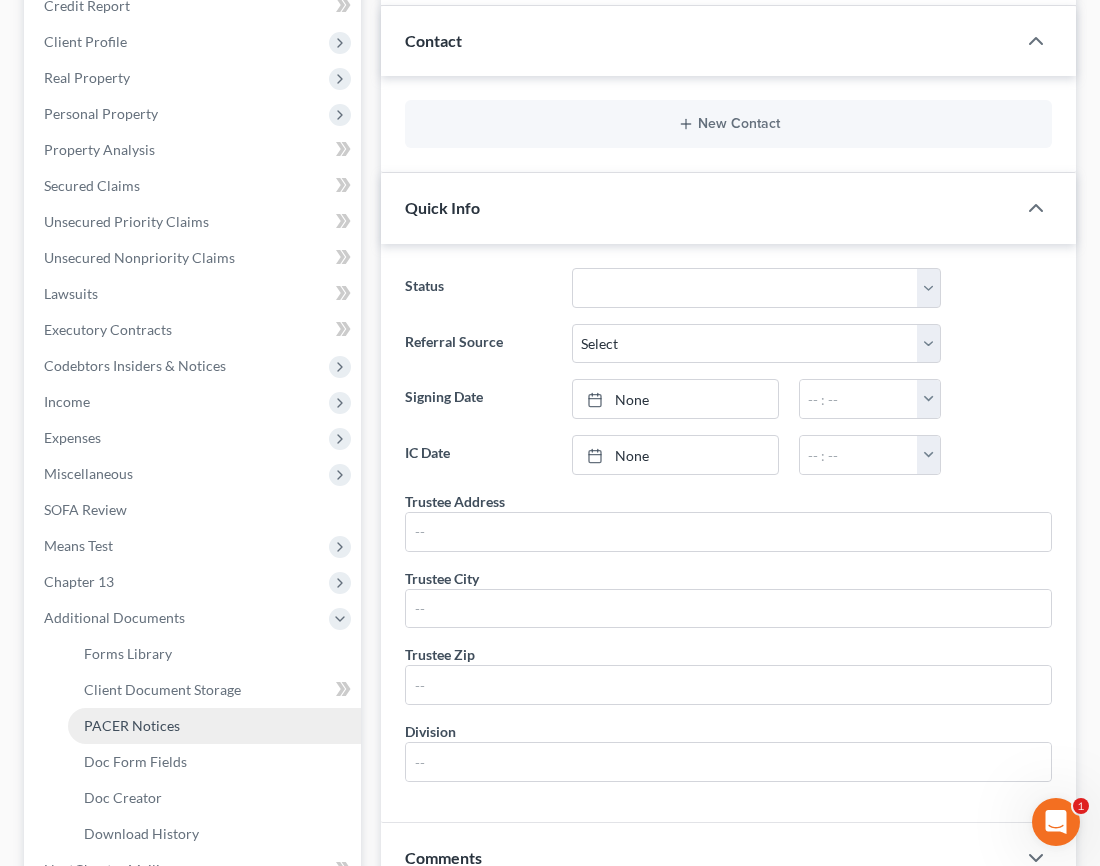 click on "PACER Notices" at bounding box center [214, 726] 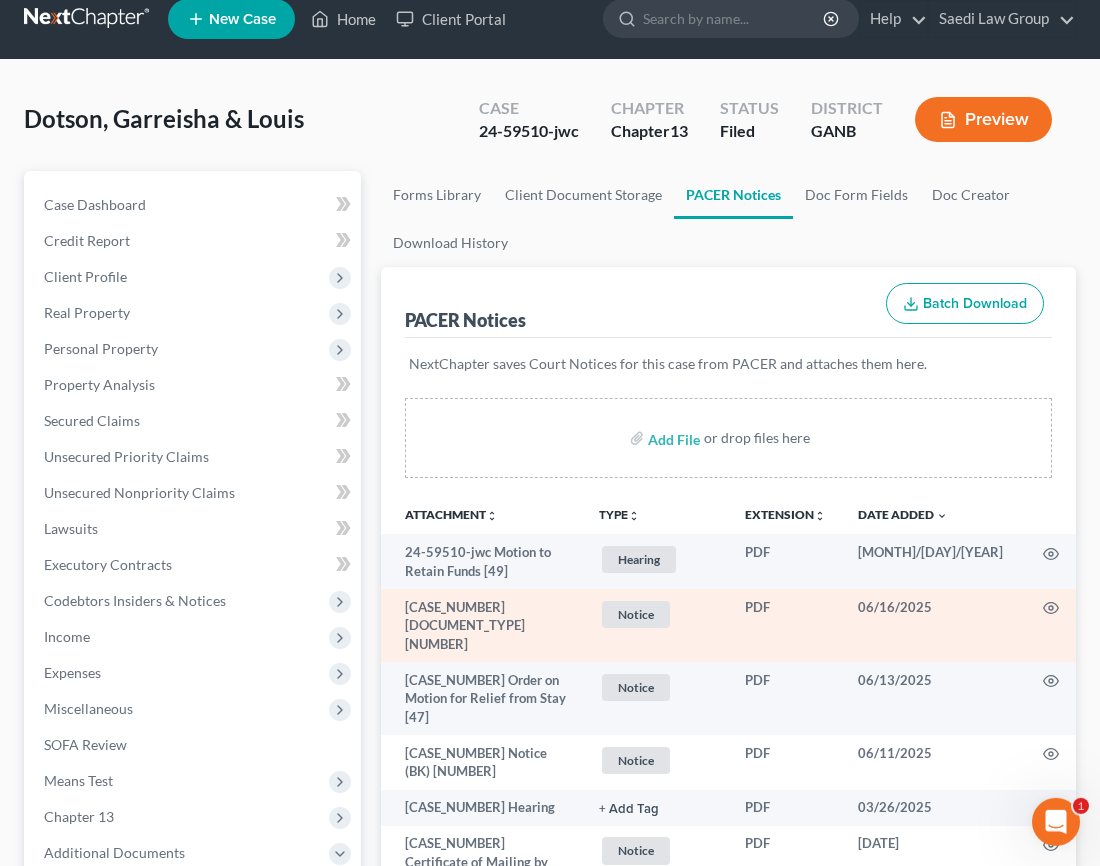 scroll, scrollTop: 32, scrollLeft: 0, axis: vertical 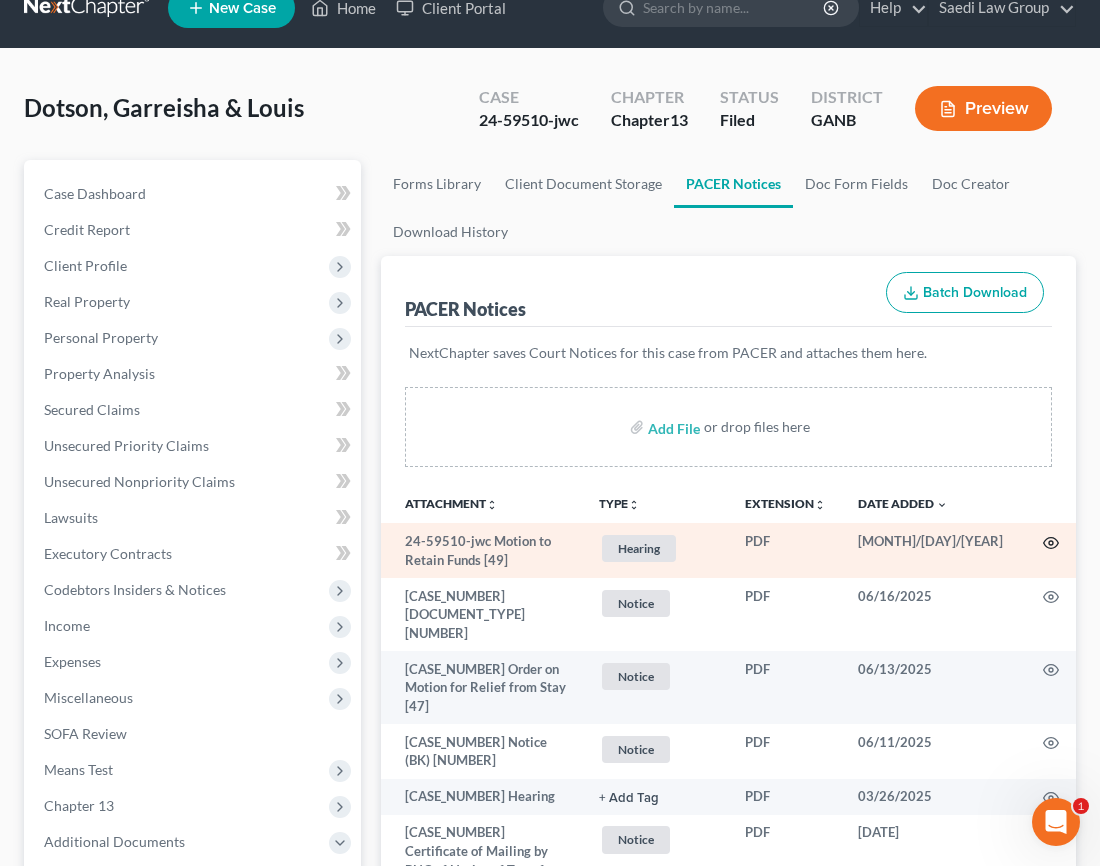 click 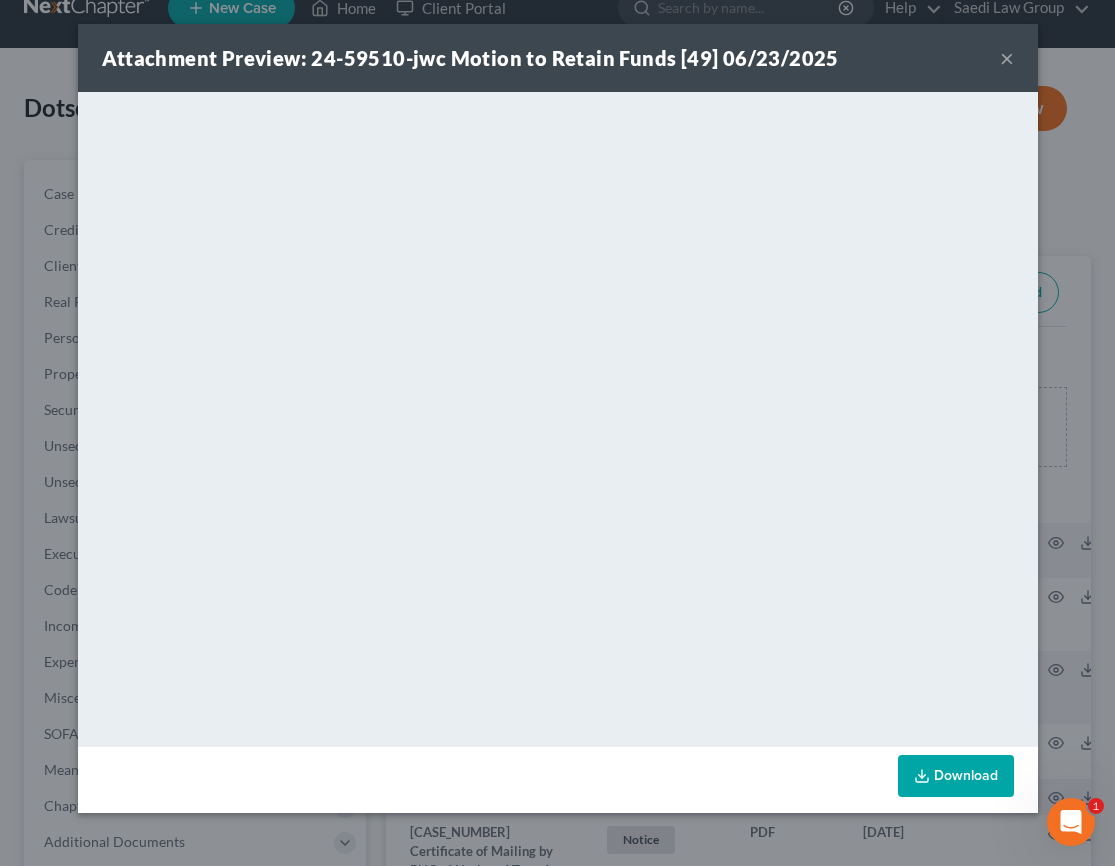 click on "×" at bounding box center (1007, 58) 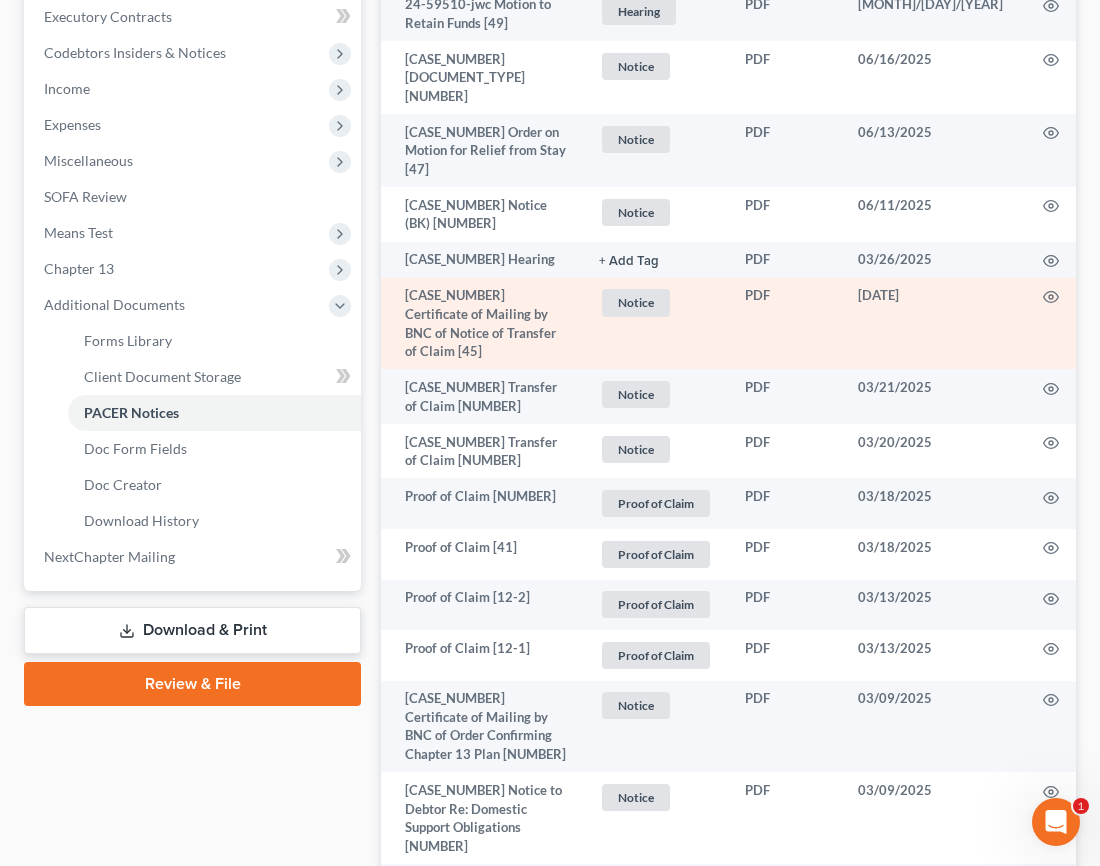 scroll, scrollTop: 592, scrollLeft: 0, axis: vertical 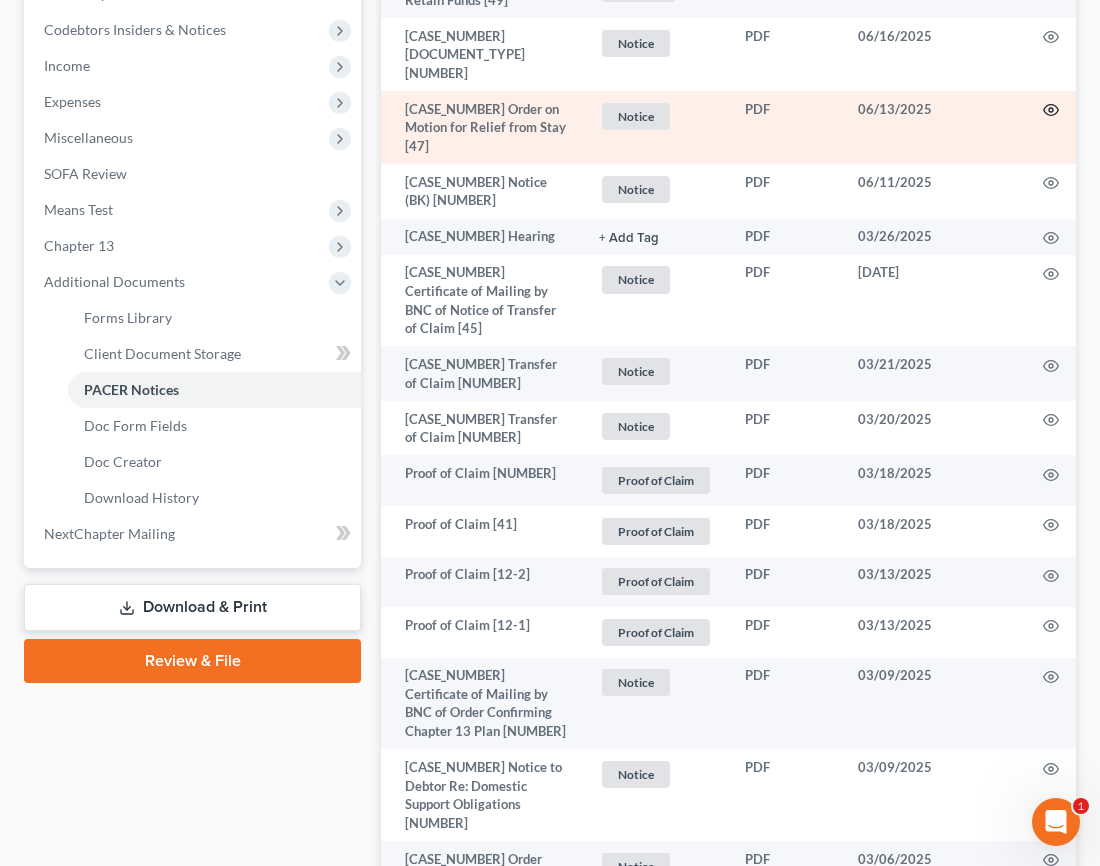 click 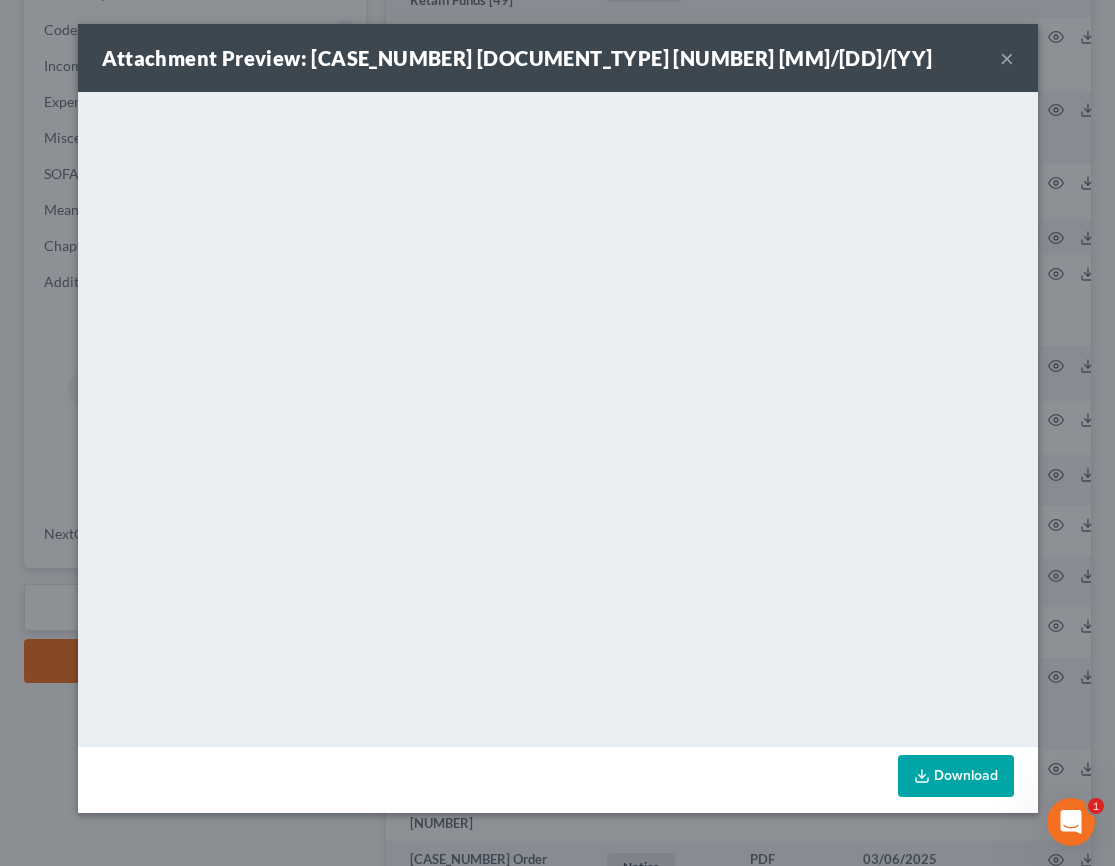click on "×" at bounding box center [1007, 58] 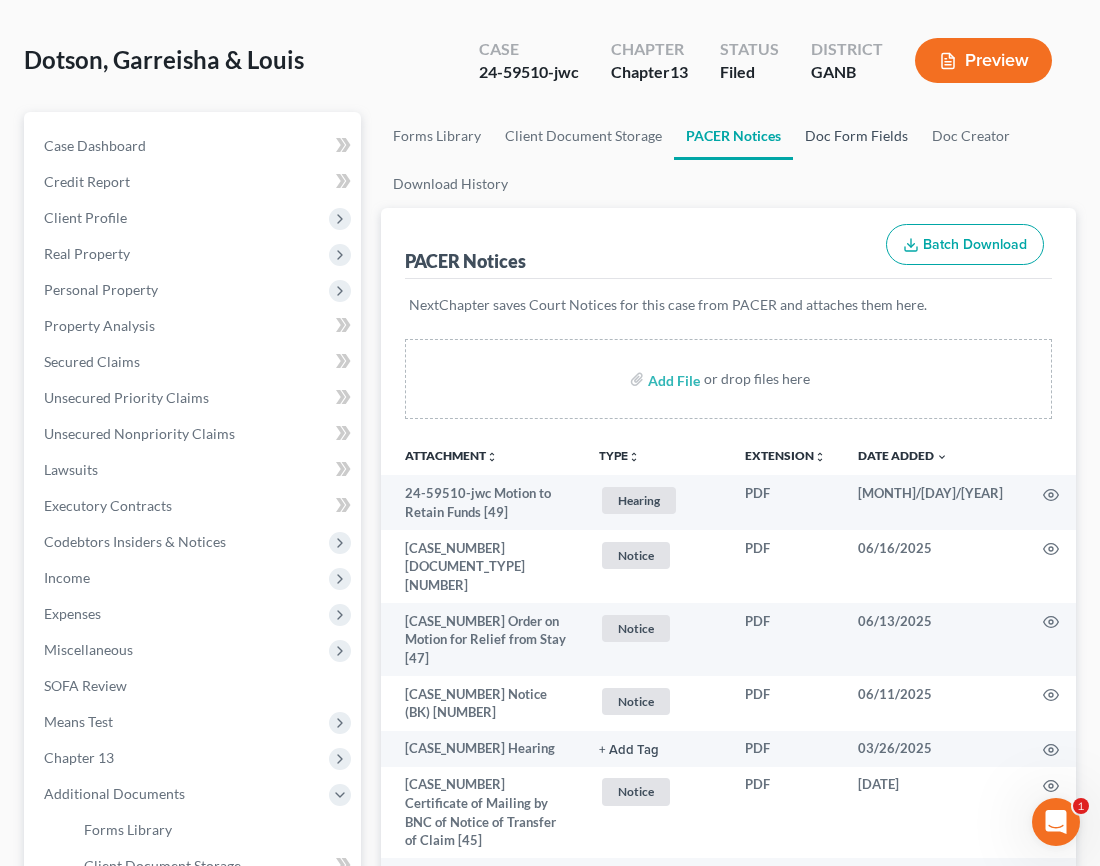 scroll, scrollTop: 0, scrollLeft: 0, axis: both 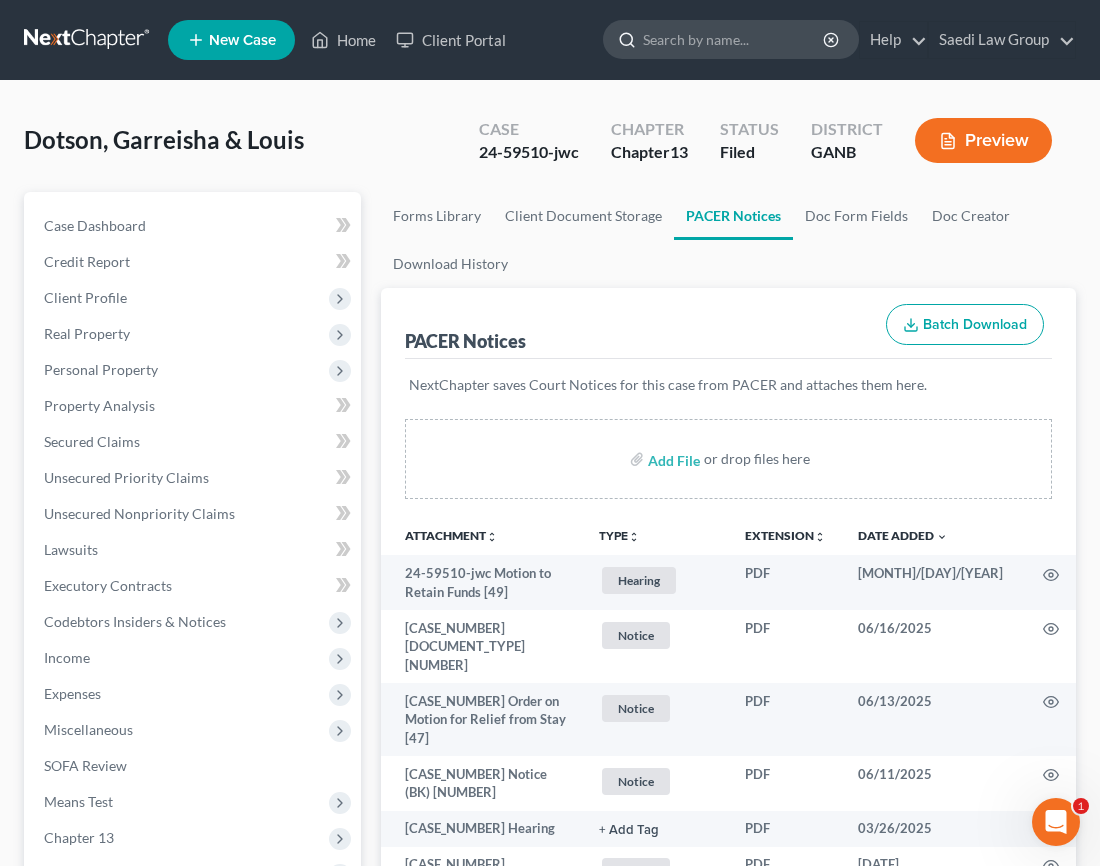 click at bounding box center (734, 39) 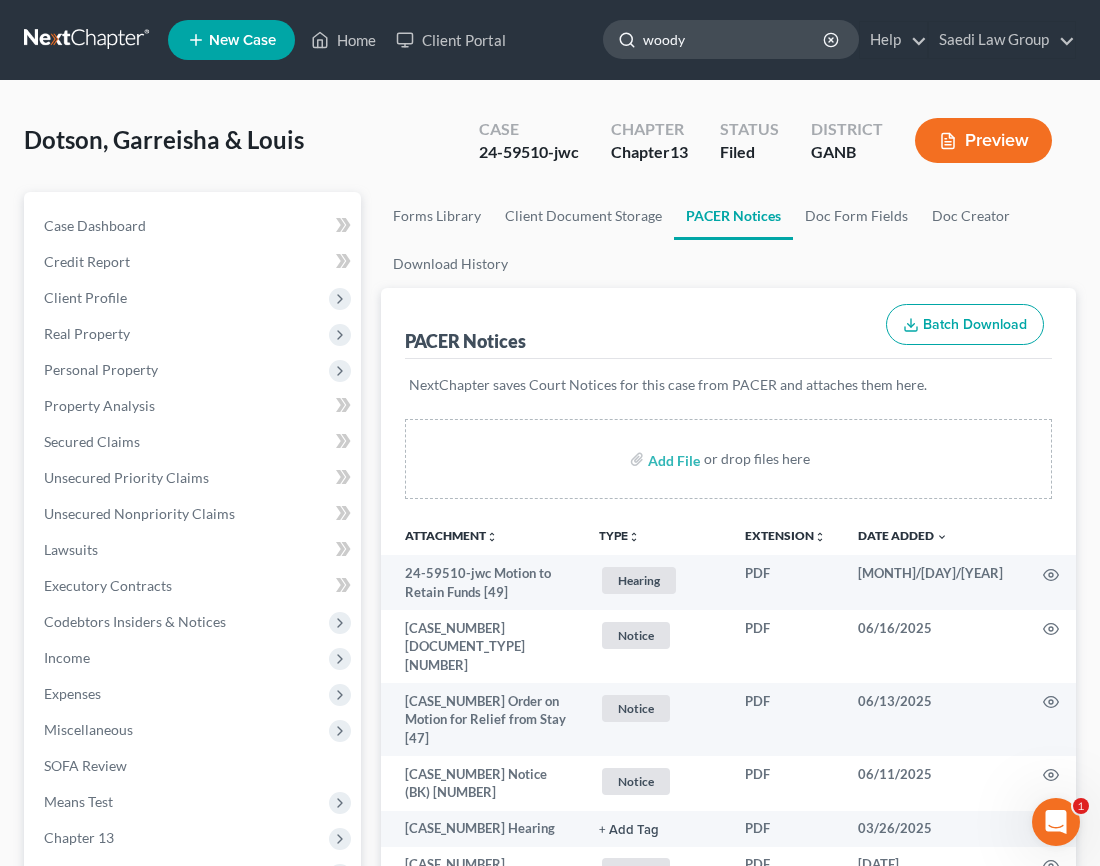 type on "woody" 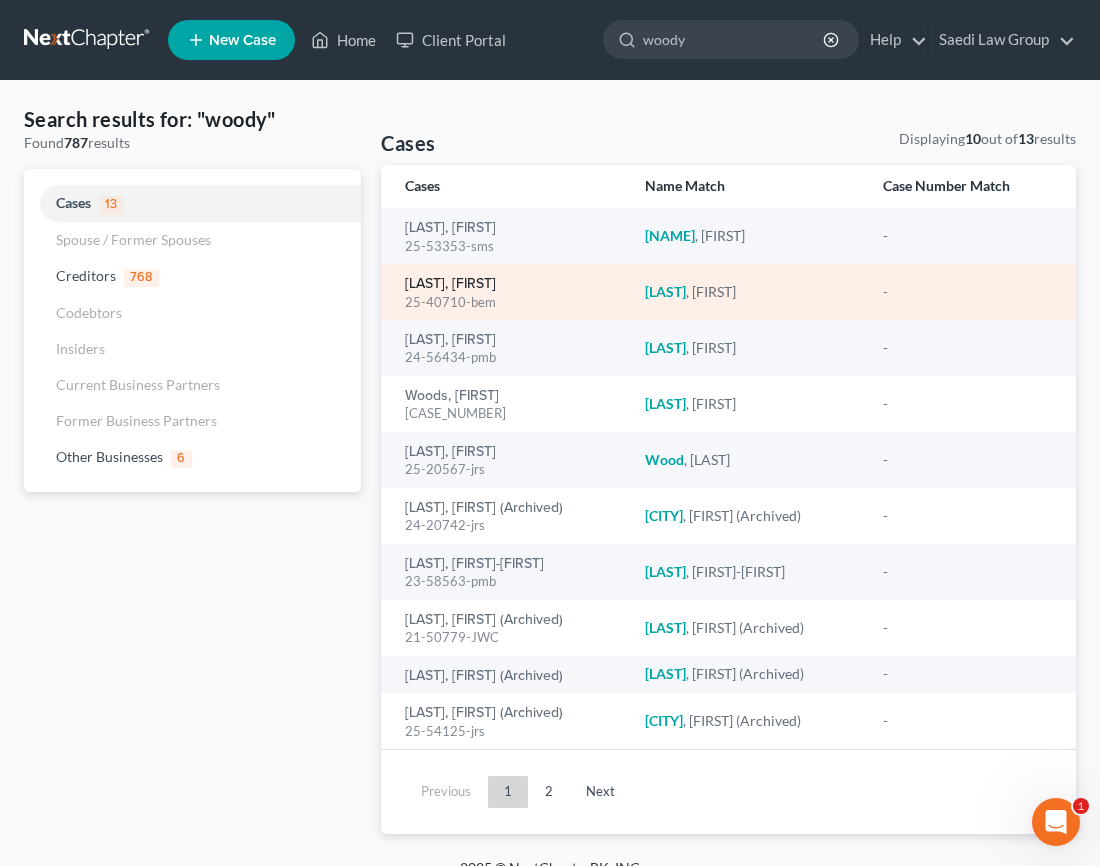 drag, startPoint x: 464, startPoint y: 284, endPoint x: 483, endPoint y: 289, distance: 19.646883 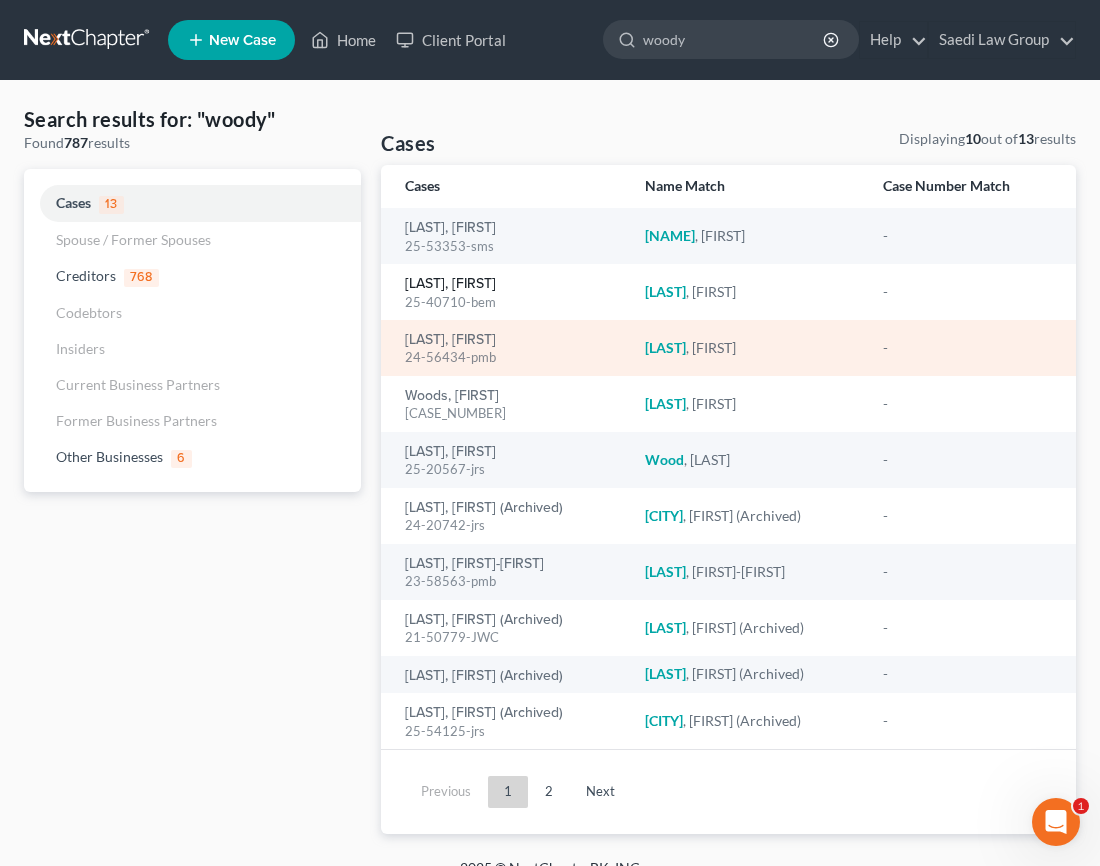 type 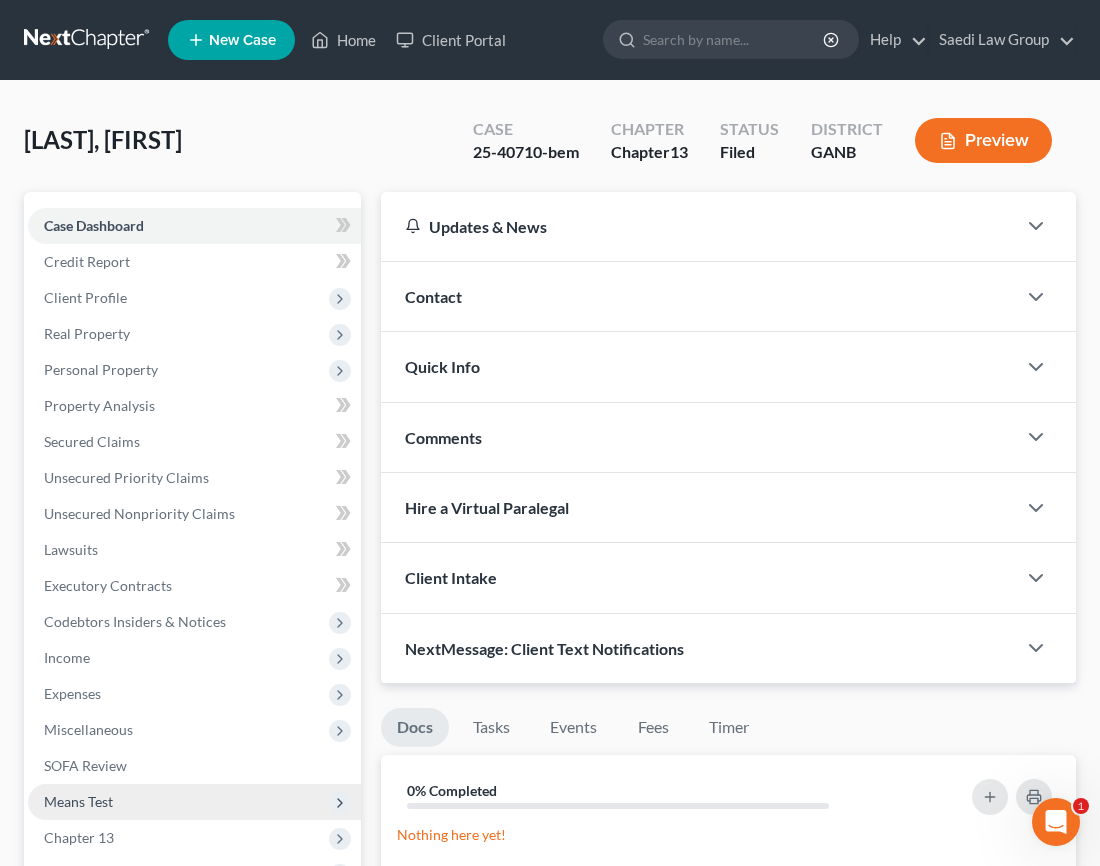 scroll, scrollTop: 160, scrollLeft: 0, axis: vertical 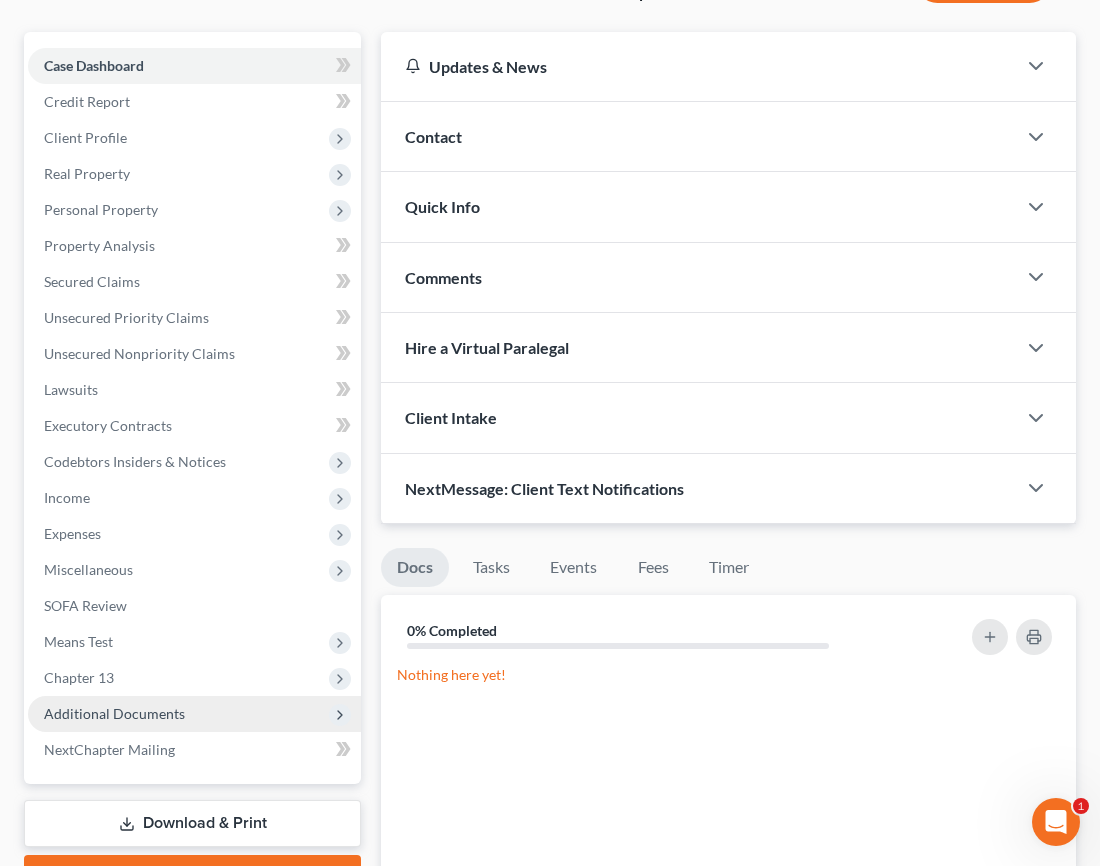 click on "Additional Documents" at bounding box center (114, 713) 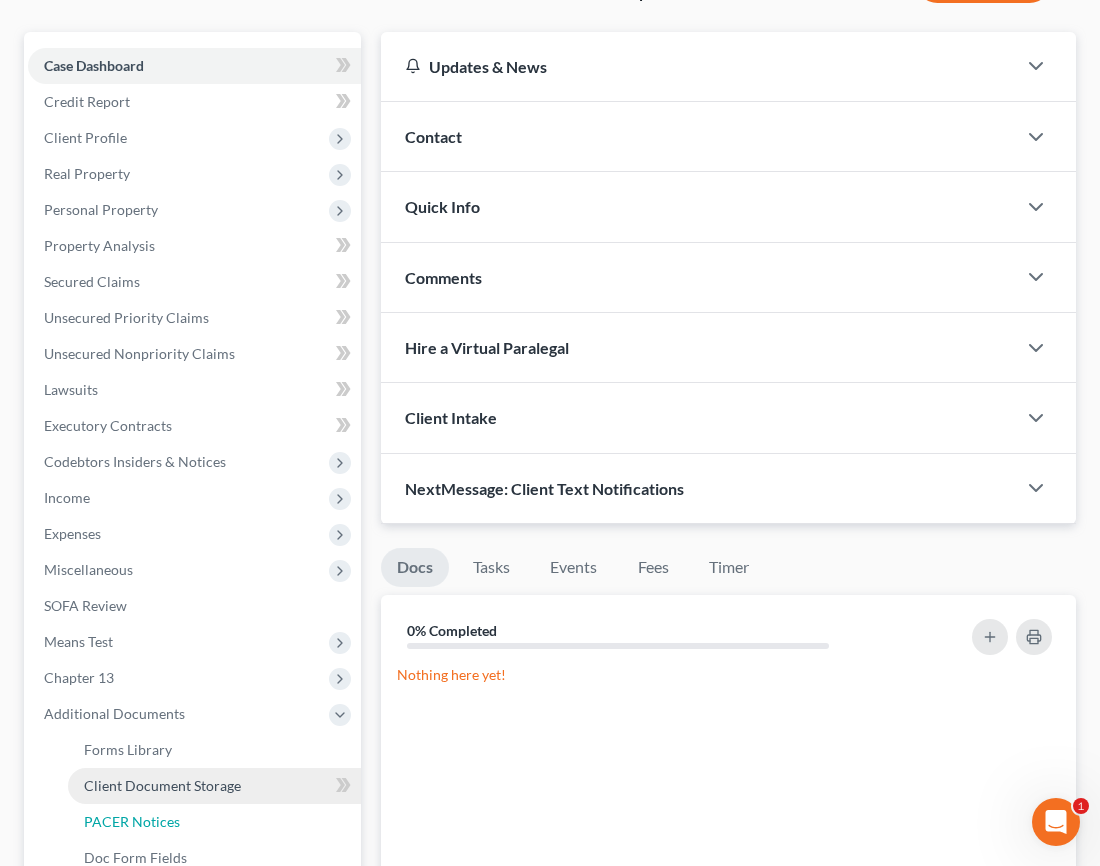 drag, startPoint x: 177, startPoint y: 811, endPoint x: 222, endPoint y: 793, distance: 48.466484 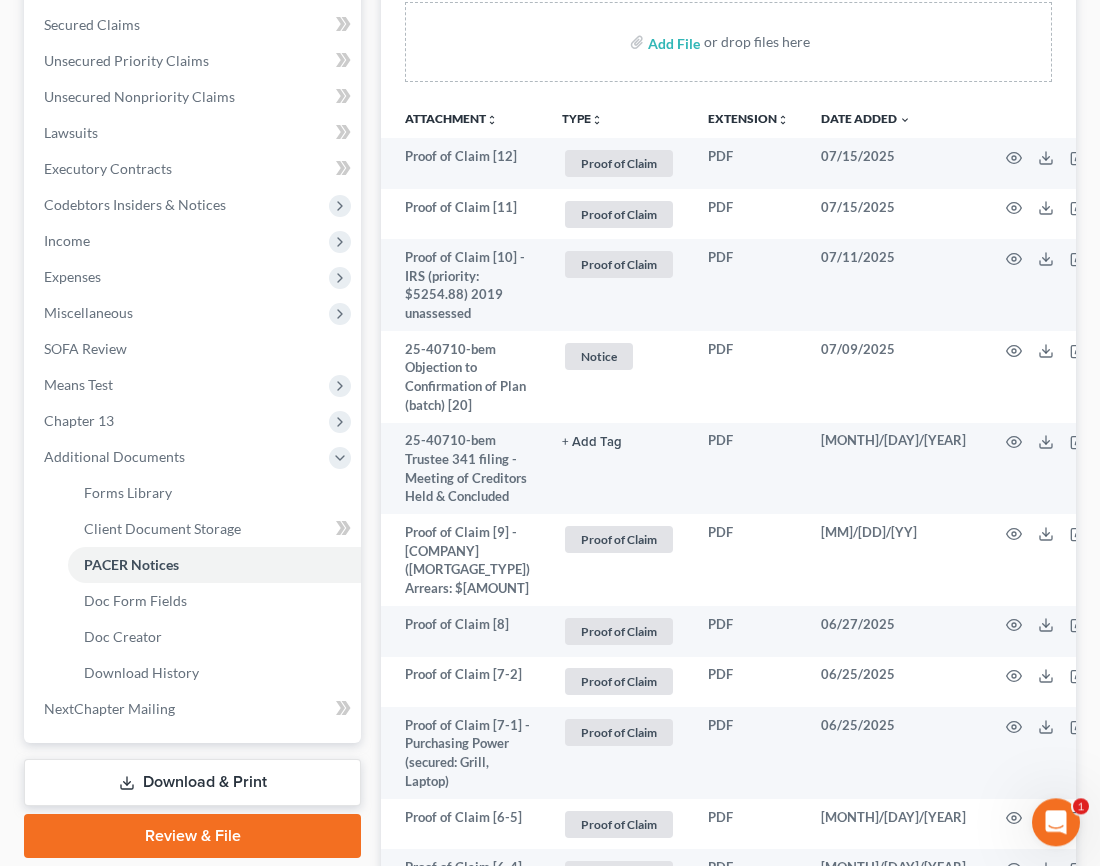 scroll, scrollTop: 640, scrollLeft: 0, axis: vertical 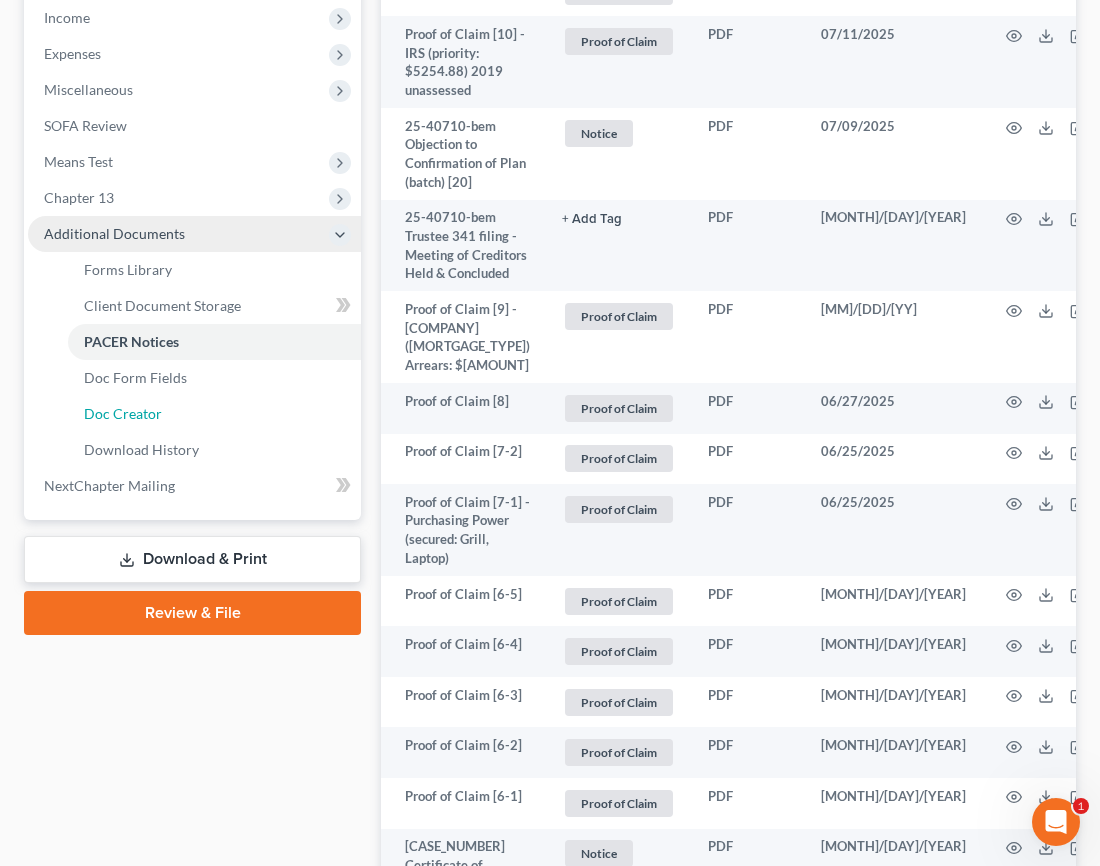 click on "Doc Creator" at bounding box center (123, 413) 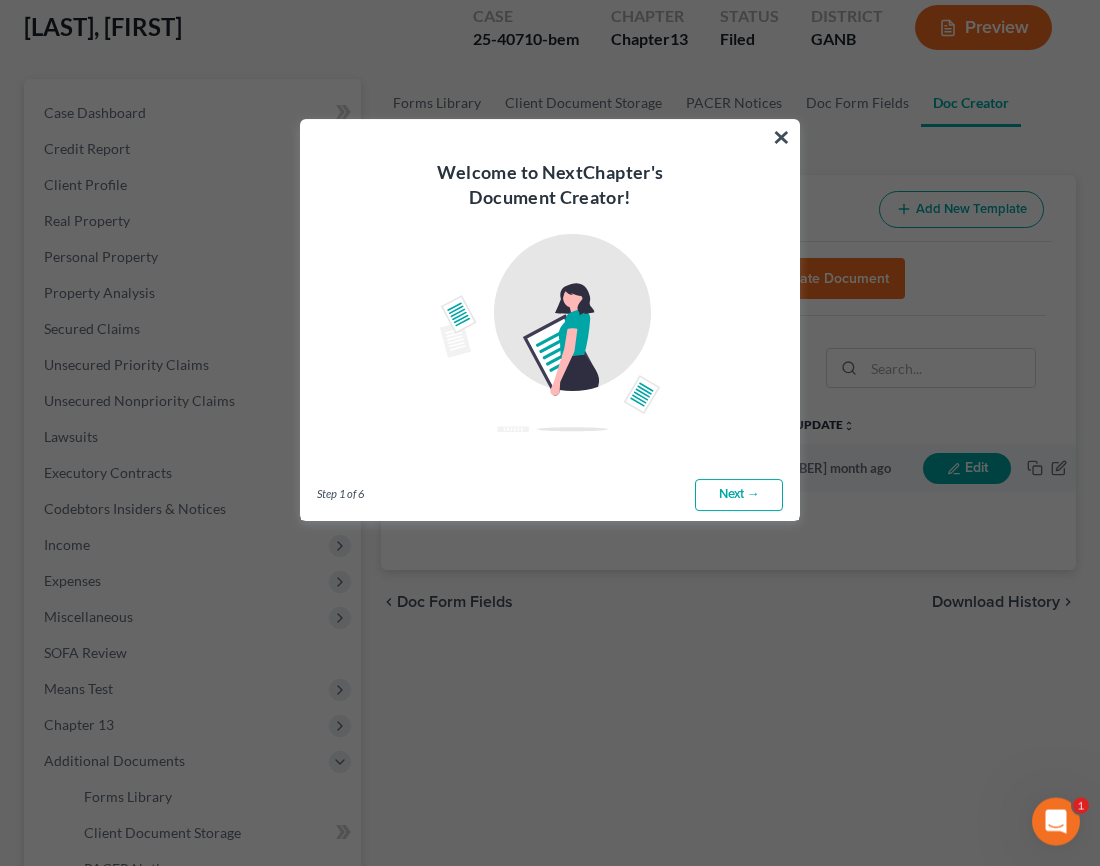scroll, scrollTop: 99, scrollLeft: 0, axis: vertical 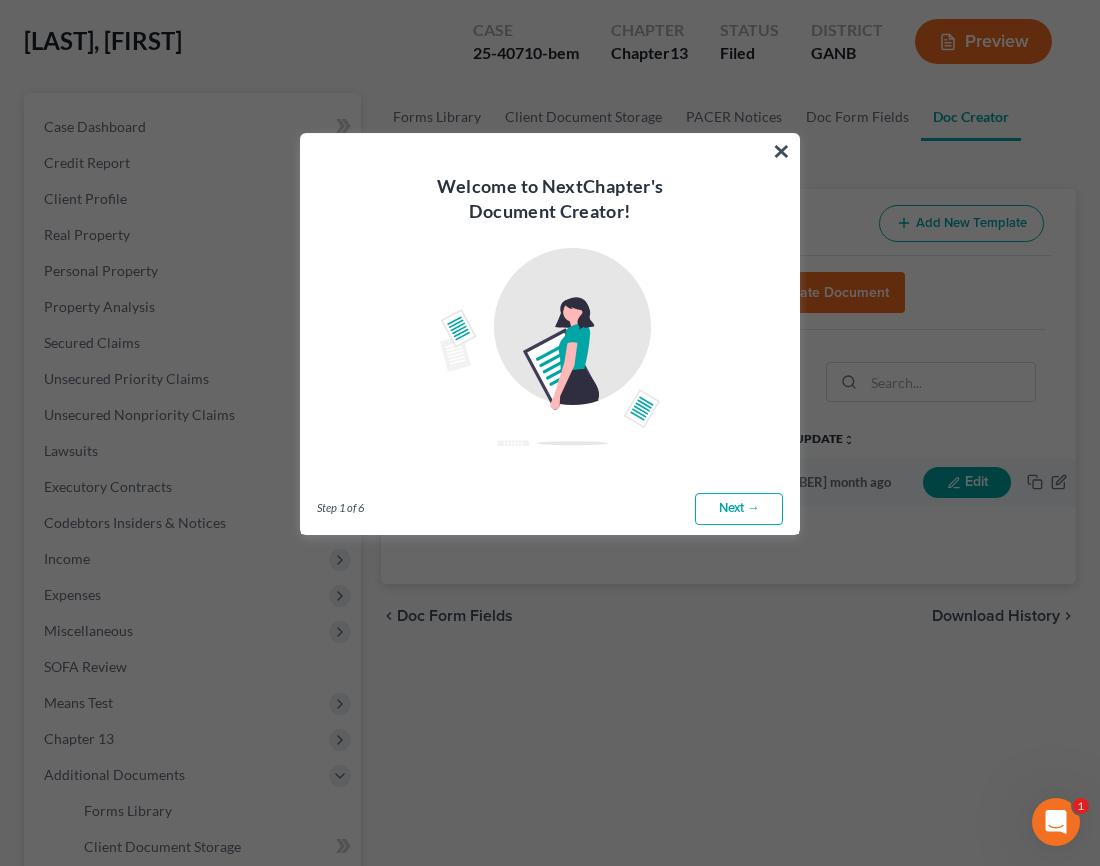 click on "Next →" at bounding box center (739, 509) 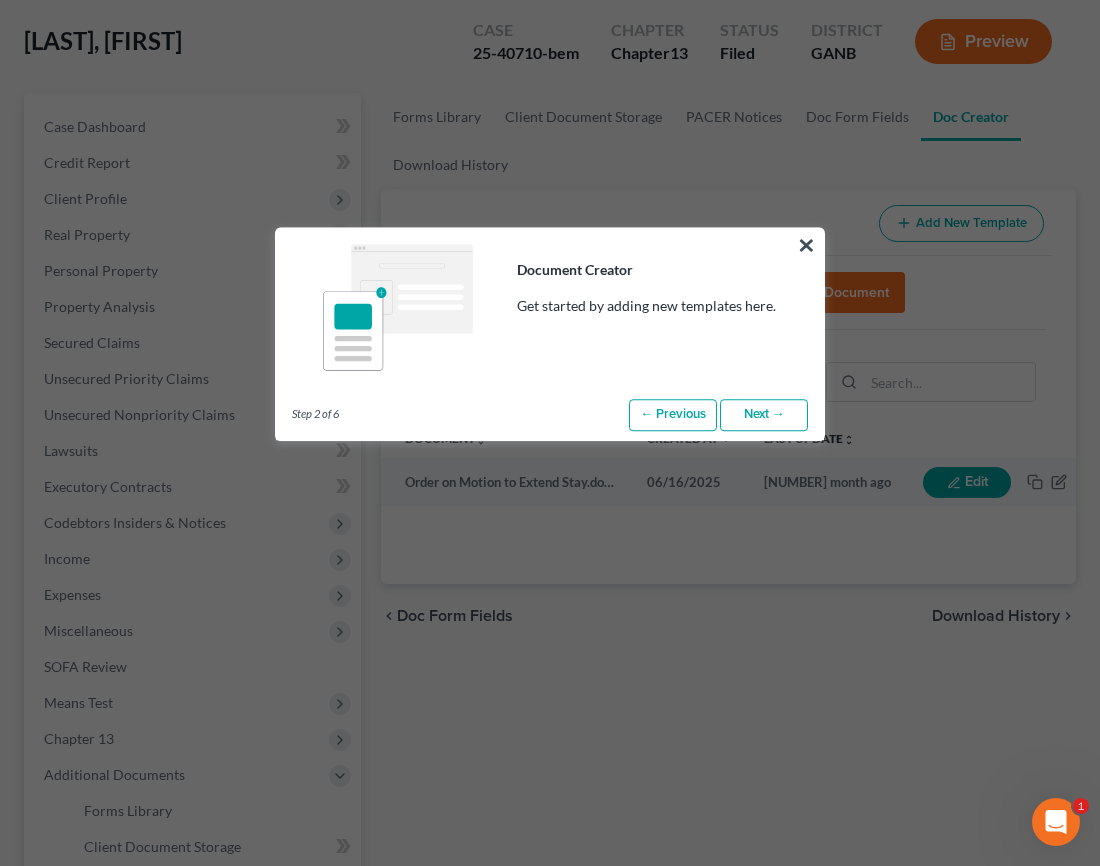 click on "Next →" at bounding box center [764, 415] 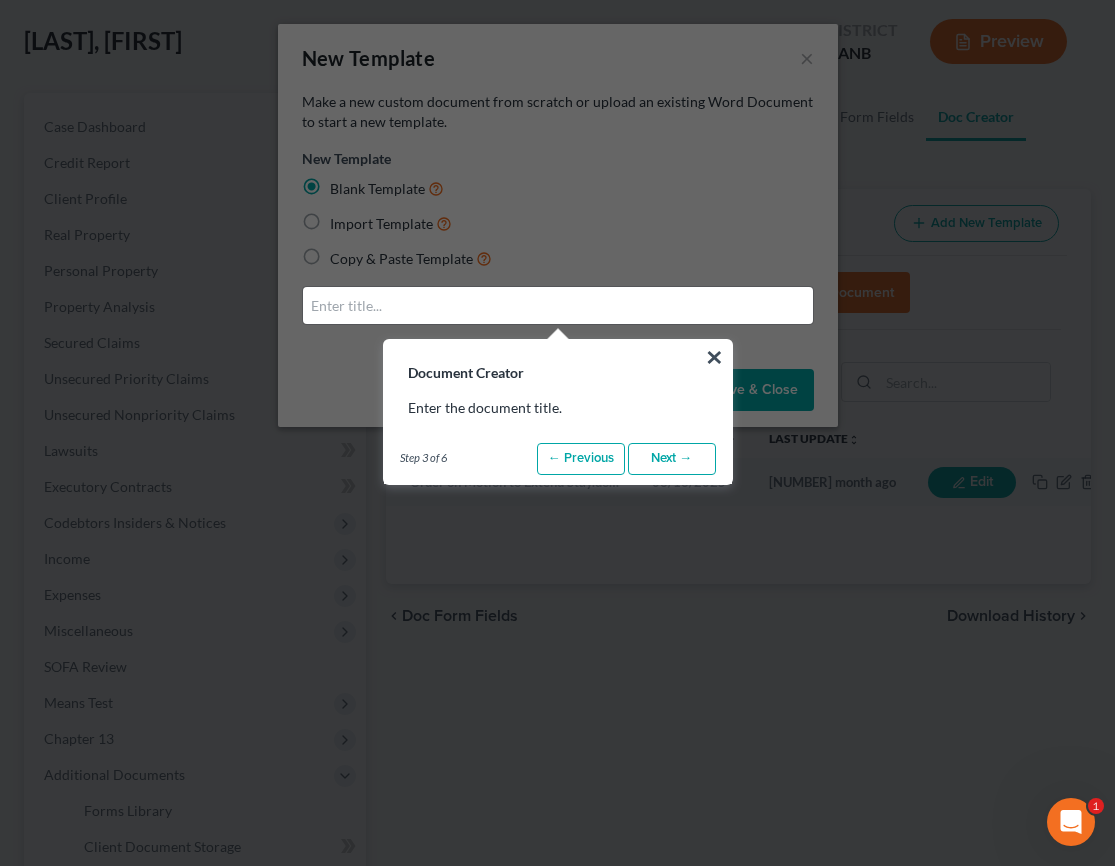 click on "Next →" at bounding box center (672, 459) 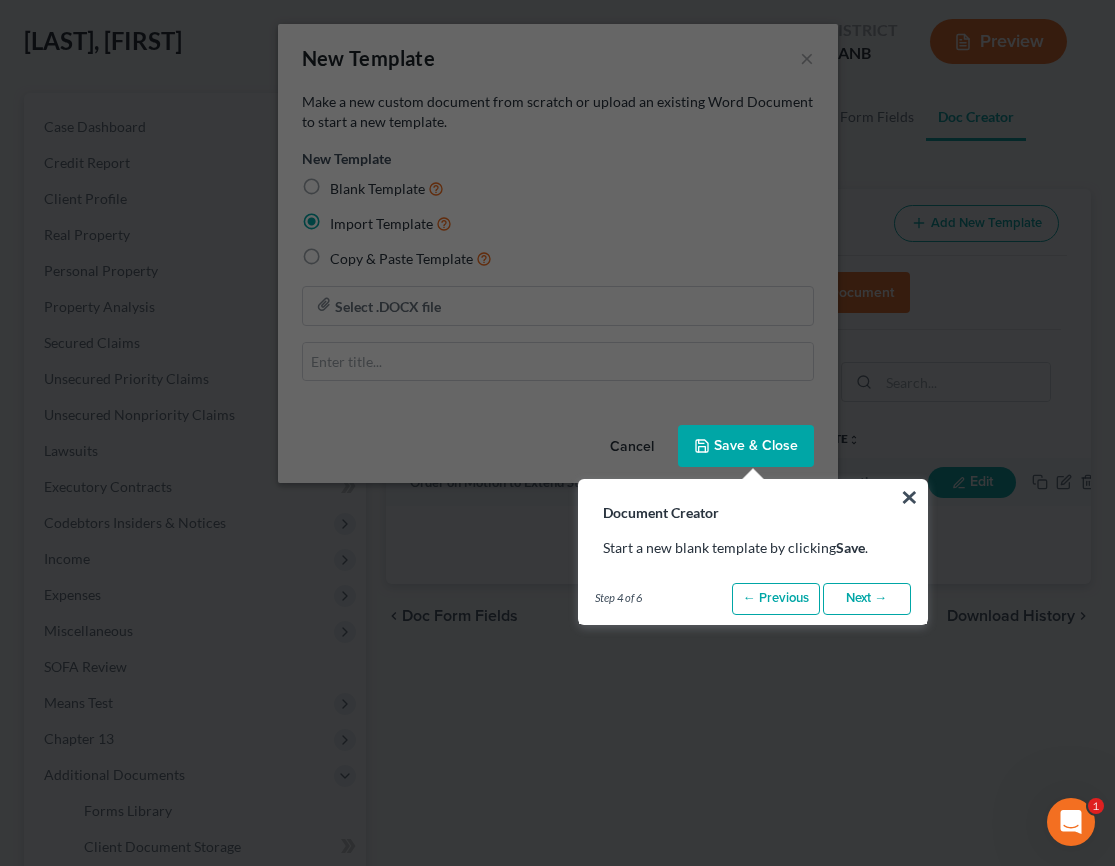 click on "Next →" at bounding box center [867, 599] 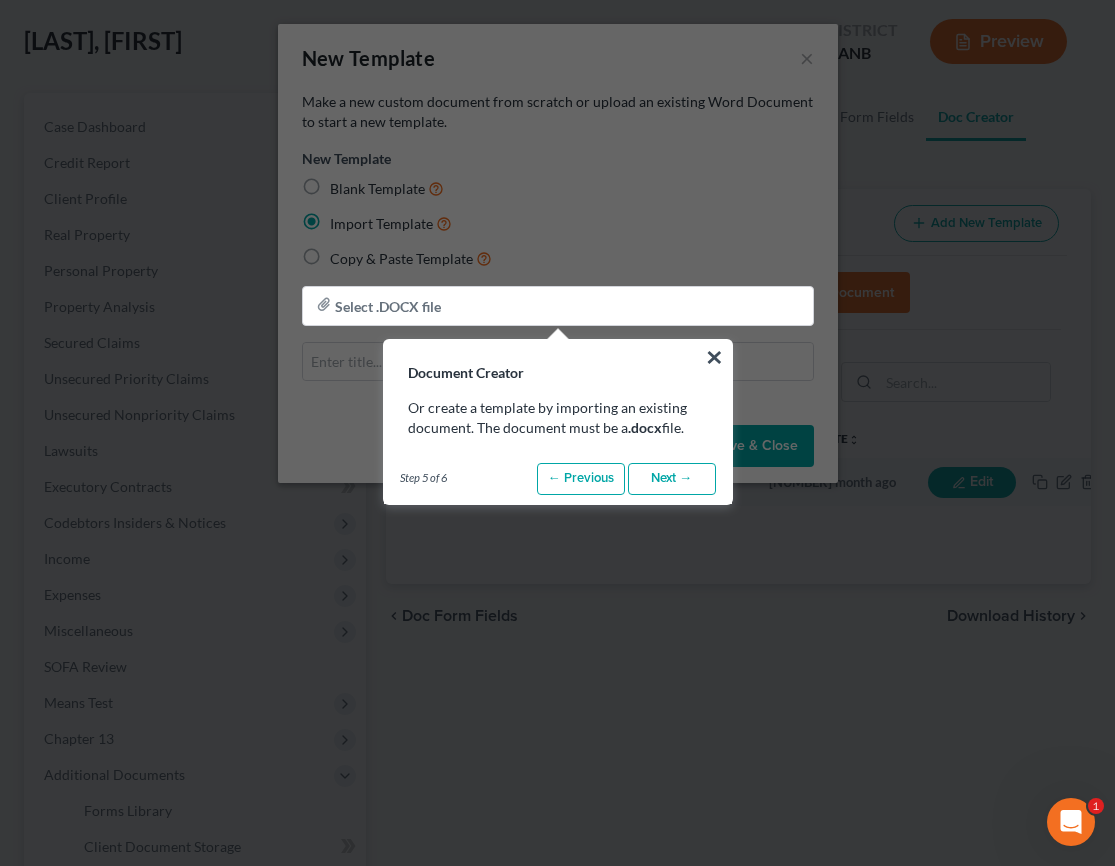 click on "Next →" at bounding box center [672, 479] 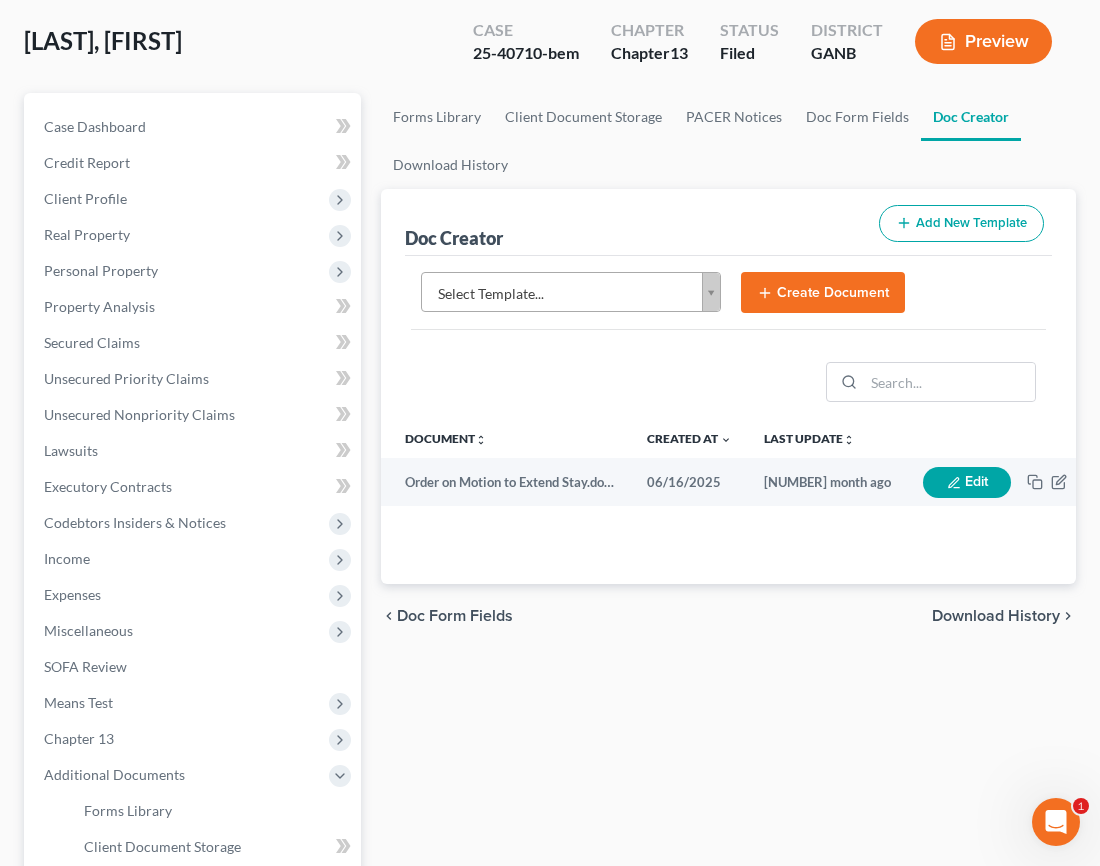 click on "Home New Case Client Portal Saedi Law Group ssudman@saedilawgroup.com My Account Settings Plan + Billing Account Add-Ons Upgrade to Whoa Help Center Webinars Training Videos What's new Log out New Case Home Client Portal         - No Result - See all results Or Press Enter... Help Help Center Webinars Training Videos What's new Saedi Law Group Saedi Law Group ssudman@saedilawgroup.com My Account Settings Plan + Billing Account Add-Ons Upgrade to Whoa Log out 	 Woody, Jason Upgraded Case 25-40710-bem Chapter Chapter  13 Status Filed District GANB Preview Petition Navigation
Case Dashboard
Payments
Invoices
Payments" at bounding box center [550, 576] 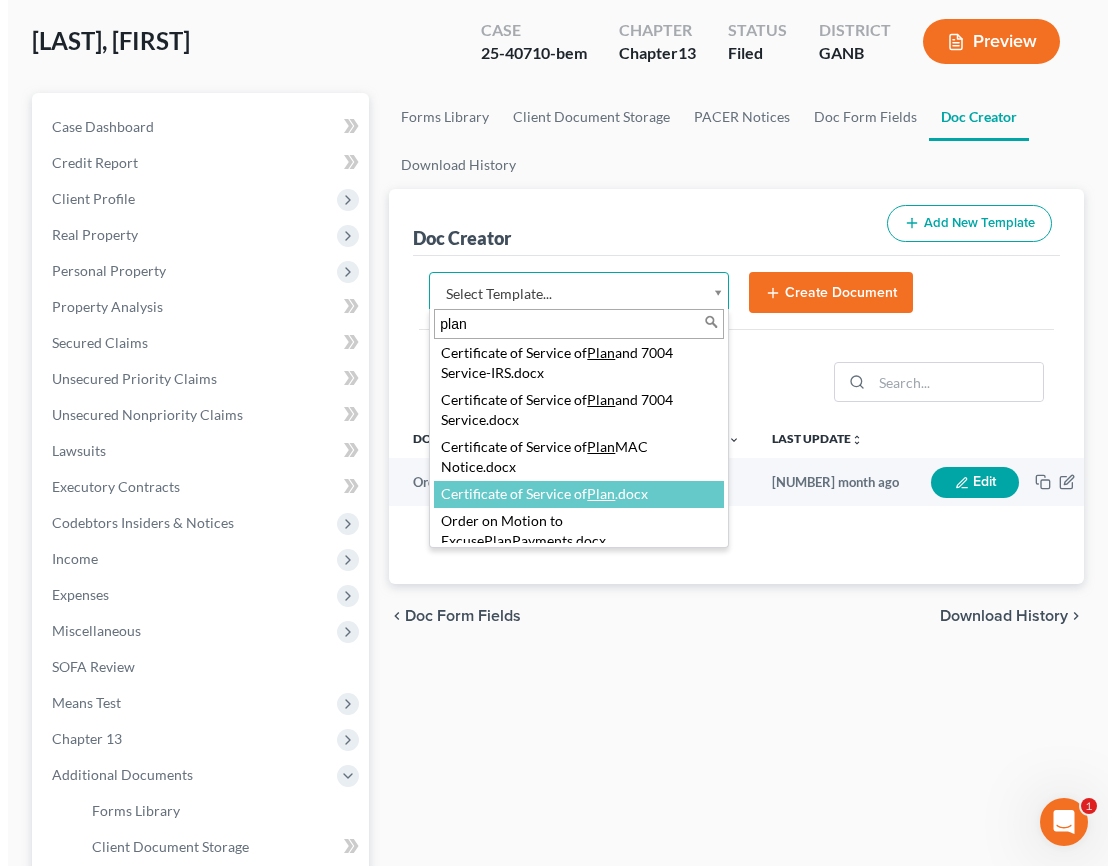scroll, scrollTop: 102, scrollLeft: 0, axis: vertical 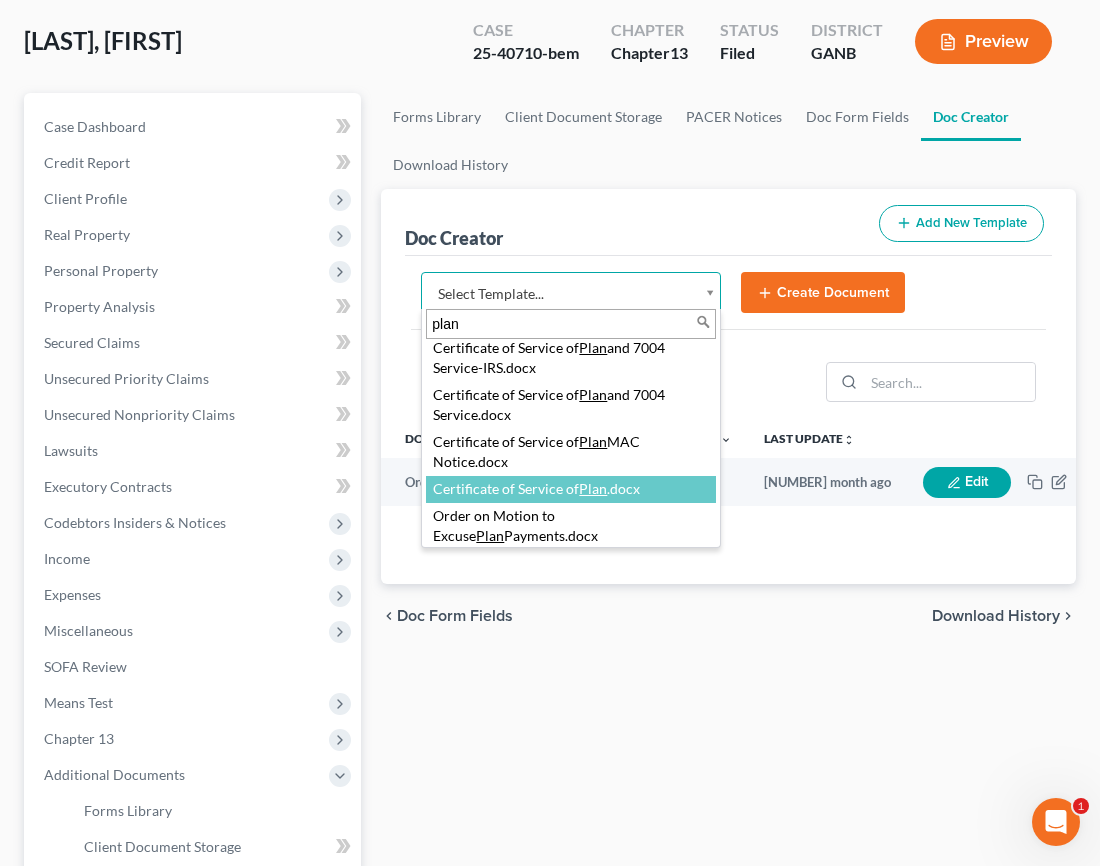 type on "plan" 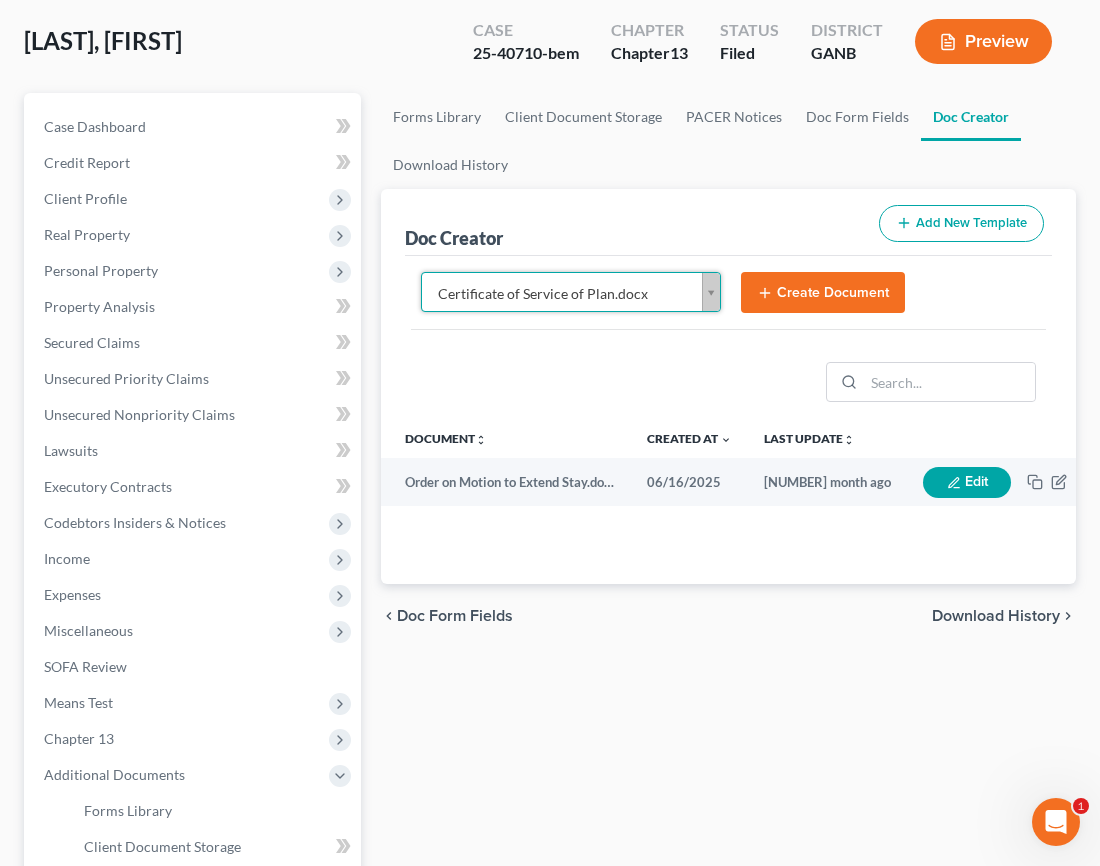 click on "Create Document" at bounding box center (823, 293) 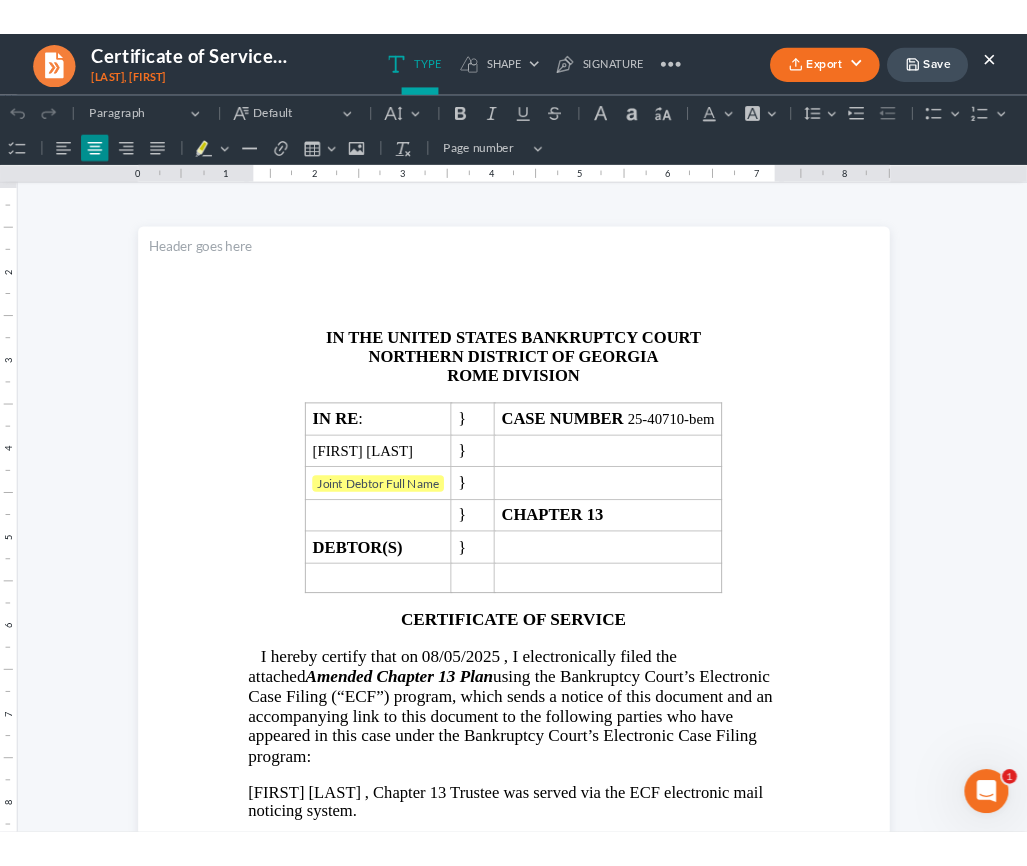 scroll, scrollTop: 0, scrollLeft: 0, axis: both 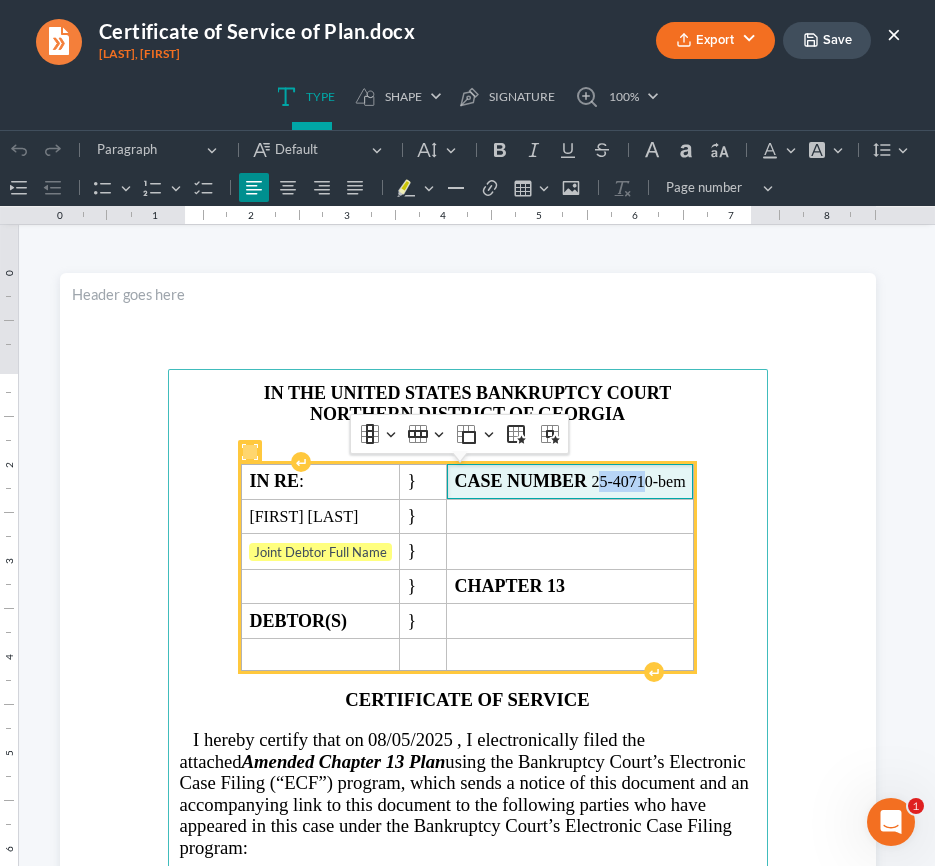 click on "CASE NUMBER   25-40710-bem" at bounding box center (569, 481) 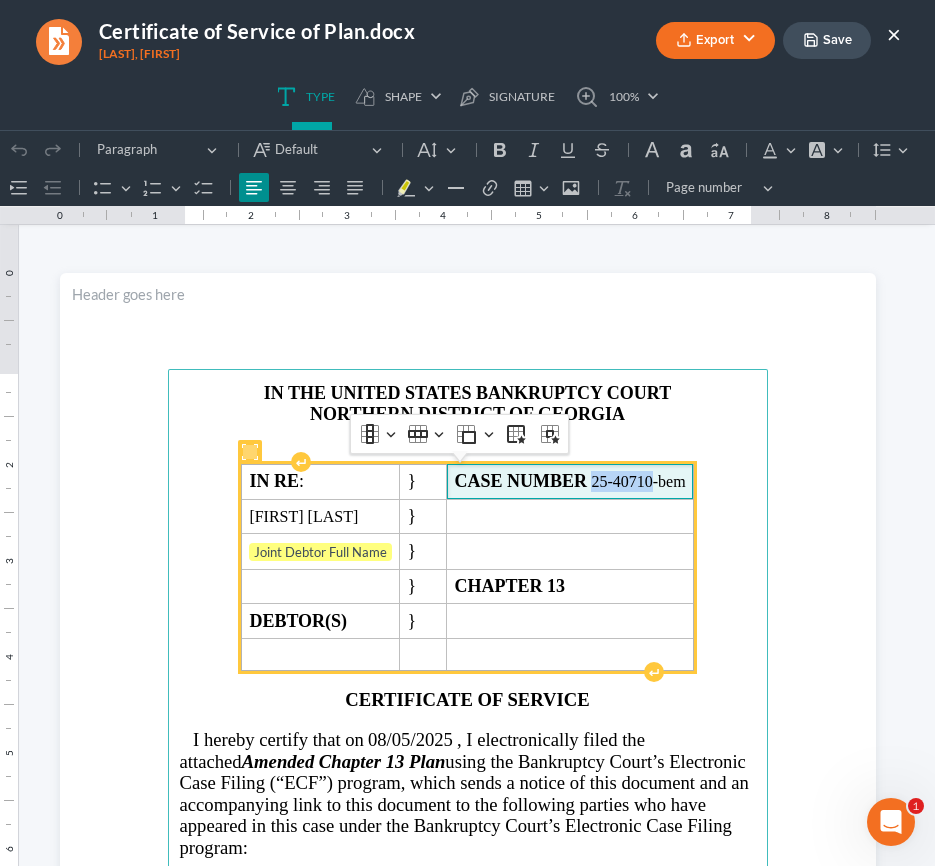 drag, startPoint x: 682, startPoint y: 484, endPoint x: 620, endPoint y: 485, distance: 62.008064 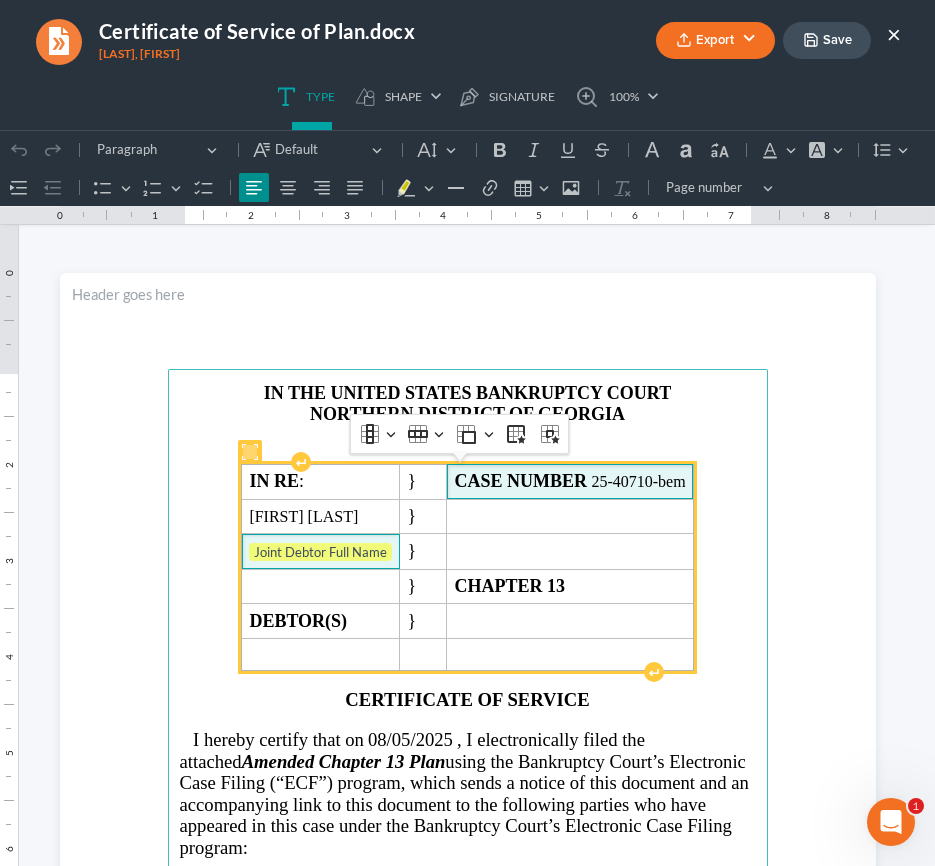 drag, startPoint x: 358, startPoint y: 549, endPoint x: 402, endPoint y: 549, distance: 44 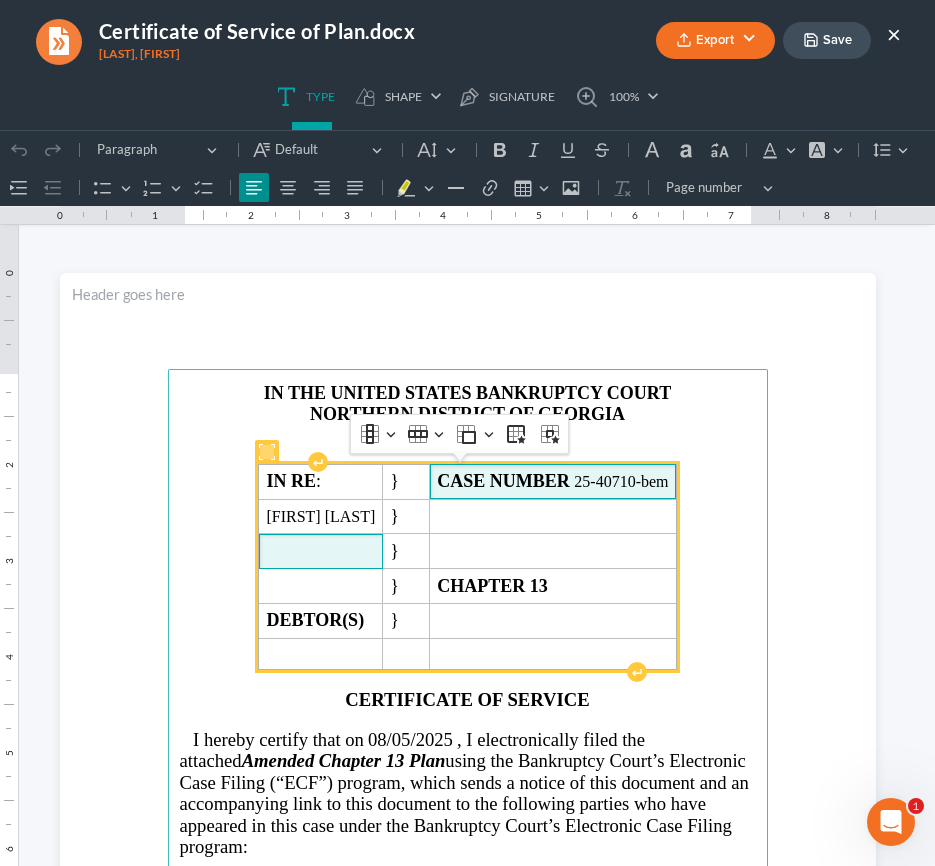 click on "CASE NUMBER   25-40710-bem" at bounding box center [553, 481] 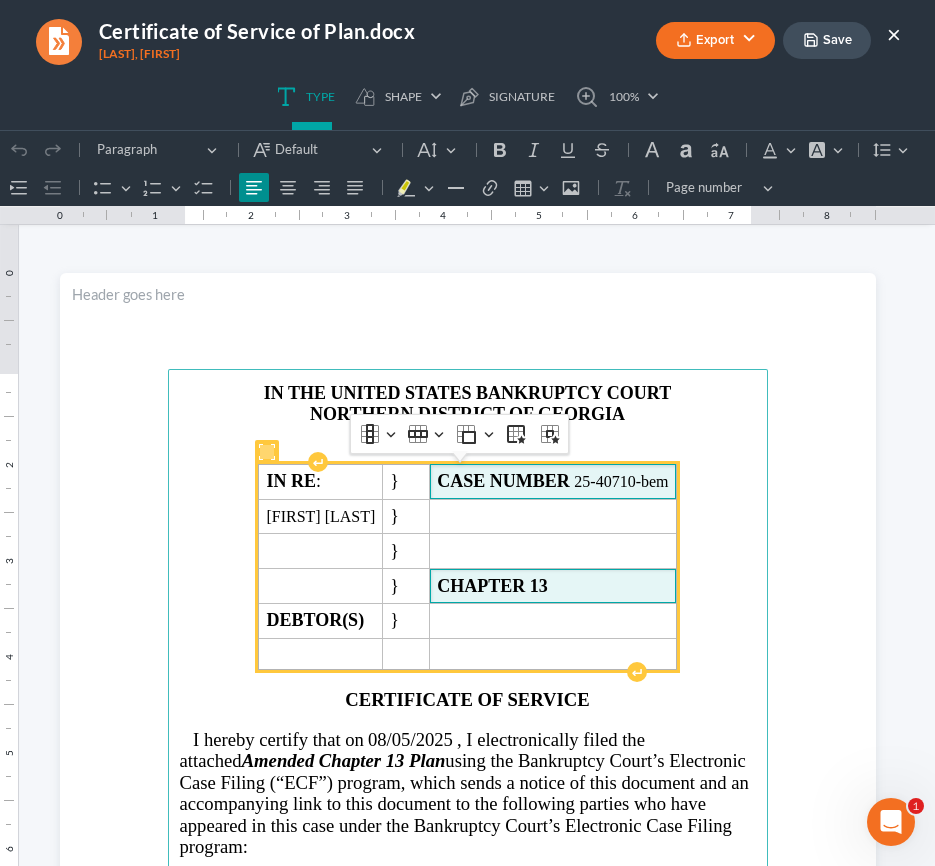 click on "CHAPTER   13" at bounding box center [553, 586] 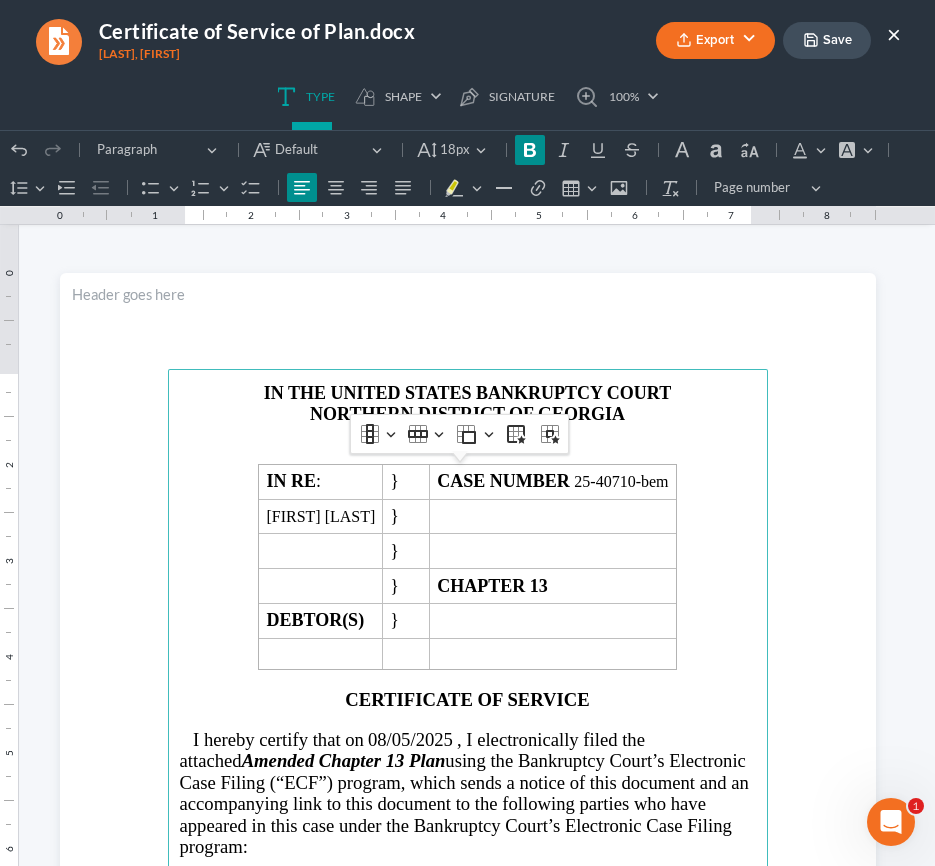 drag, startPoint x: 732, startPoint y: 416, endPoint x: 748, endPoint y: 492, distance: 77.665955 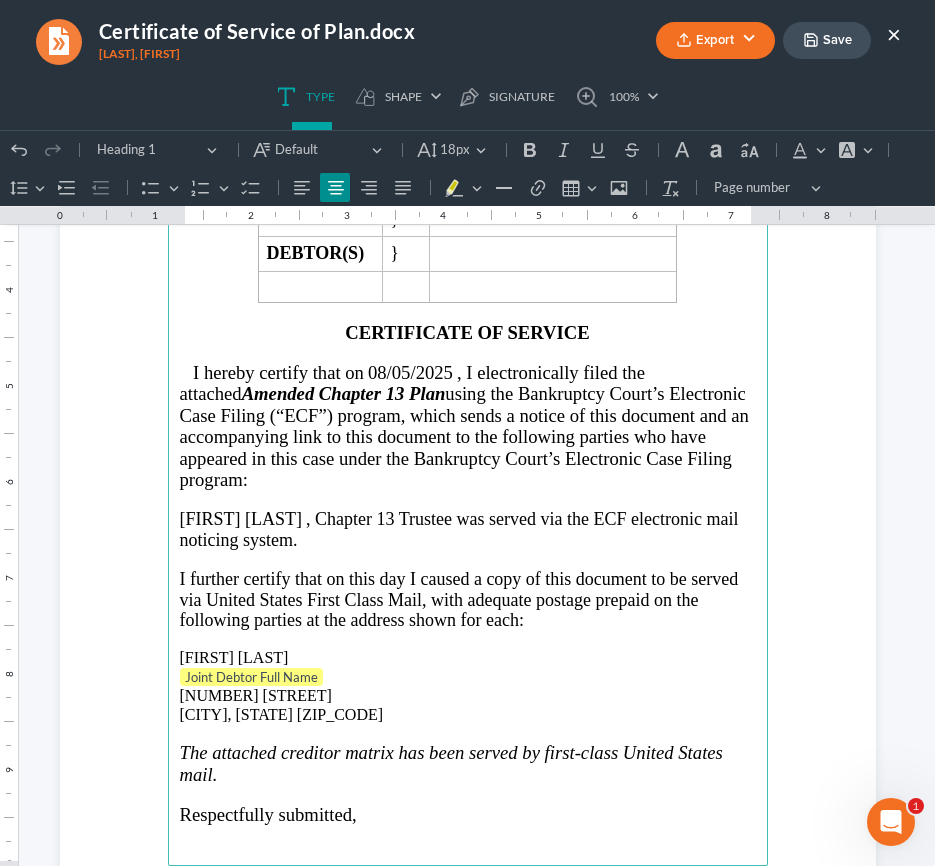 scroll, scrollTop: 400, scrollLeft: 0, axis: vertical 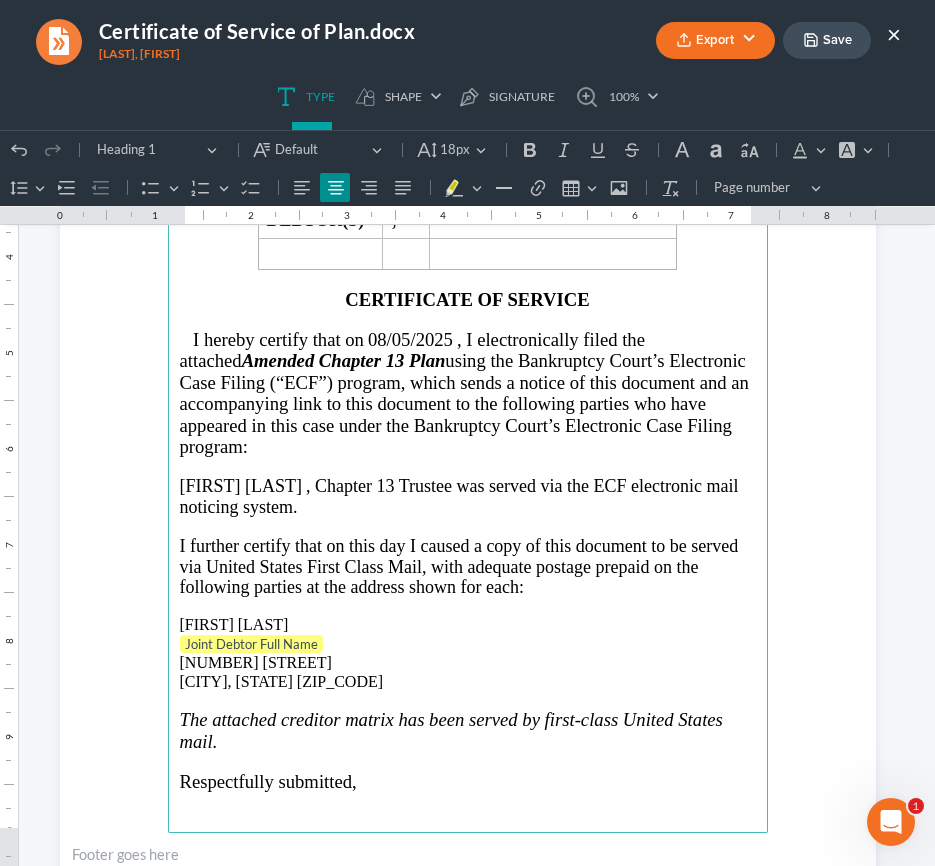 click on "Joint Debtor Full Name" at bounding box center (468, 645) 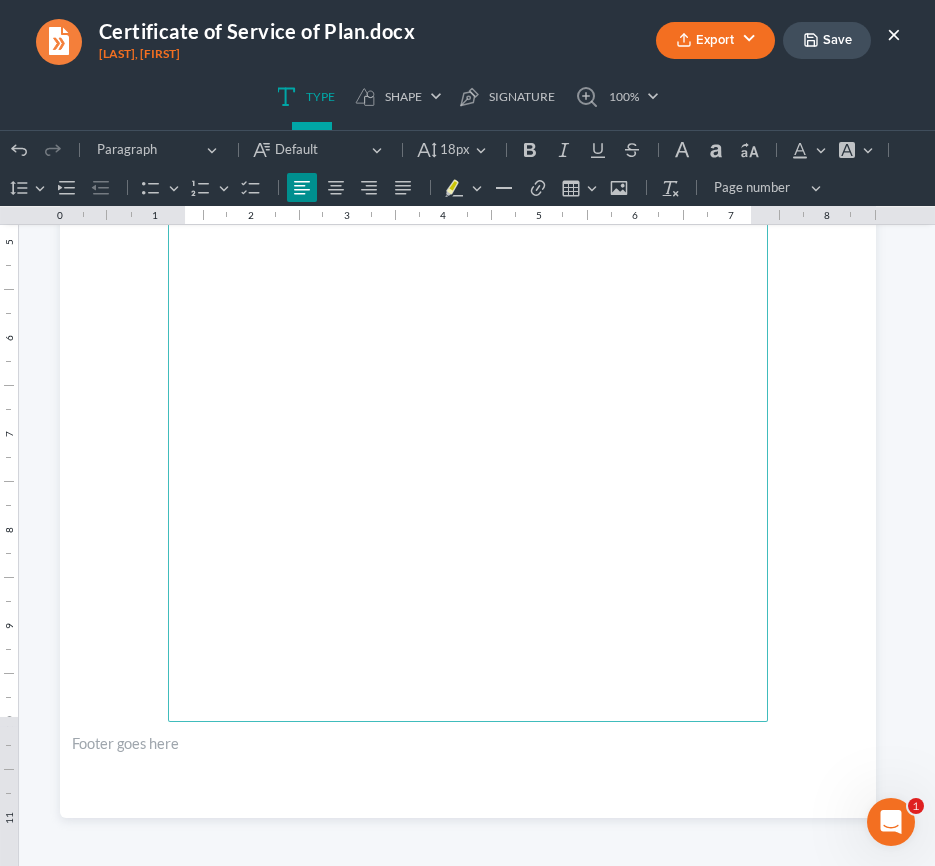 scroll, scrollTop: 1151, scrollLeft: 0, axis: vertical 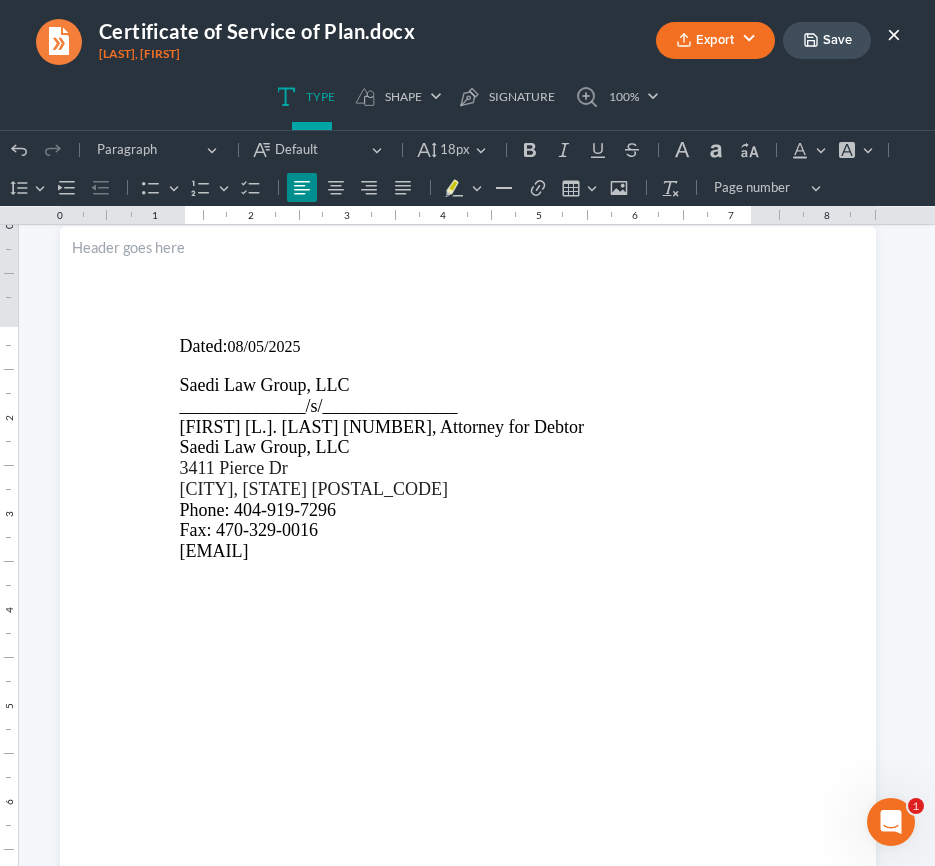 click on "Export" at bounding box center [715, 40] 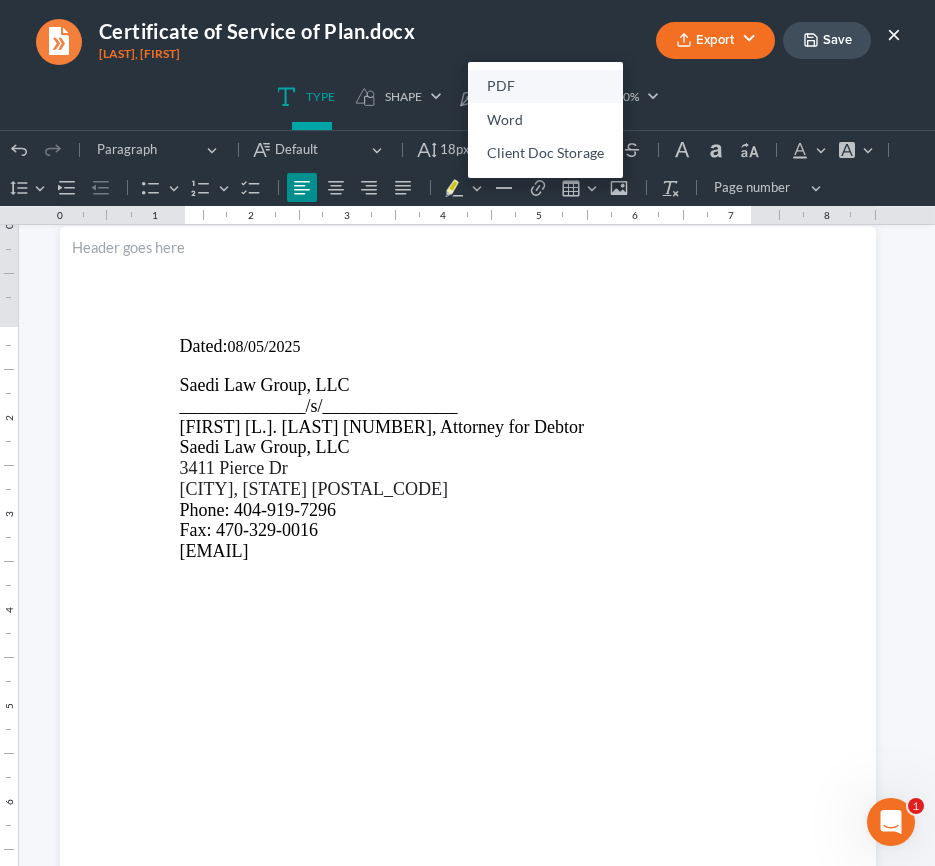 click on "PDF" at bounding box center [545, 87] 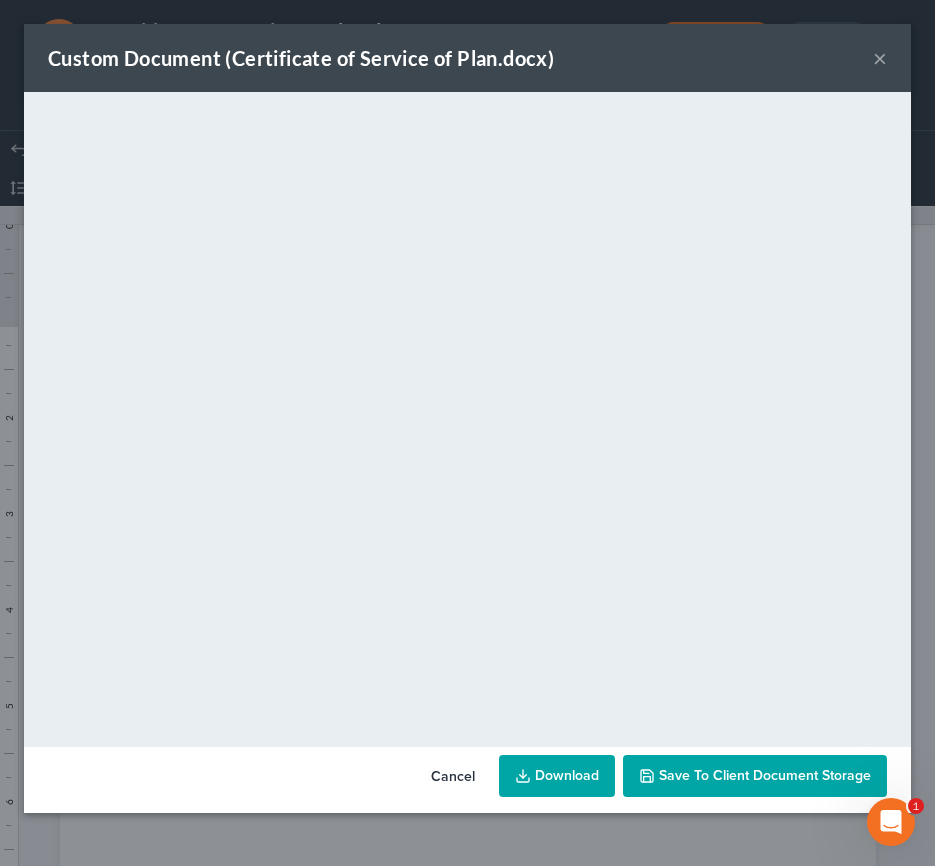 click on "Download" at bounding box center (557, 776) 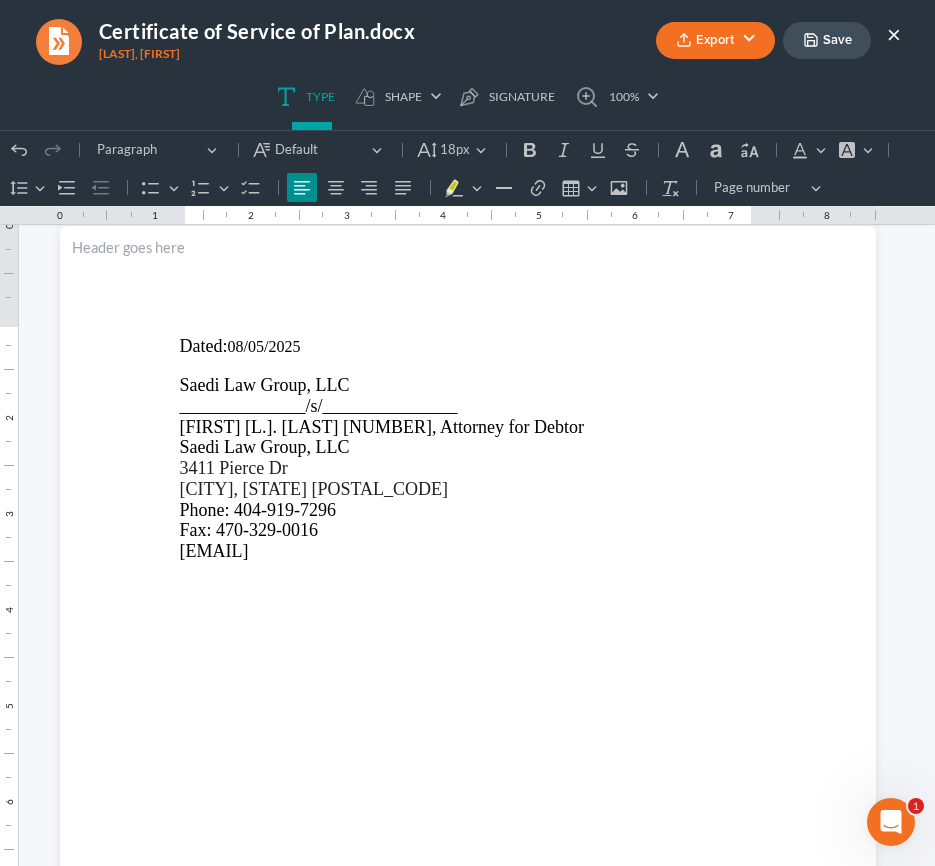 click on "Save" at bounding box center (827, 40) 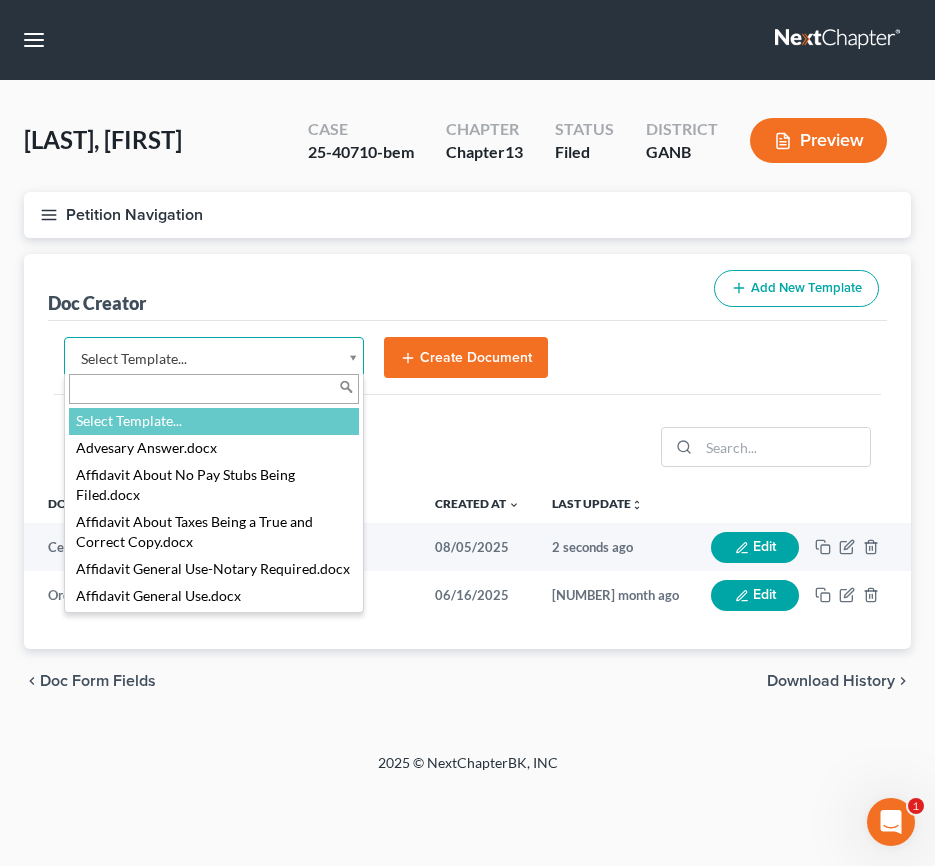 click on "Home New Case Client Portal Saedi Law Group ssudman@saedilawgroup.com My Account Settings Plan + Billing Account Add-Ons Upgrade to Whoa Help Center Webinars Training Videos What's new Log out New Case Home Client Portal         - No Result - See all results Or Press Enter... Help Help Center Webinars Training Videos What's new Saedi Law Group Saedi Law Group ssudman@saedilawgroup.com My Account Settings Plan + Billing Account Add-Ons Upgrade to Whoa Log out 	 Woody, Jason Upgraded Case 25-40710-bem Chapter Chapter  13 Status Filed District GANB Preview Petition Navigation
Case Dashboard
Payments
Invoices
Payments" at bounding box center (467, 433) 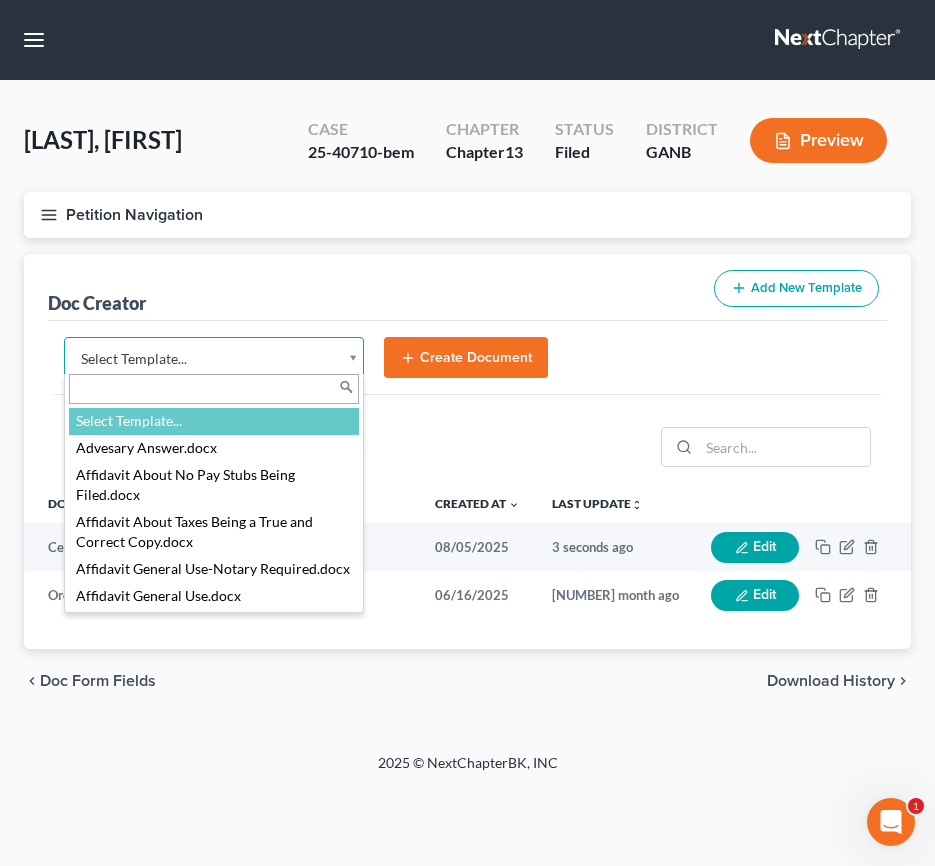 click at bounding box center [214, 389] 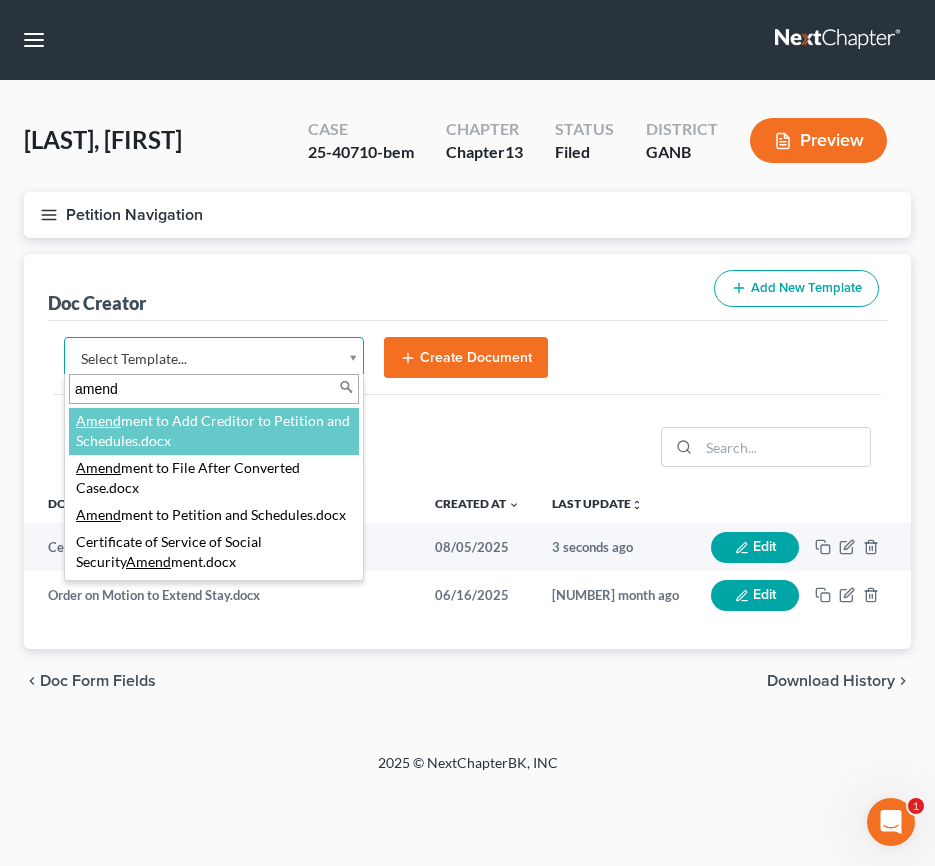 type on "amend" 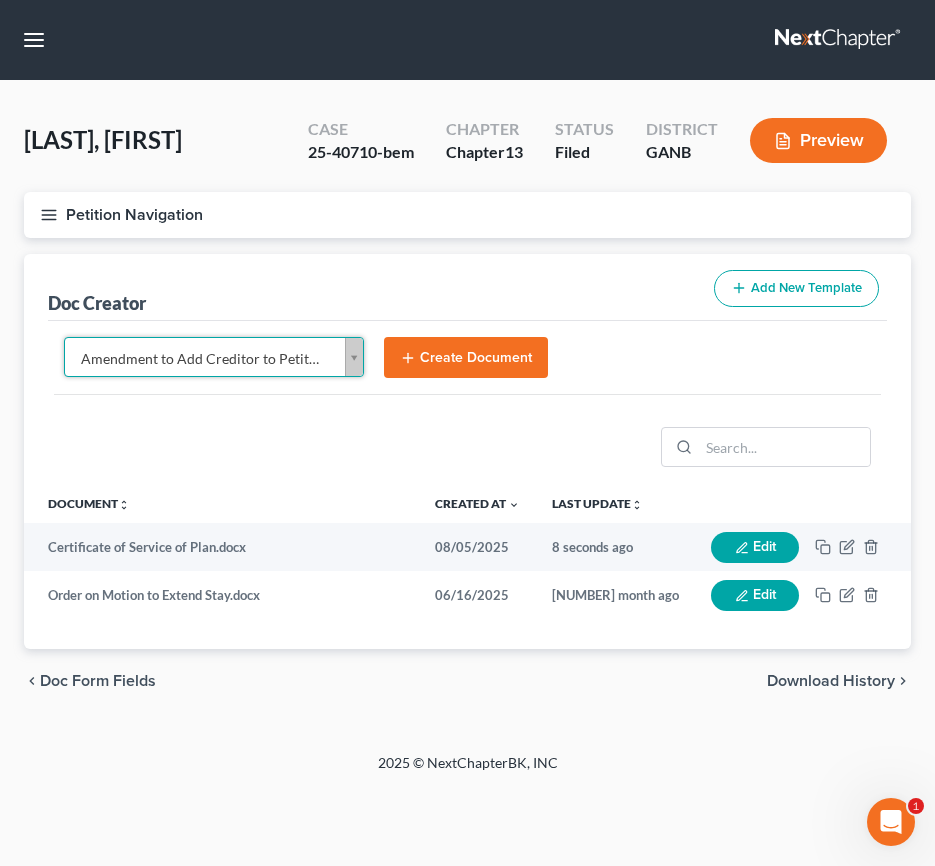 click on "Create Document" at bounding box center [466, 358] 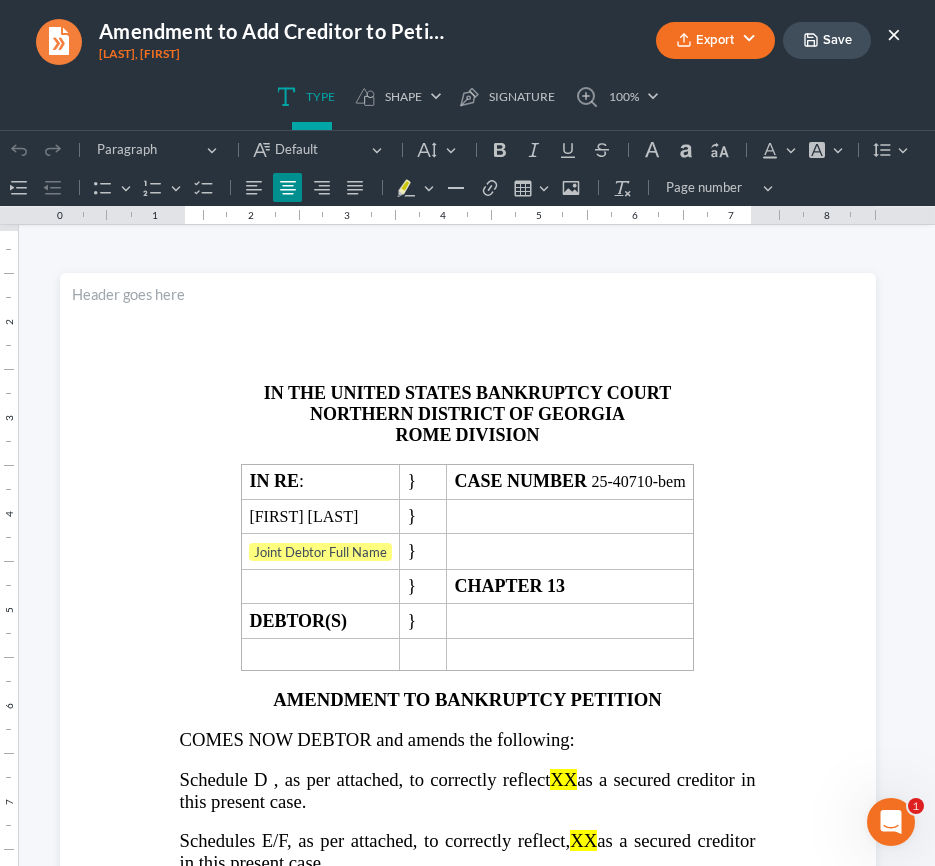 scroll, scrollTop: 0, scrollLeft: 0, axis: both 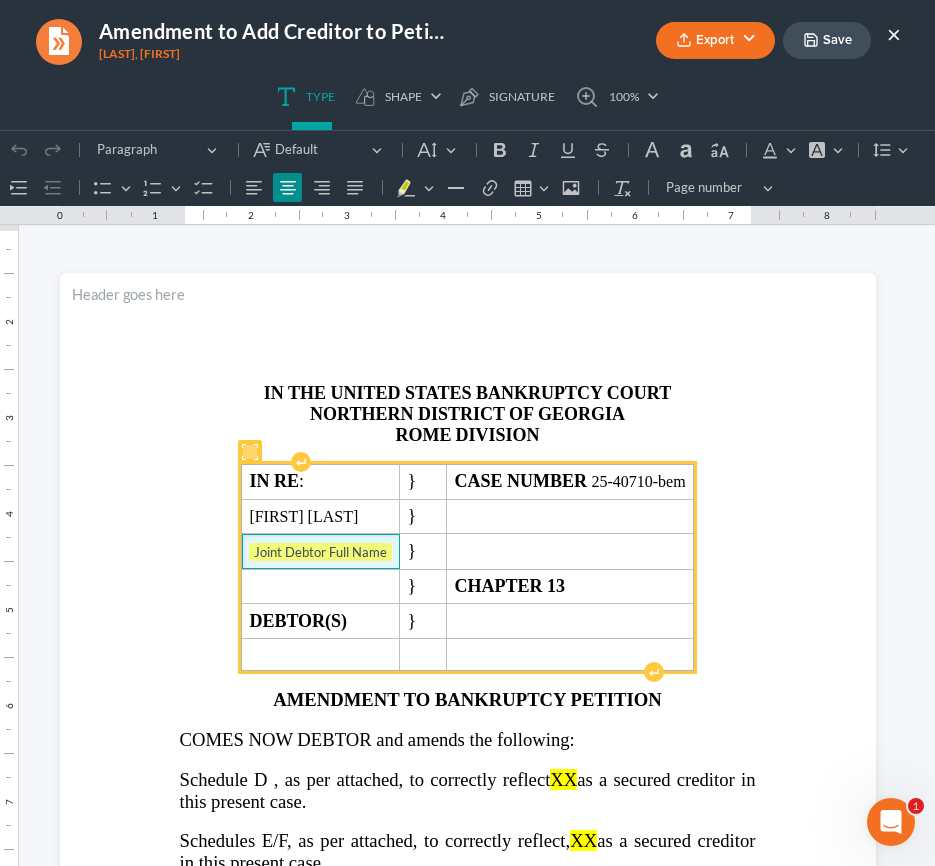 click on "Joint Debtor Full Name" at bounding box center (320, 553) 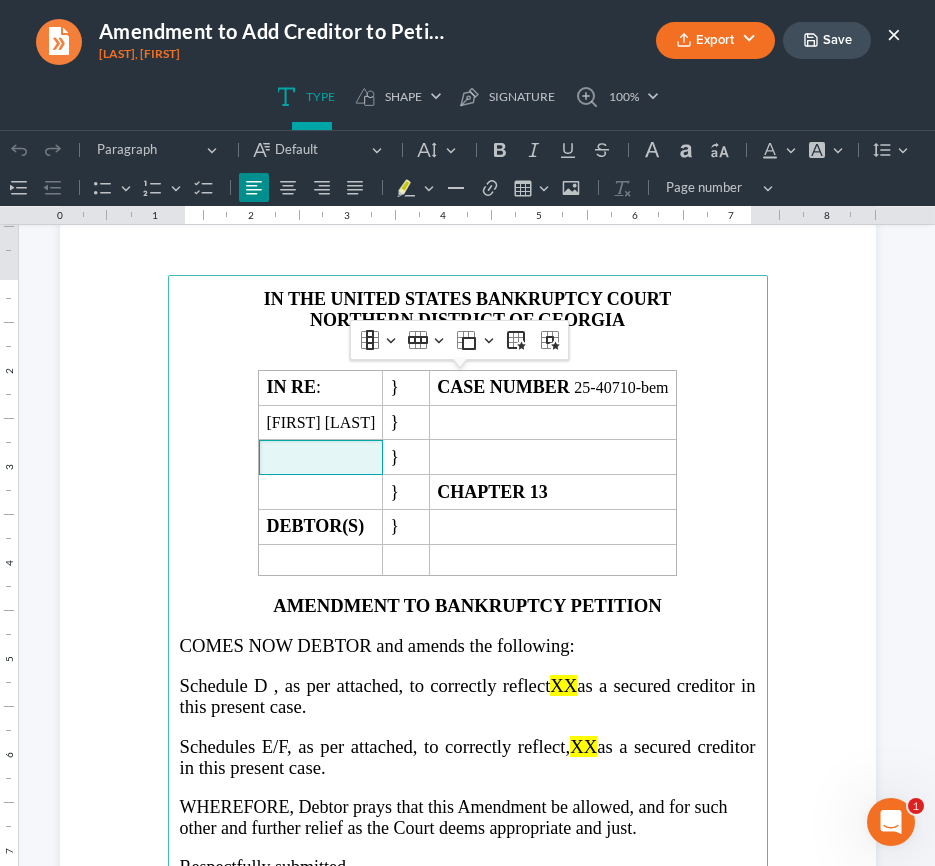 scroll, scrollTop: 224, scrollLeft: 0, axis: vertical 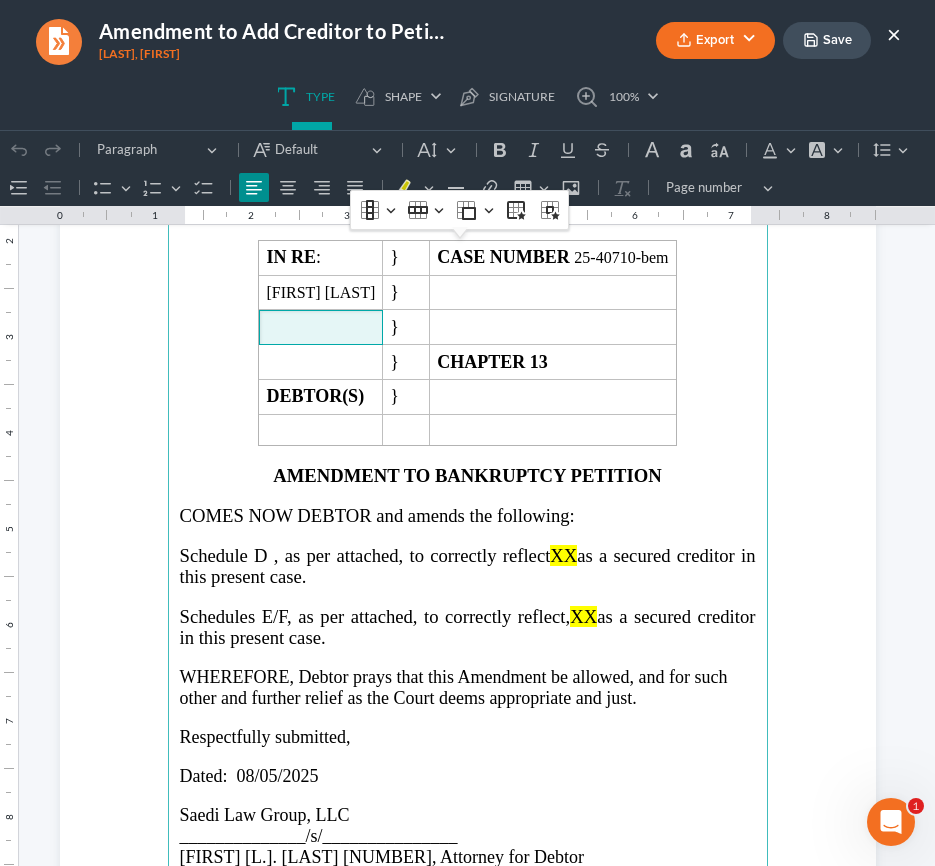 click on "×" at bounding box center (894, 34) 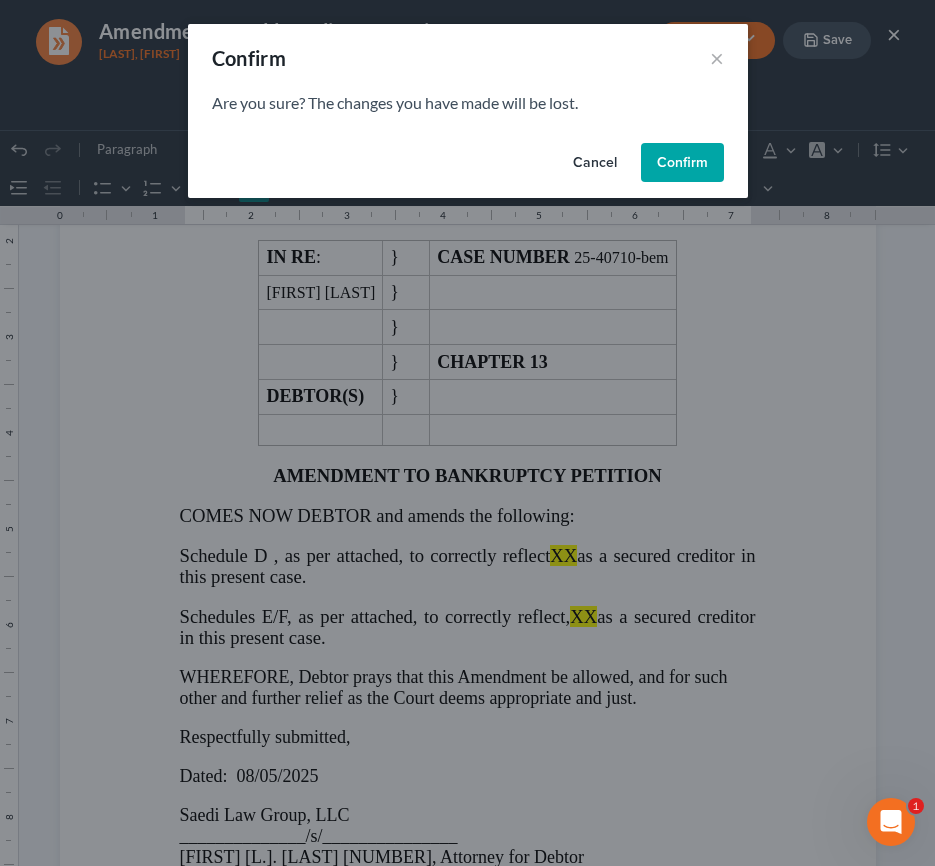 drag, startPoint x: 688, startPoint y: 172, endPoint x: 681, endPoint y: 219, distance: 47.518417 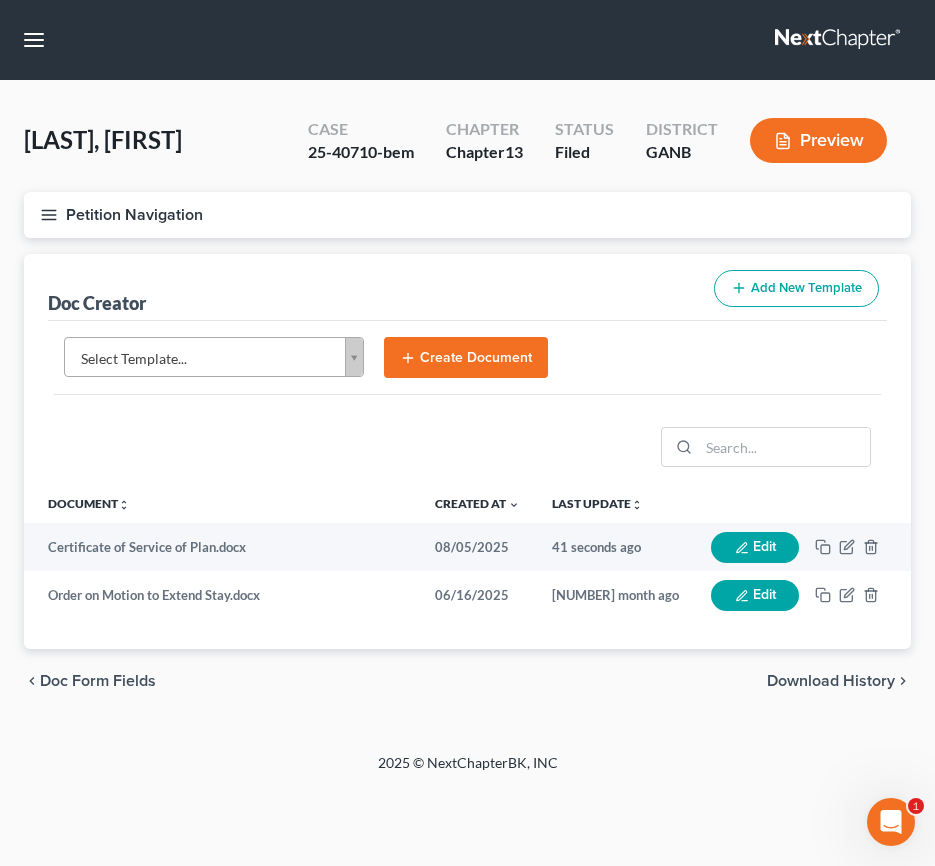 drag, startPoint x: 367, startPoint y: 338, endPoint x: 348, endPoint y: 355, distance: 25.495098 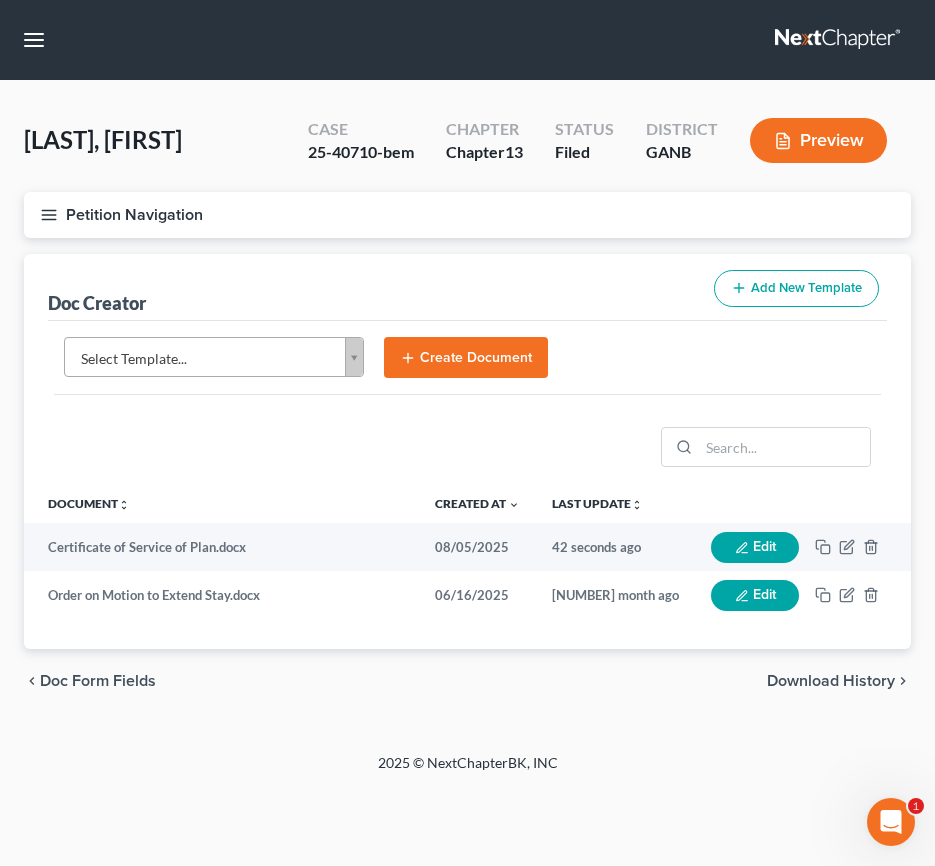 click on "Home New Case Client Portal Saedi Law Group ssudman@saedilawgroup.com My Account Settings Plan + Billing Account Add-Ons Upgrade to Whoa Help Center Webinars Training Videos What's new Log out New Case Home Client Portal         - No Result - See all results Or Press Enter... Help Help Center Webinars Training Videos What's new Saedi Law Group Saedi Law Group ssudman@saedilawgroup.com My Account Settings Plan + Billing Account Add-Ons Upgrade to Whoa Log out 	 Woody, Jason Upgraded Case 25-40710-bem Chapter Chapter  13 Status Filed District GANB Preview Petition Navigation
Case Dashboard
Payments
Invoices
Payments" at bounding box center [467, 433] 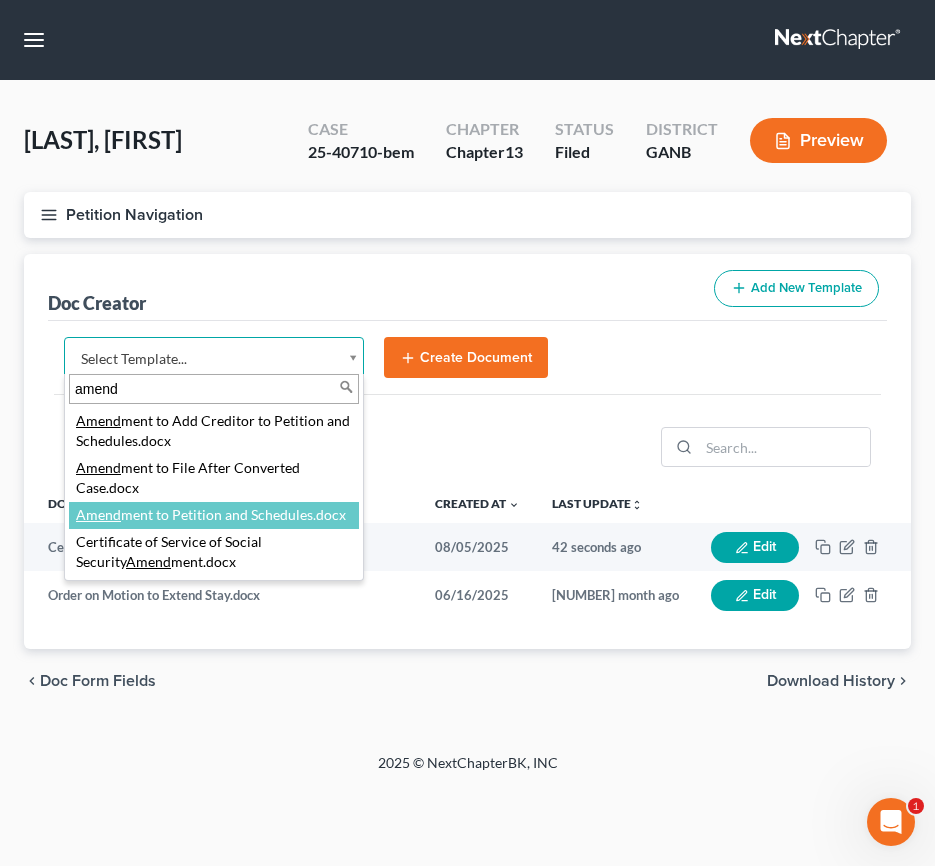 type on "amend" 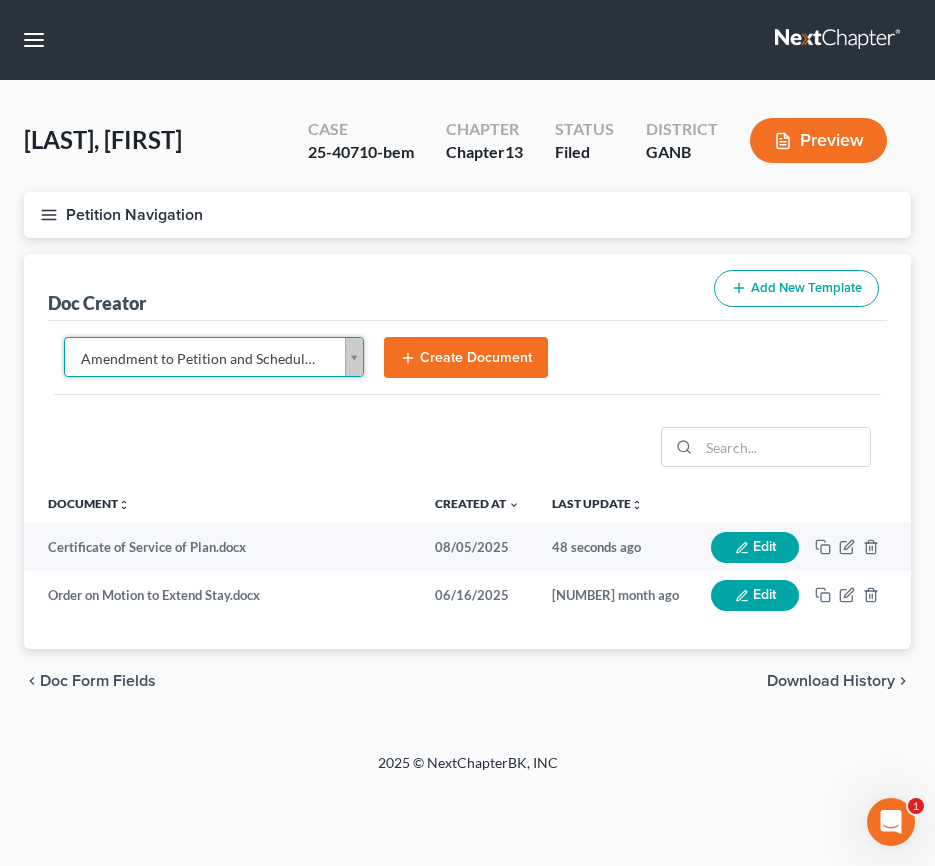 click on "Create Document" at bounding box center [466, 358] 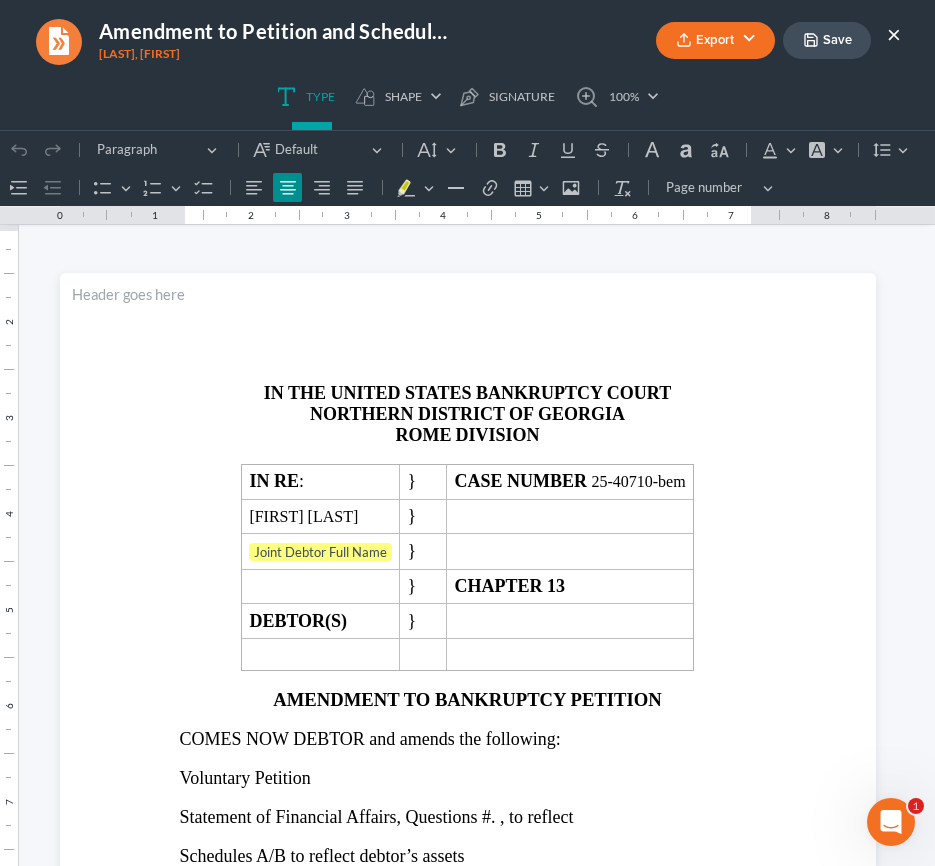 scroll, scrollTop: 0, scrollLeft: 0, axis: both 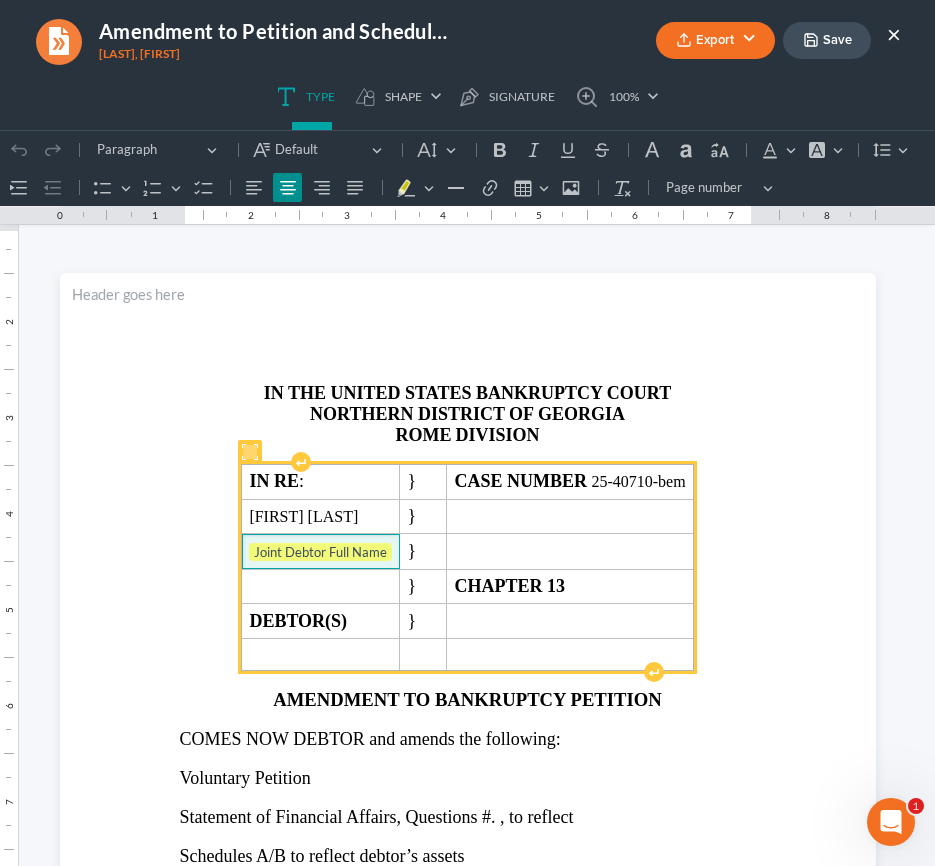 click on "Joint Debtor Full Name" at bounding box center [320, 553] 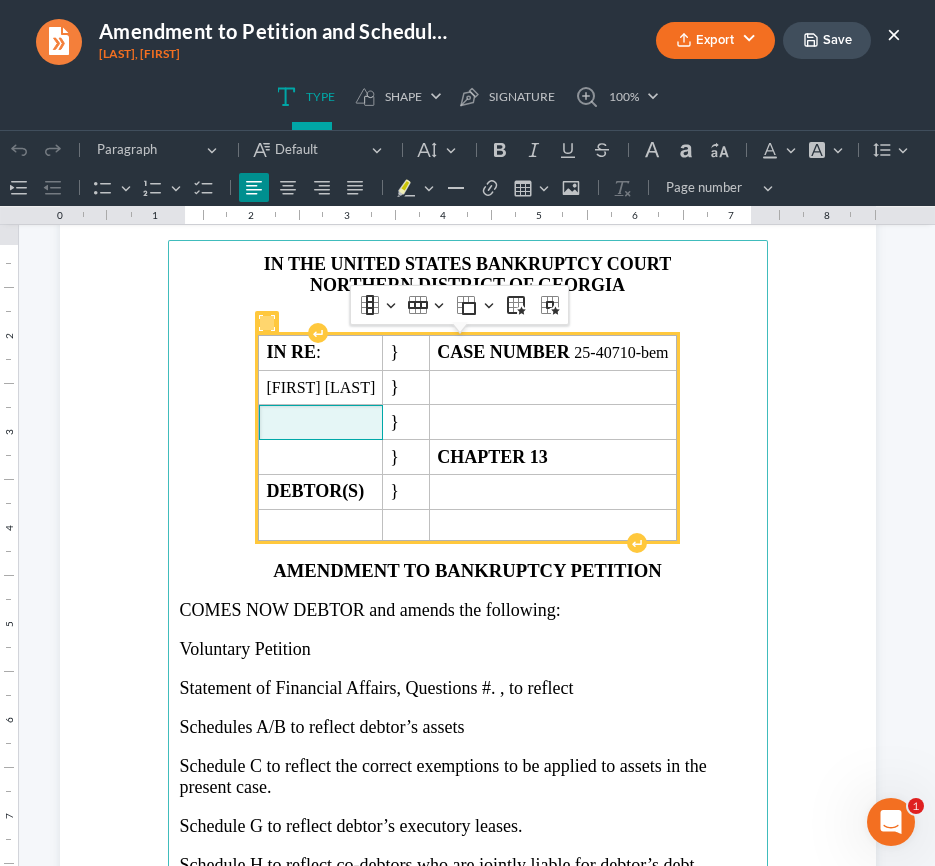 scroll, scrollTop: 224, scrollLeft: 0, axis: vertical 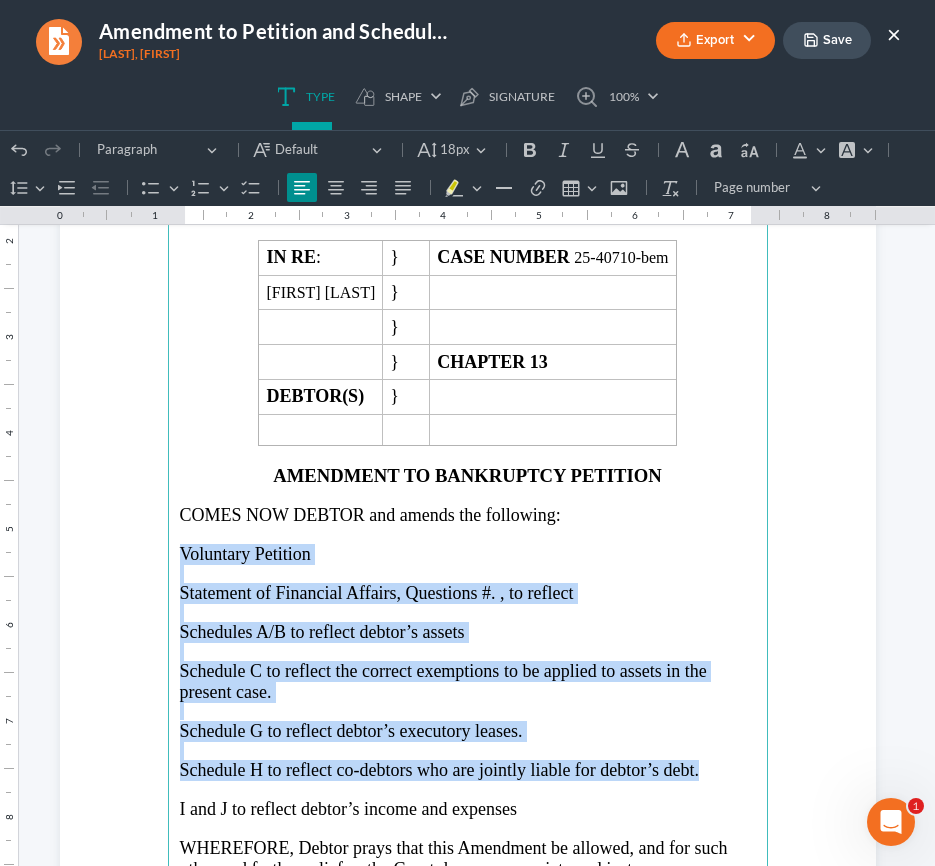 drag, startPoint x: 175, startPoint y: 566, endPoint x: 718, endPoint y: 777, distance: 582.55475 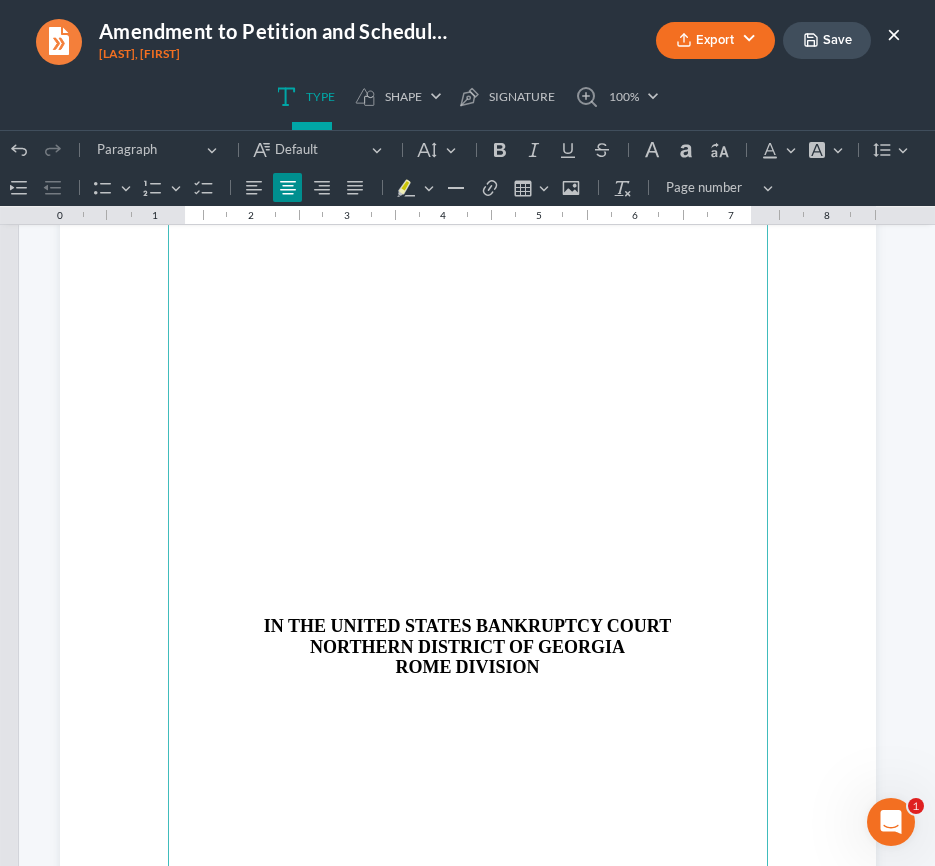 scroll, scrollTop: 1488, scrollLeft: 0, axis: vertical 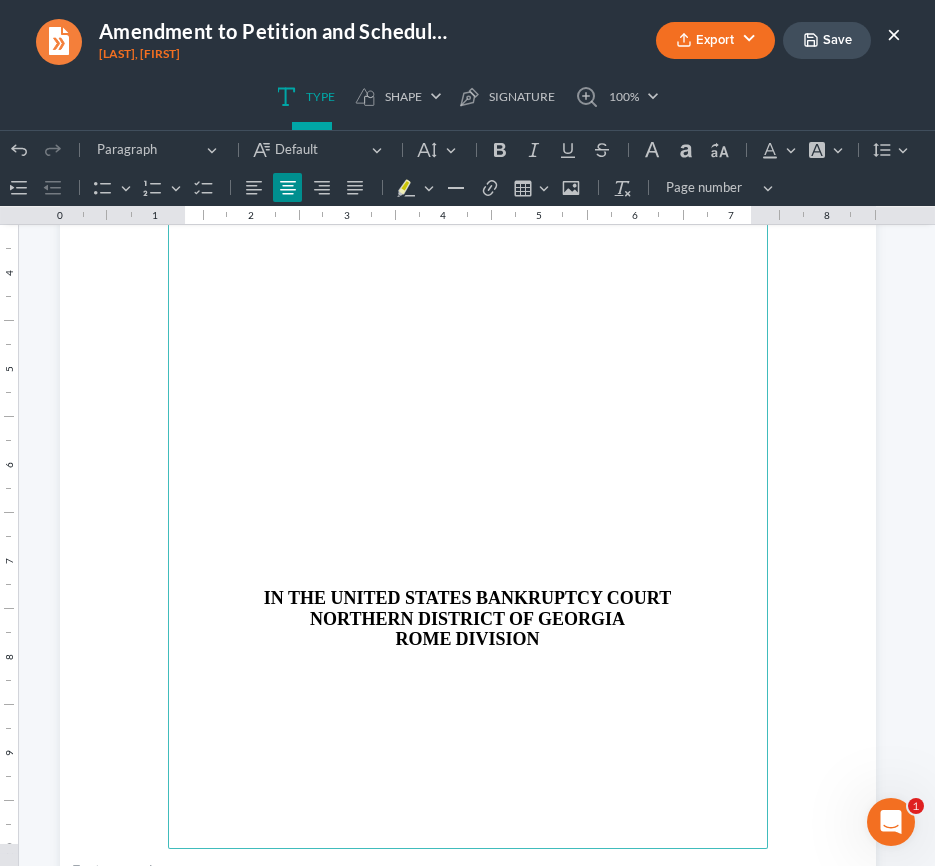 click at bounding box center [468, 578] 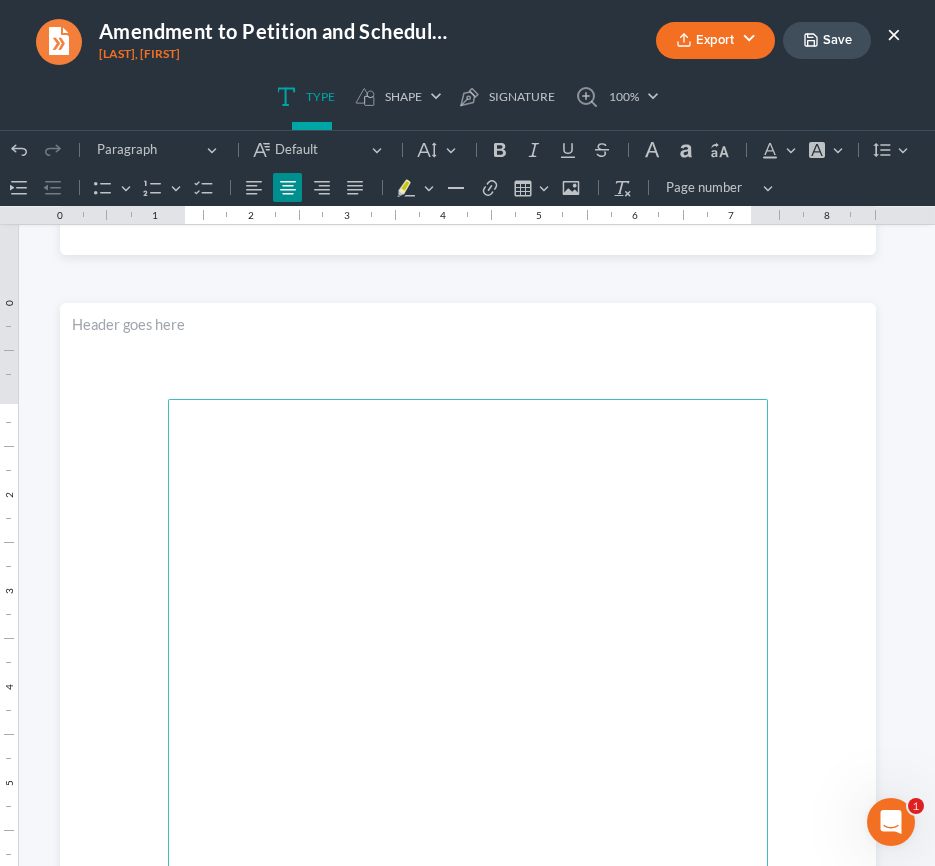 scroll, scrollTop: 1072, scrollLeft: 0, axis: vertical 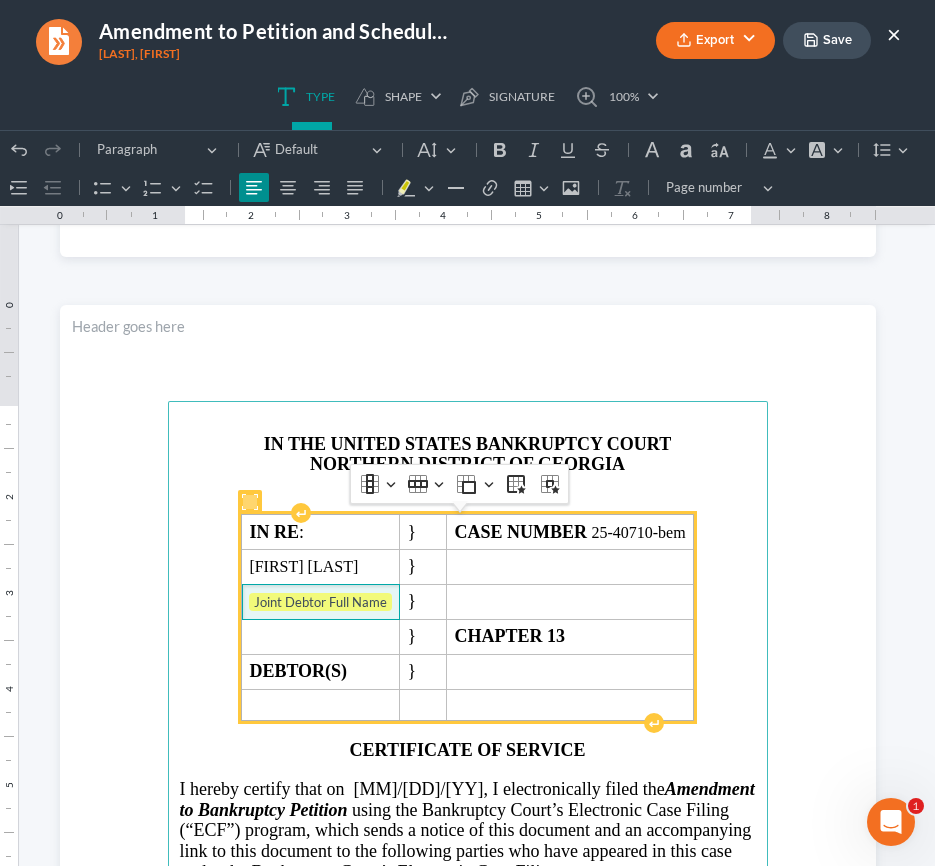 click on "Joint Debtor Full Name ⁠⁠⁠⁠⁠⁠⁠" at bounding box center [320, 603] 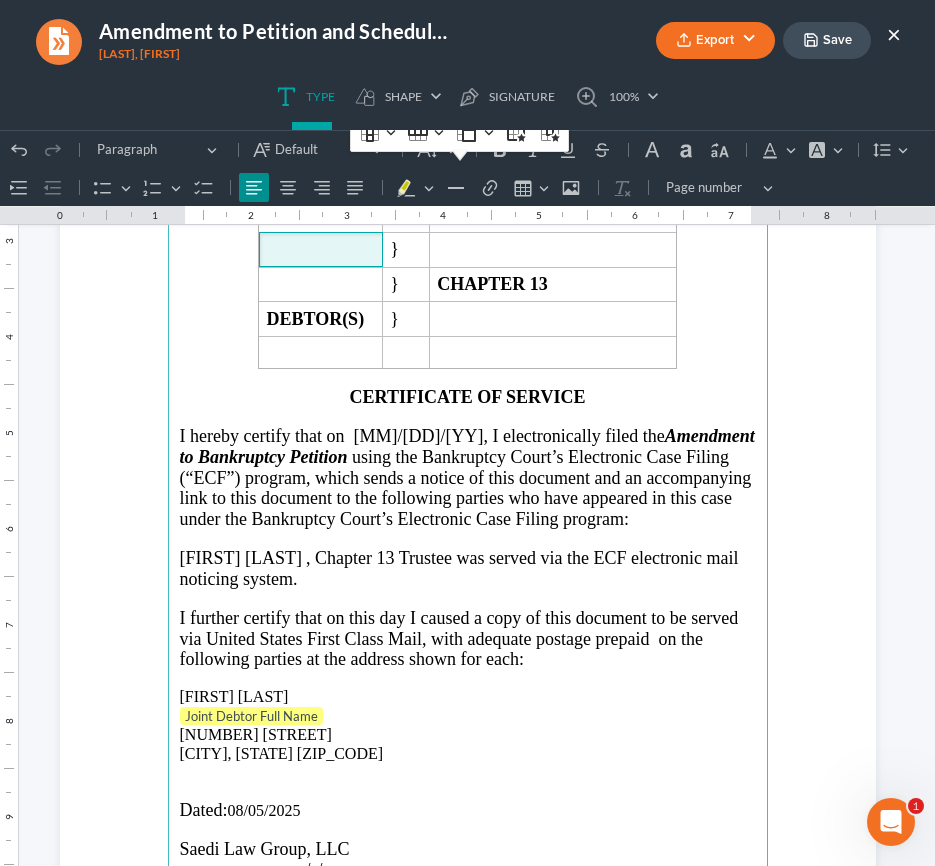 scroll, scrollTop: 1472, scrollLeft: 0, axis: vertical 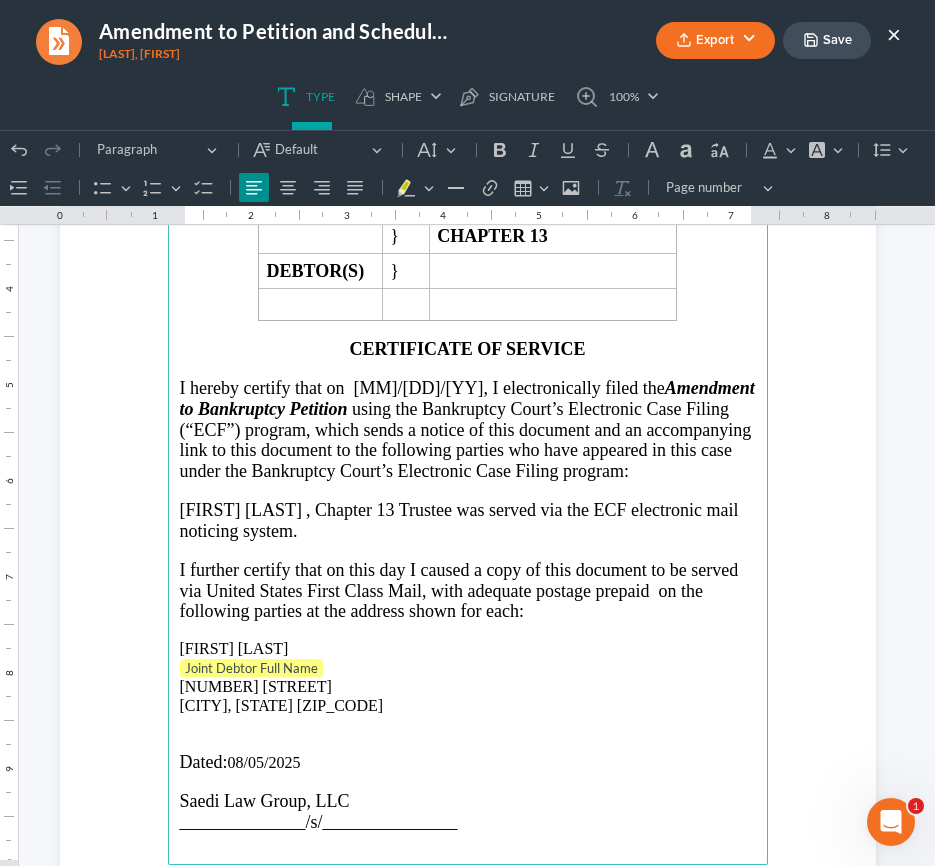 click on "Joint Debtor Full Name" at bounding box center (468, 669) 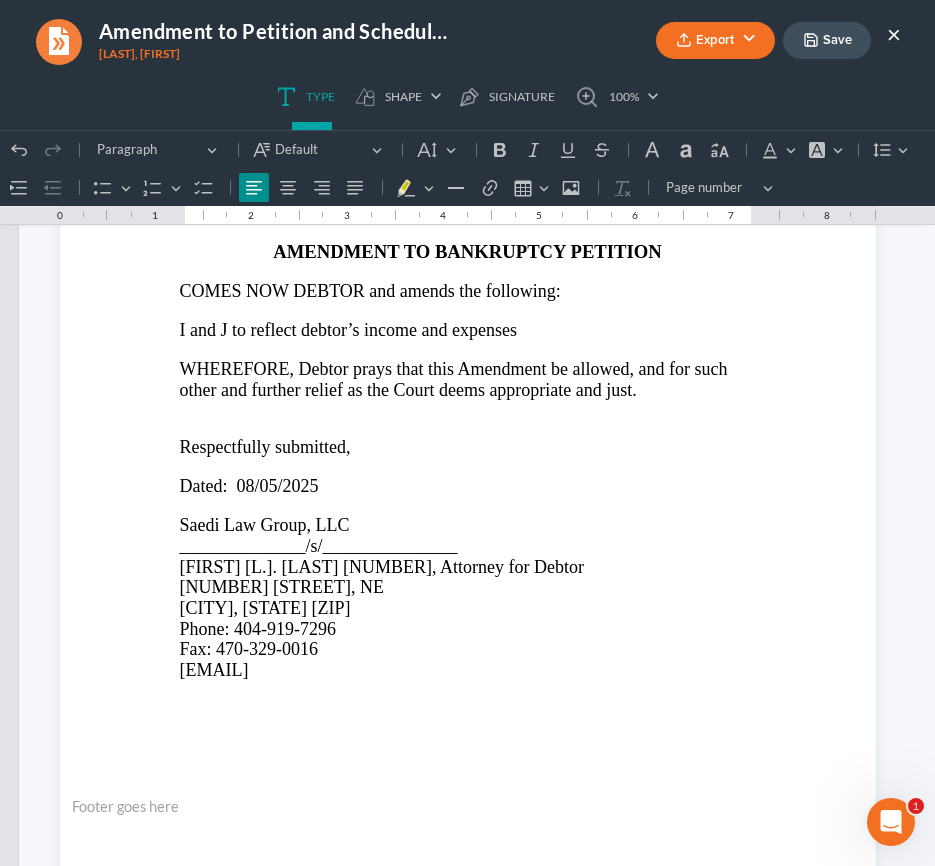scroll, scrollTop: 447, scrollLeft: 0, axis: vertical 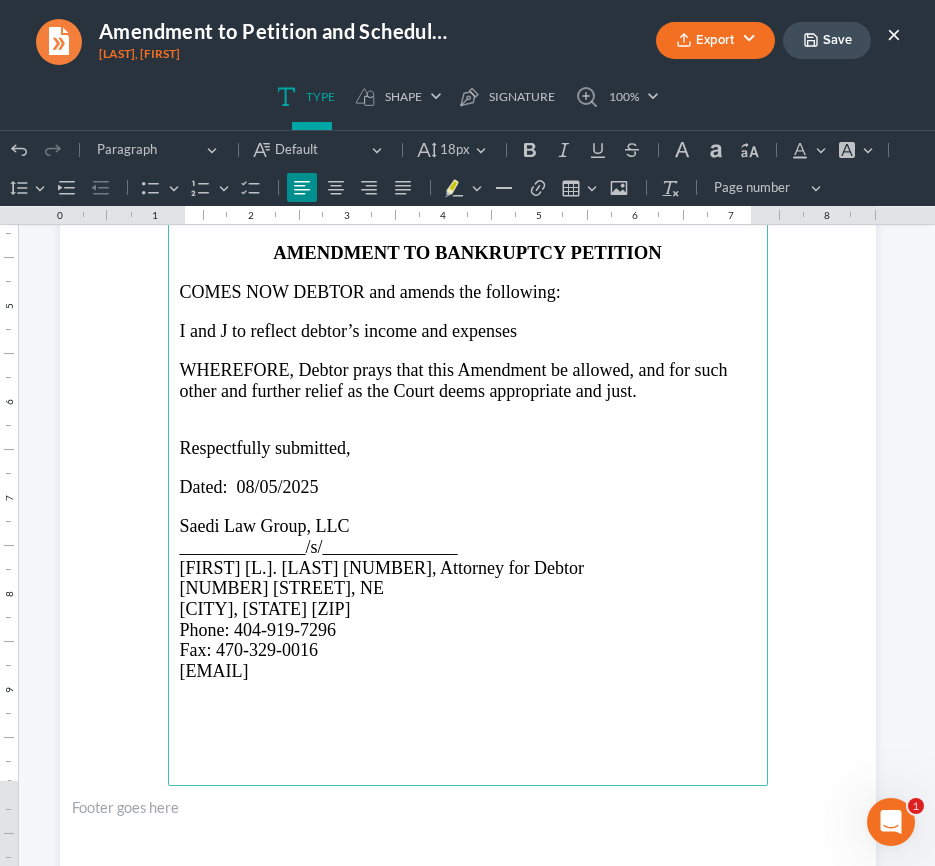 click on "Export" at bounding box center (715, 40) 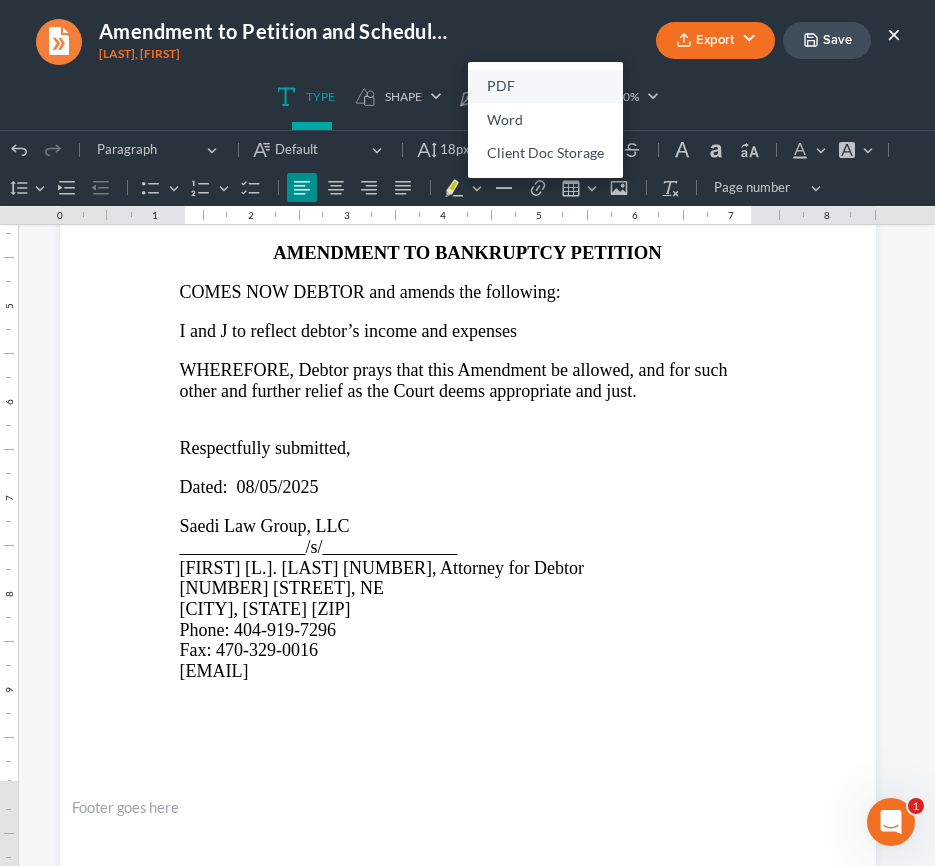 click on "PDF" at bounding box center [545, 87] 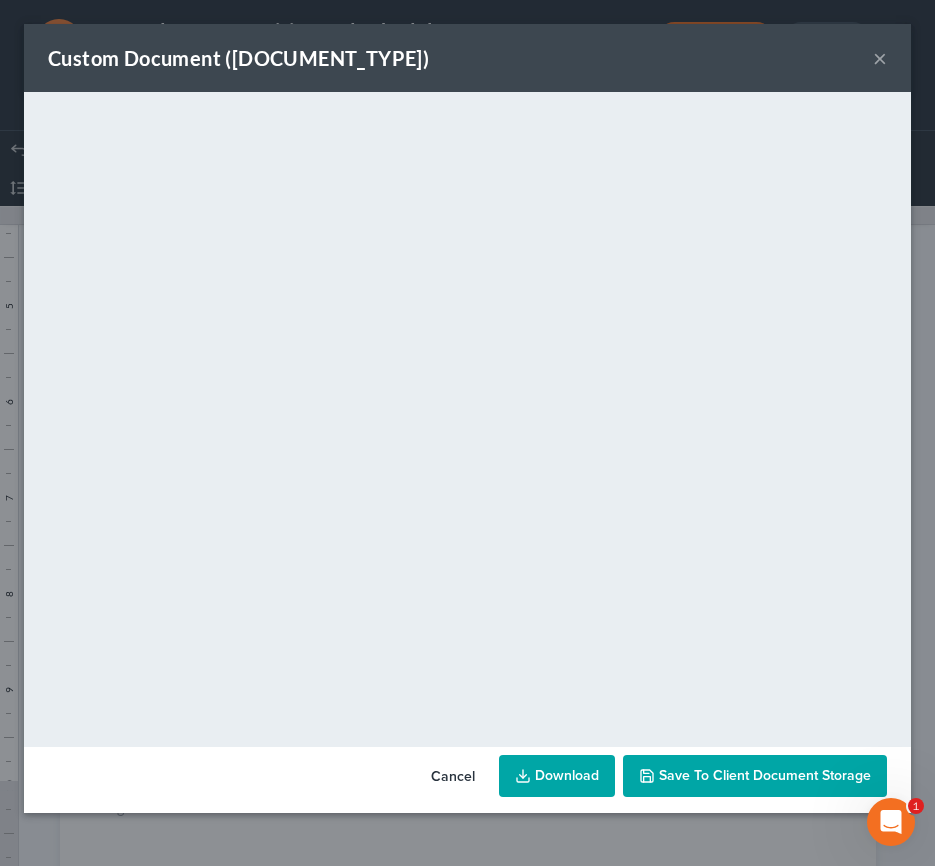click on "×" at bounding box center (880, 58) 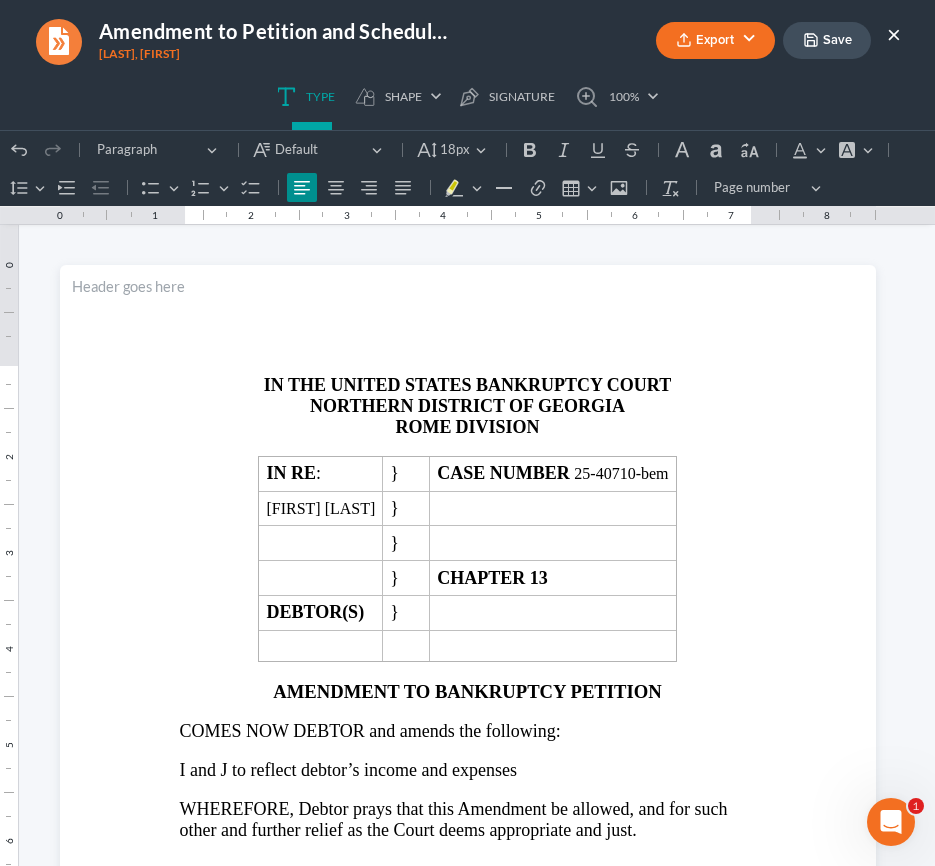 scroll, scrollTop: 0, scrollLeft: 0, axis: both 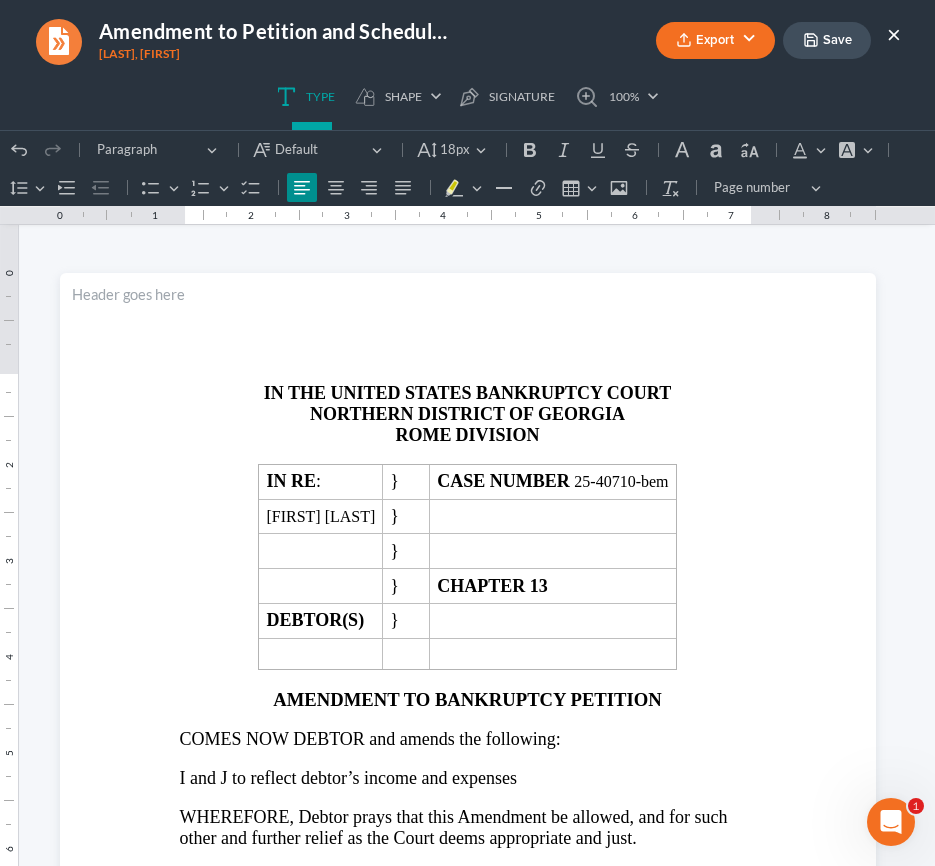 click on "×" at bounding box center (894, 34) 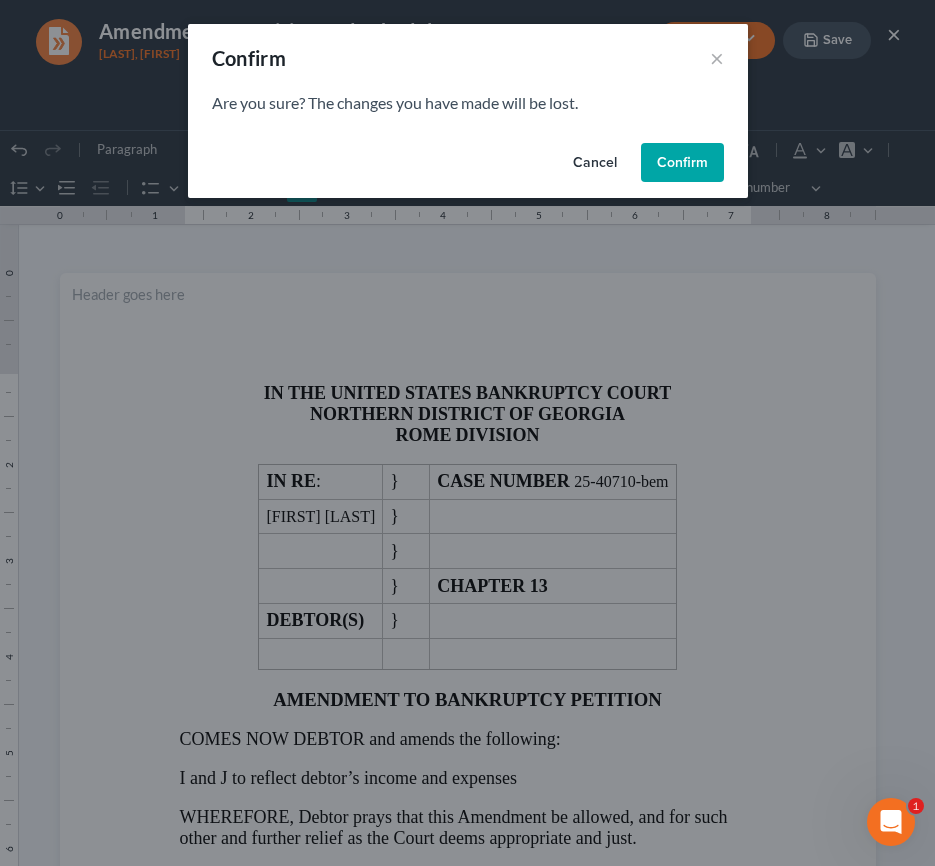 drag, startPoint x: 703, startPoint y: 159, endPoint x: 707, endPoint y: 189, distance: 30.265491 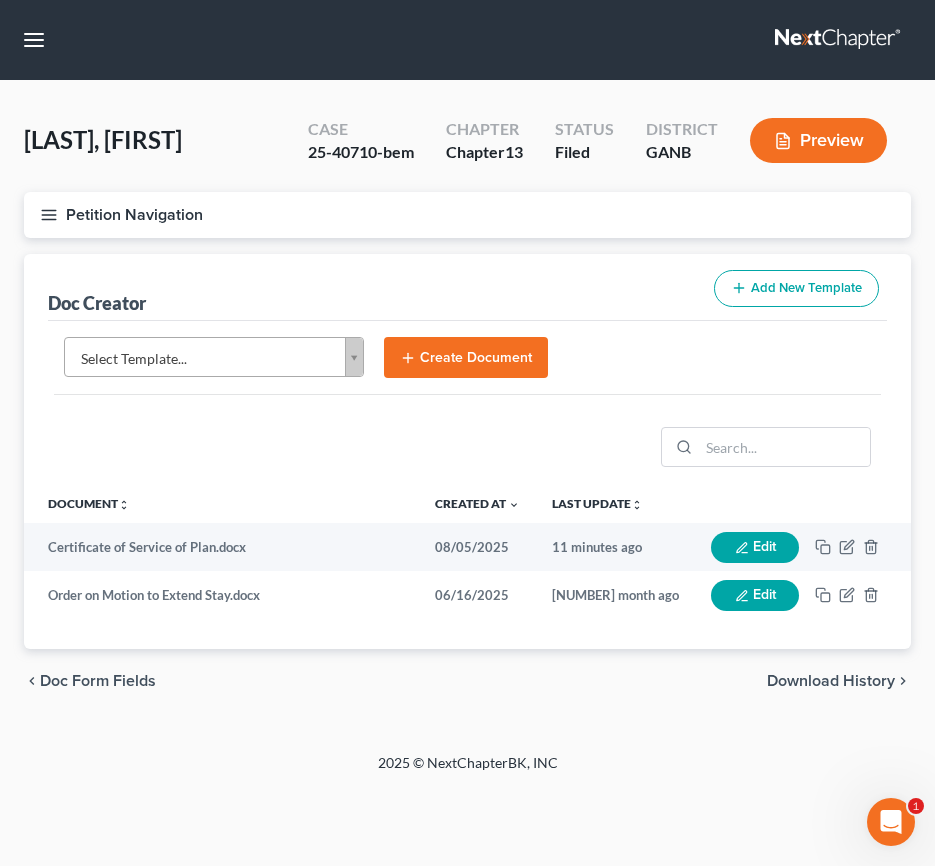 click on "Doc Creator Add New Template" at bounding box center [467, 287] 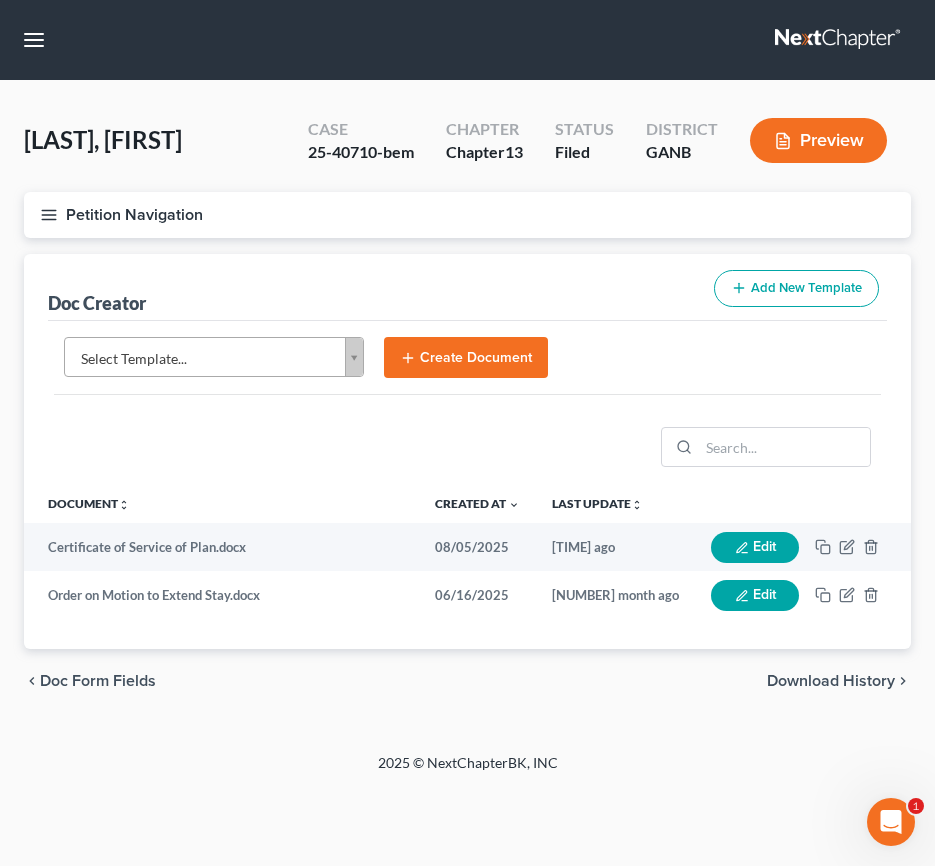 click 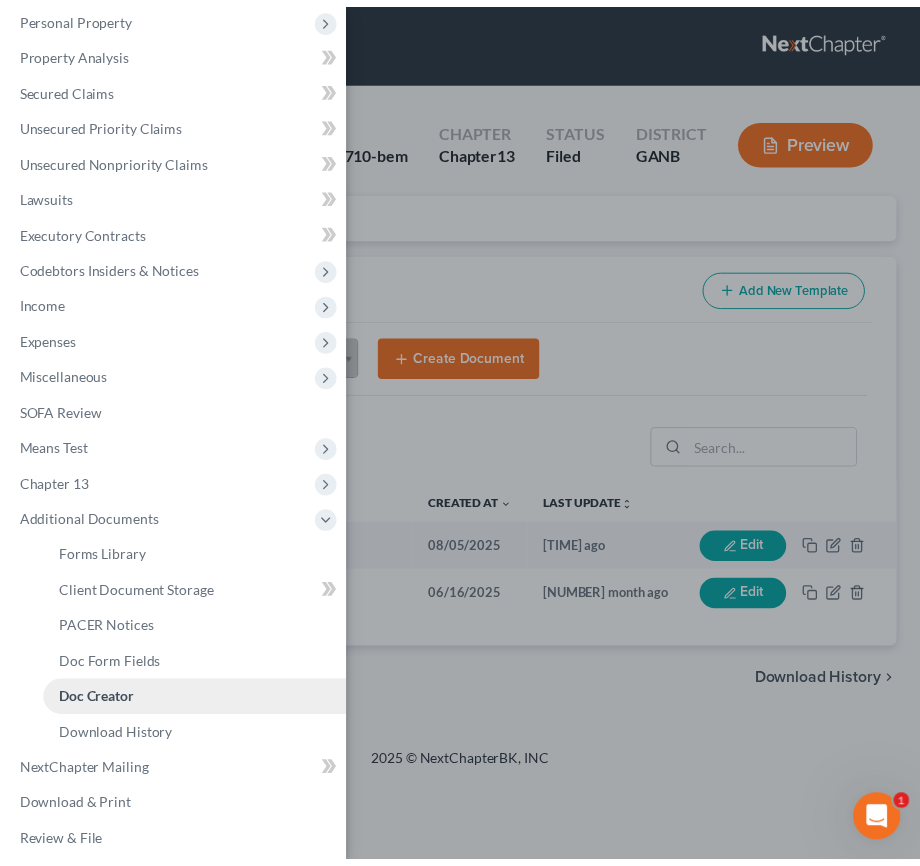 scroll, scrollTop: 174, scrollLeft: 0, axis: vertical 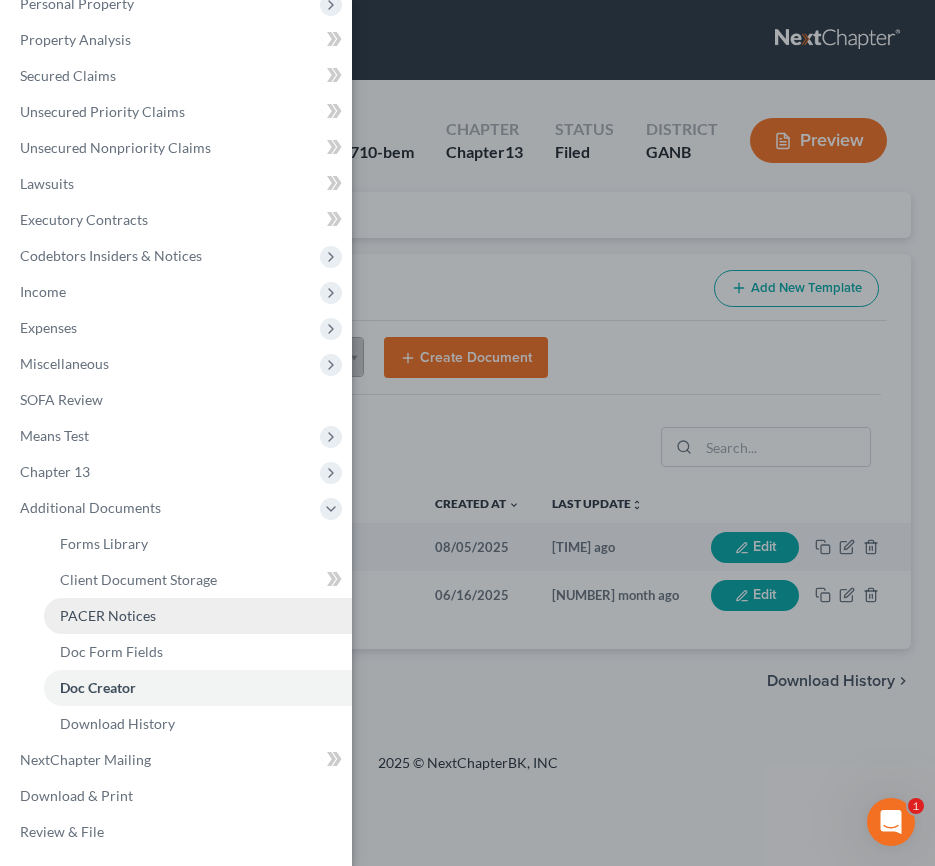 click on "PACER Notices" at bounding box center (108, 615) 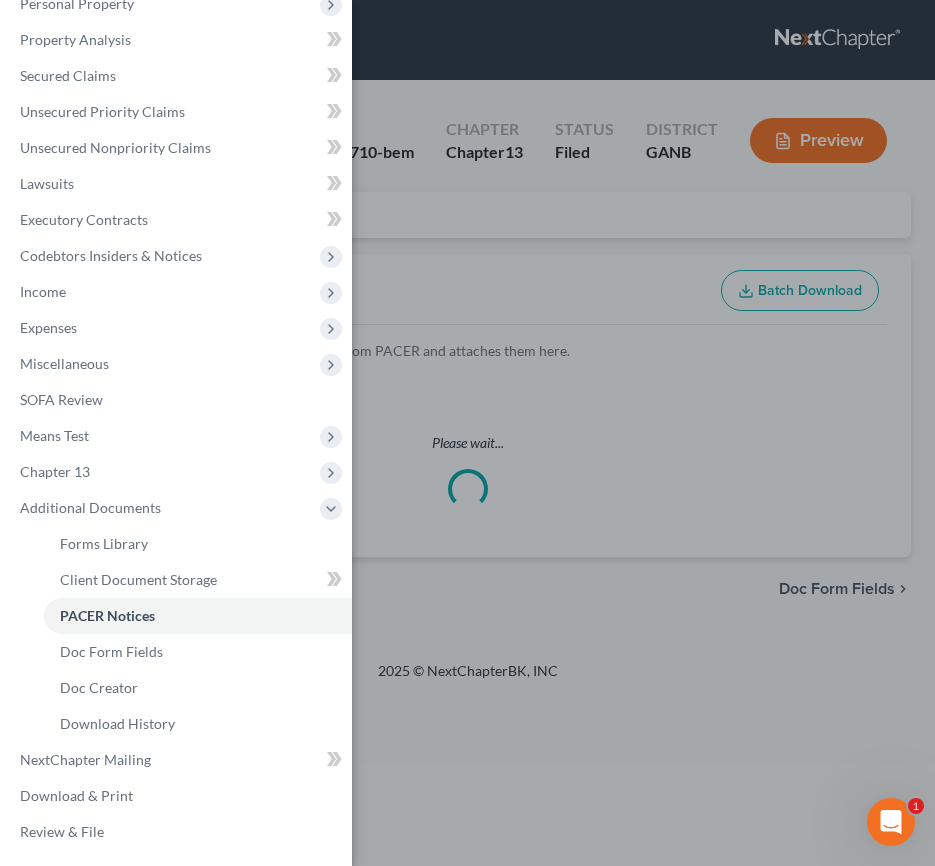 click on "Case Dashboard
Payments
Invoices
Payments
Payments
Credit Report
Client Profile" at bounding box center (467, 433) 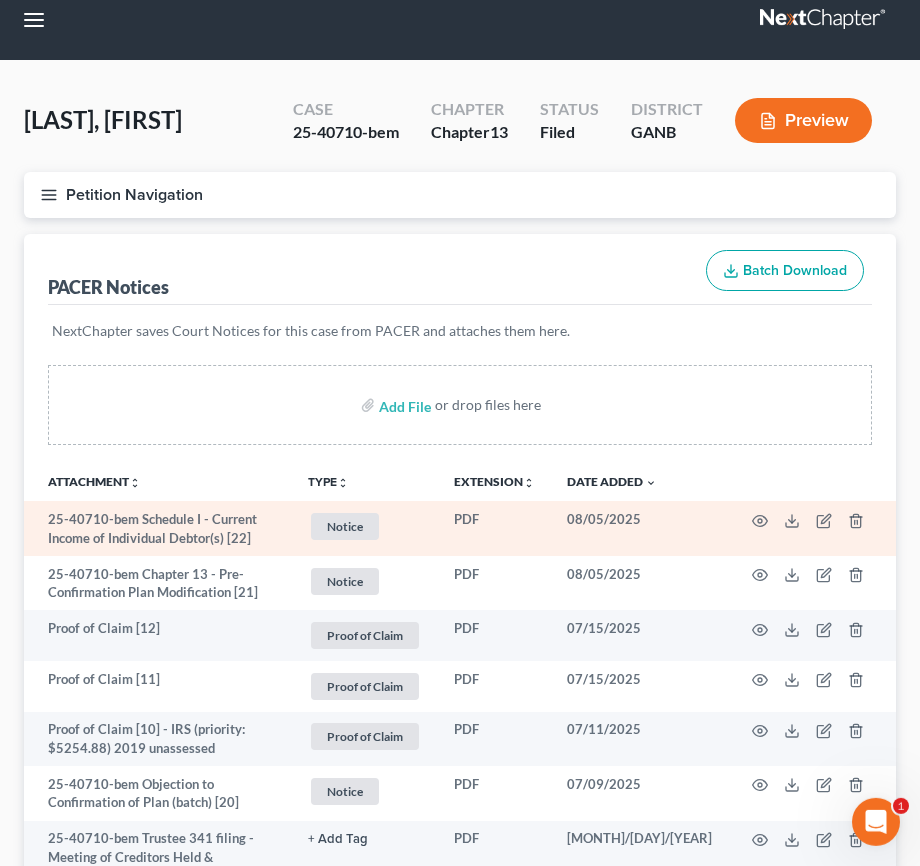 scroll, scrollTop: 32, scrollLeft: 0, axis: vertical 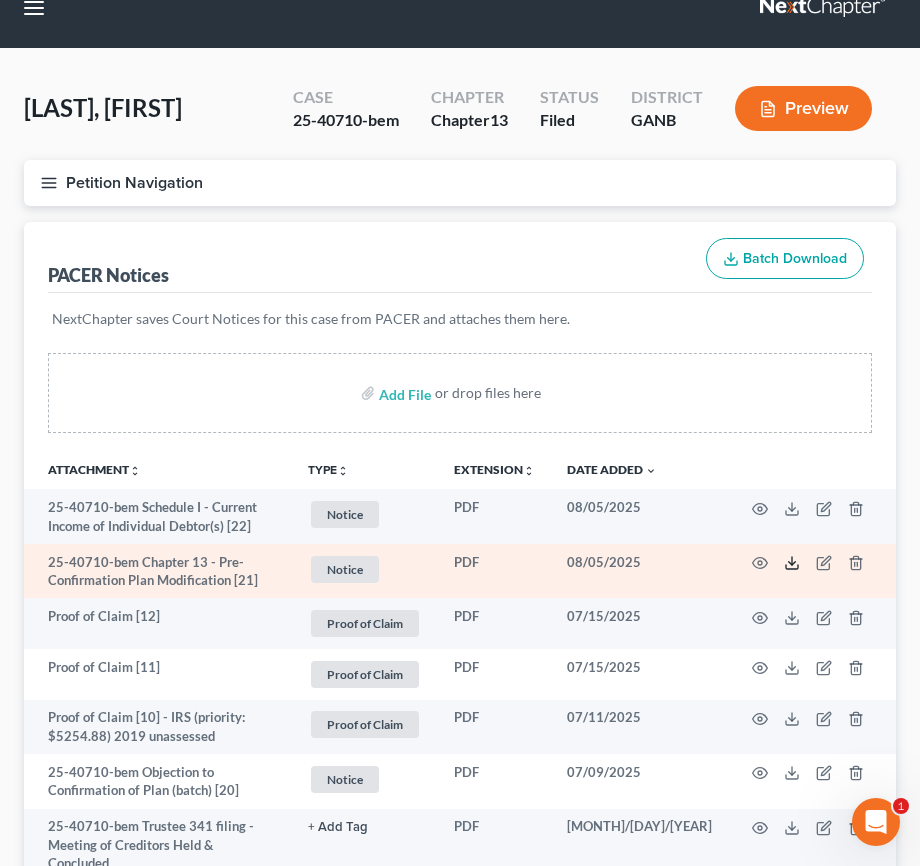 click 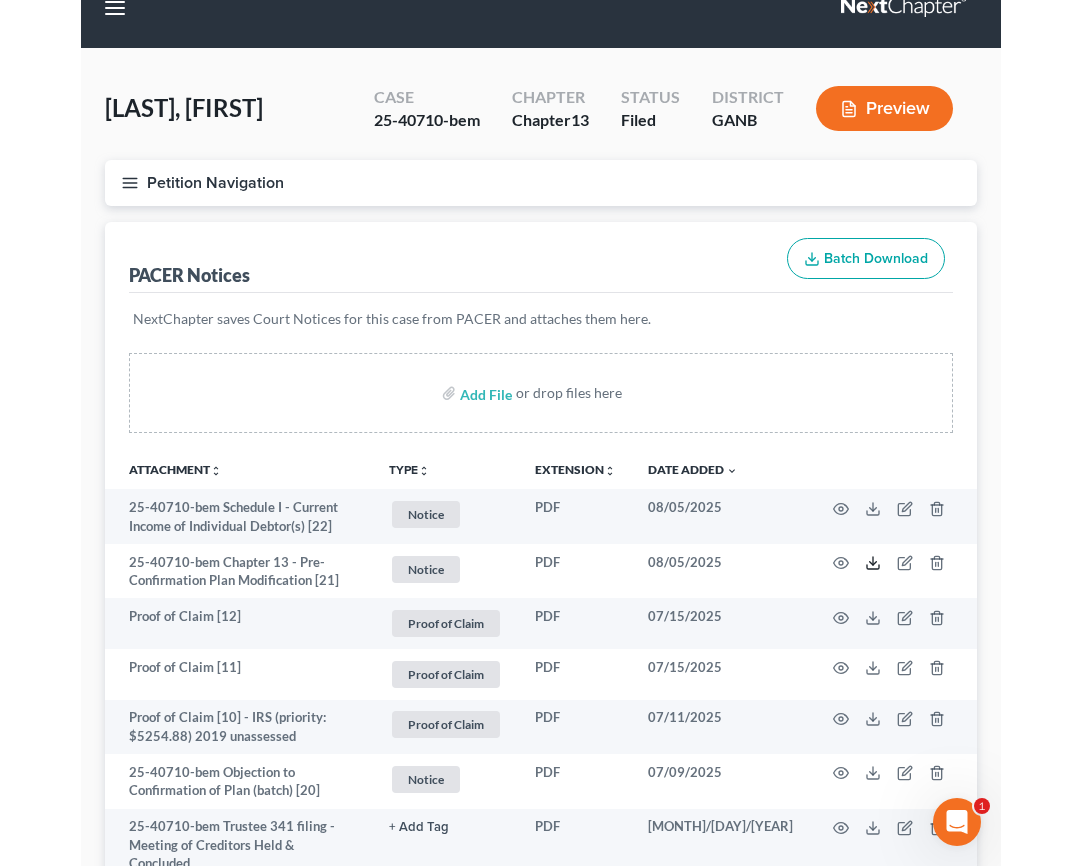 scroll, scrollTop: 0, scrollLeft: 0, axis: both 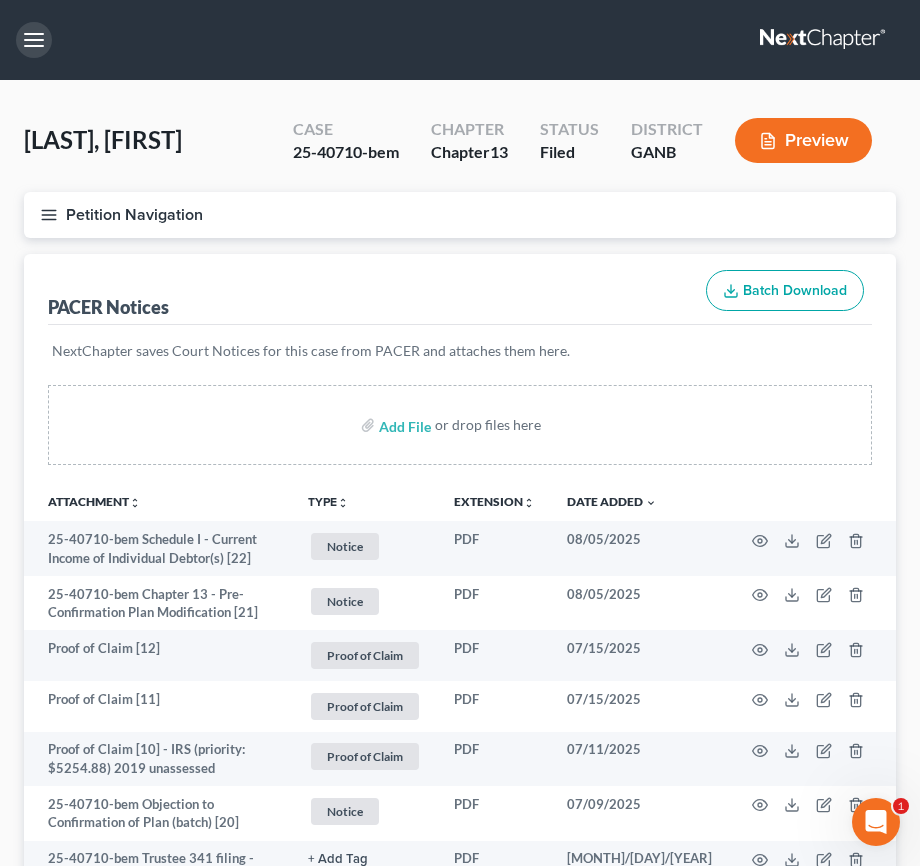click at bounding box center [34, 40] 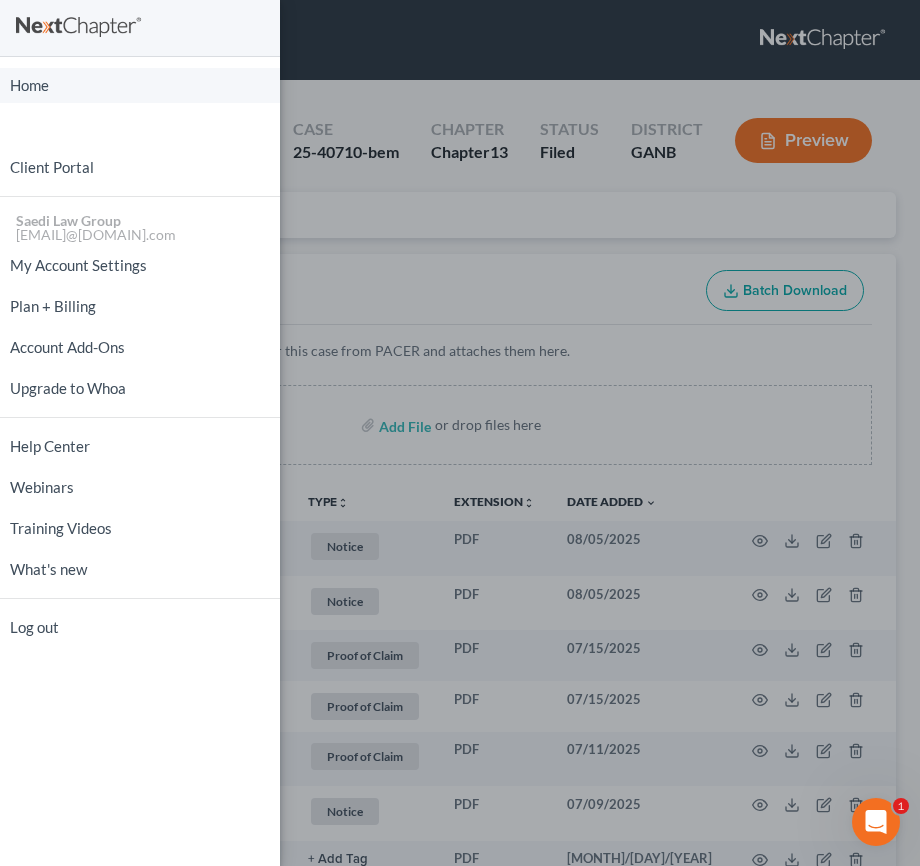 click on "Home" at bounding box center [140, 85] 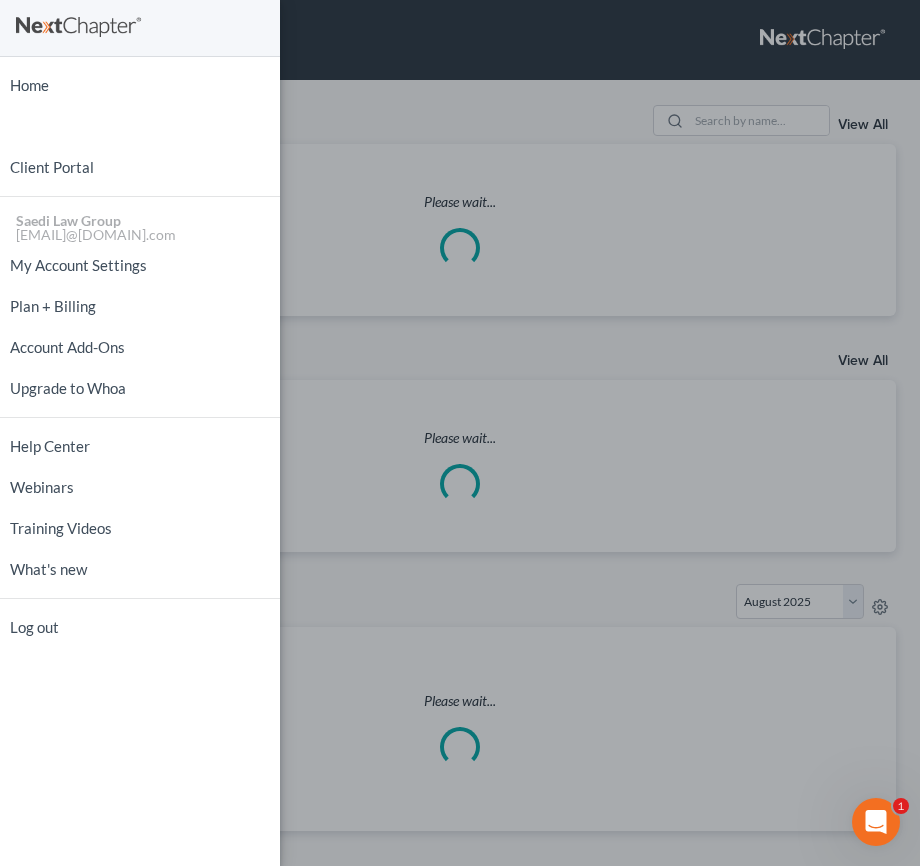 click on "Home New Case Client Portal Saedi Law Group ssudman@saedilawgroup.com My Account Settings Plan + Billing Account Add-Ons Upgrade to Whoa Help Center Webinars Training Videos What's new Log out" at bounding box center [460, 433] 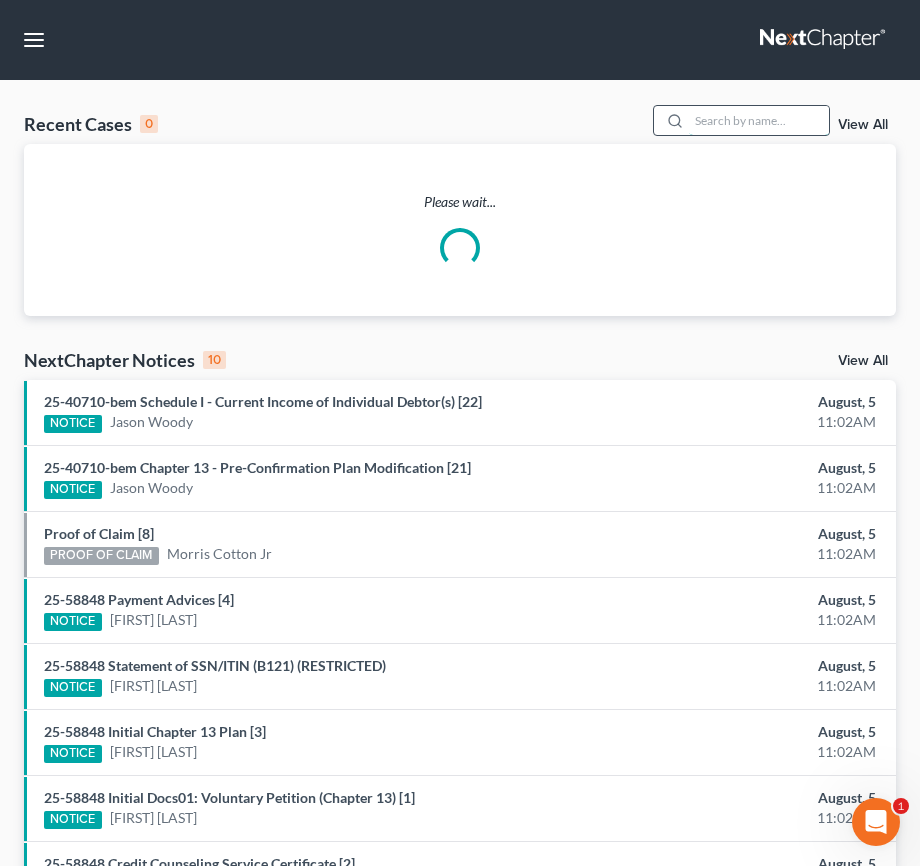drag, startPoint x: 680, startPoint y: 117, endPoint x: 728, endPoint y: 119, distance: 48.04165 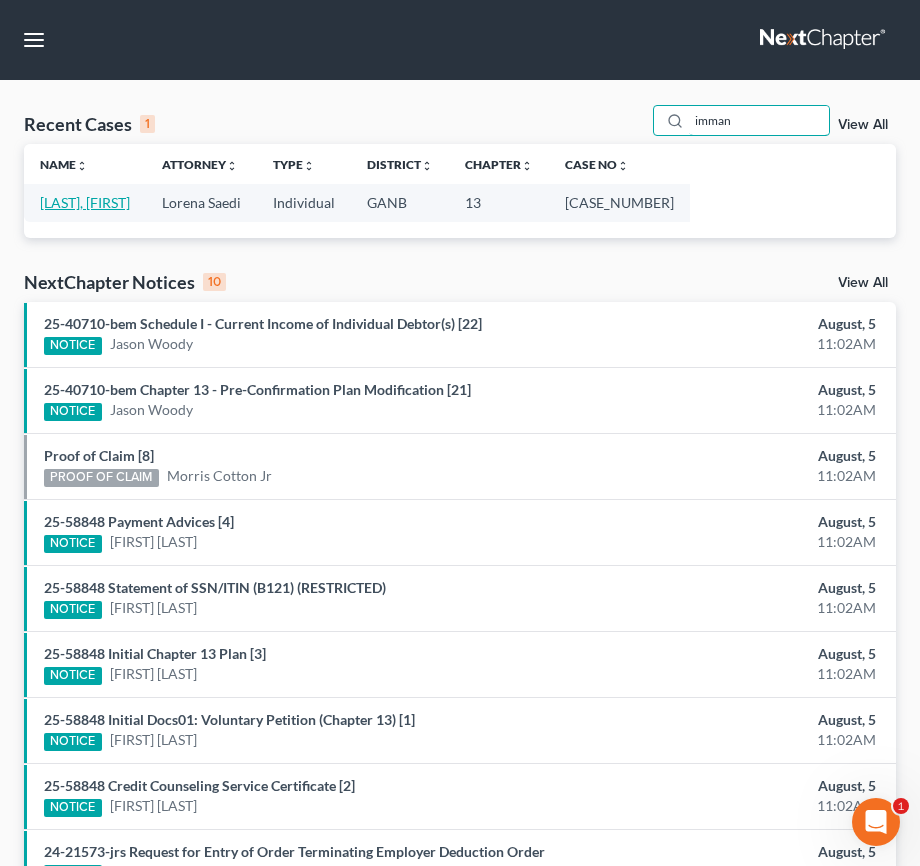 type on "imman" 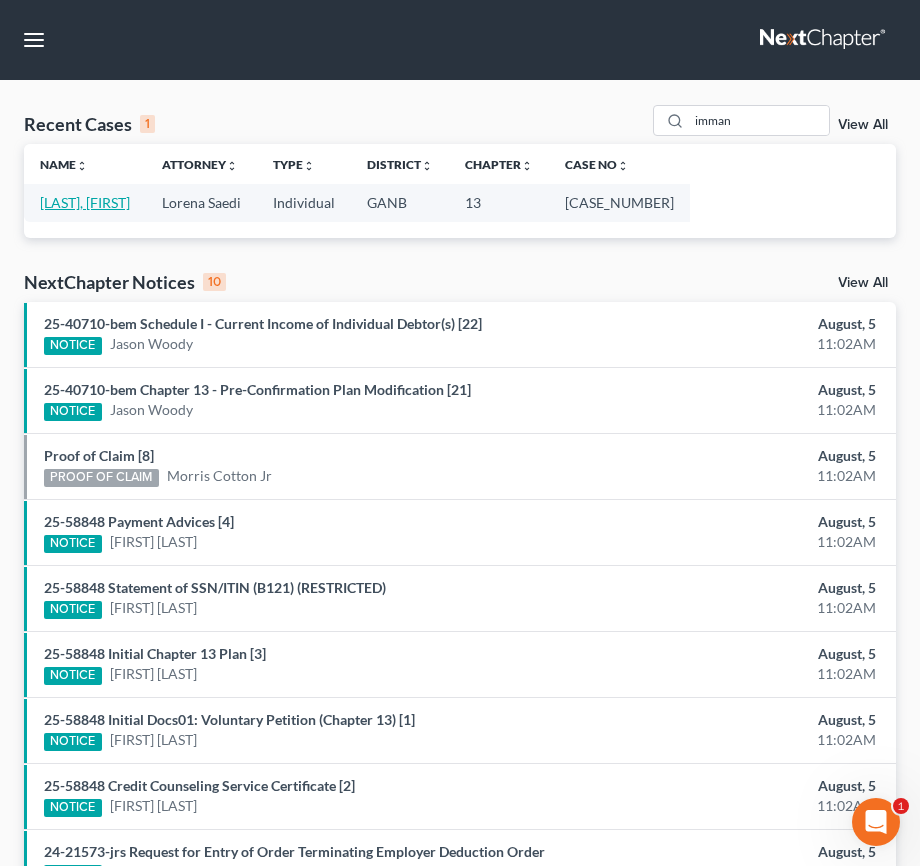 click on "[LAST], [FIRST]" at bounding box center [85, 202] 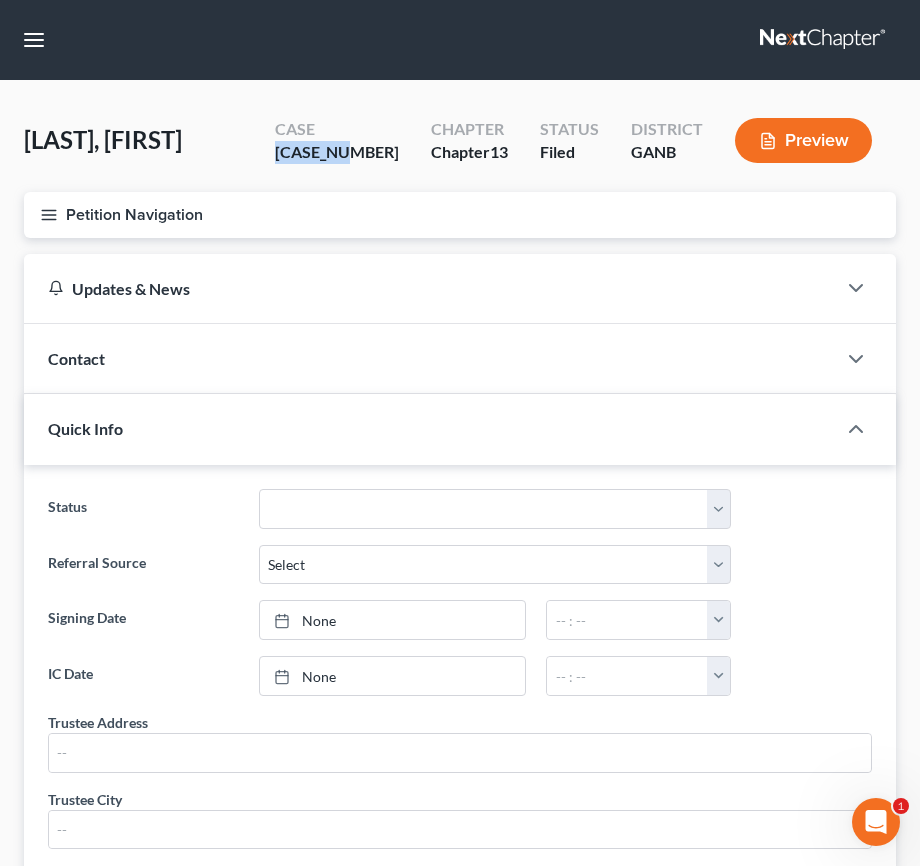 drag, startPoint x: 373, startPoint y: 154, endPoint x: 248, endPoint y: 159, distance: 125.09996 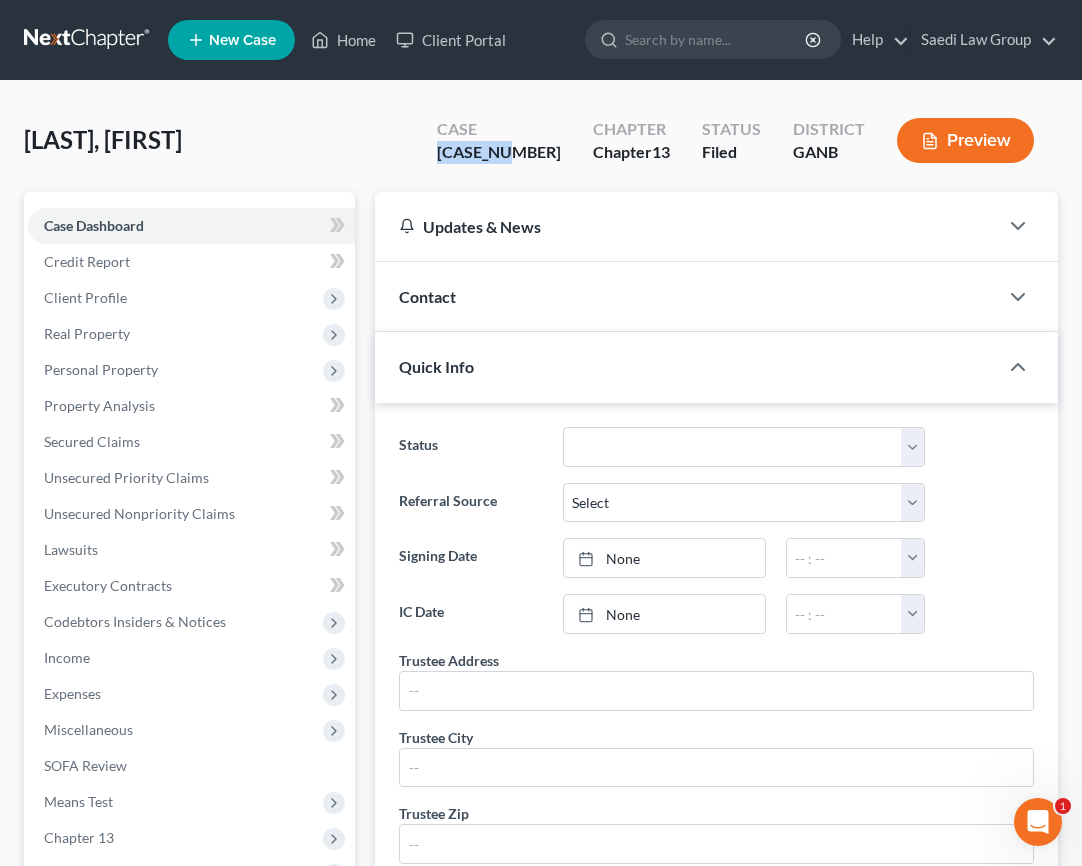 copy on "24-61696" 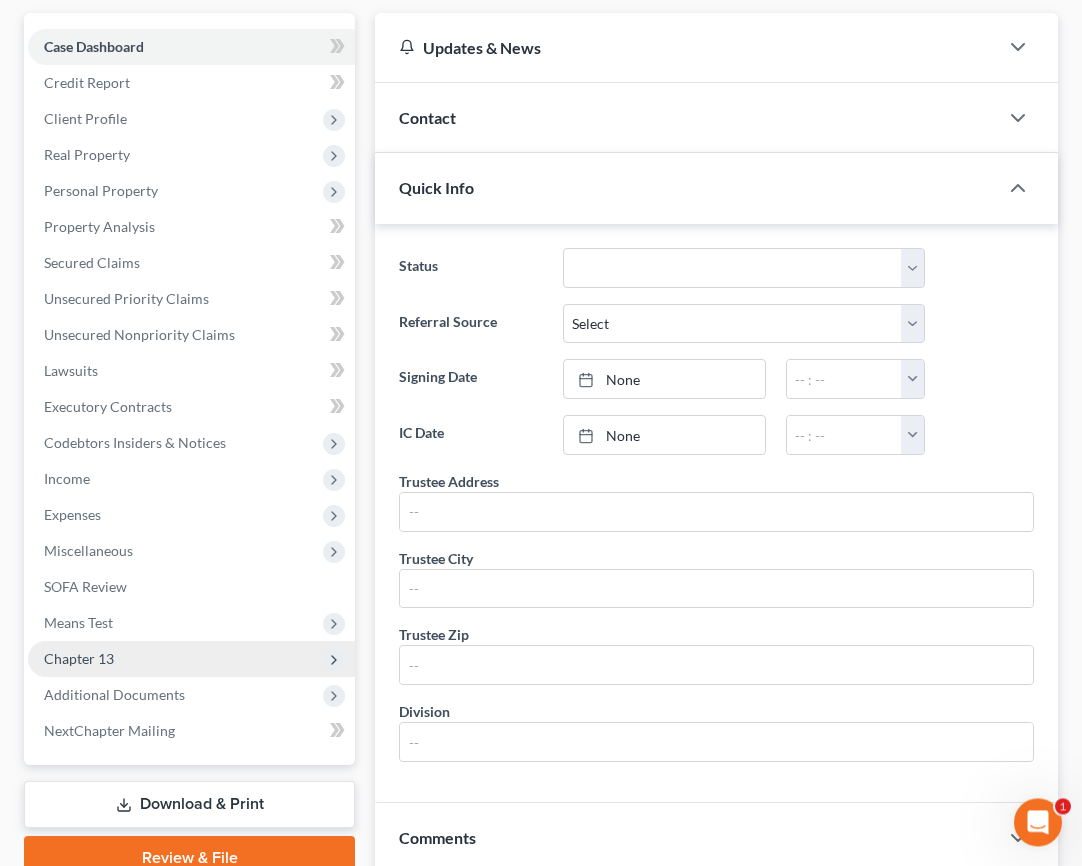 scroll, scrollTop: 192, scrollLeft: 0, axis: vertical 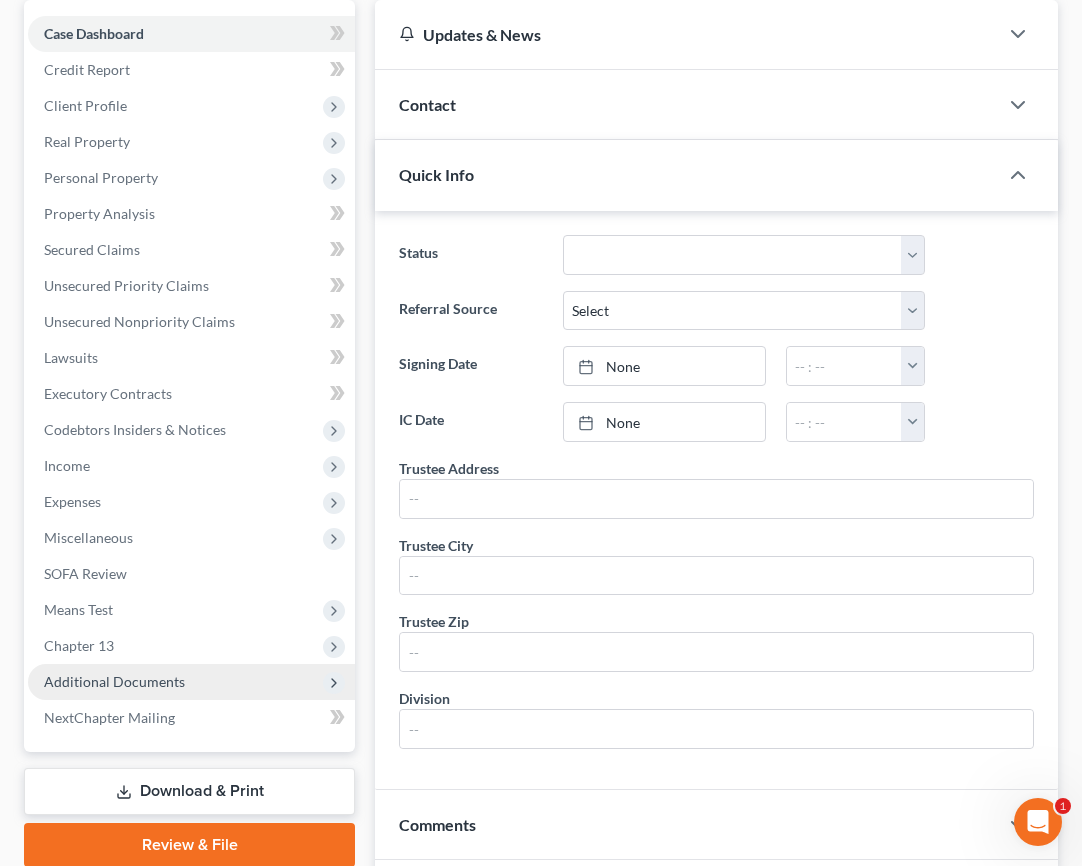 click on "Additional Documents" at bounding box center [191, 682] 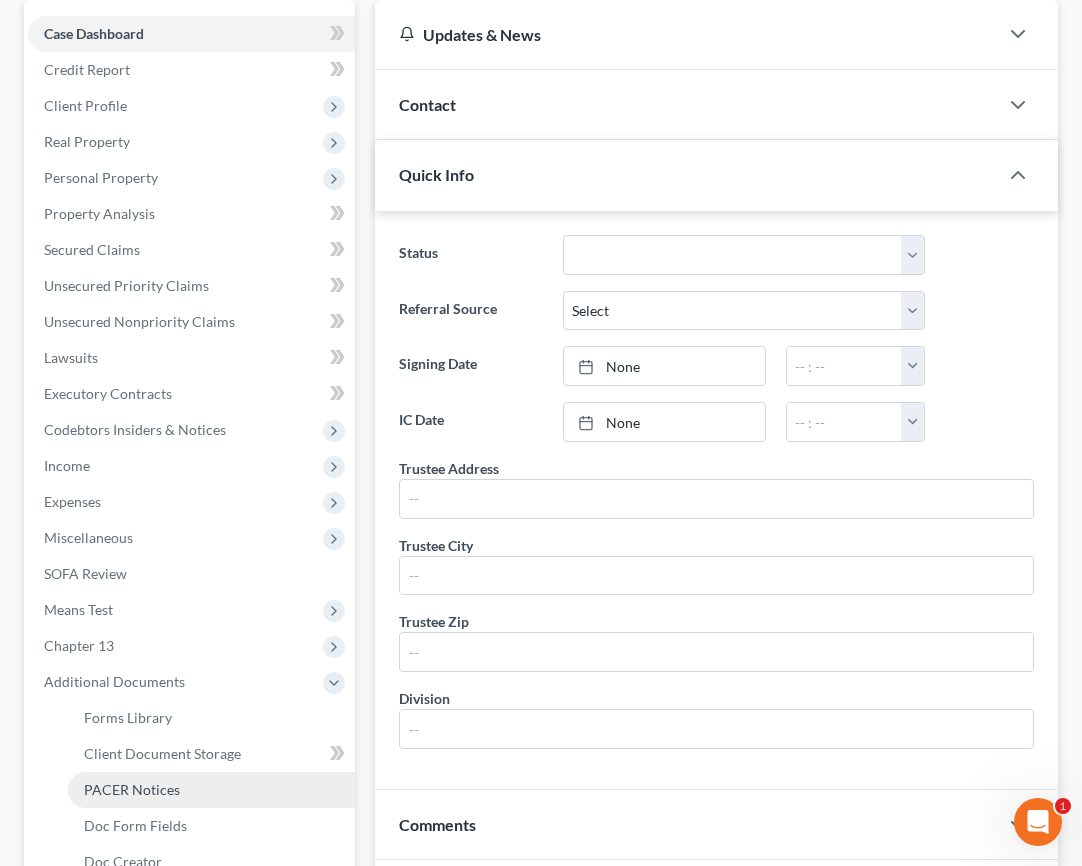 click on "PACER Notices" at bounding box center [211, 790] 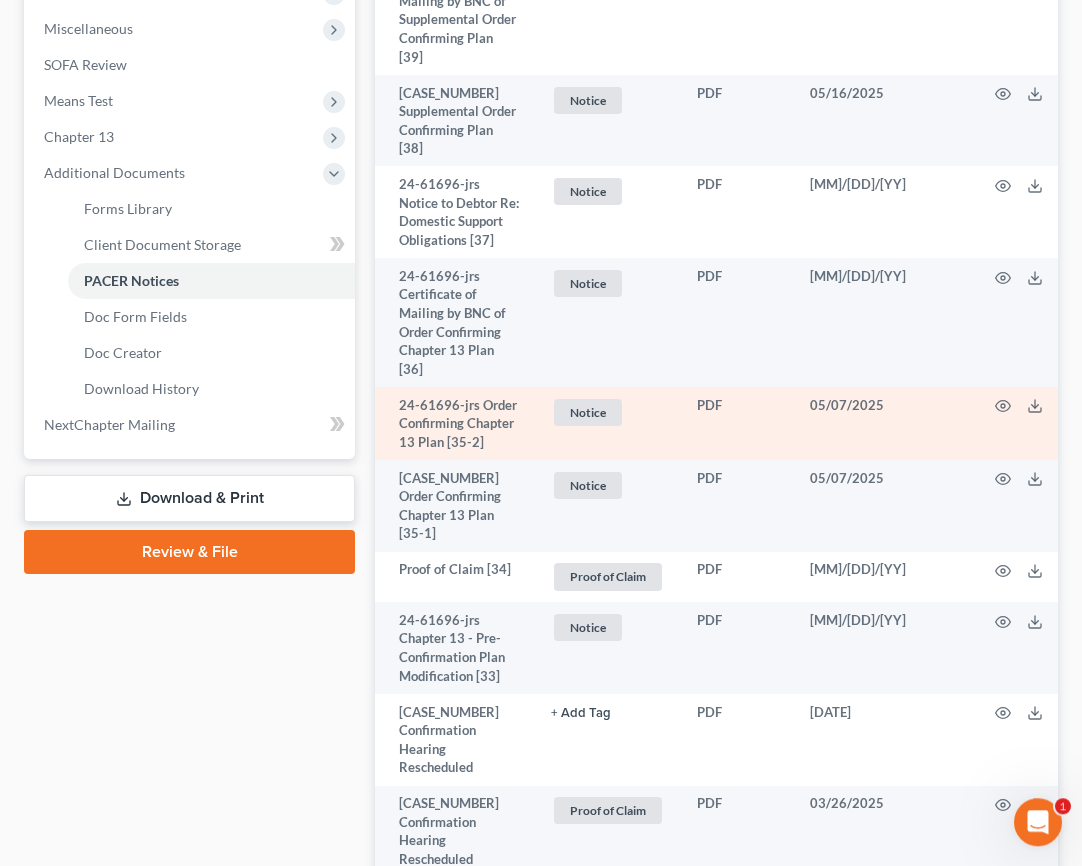 scroll, scrollTop: 704, scrollLeft: 0, axis: vertical 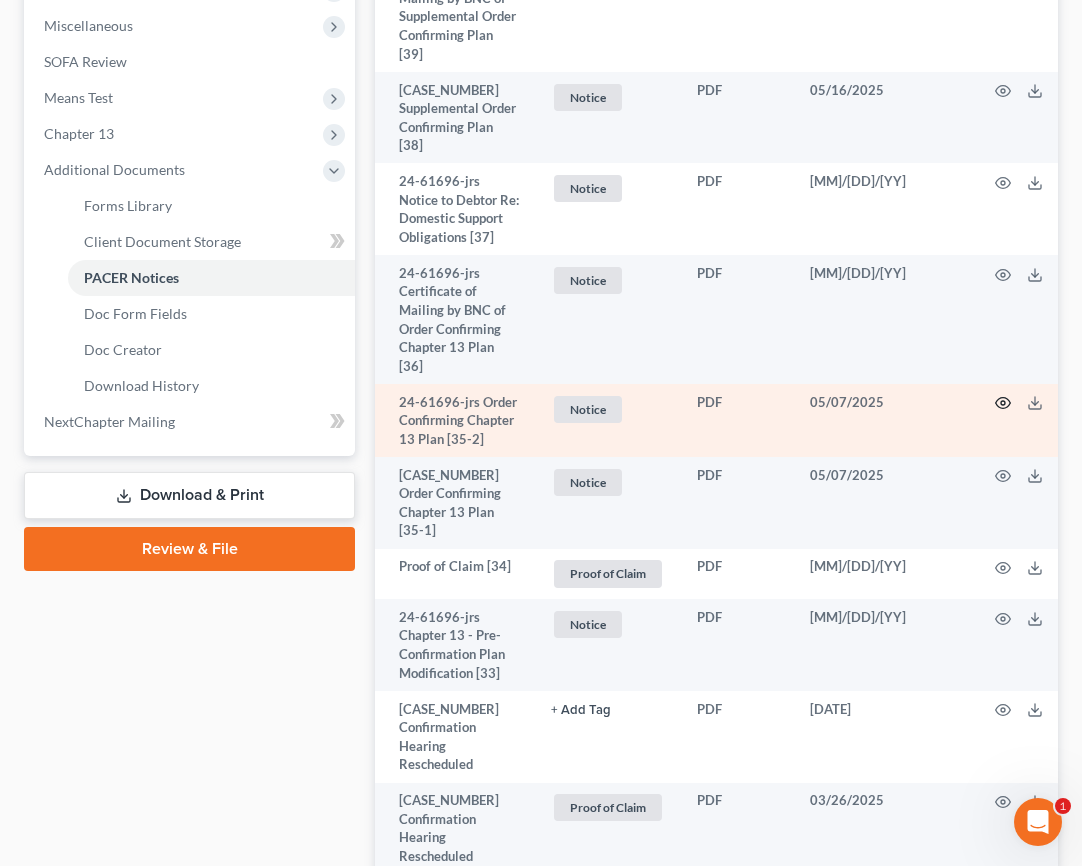 click 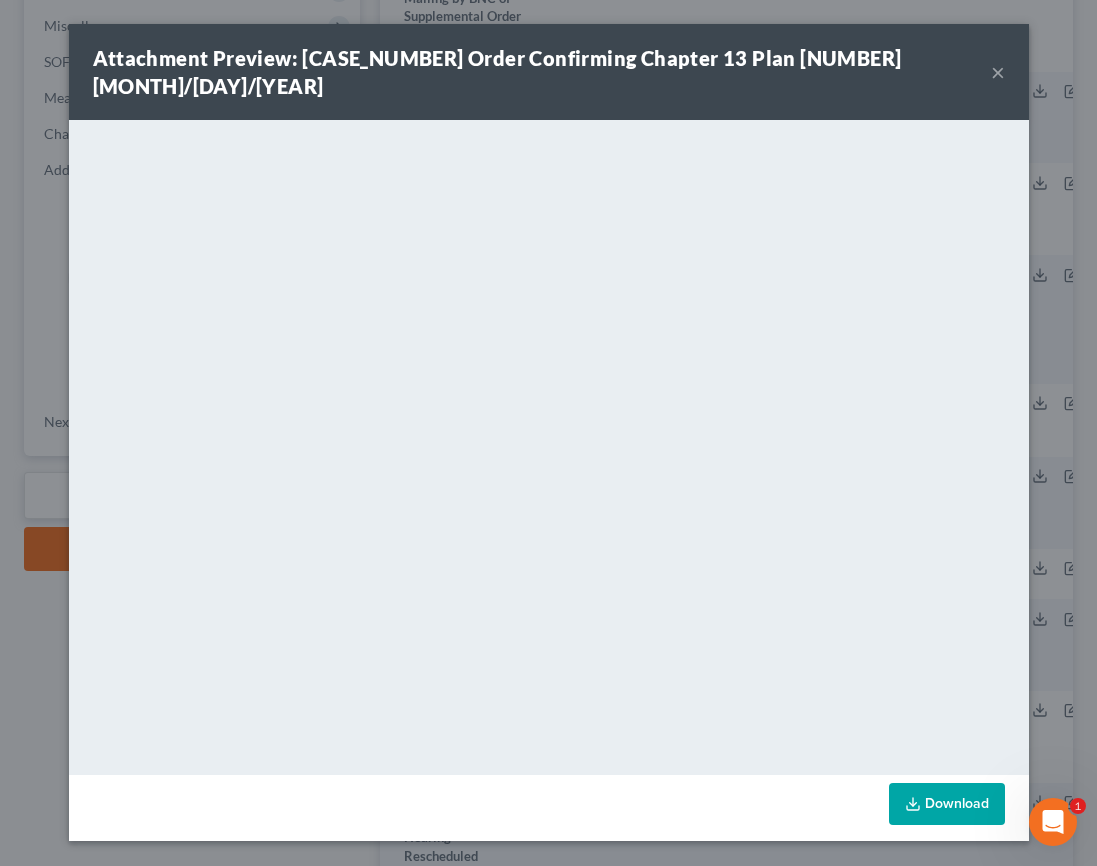 click on "×" at bounding box center [998, 72] 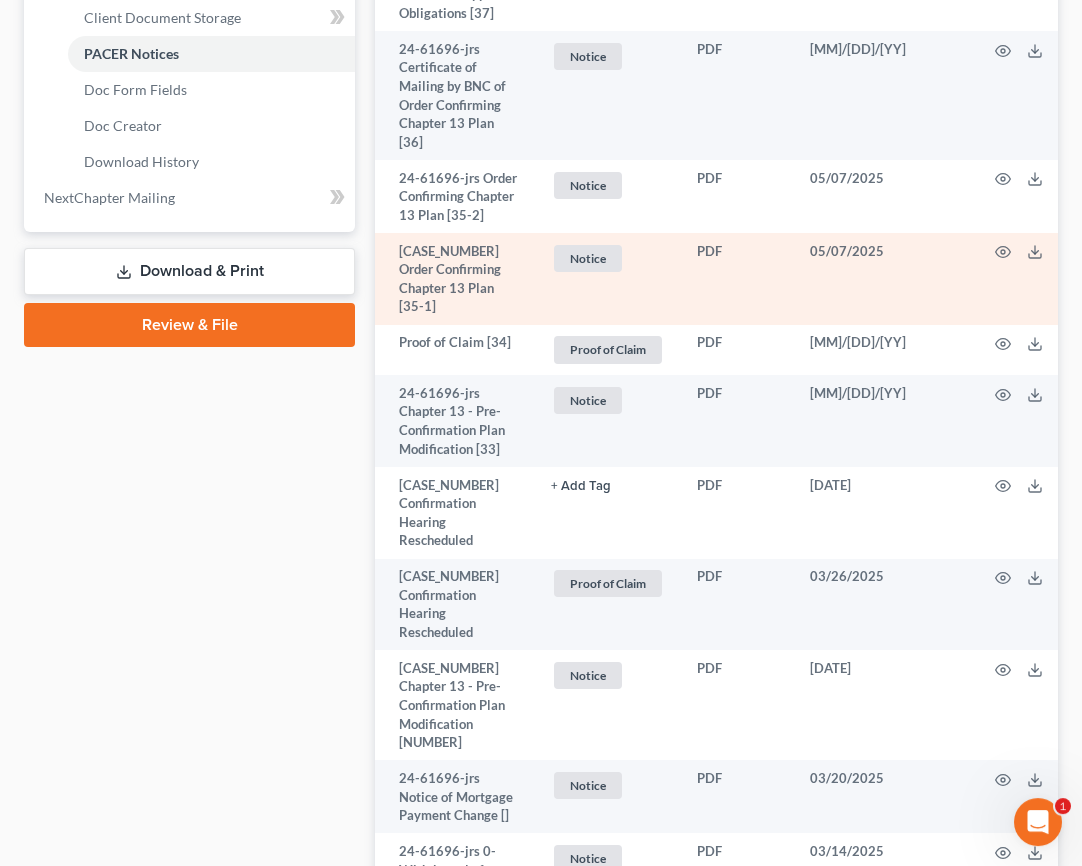 scroll, scrollTop: 992, scrollLeft: 0, axis: vertical 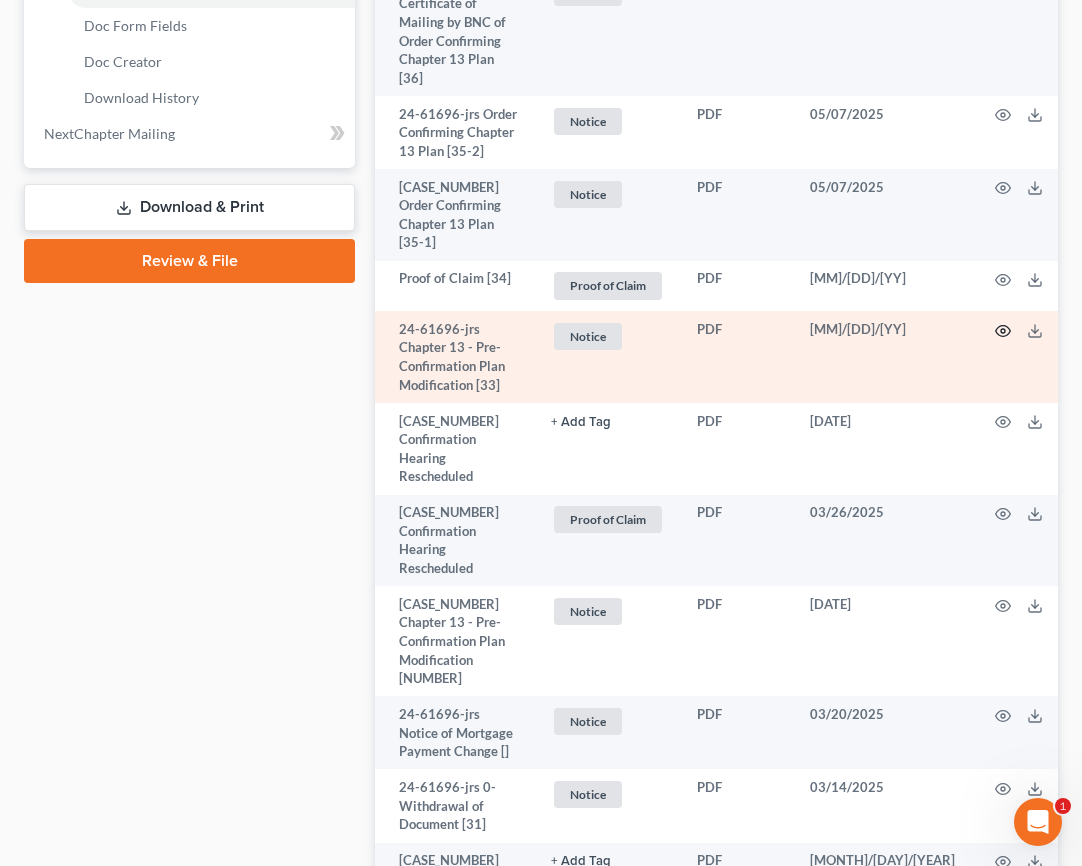 click 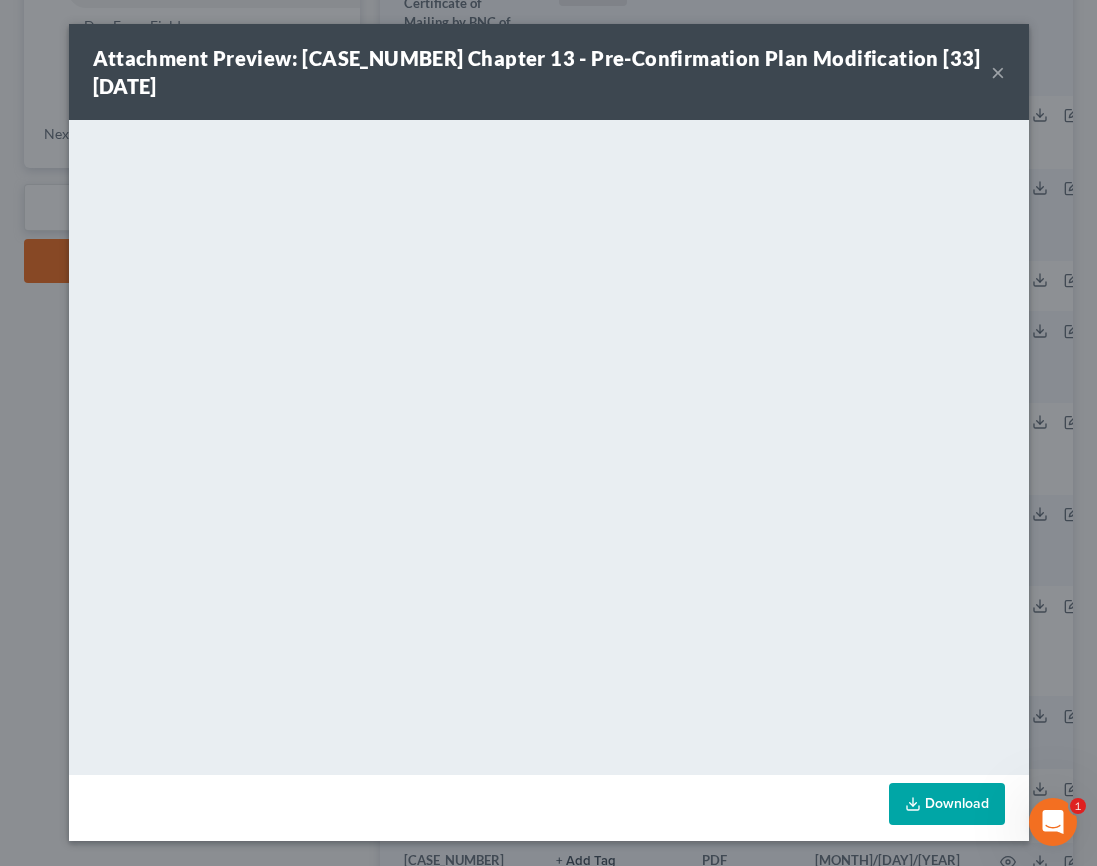 click on "×" at bounding box center [998, 72] 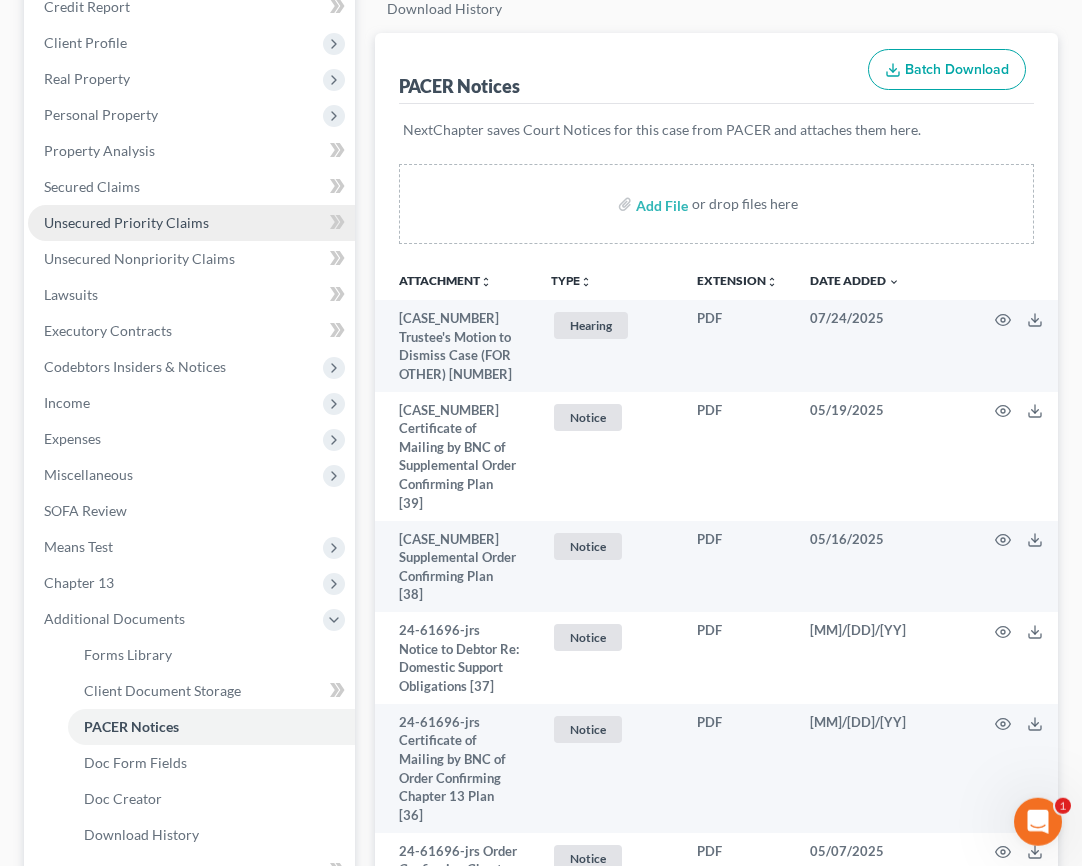 scroll, scrollTop: 192, scrollLeft: 0, axis: vertical 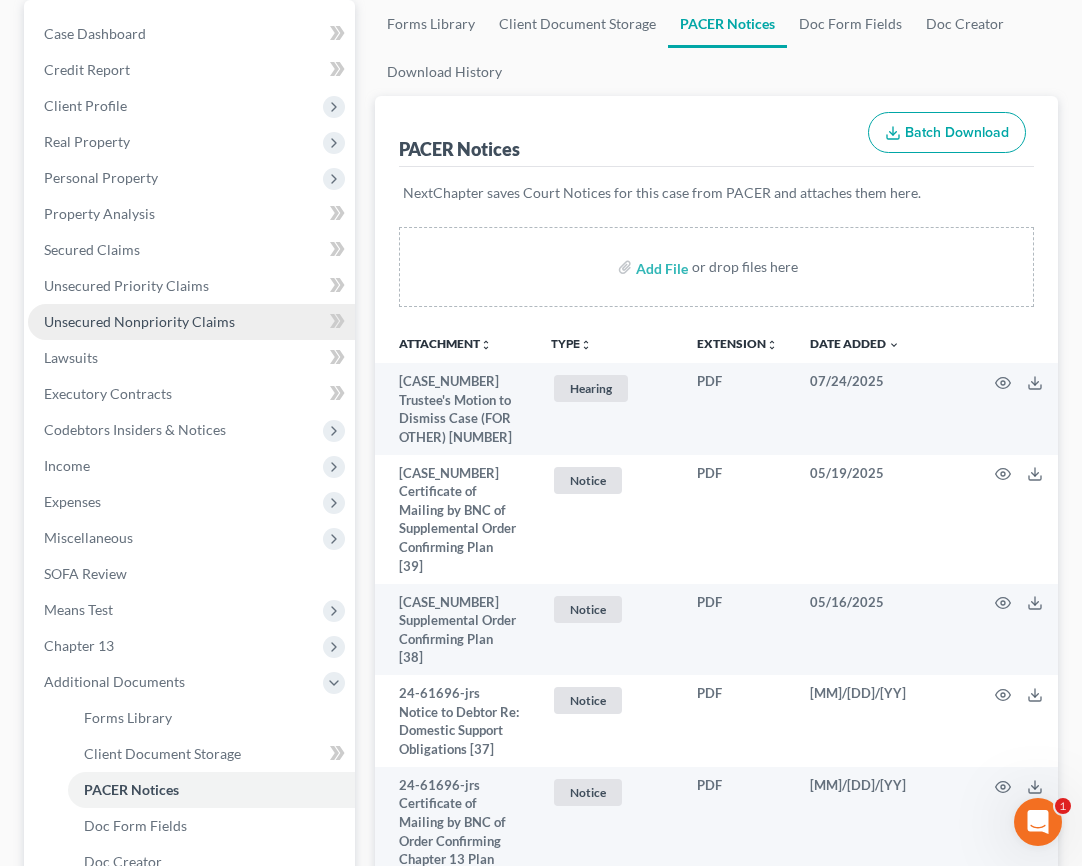 click on "Unsecured Nonpriority Claims" at bounding box center (191, 322) 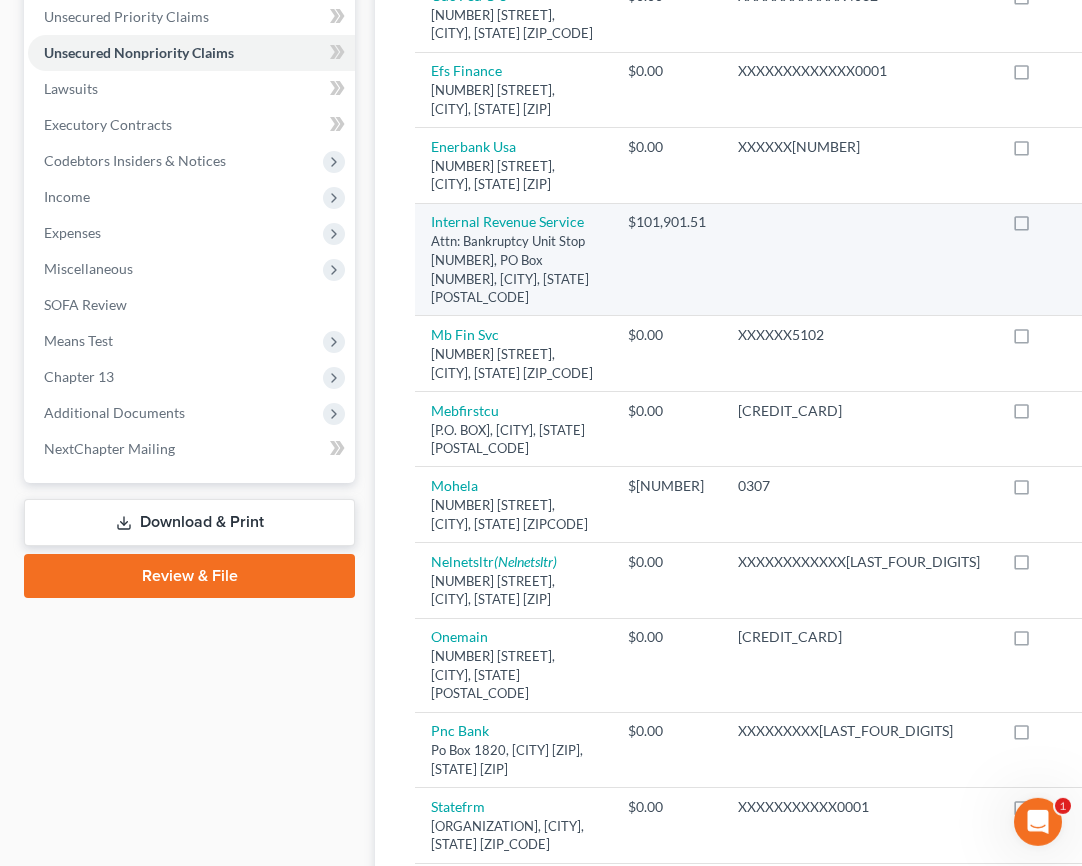 scroll, scrollTop: 480, scrollLeft: 0, axis: vertical 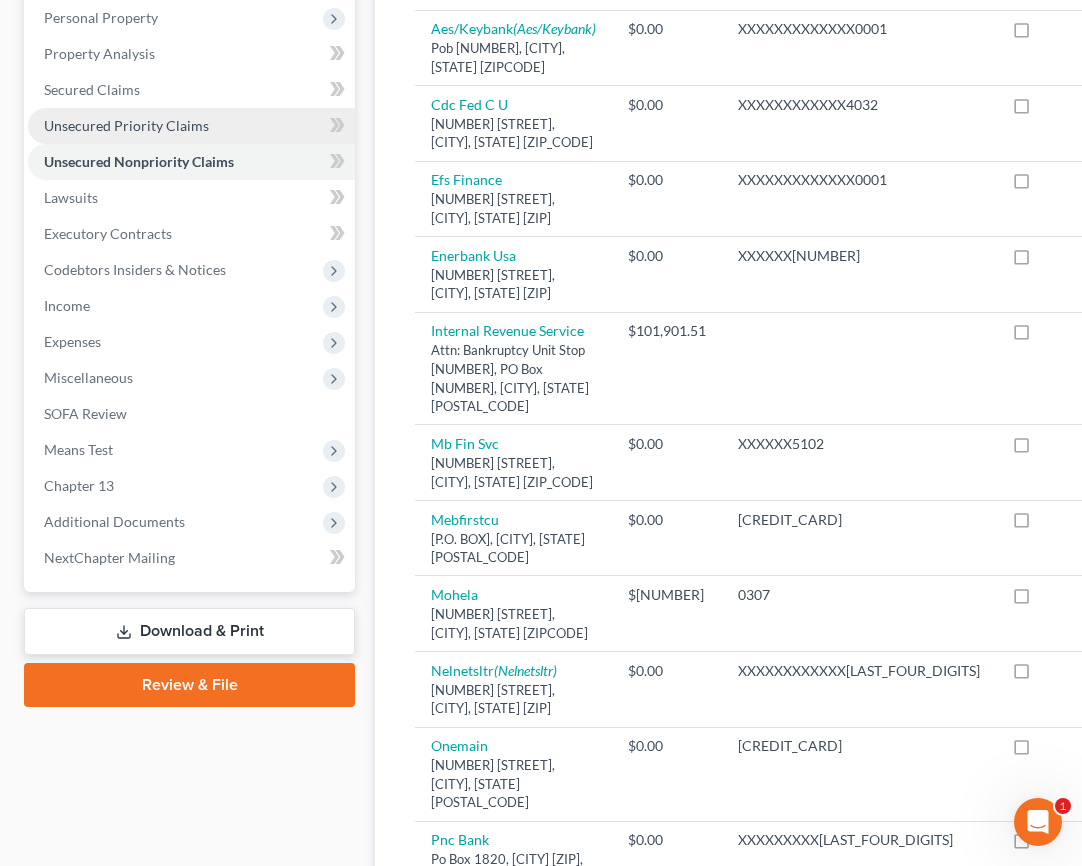 click on "Unsecured Priority Claims" at bounding box center [126, 125] 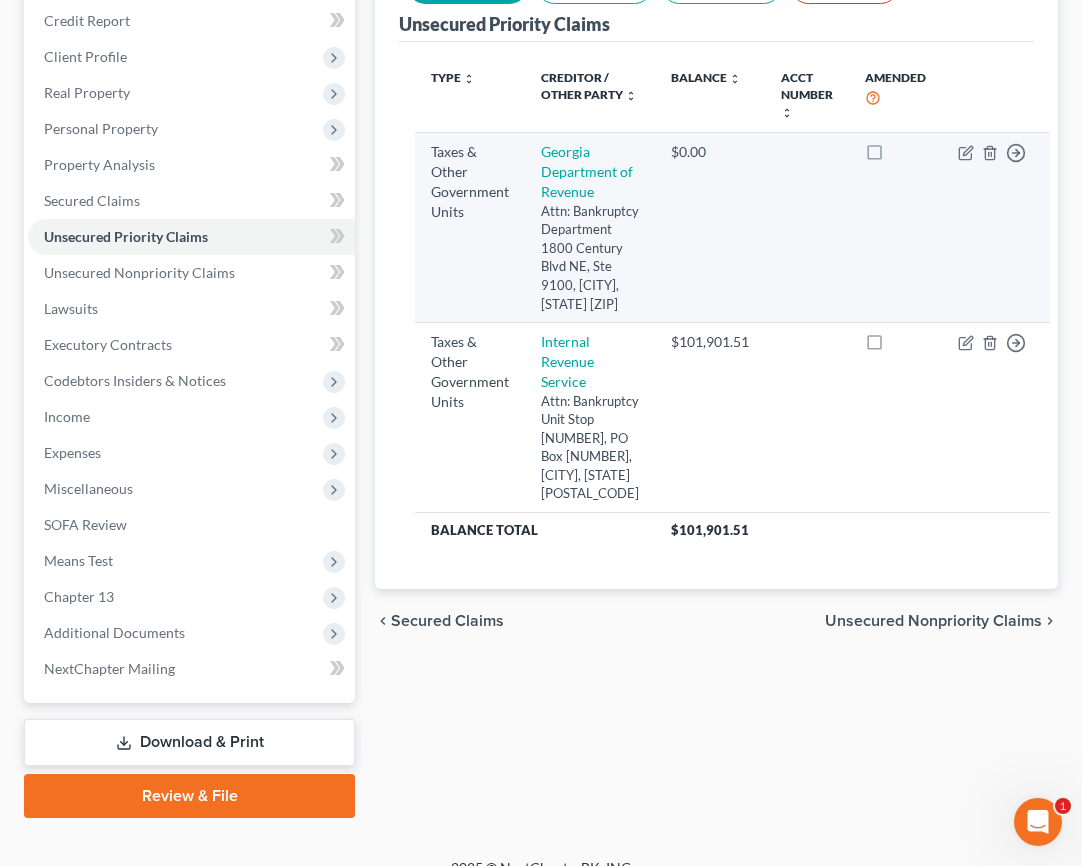 scroll, scrollTop: 235, scrollLeft: 0, axis: vertical 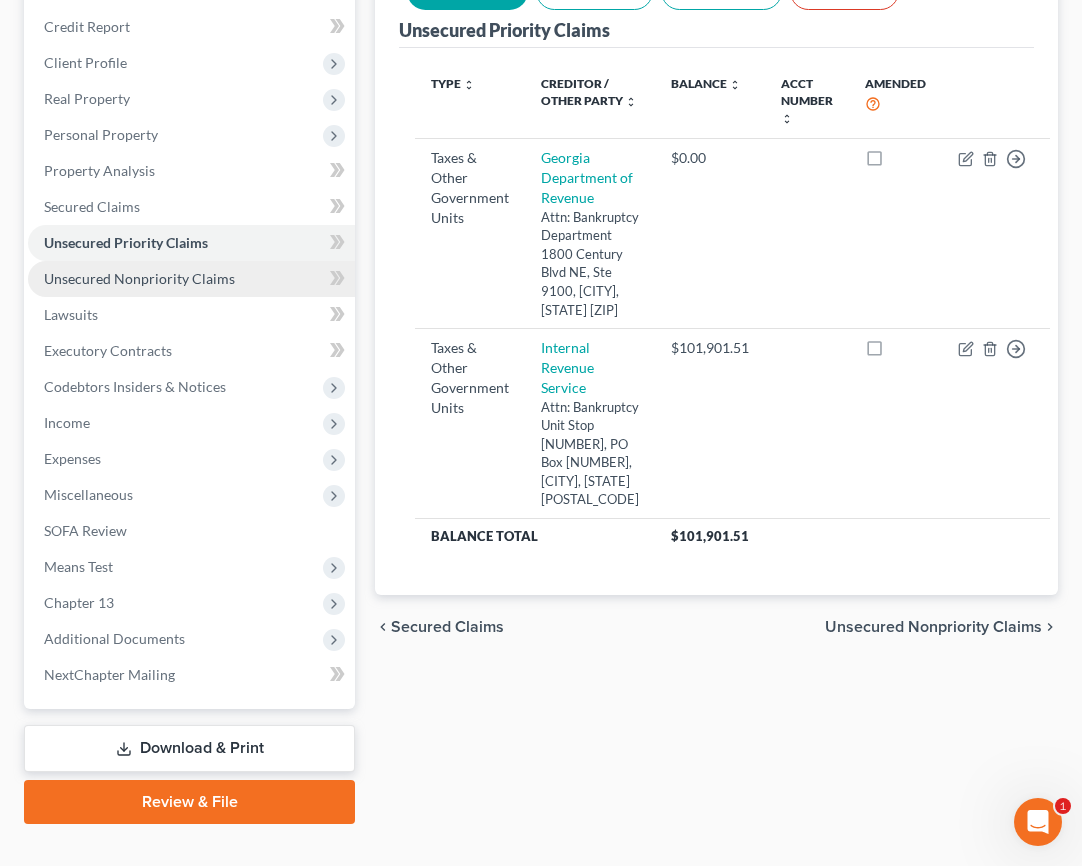 click on "Unsecured Nonpriority Claims" at bounding box center [139, 278] 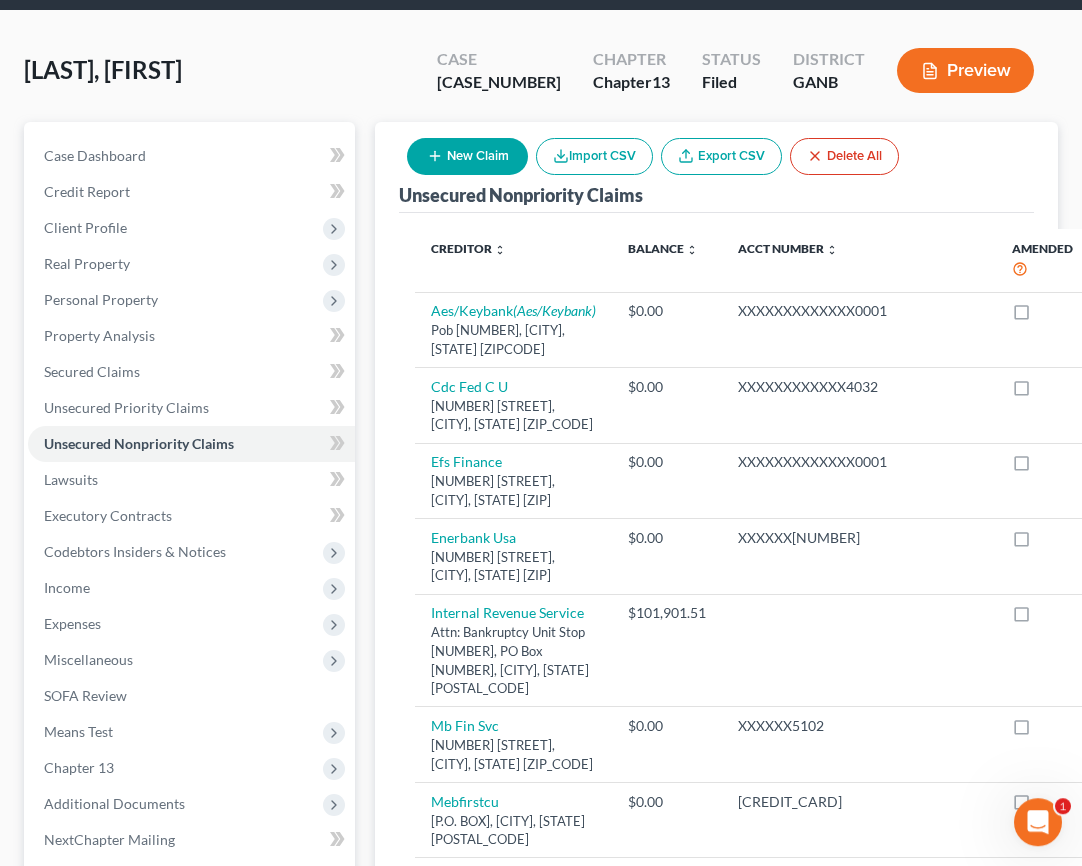 scroll, scrollTop: 24, scrollLeft: 0, axis: vertical 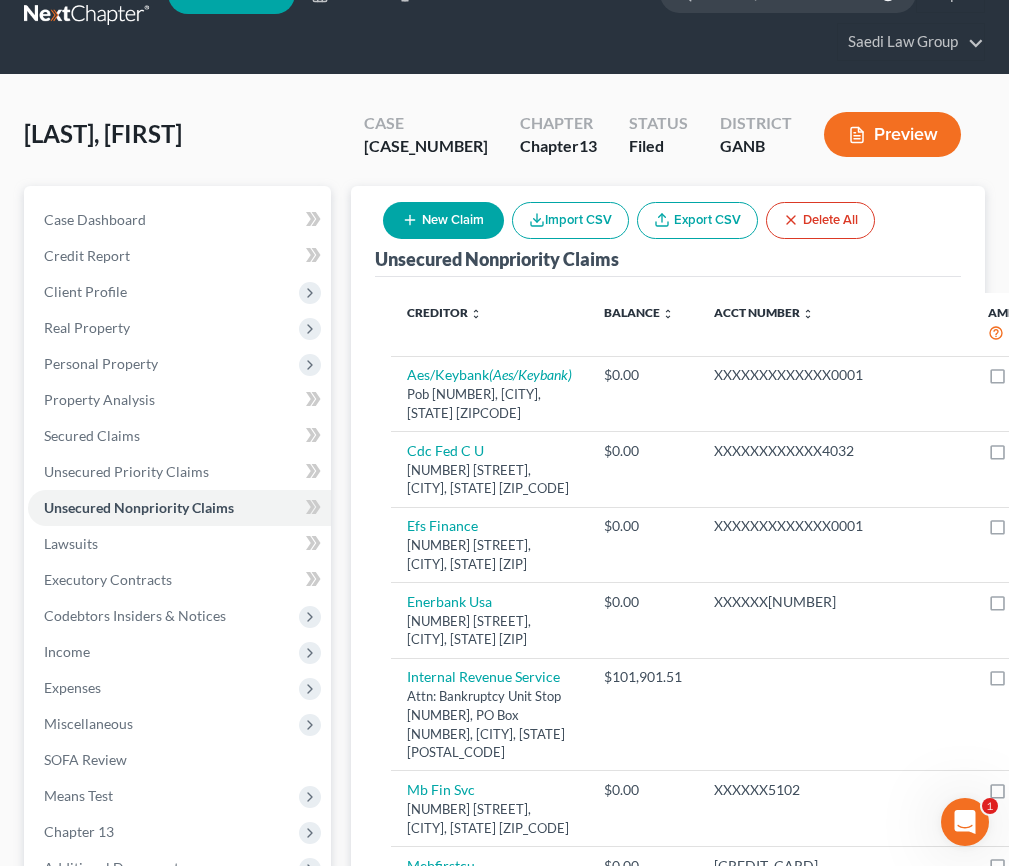click on "New Case Home Client Portal         - No Result - See all results Or Press Enter... Help Help Center Webinars Training Videos What's new Saedi Law Group Saedi Law Group ssudman@saedilawgroup.com My Account Settings Plan + Billing Account Add-Ons Upgrade to Whoa Log out" at bounding box center (576, 16) 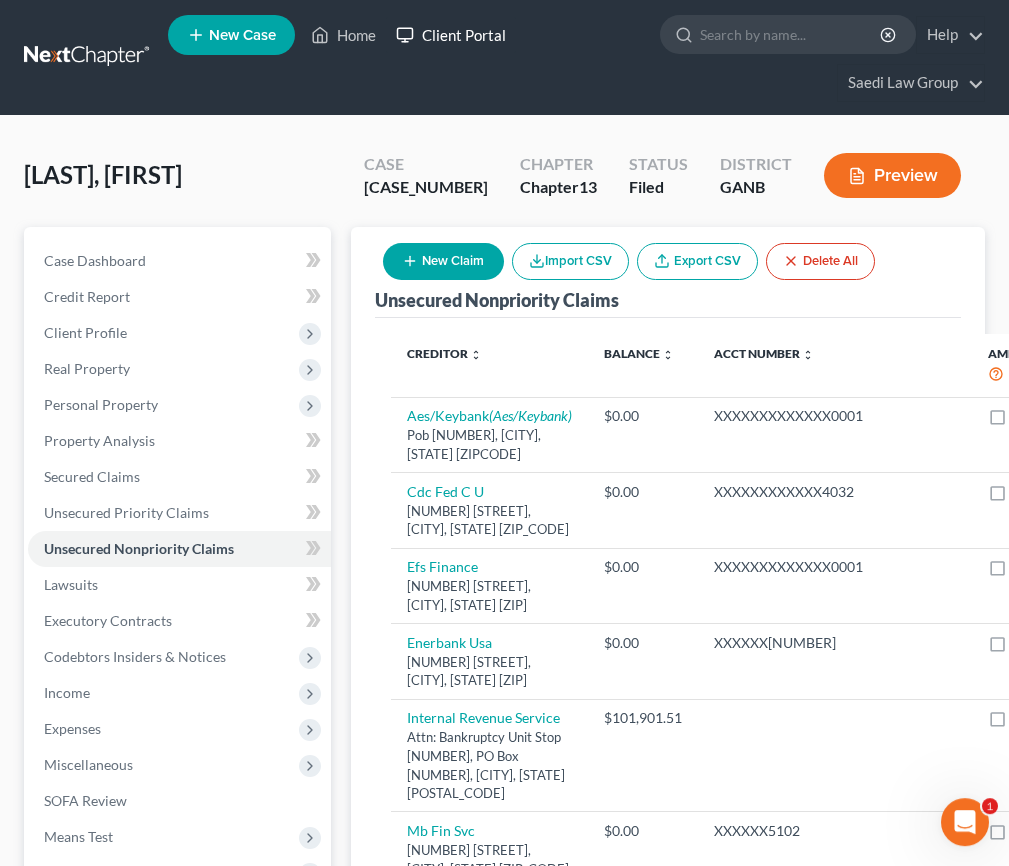 scroll, scrollTop: 0, scrollLeft: 0, axis: both 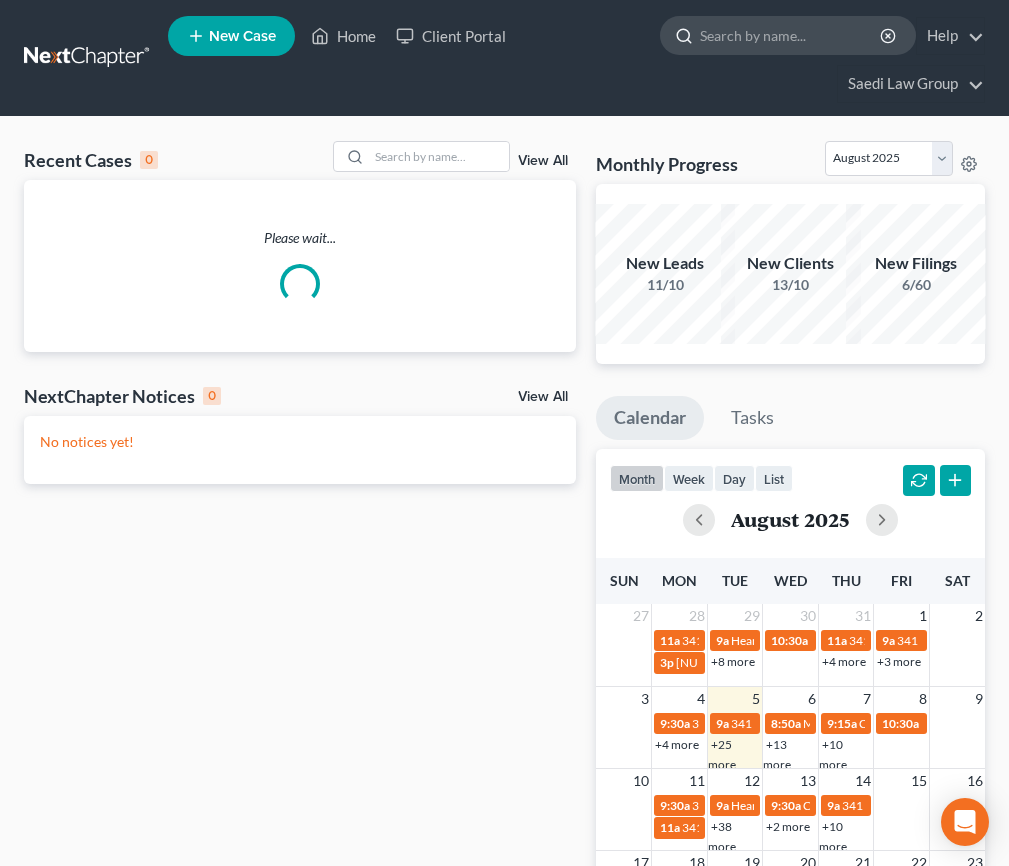 click 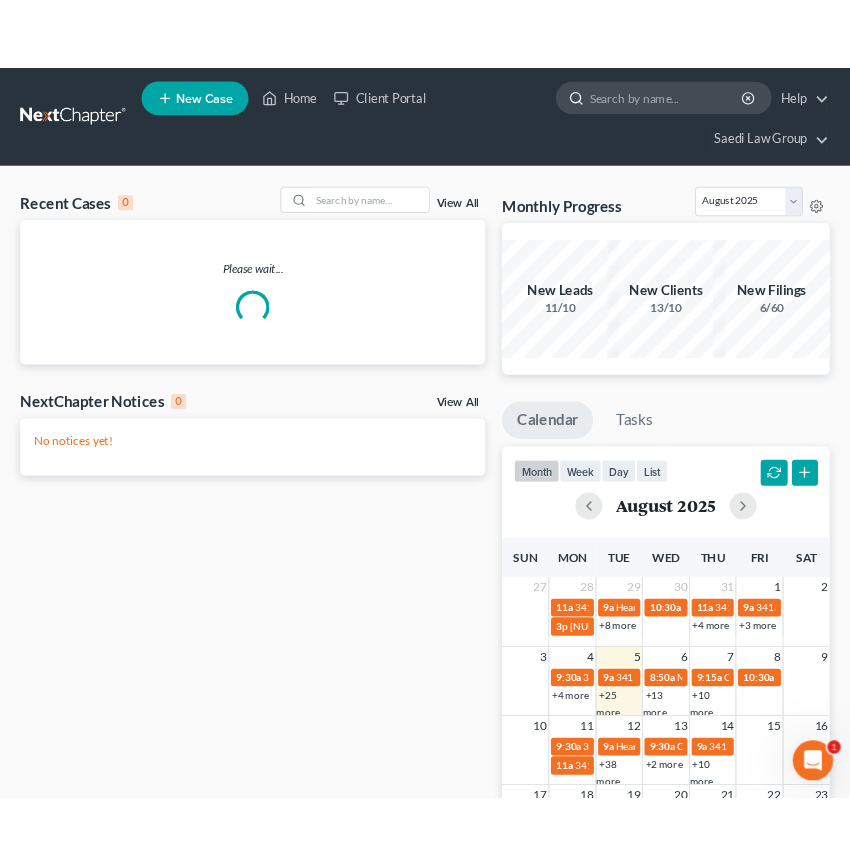 scroll, scrollTop: 0, scrollLeft: 0, axis: both 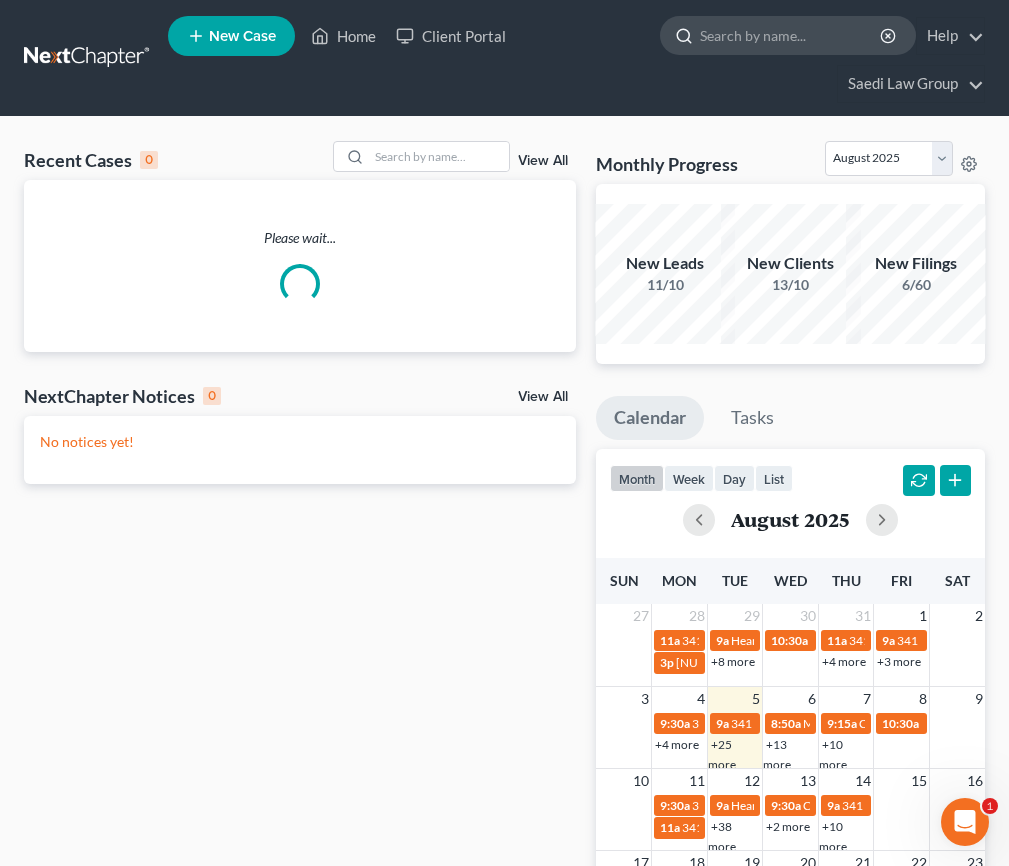 click at bounding box center [791, 35] 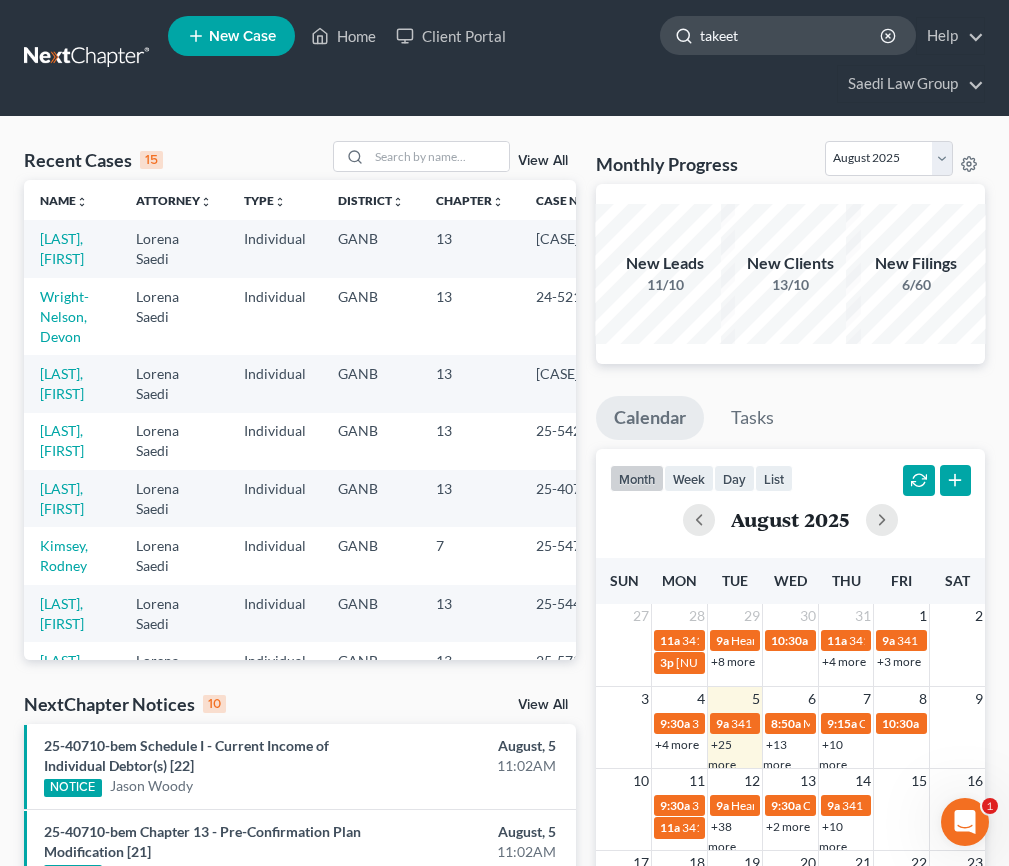 type on "takeeta" 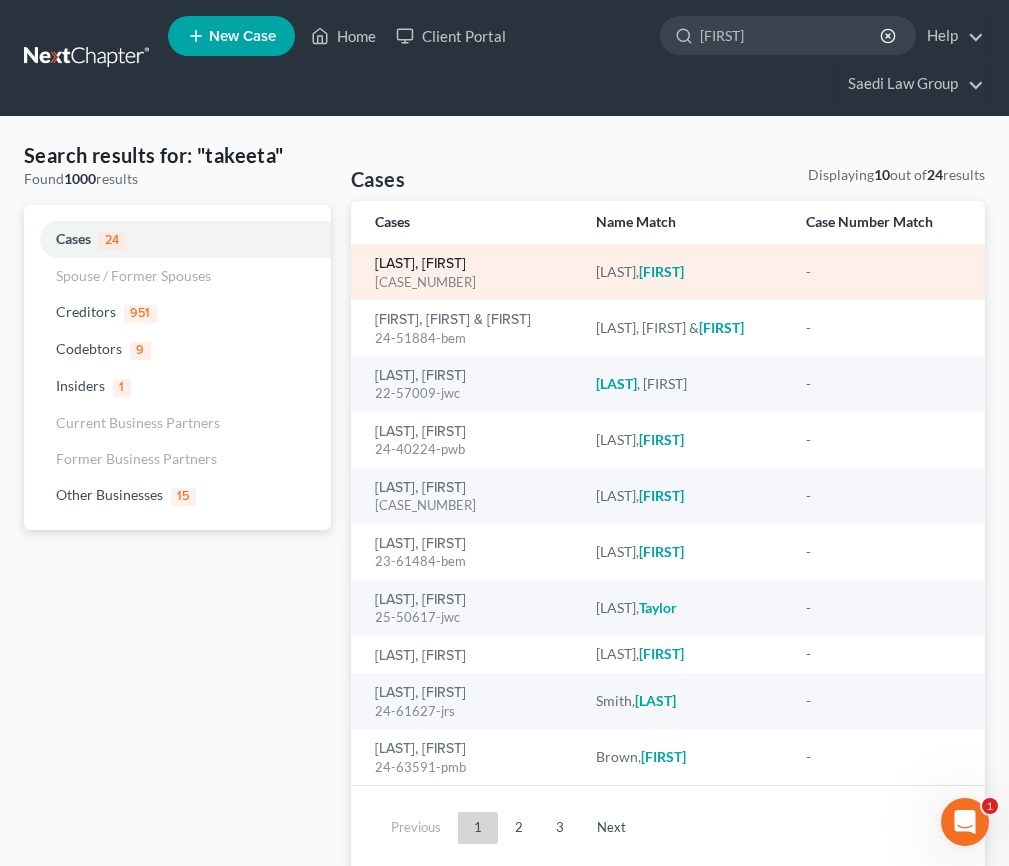 click on "Anderson, Takeeta" at bounding box center (420, 264) 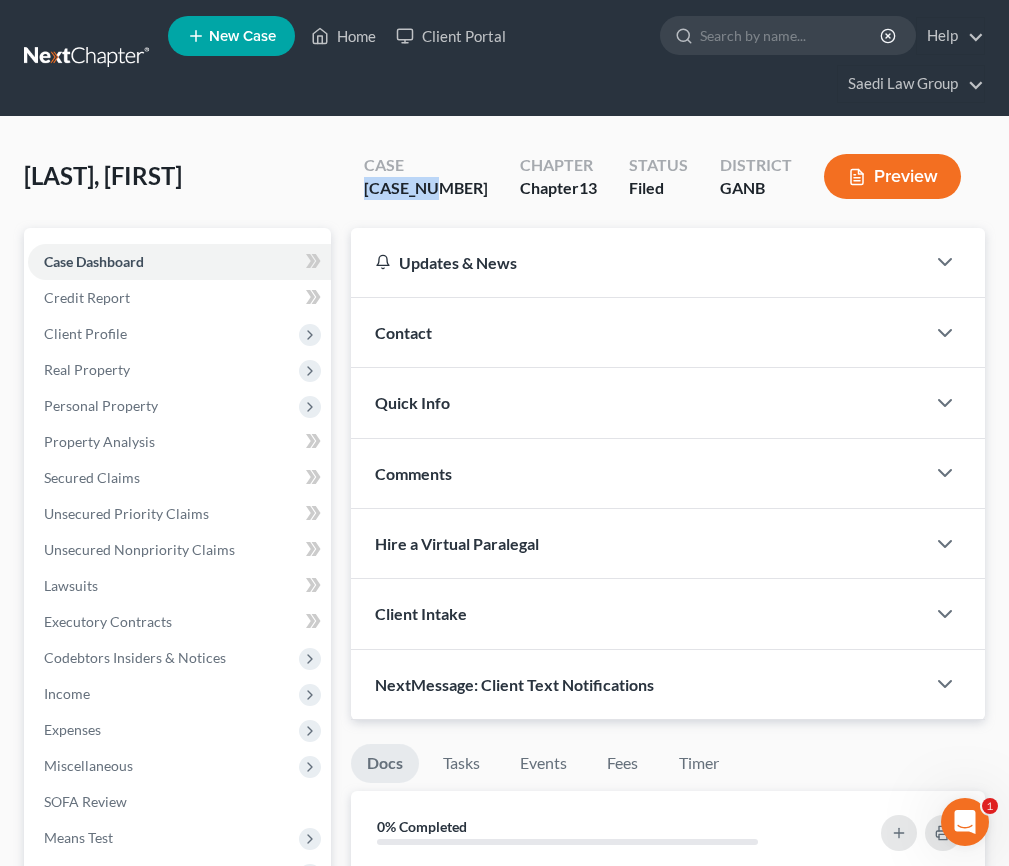 drag, startPoint x: 450, startPoint y: 187, endPoint x: 358, endPoint y: 189, distance: 92.021736 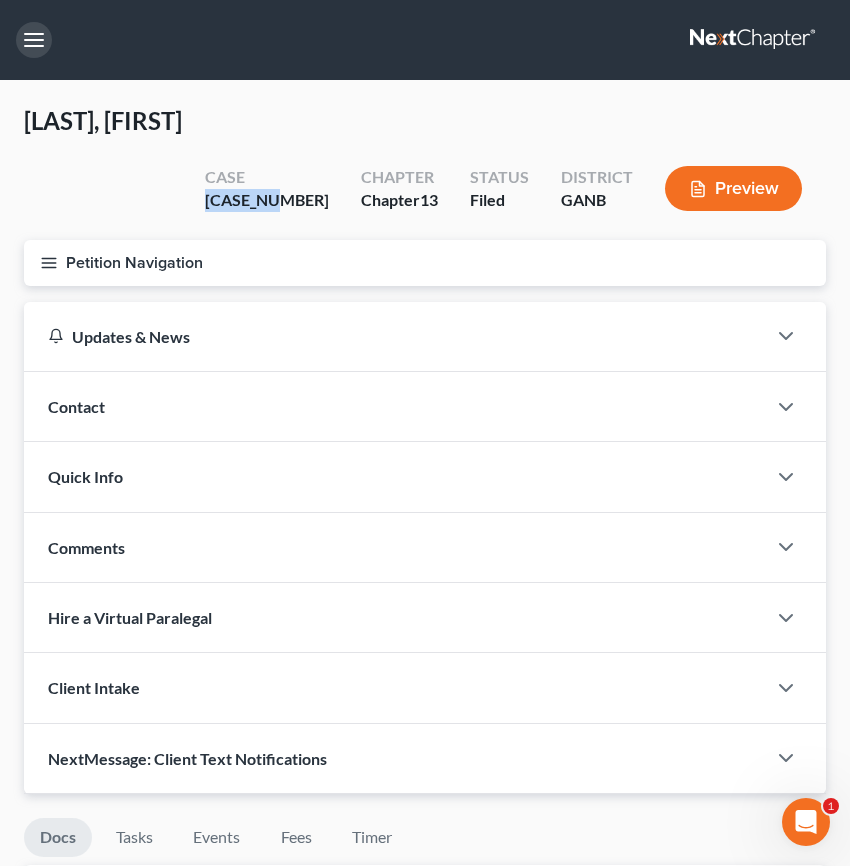 drag, startPoint x: 16, startPoint y: 34, endPoint x: 27, endPoint y: 43, distance: 14.21267 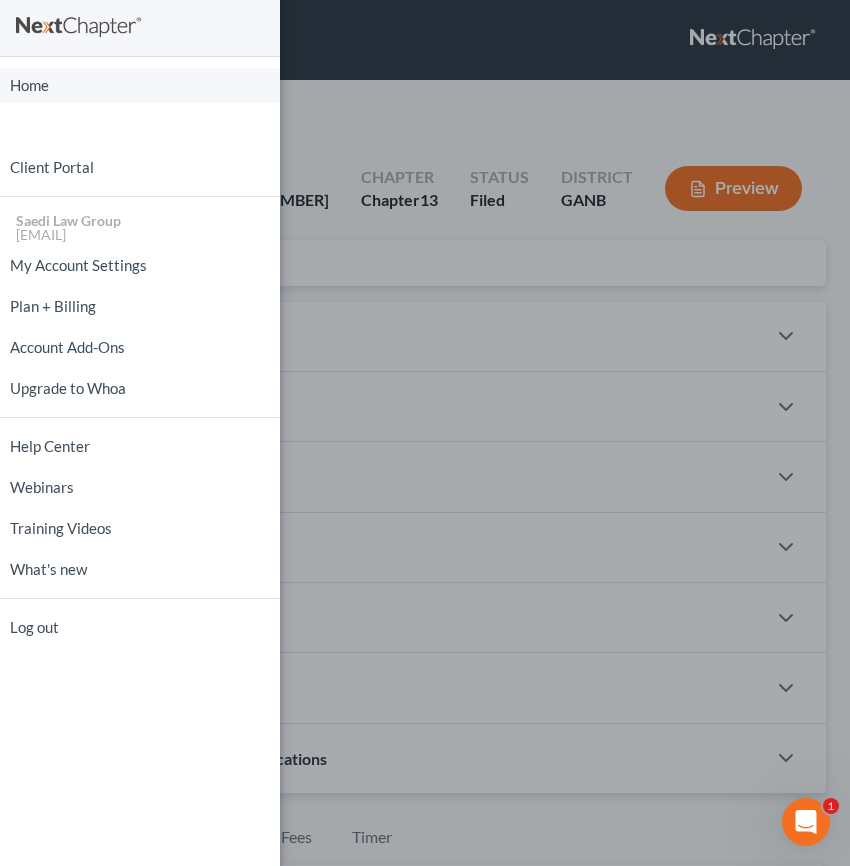 drag, startPoint x: 31, startPoint y: 88, endPoint x: 63, endPoint y: 92, distance: 32.24903 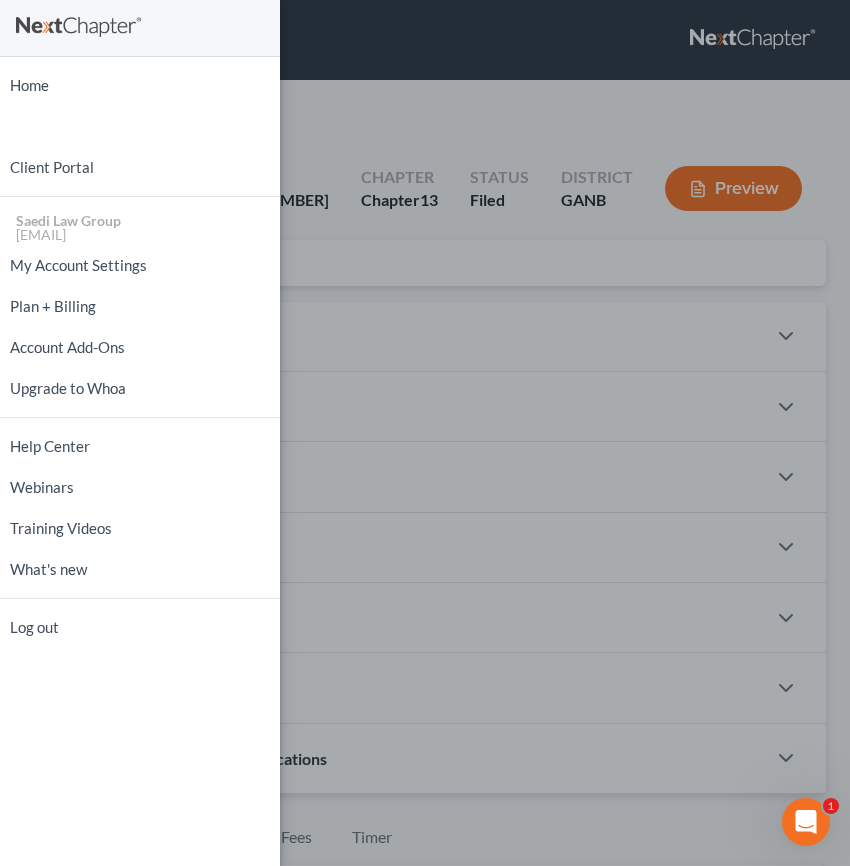 click on "Home New Case Client Portal Saedi Law Group ssudman@saedilawgroup.com My Account Settings Plan + Billing Account Add-Ons Upgrade to Whoa Help Center Webinars Training Videos What's new Log out" at bounding box center (425, 433) 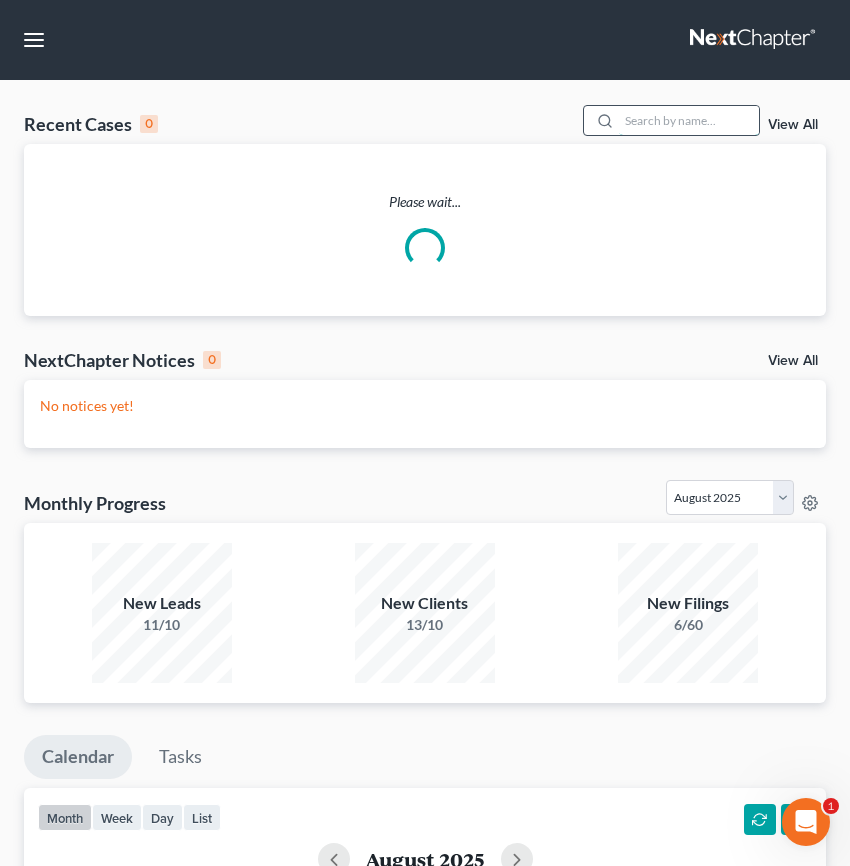 click at bounding box center (689, 120) 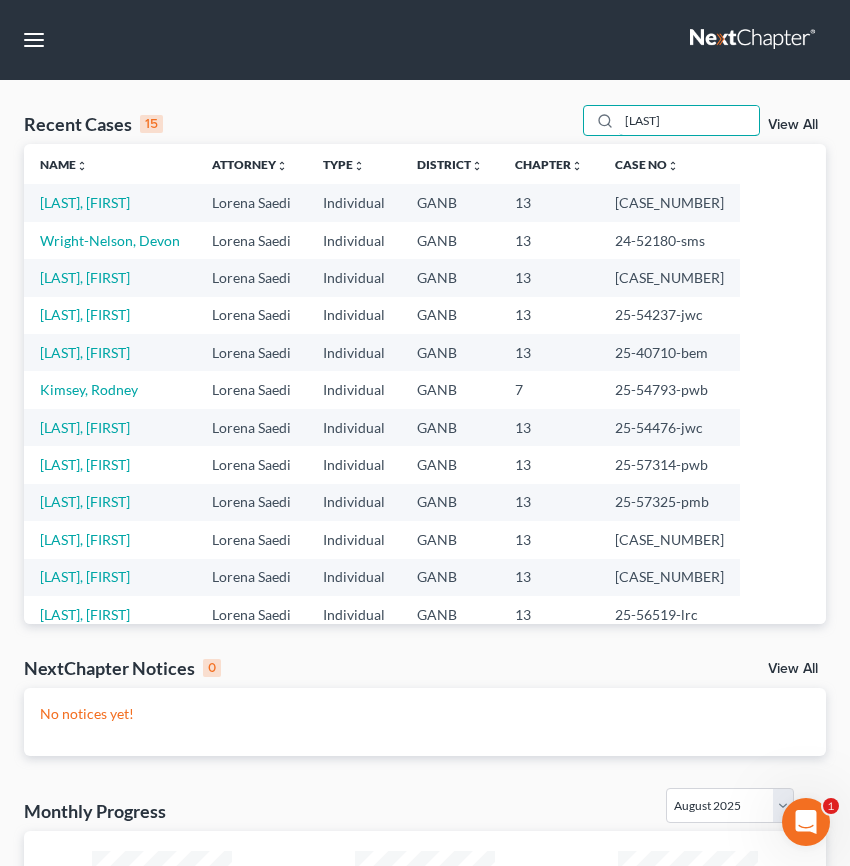 type on "buck" 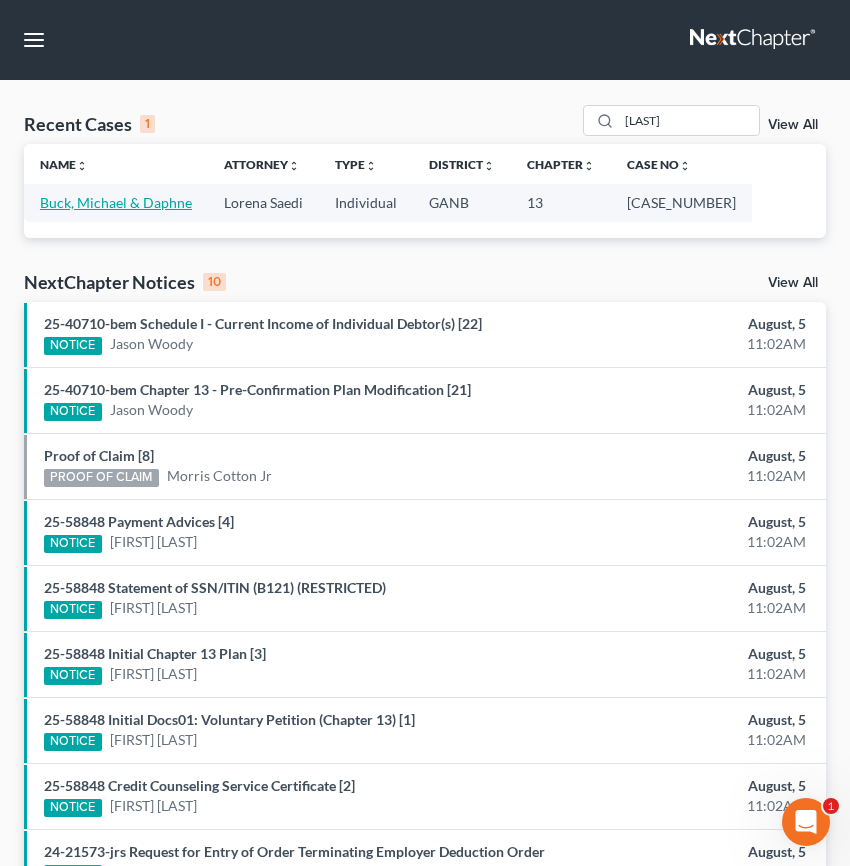 click on "Buck, Michael & Daphne" at bounding box center [116, 202] 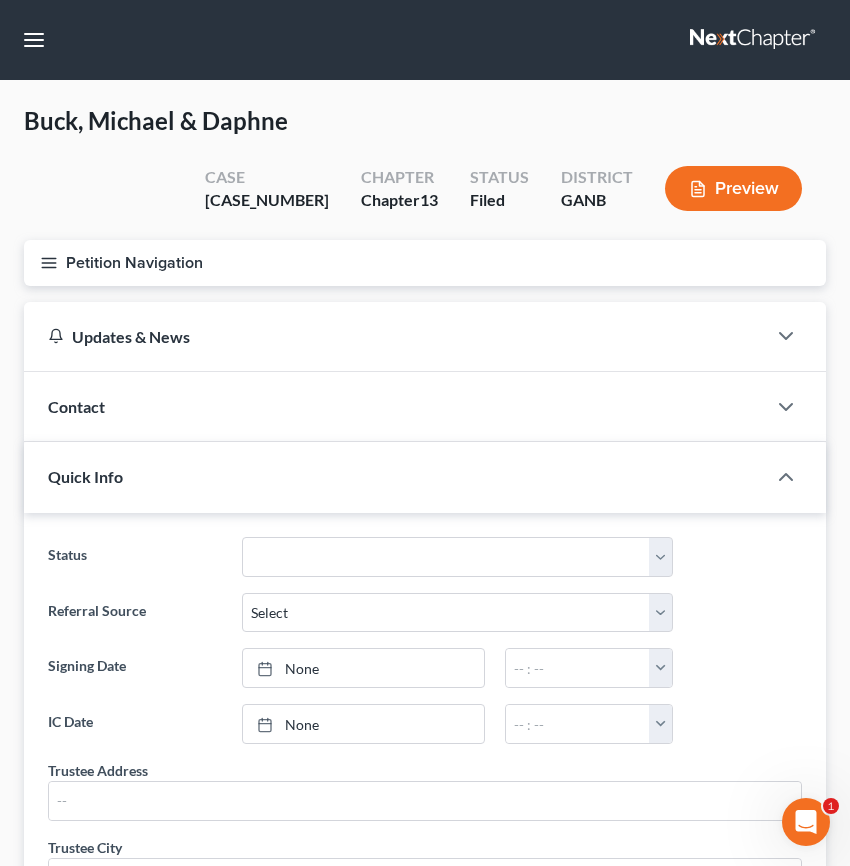 click on "Petition Navigation" at bounding box center [425, 263] 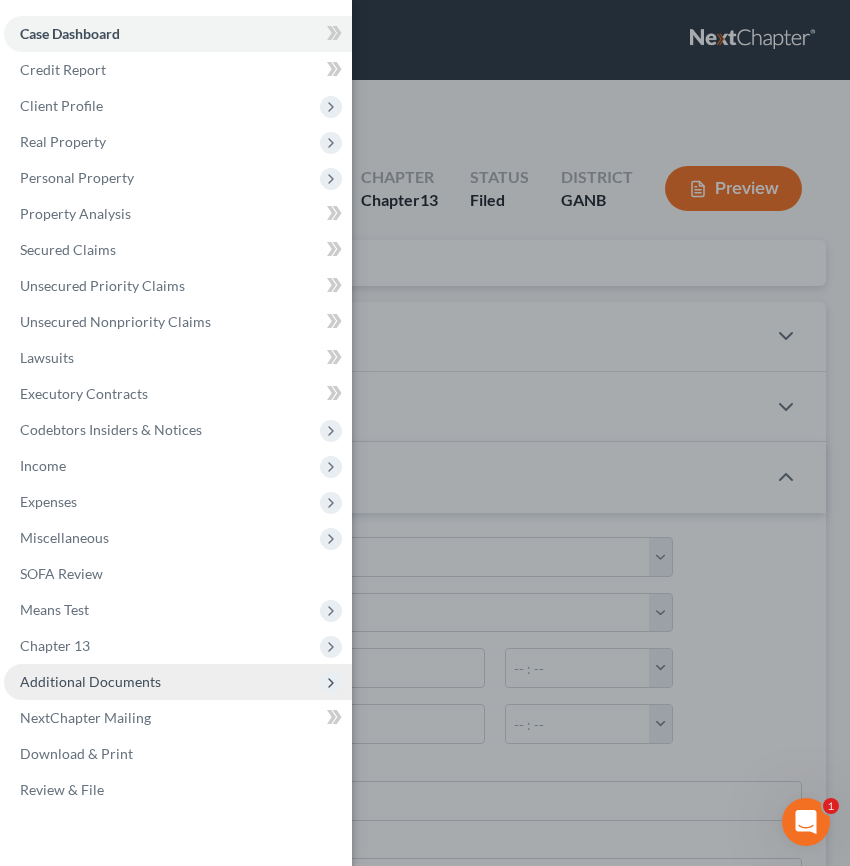 click on "Additional Documents" at bounding box center [178, 682] 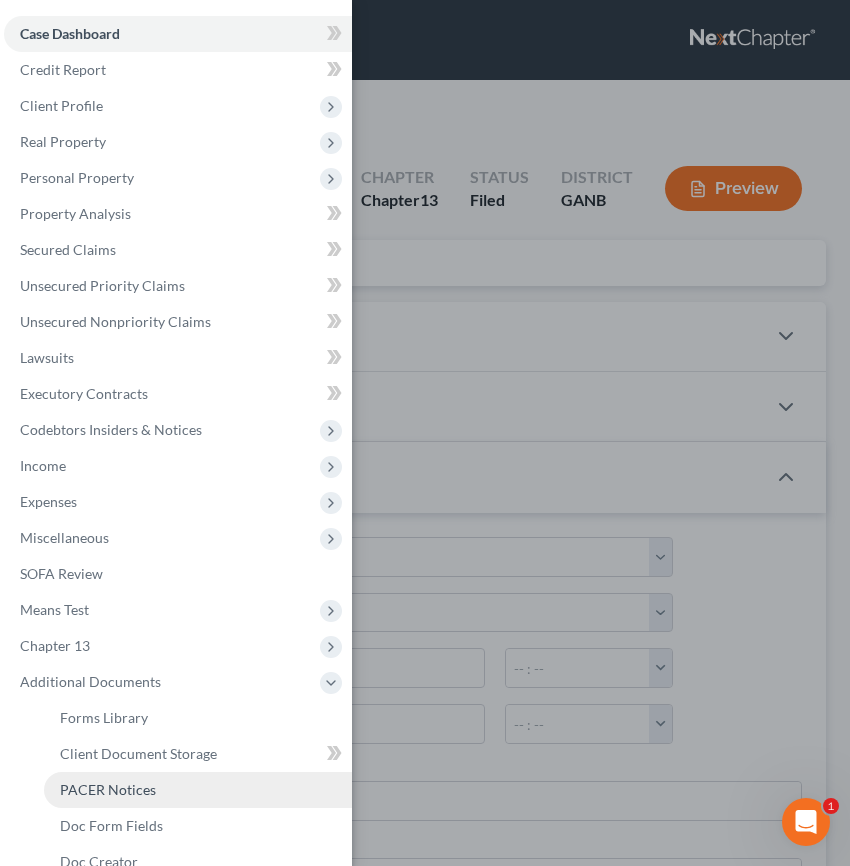 click on "PACER Notices" at bounding box center (198, 790) 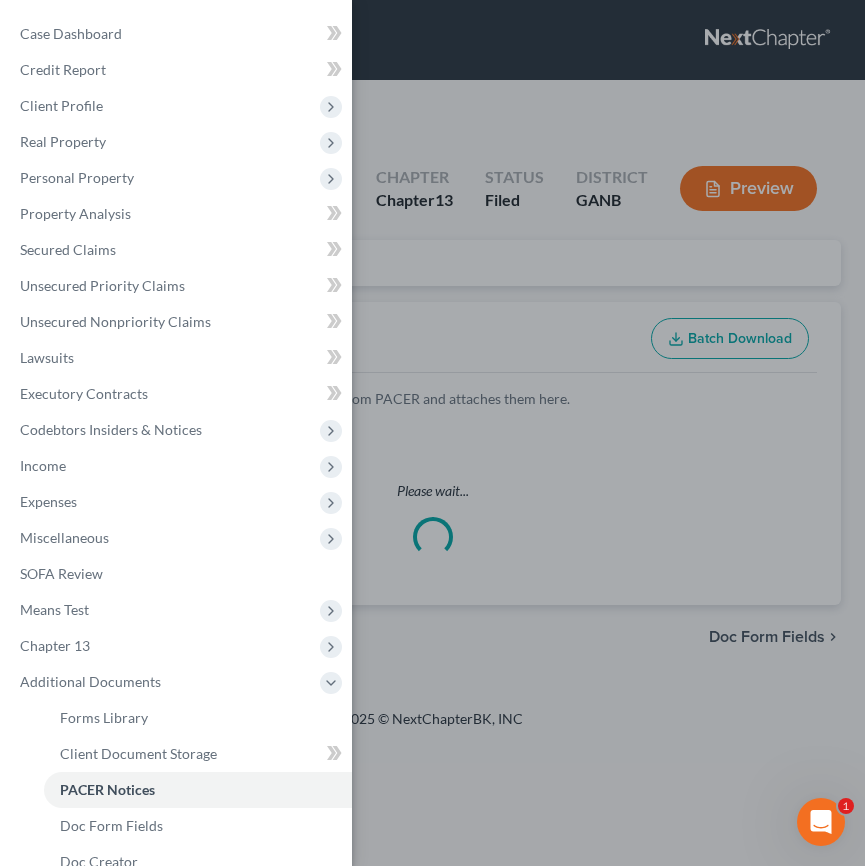click on "Case Dashboard
Payments
Invoices
Payments
Payments
Credit Report
Client Profile" at bounding box center (432, 433) 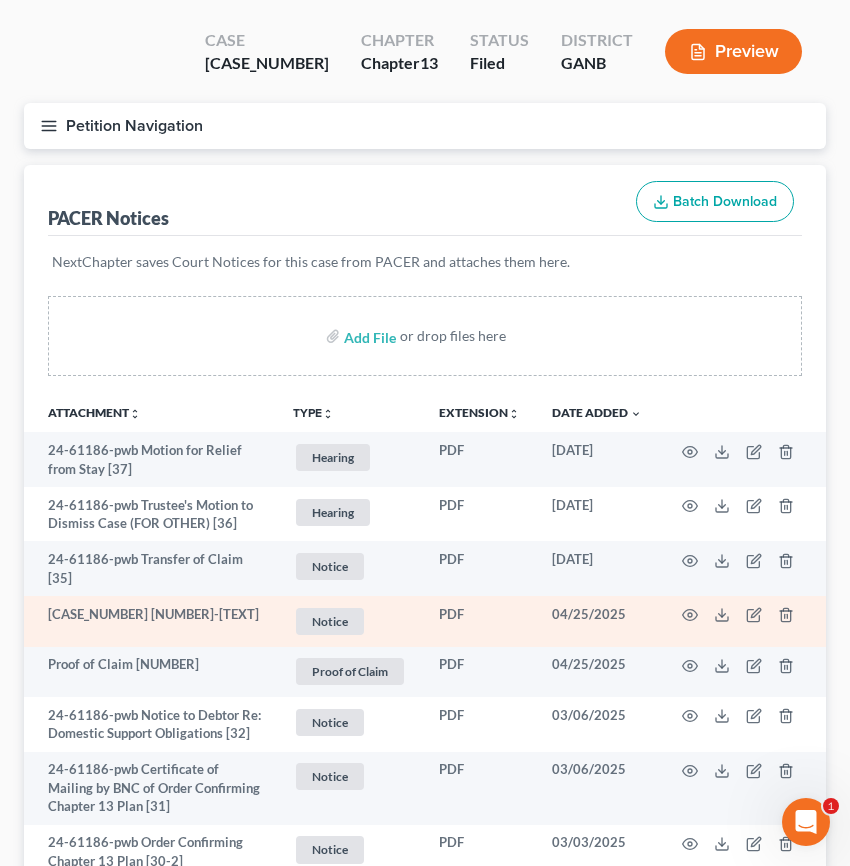 scroll, scrollTop: 208, scrollLeft: 0, axis: vertical 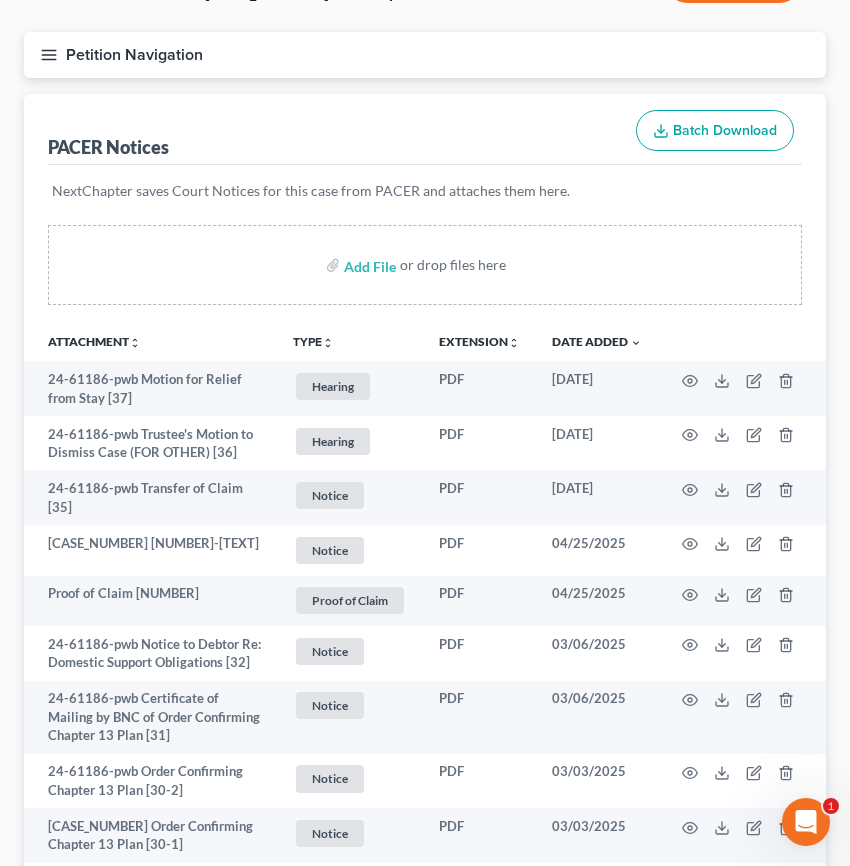click on "Petition Navigation" at bounding box center [425, 55] 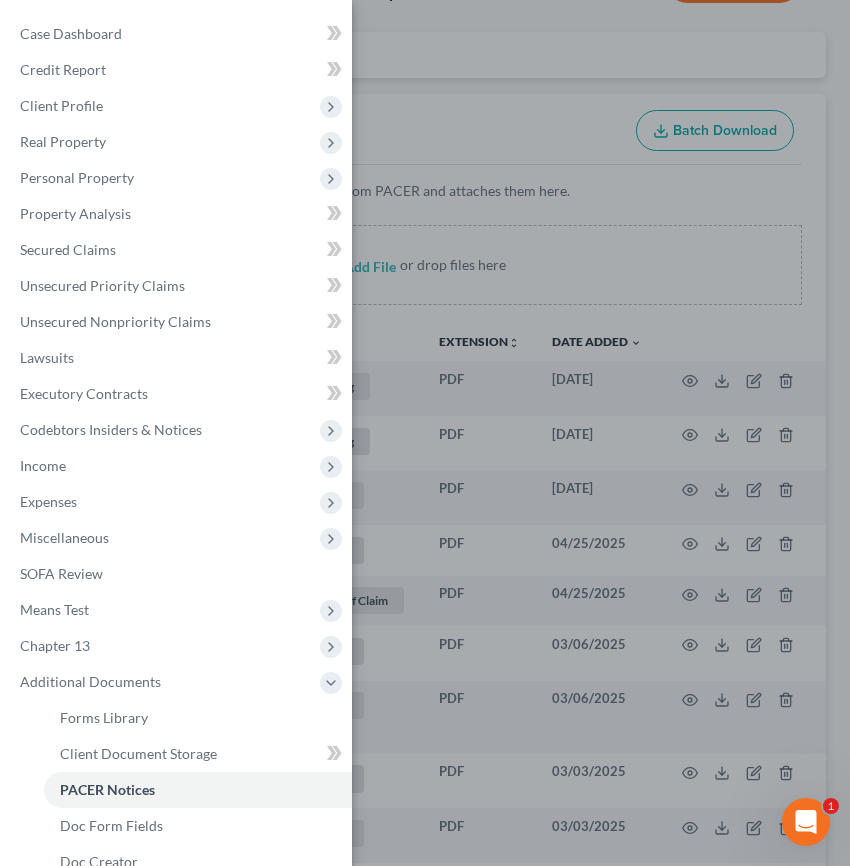 click on "Case Dashboard
Payments
Invoices
Payments
Payments
Credit Report
Client Profile" at bounding box center (425, 433) 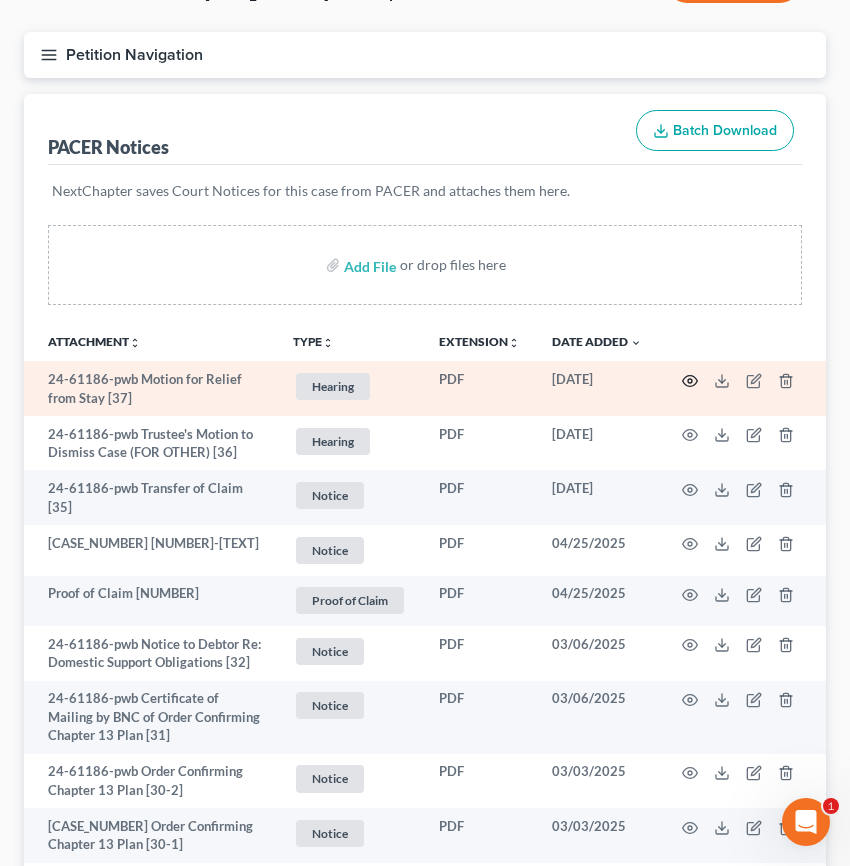 click 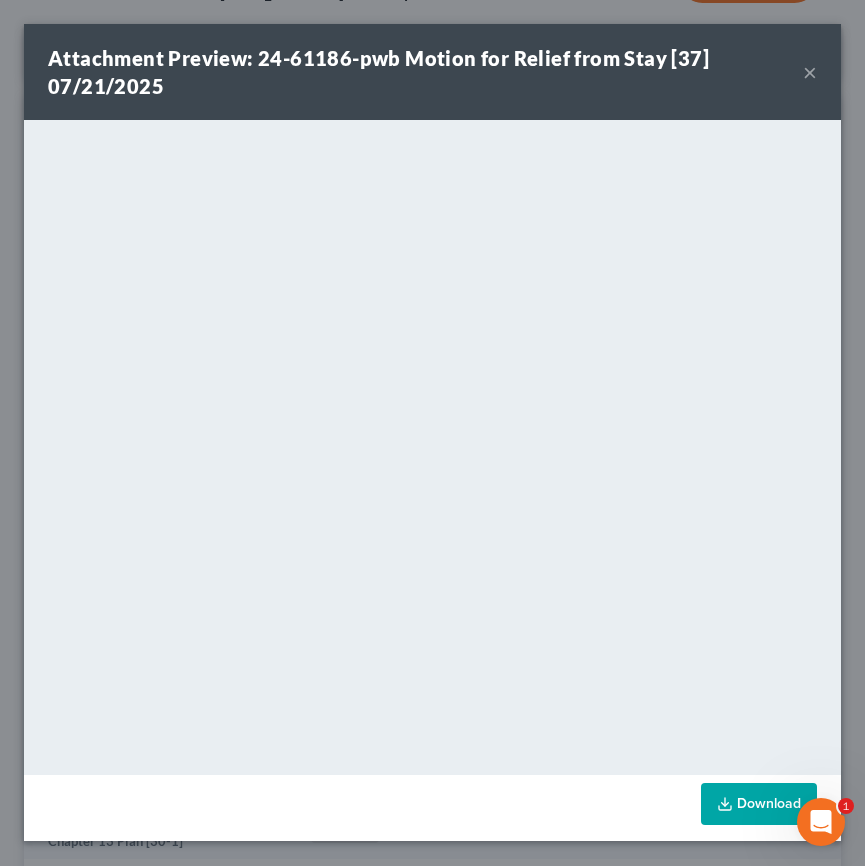 click on "×" at bounding box center [810, 72] 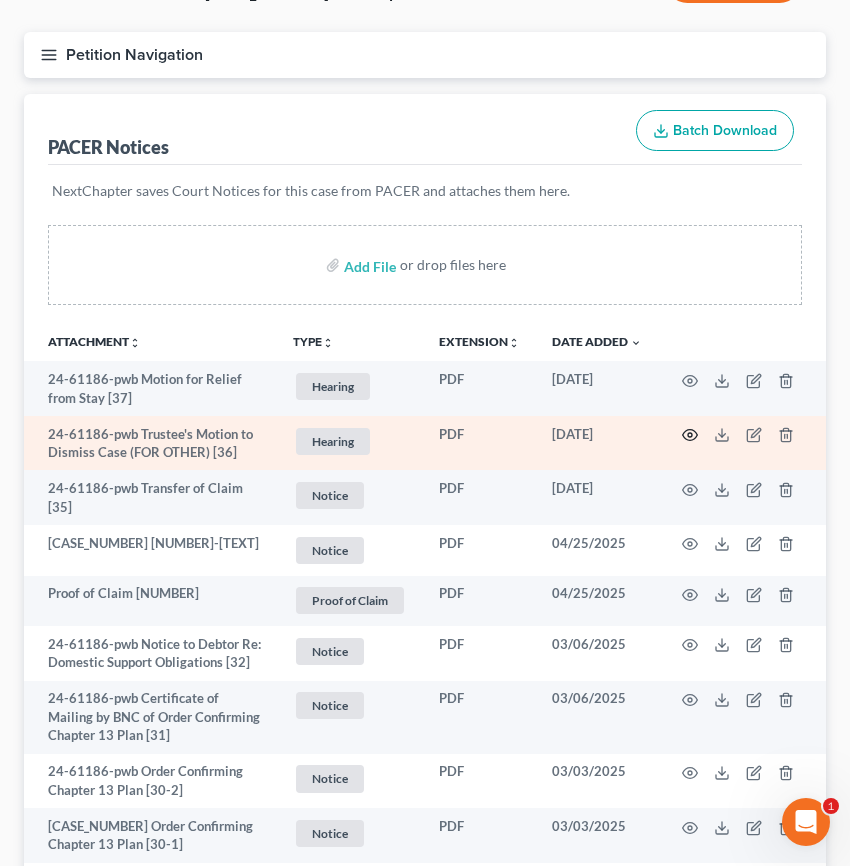 click 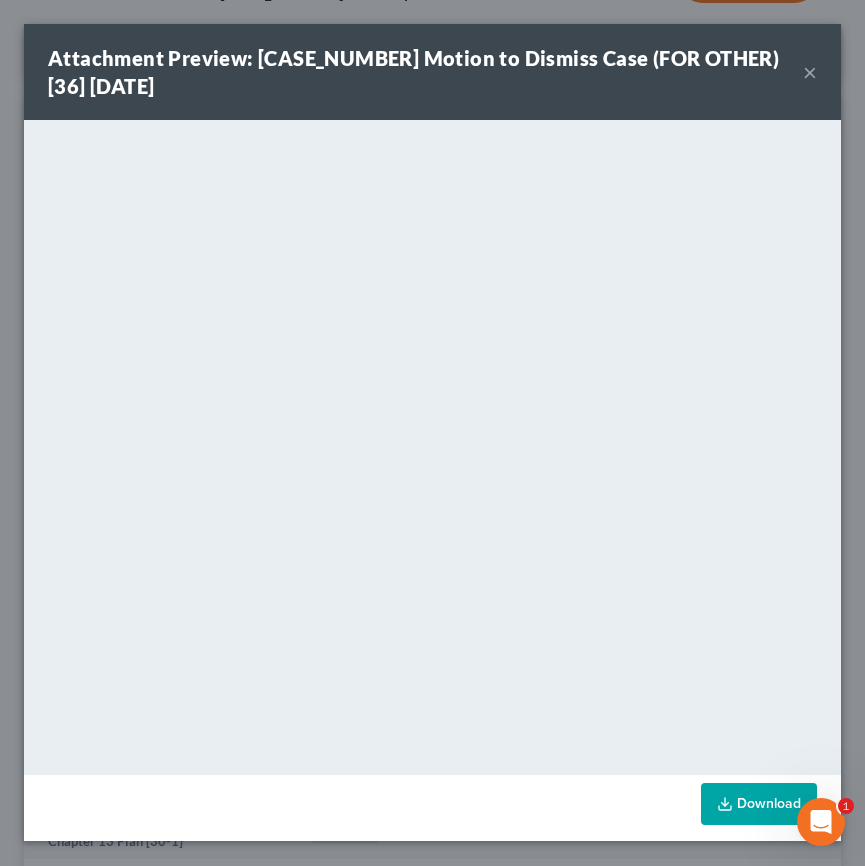 click on "×" at bounding box center [810, 72] 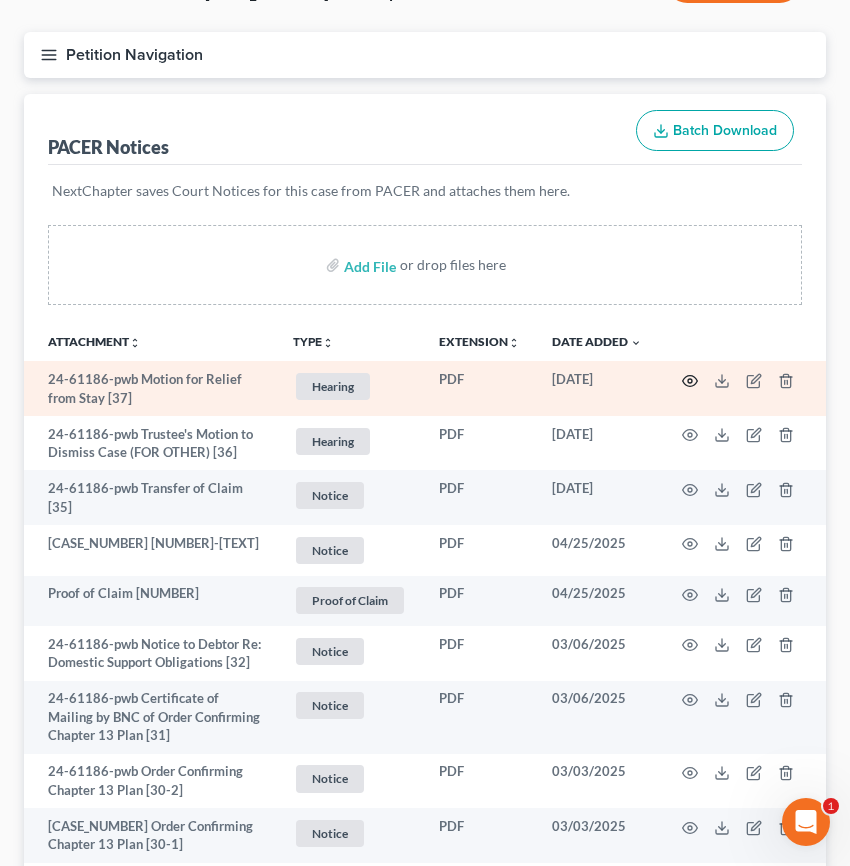 click 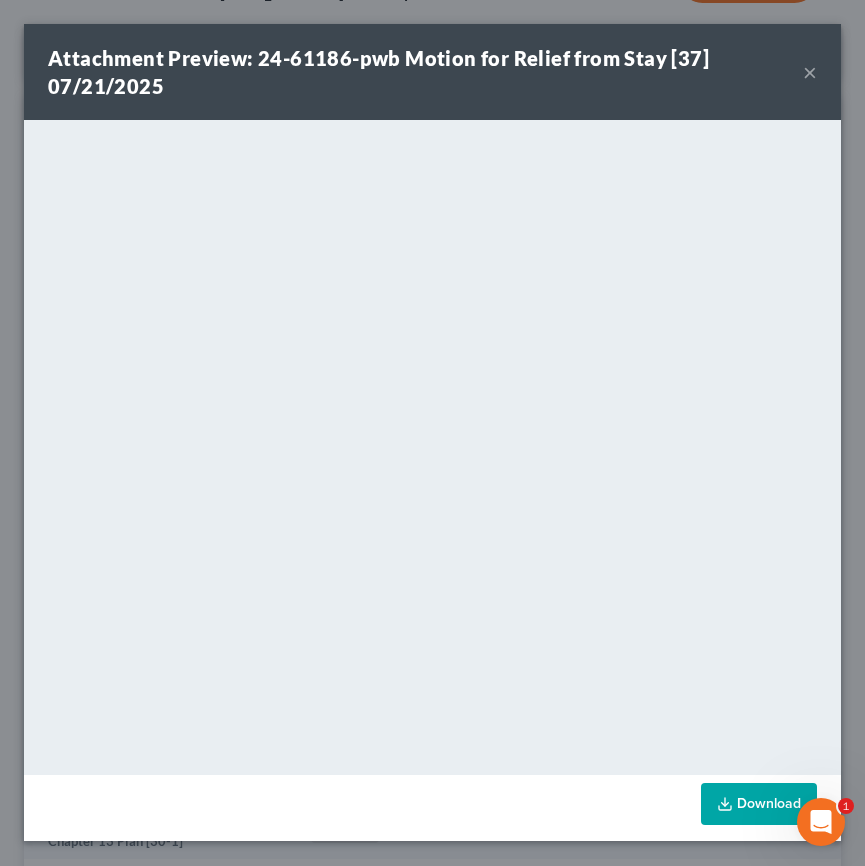 click on "Attachment Preview: 24-61186-pwb Motion for Relief from Stay [37] 07/21/2025 ×" at bounding box center (432, 72) 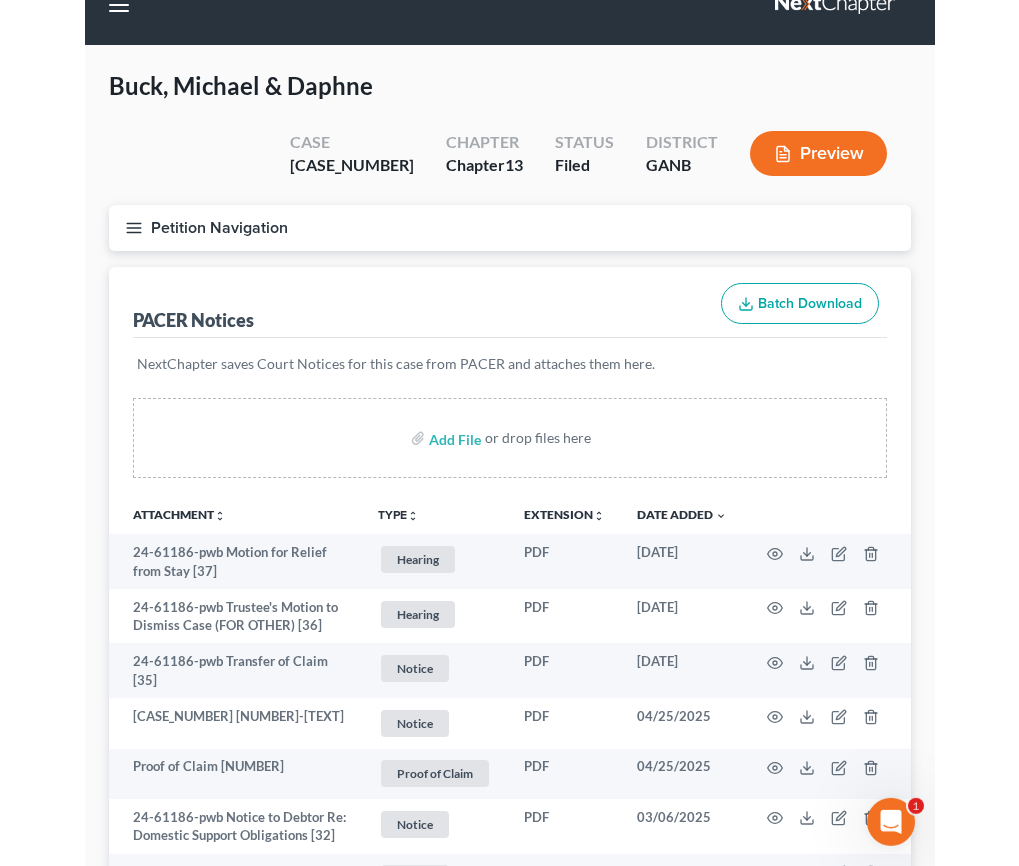 scroll, scrollTop: 0, scrollLeft: 0, axis: both 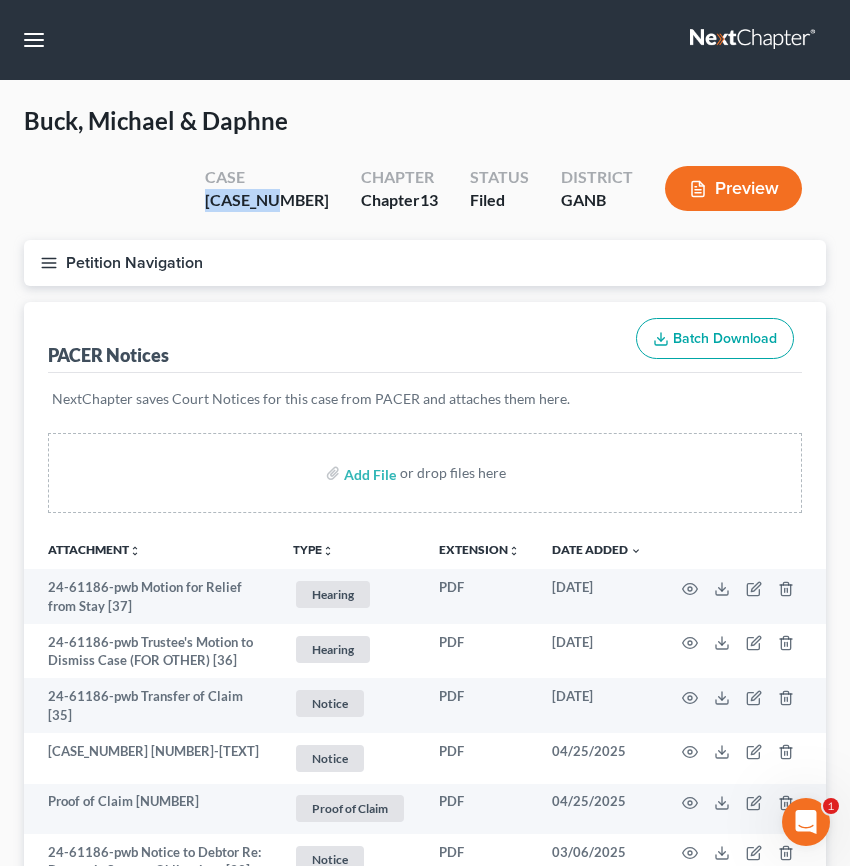 drag, startPoint x: 294, startPoint y: 201, endPoint x: 214, endPoint y: 203, distance: 80.024994 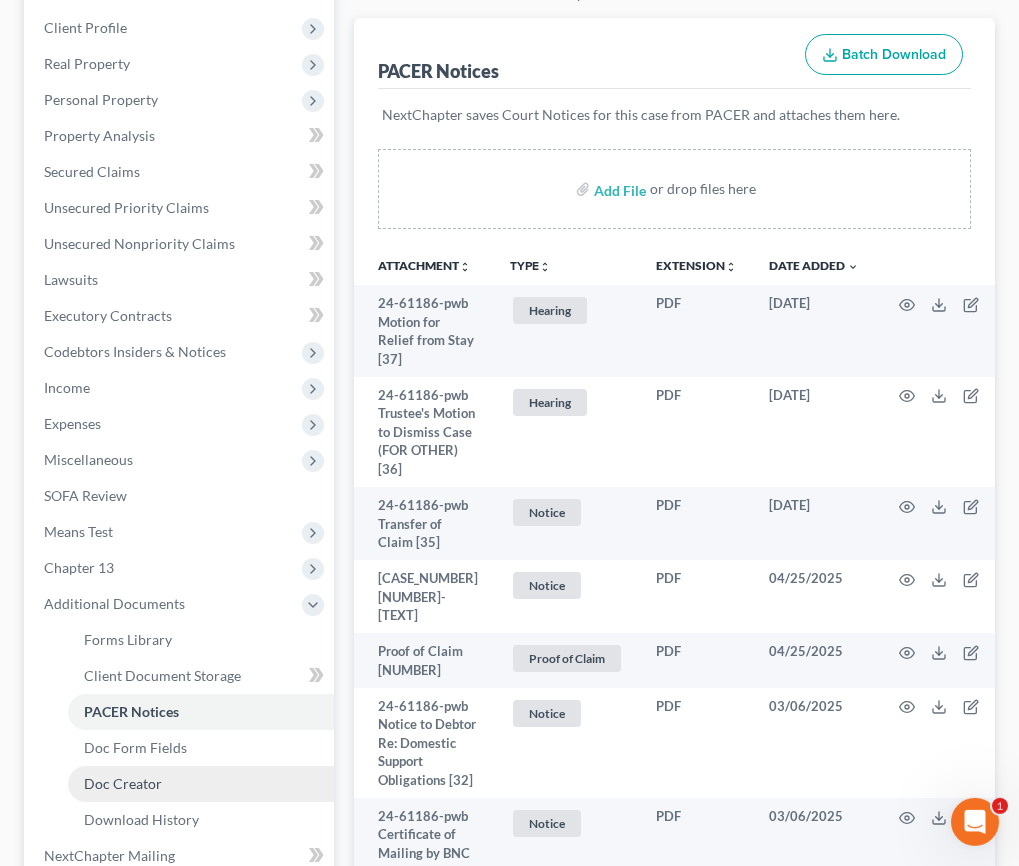 scroll, scrollTop: 400, scrollLeft: 0, axis: vertical 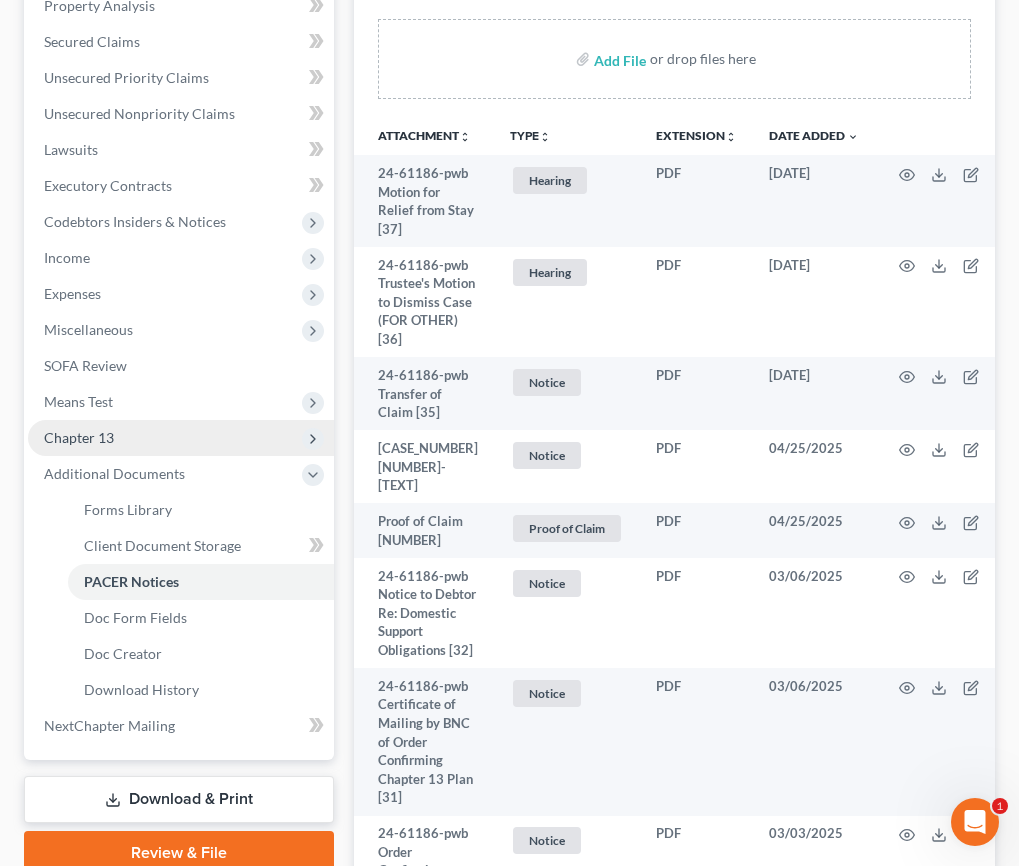 click on "Chapter 13" at bounding box center (181, 438) 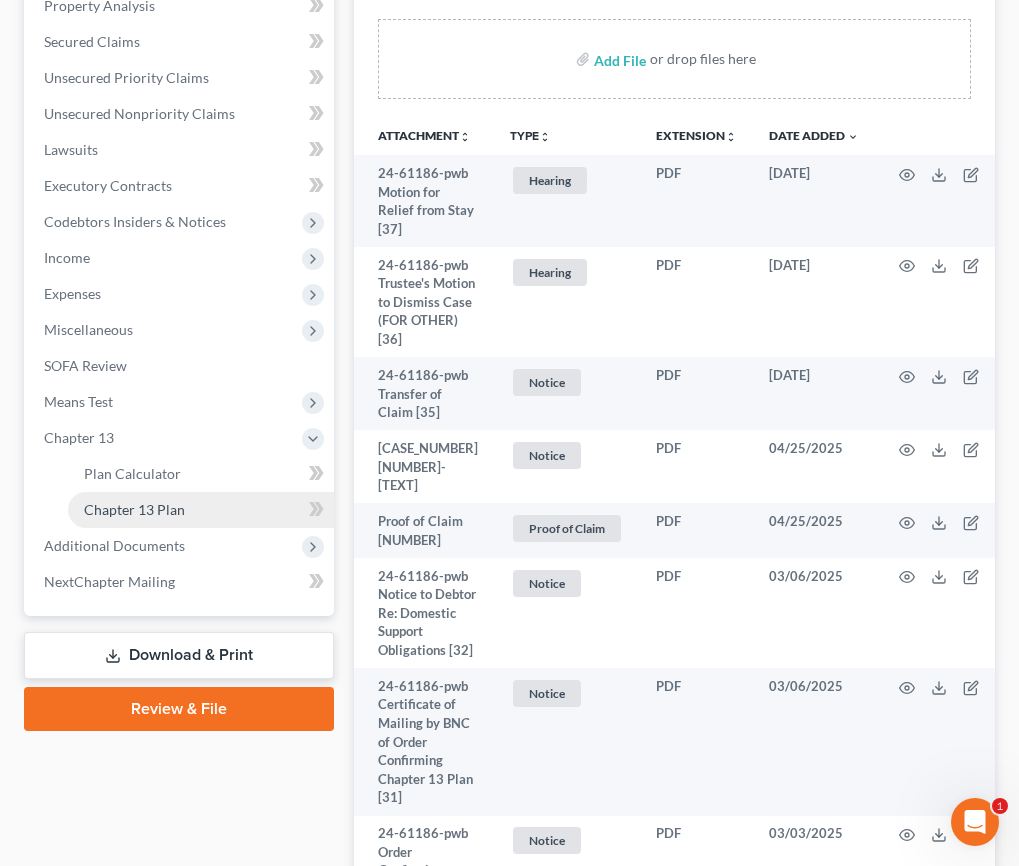 click on "Chapter 13 Plan" at bounding box center (134, 509) 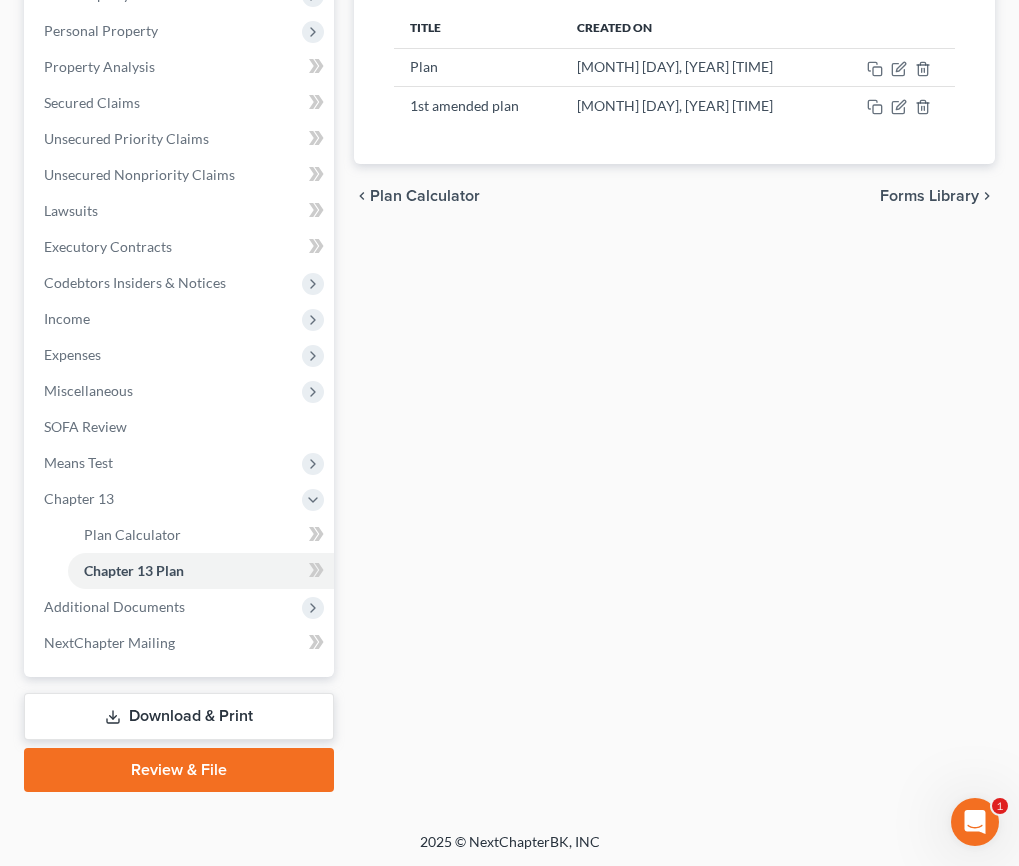 scroll, scrollTop: 19, scrollLeft: 0, axis: vertical 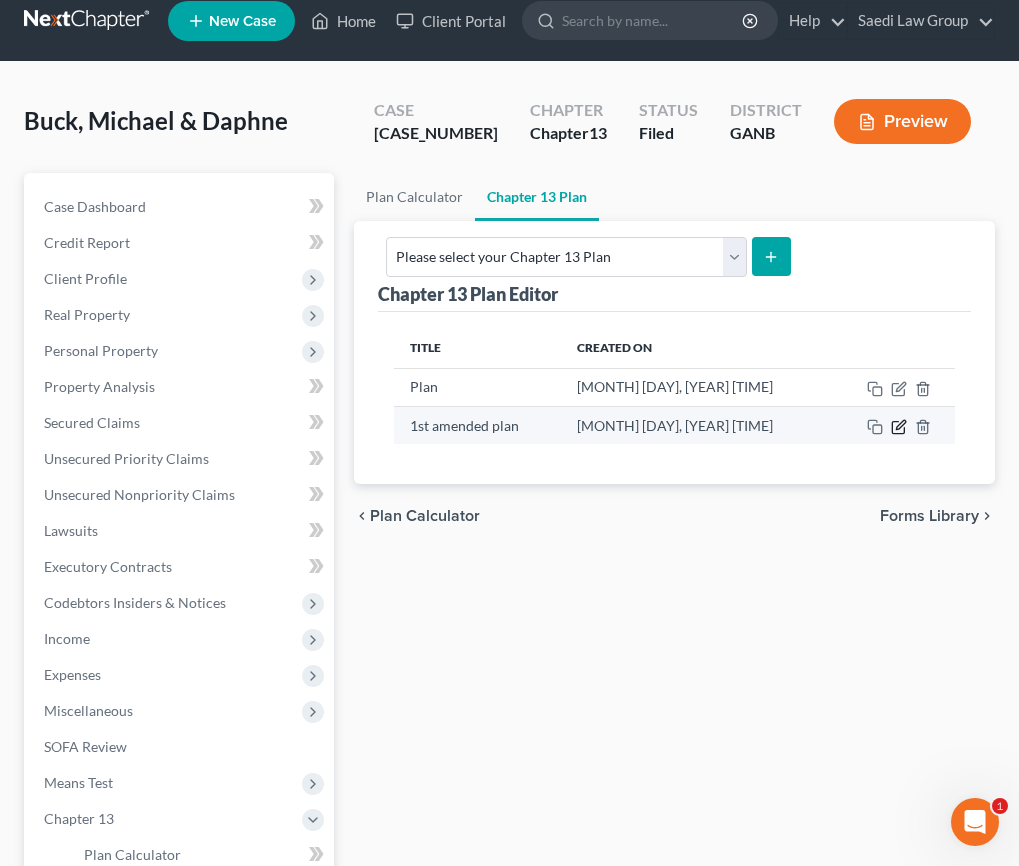 click 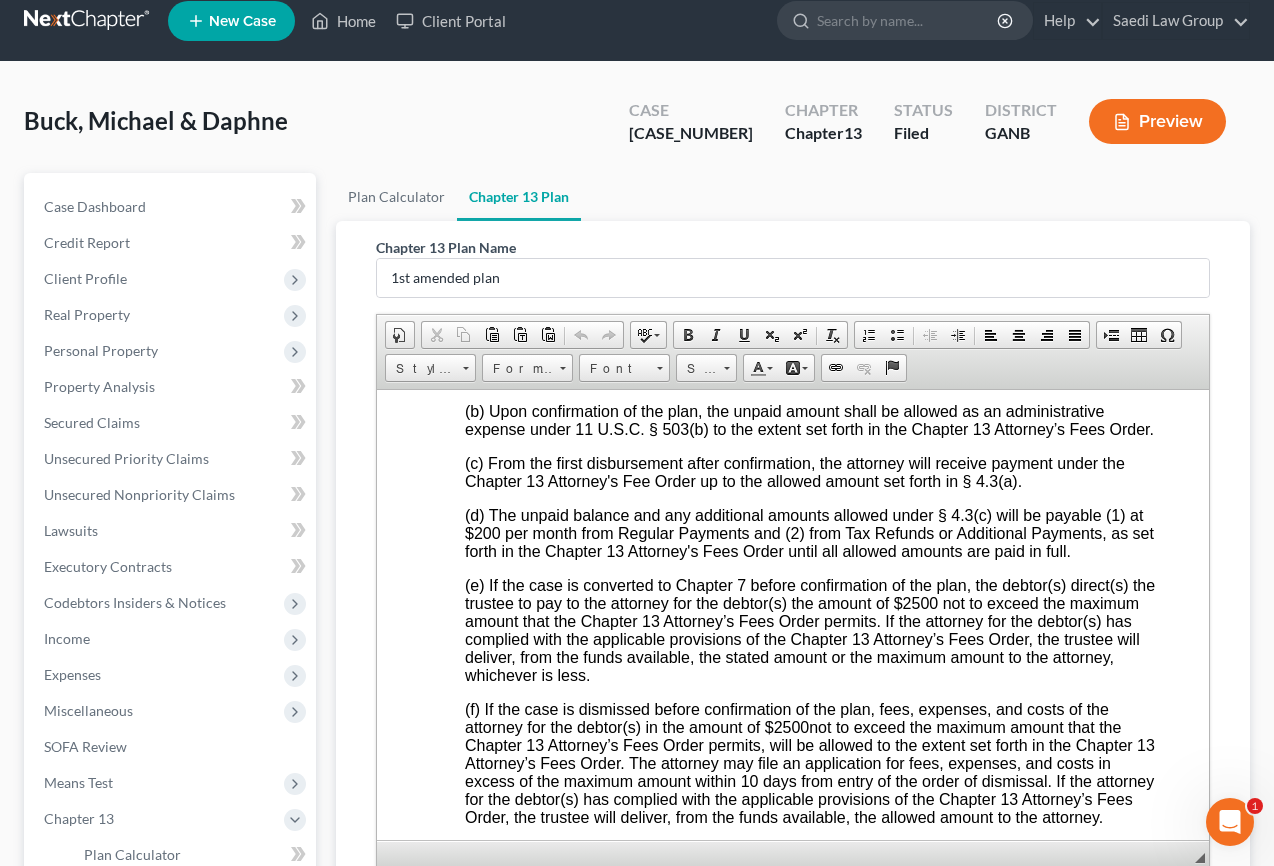 scroll, scrollTop: 7387, scrollLeft: 0, axis: vertical 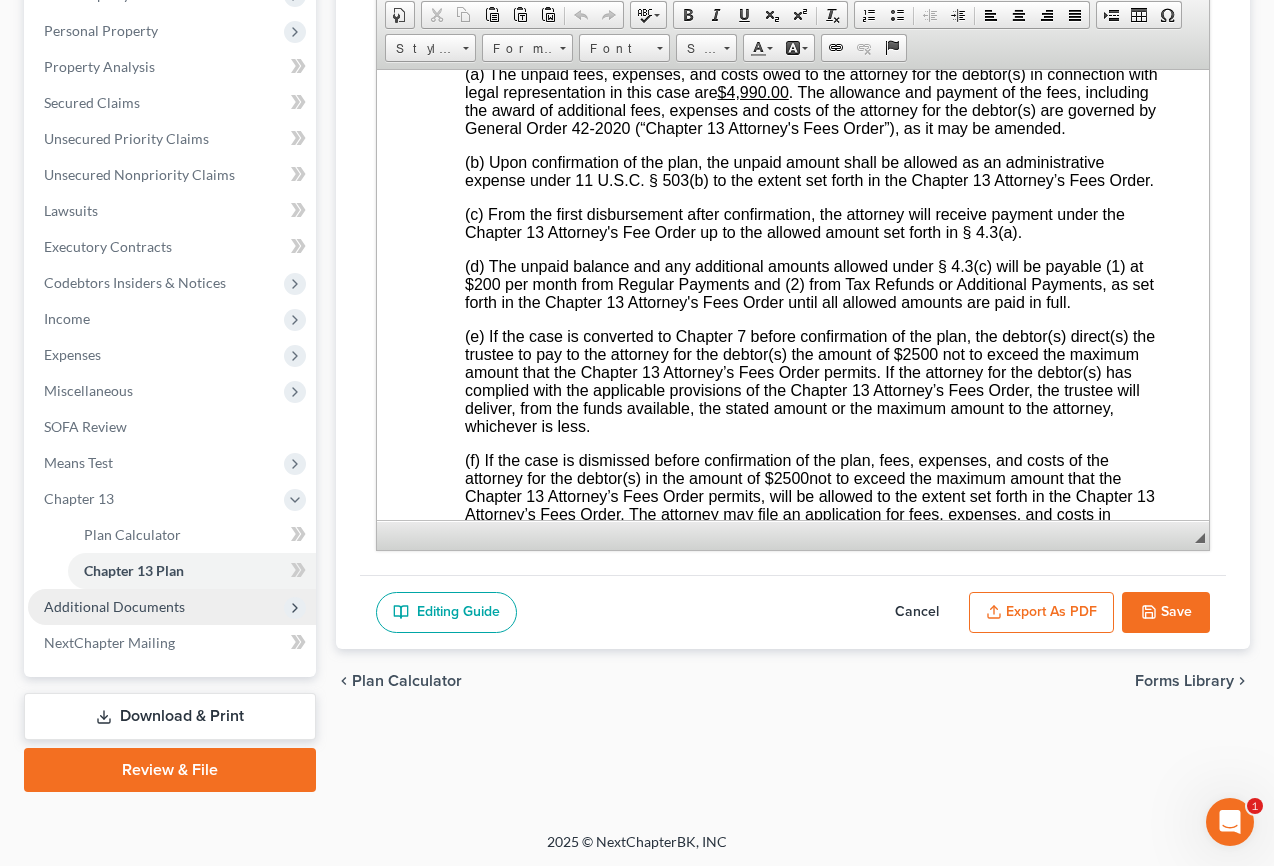 click on "Additional Documents" at bounding box center [114, 606] 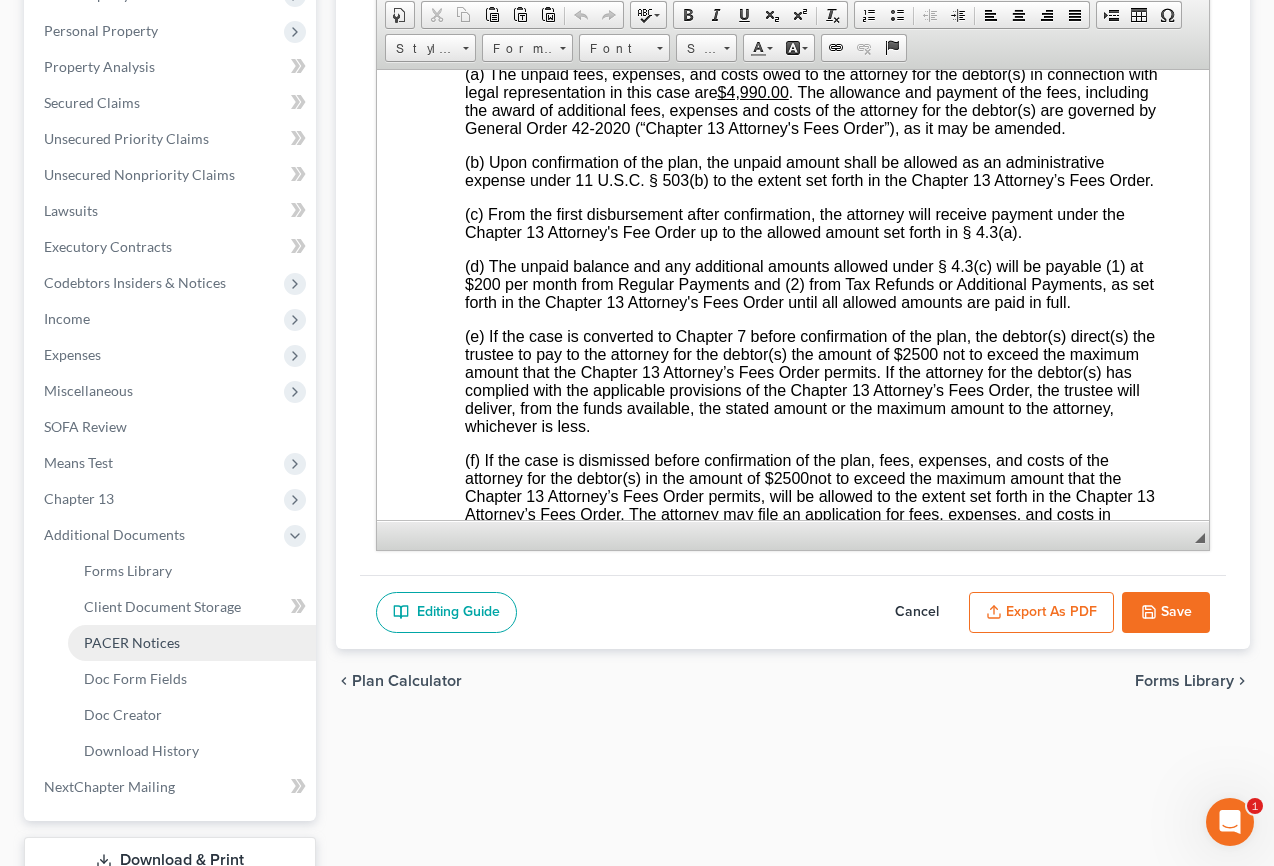click on "PACER Notices" at bounding box center (192, 643) 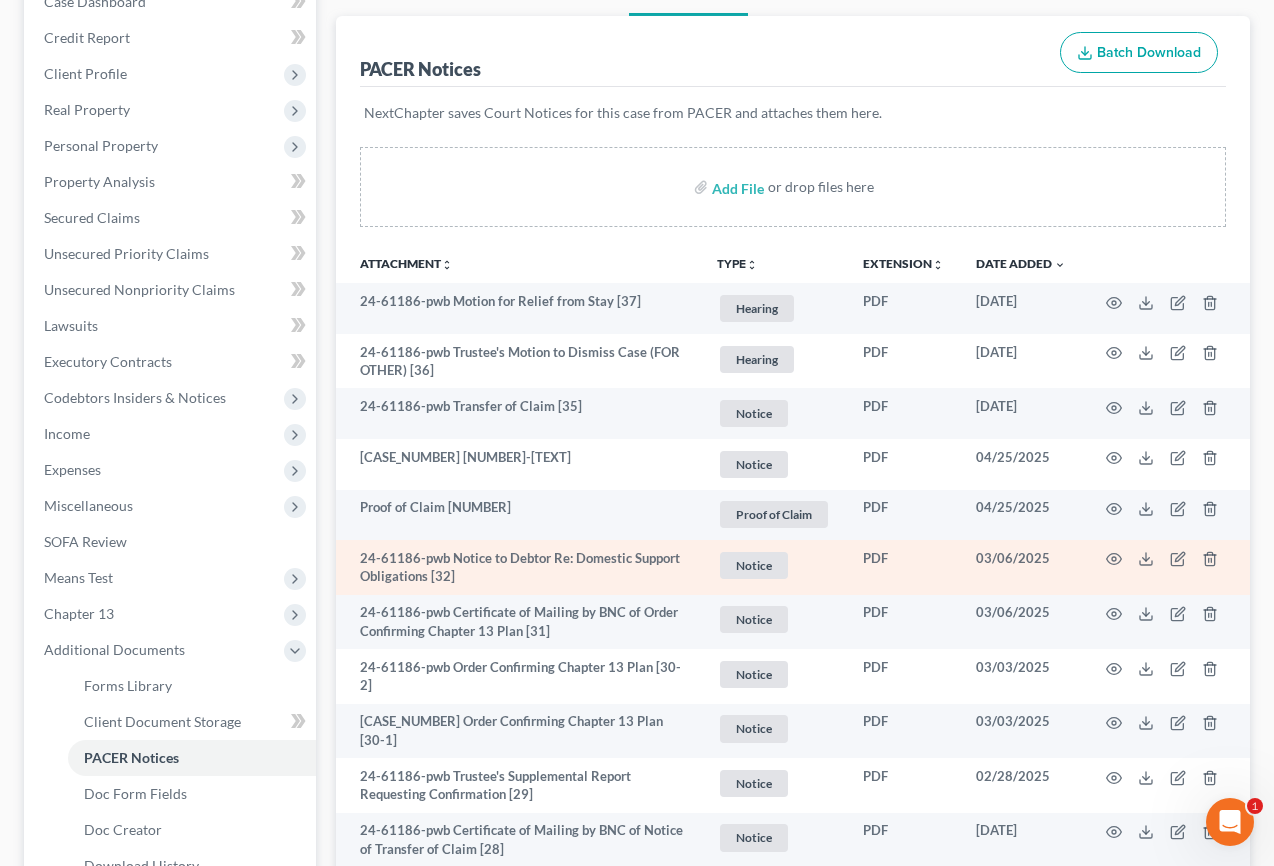 scroll, scrollTop: 240, scrollLeft: 0, axis: vertical 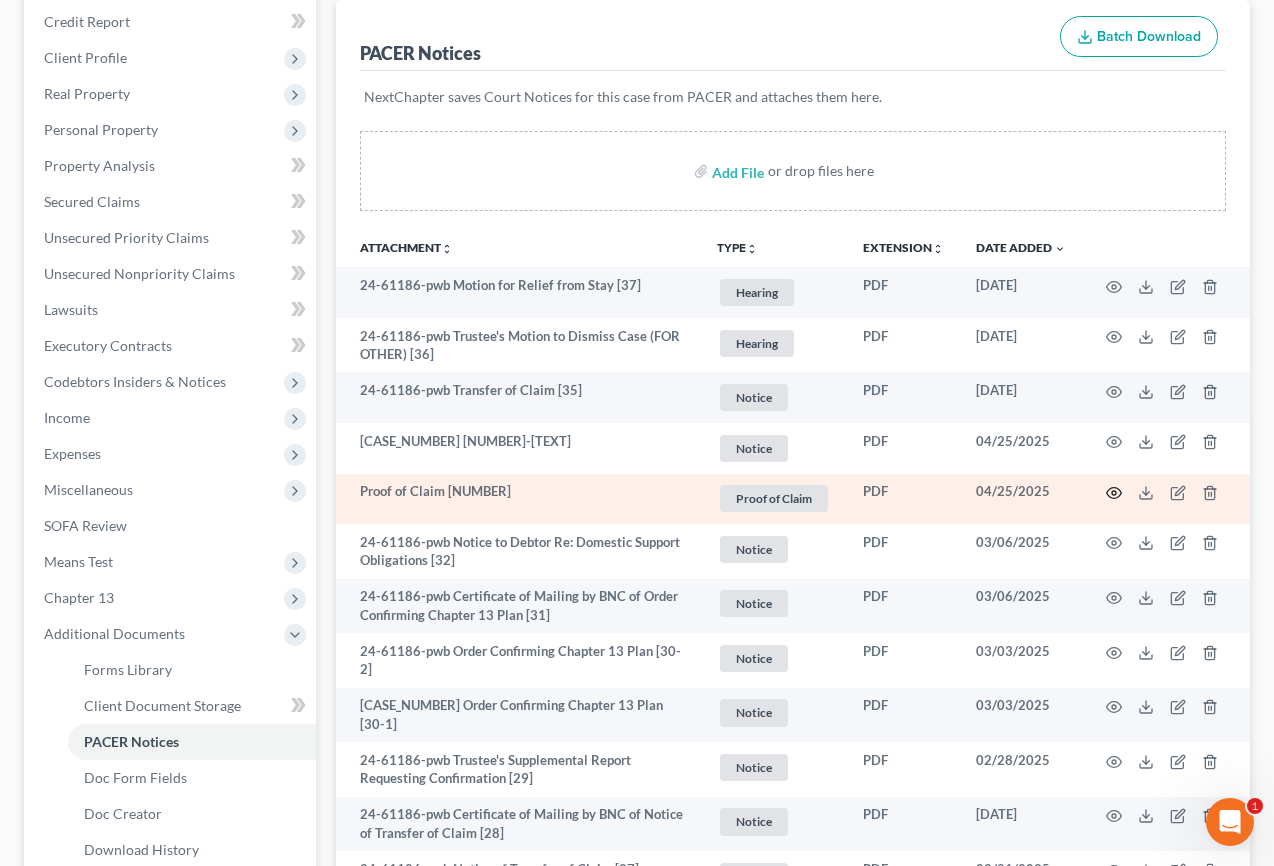 click 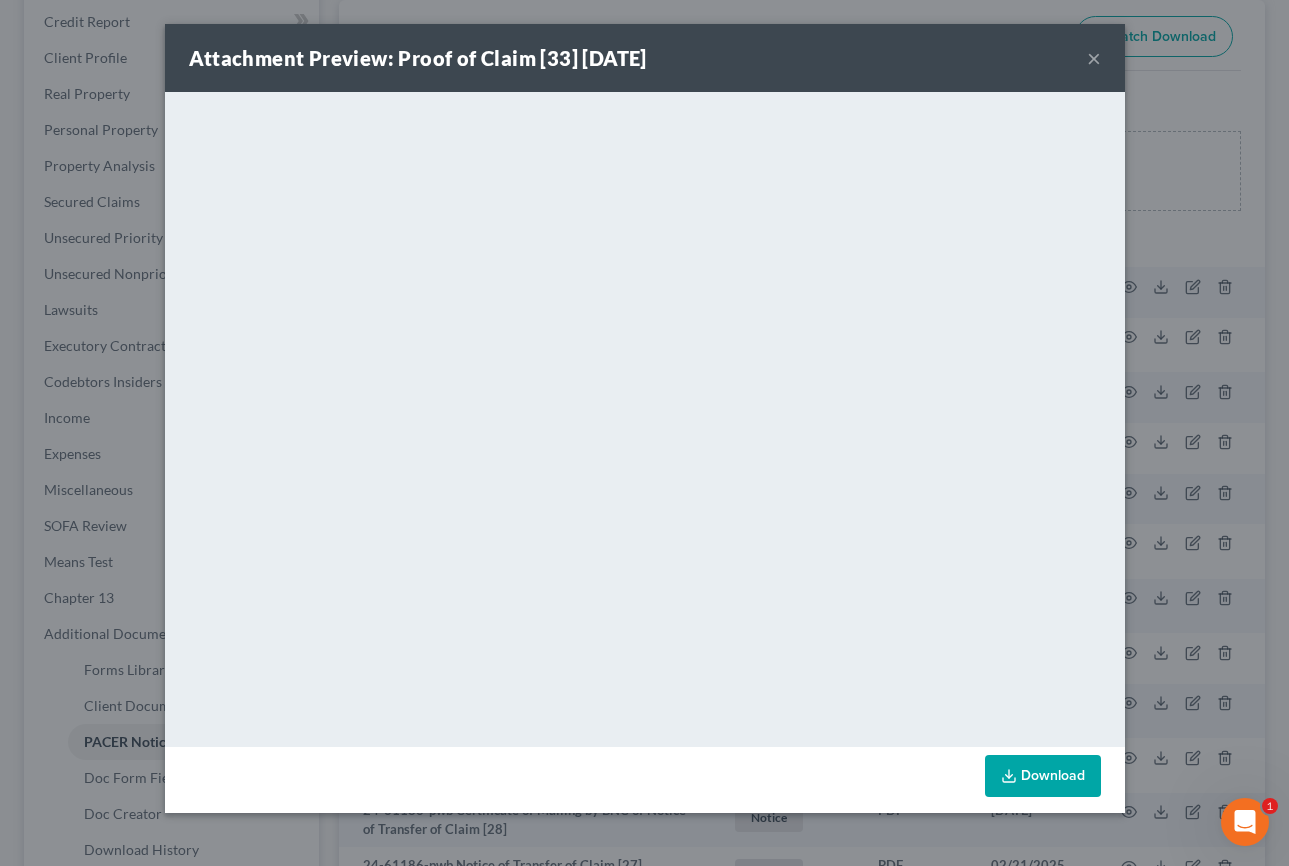 click on "×" at bounding box center (1094, 58) 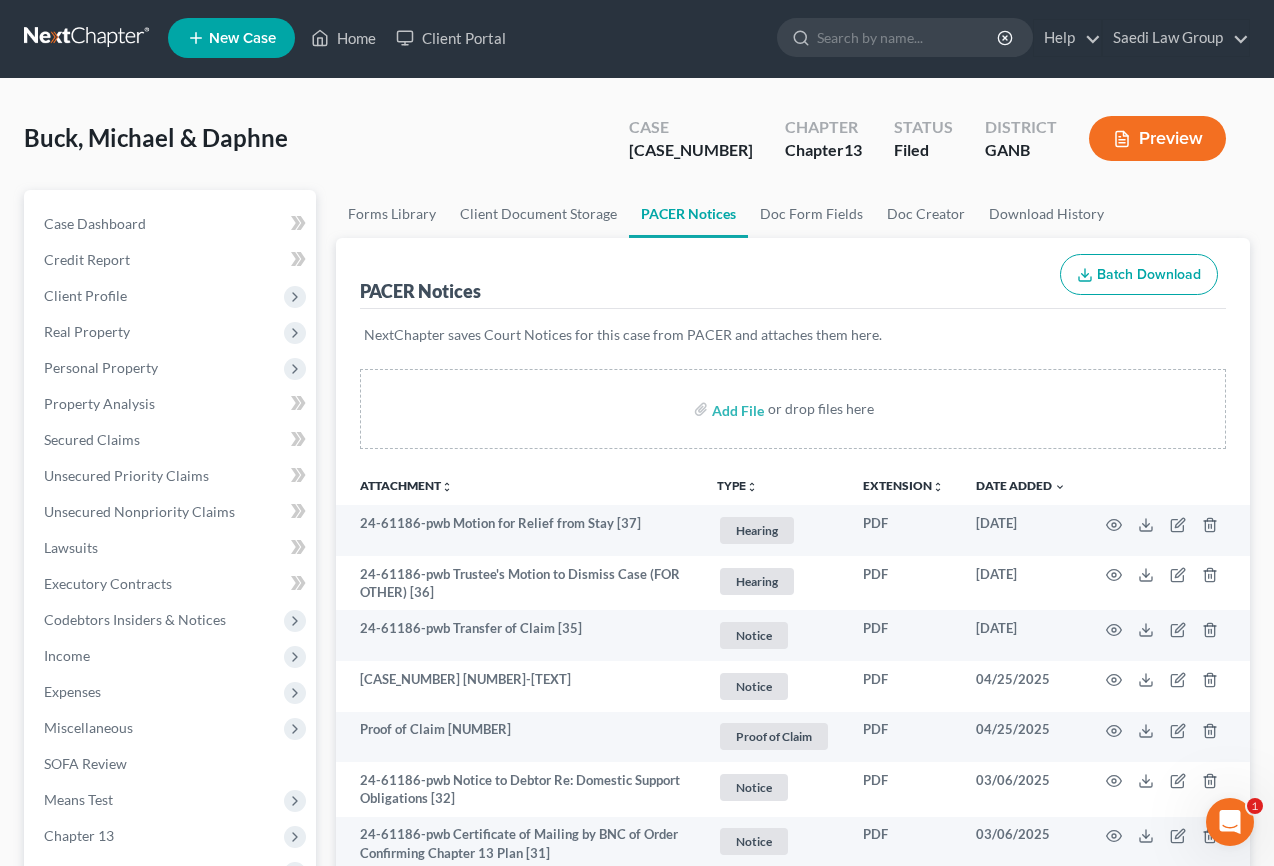 scroll, scrollTop: 0, scrollLeft: 0, axis: both 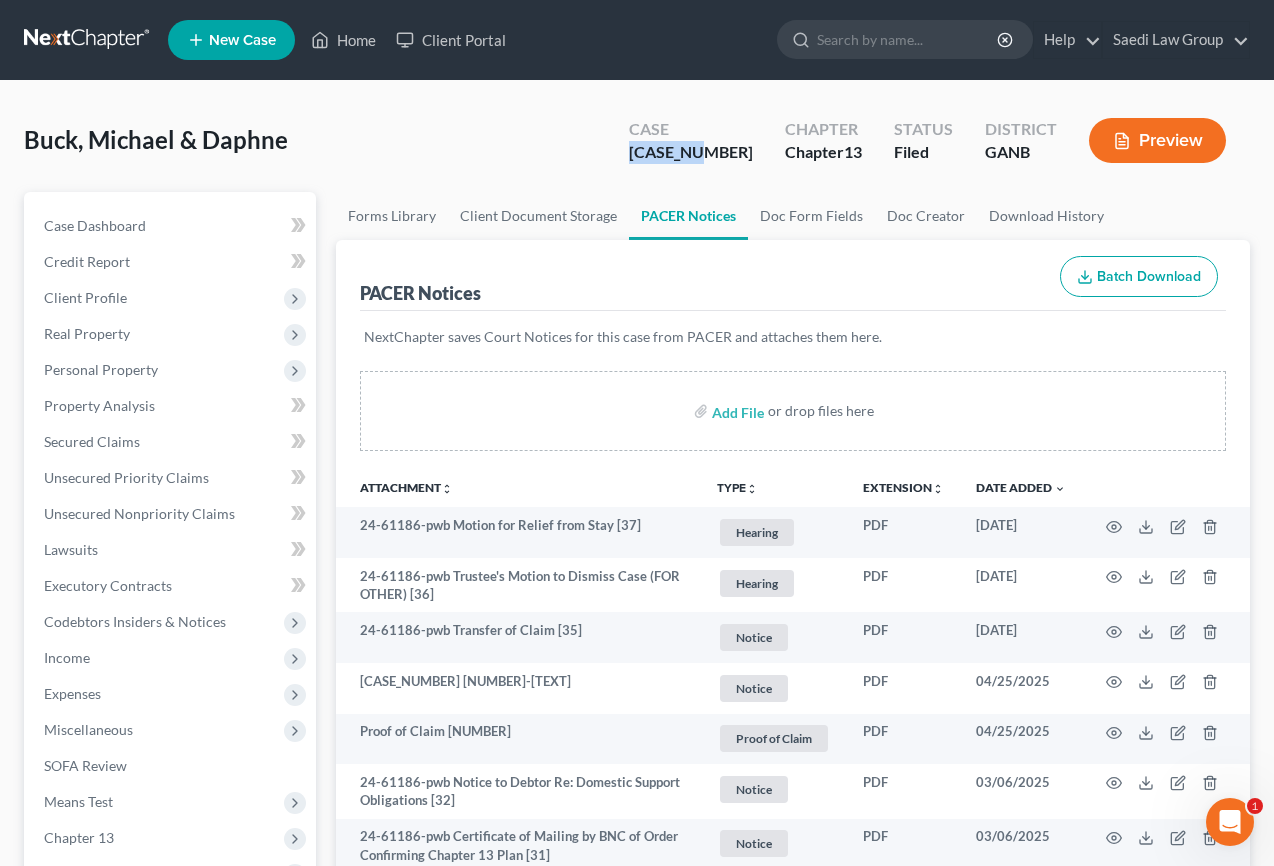 drag, startPoint x: 715, startPoint y: 154, endPoint x: 636, endPoint y: 159, distance: 79.15807 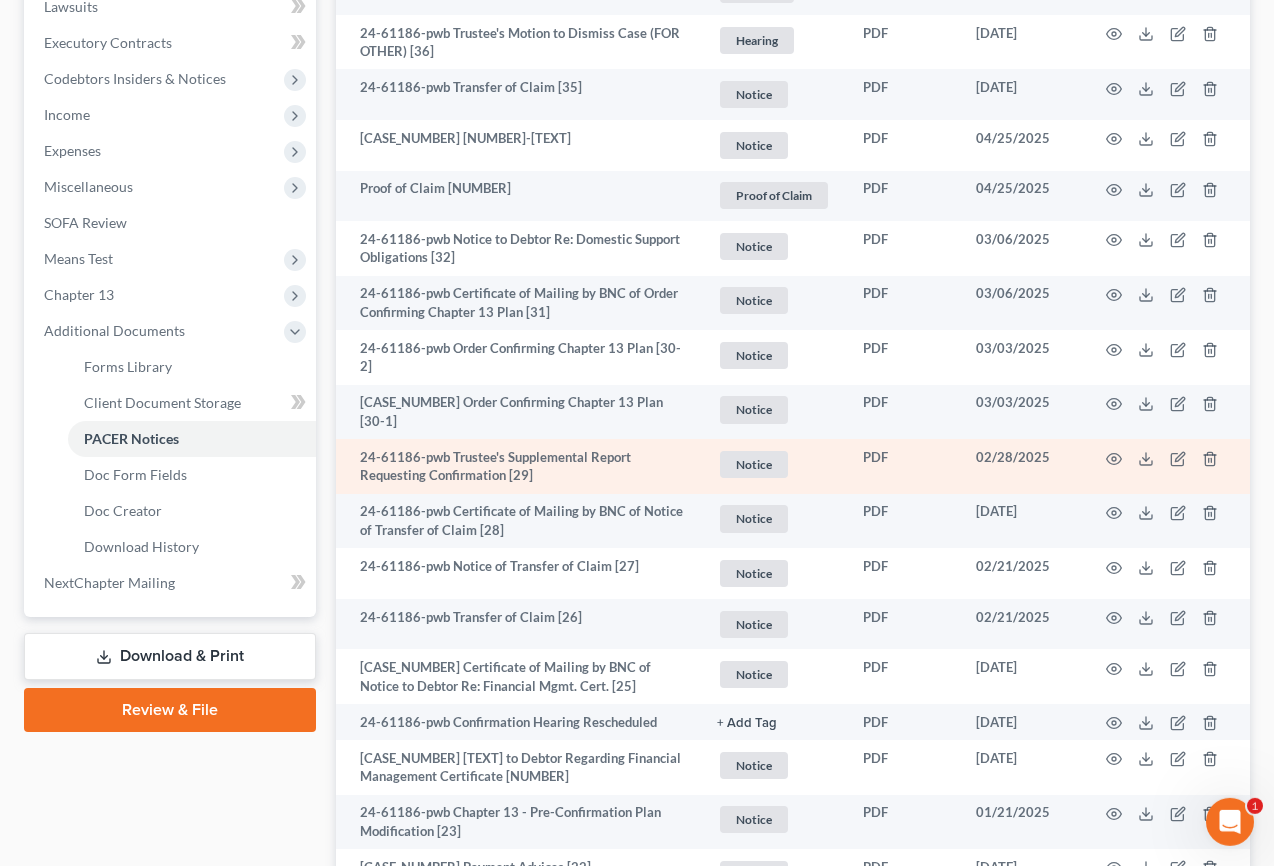 scroll, scrollTop: 544, scrollLeft: 0, axis: vertical 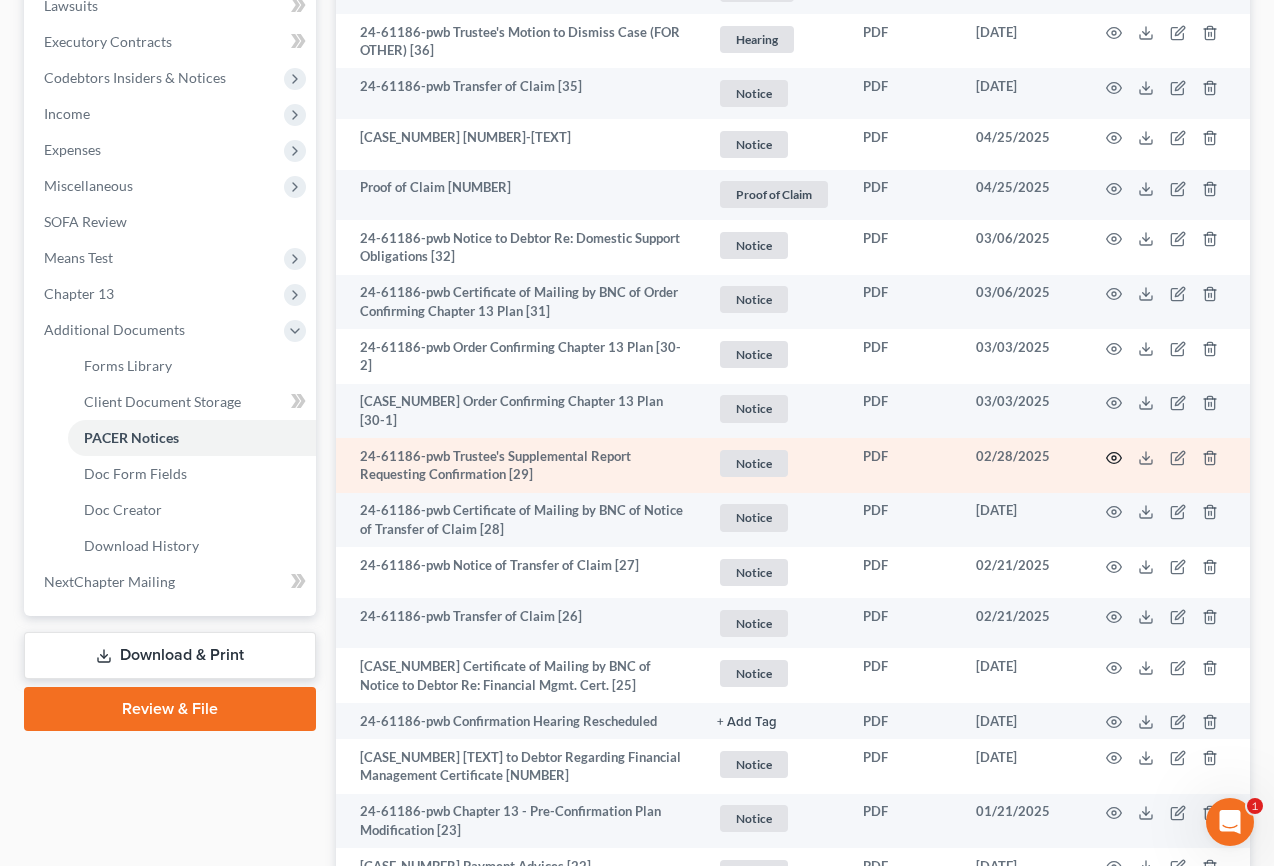 click 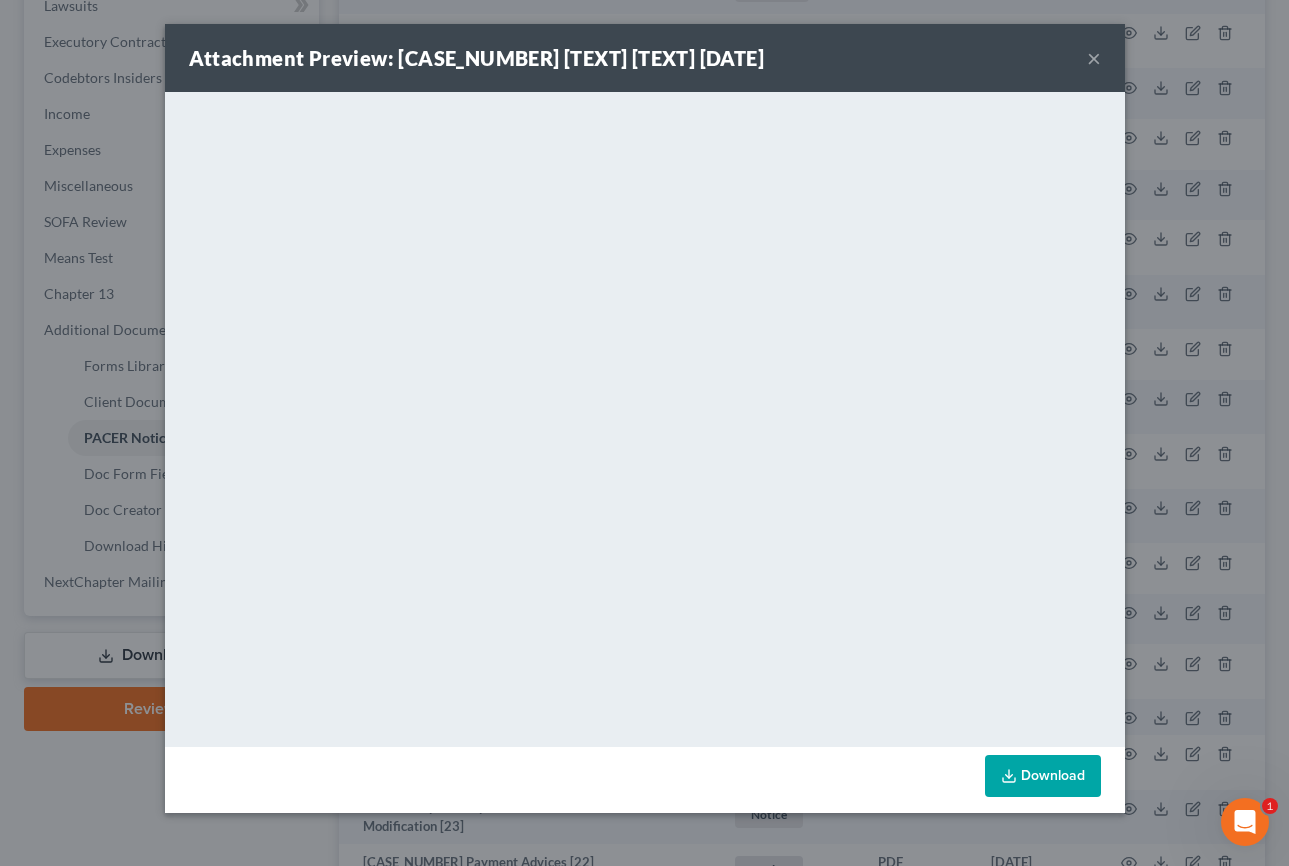 click on "×" at bounding box center (1094, 58) 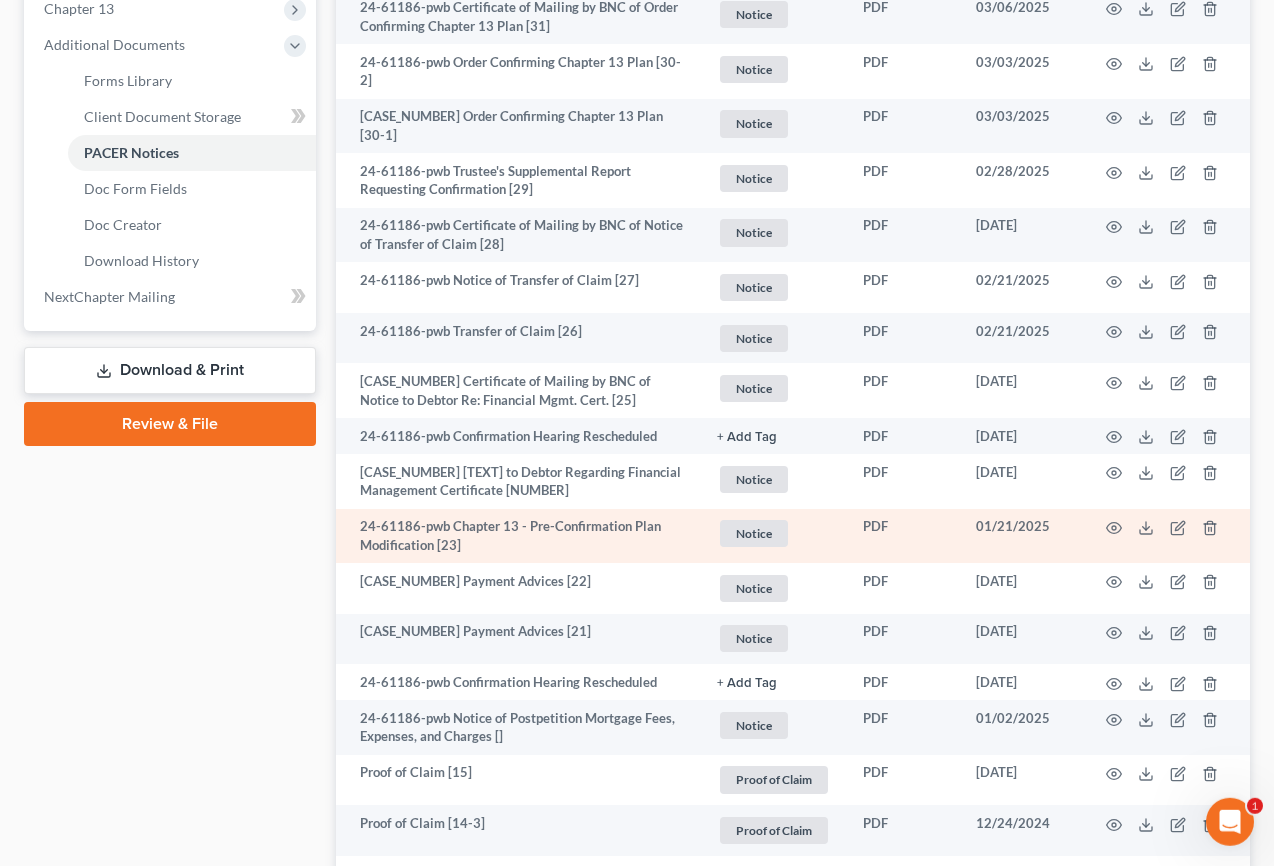 scroll, scrollTop: 832, scrollLeft: 0, axis: vertical 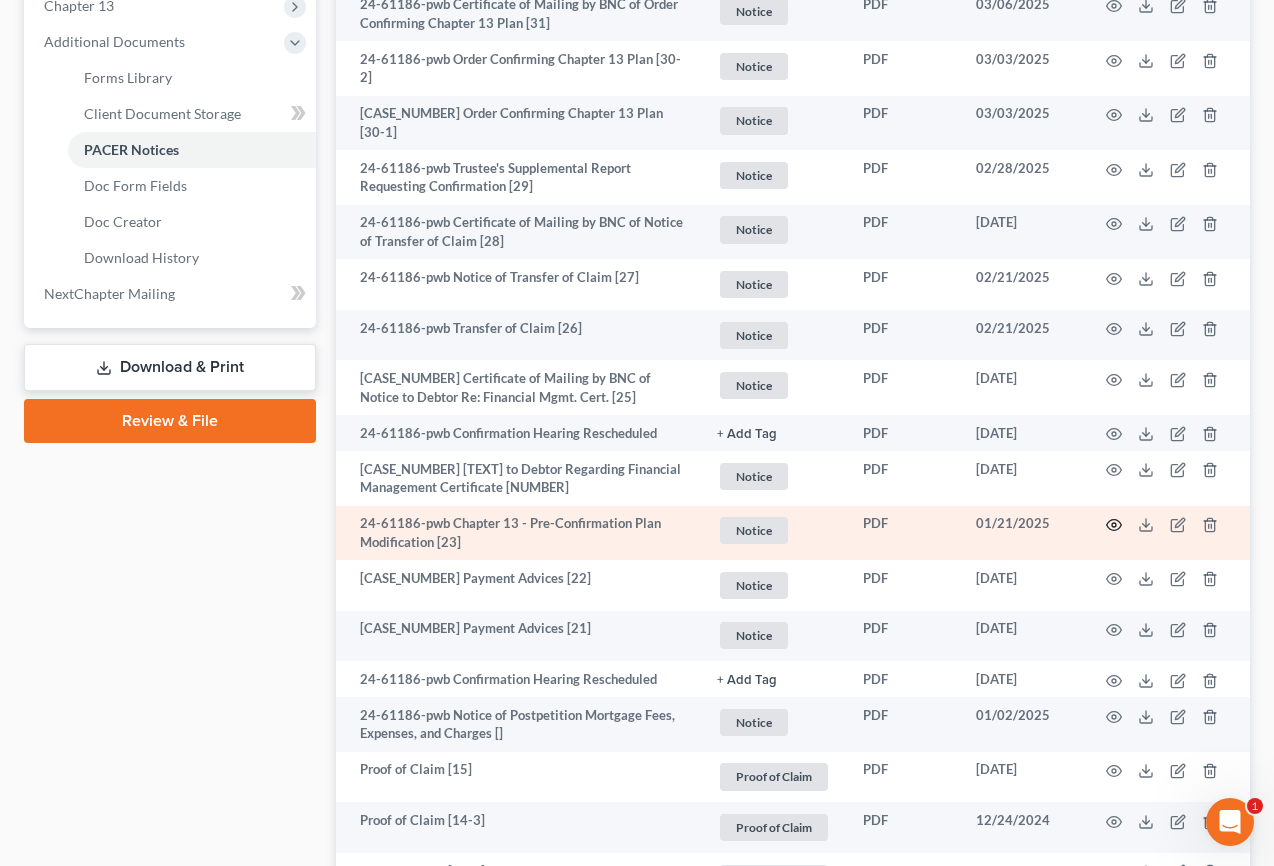 click 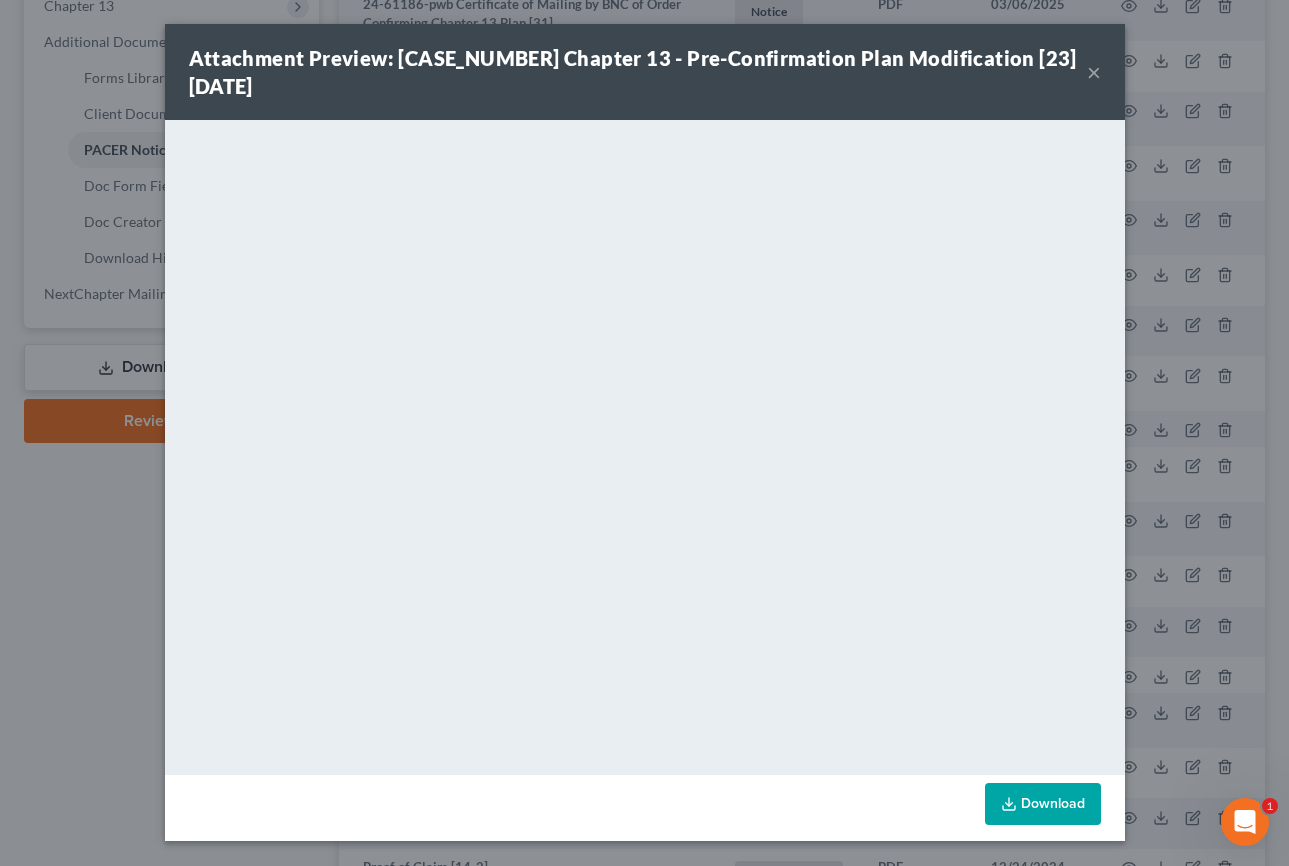 click on "×" at bounding box center [1094, 72] 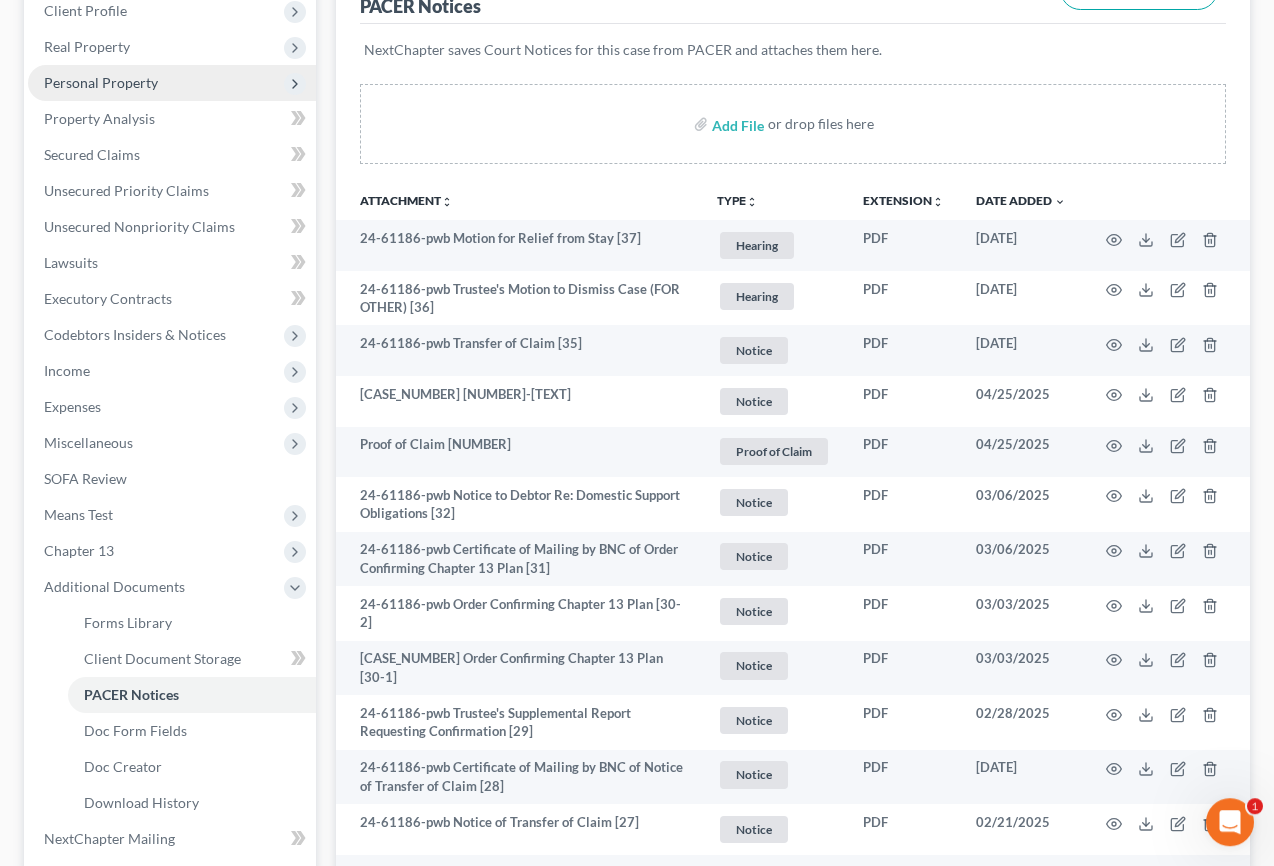 scroll, scrollTop: 0, scrollLeft: 0, axis: both 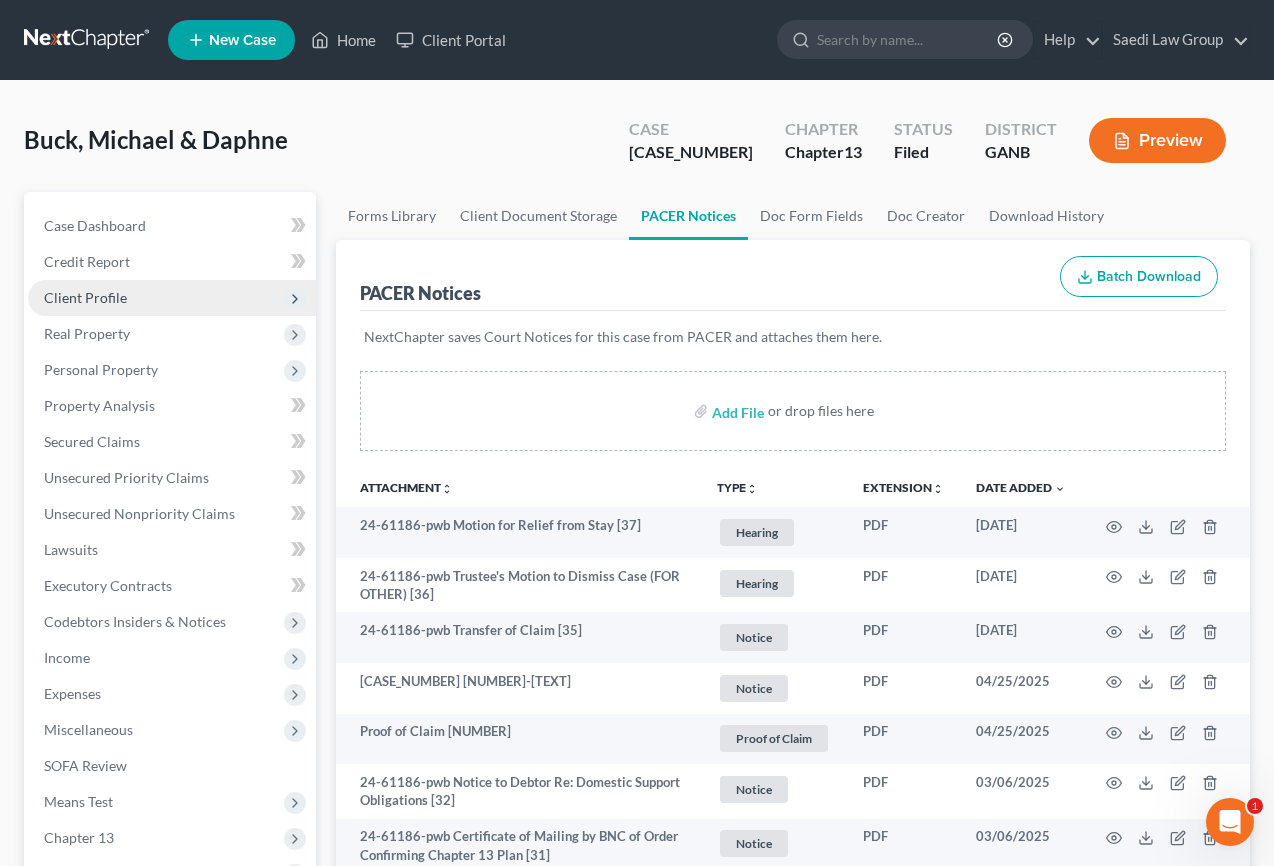 click on "Client Profile" at bounding box center (85, 297) 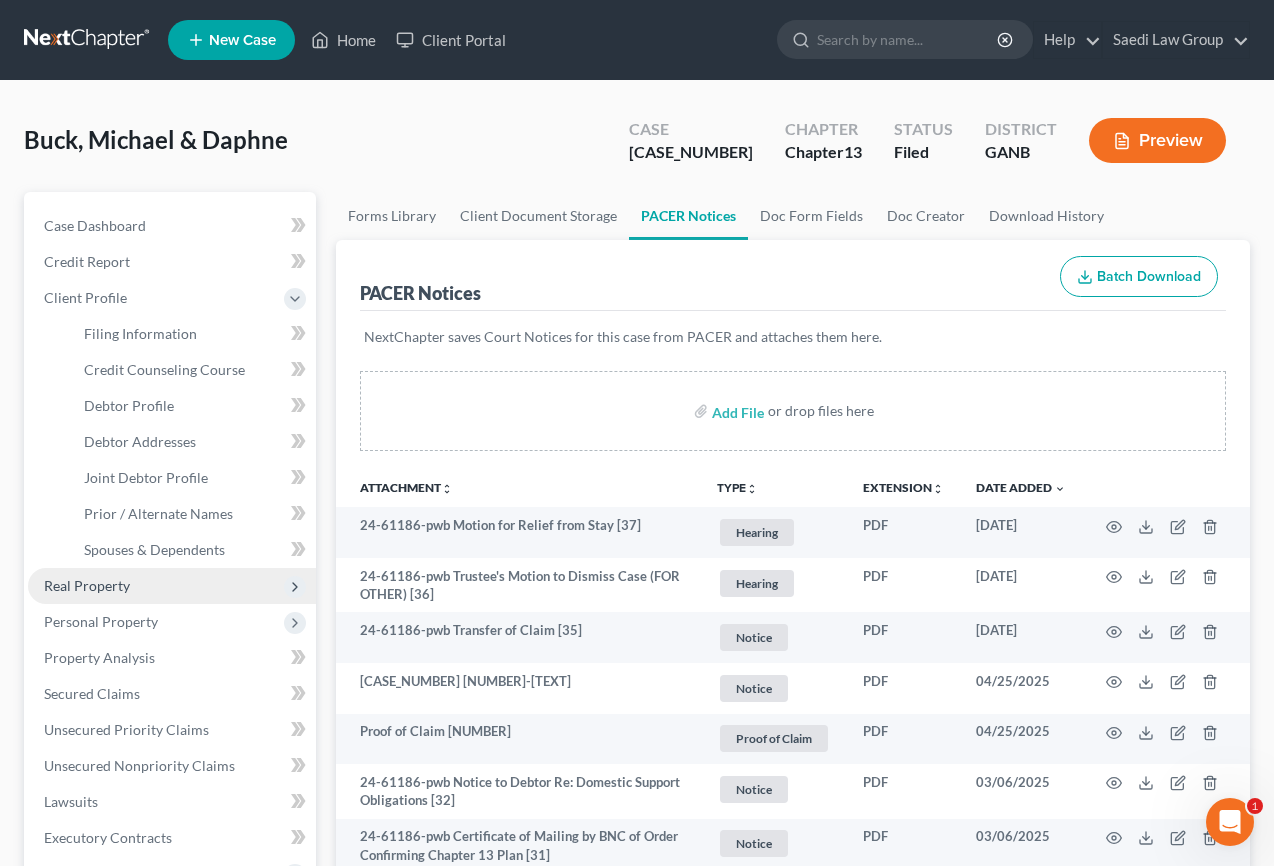 click on "Real Property" at bounding box center [87, 585] 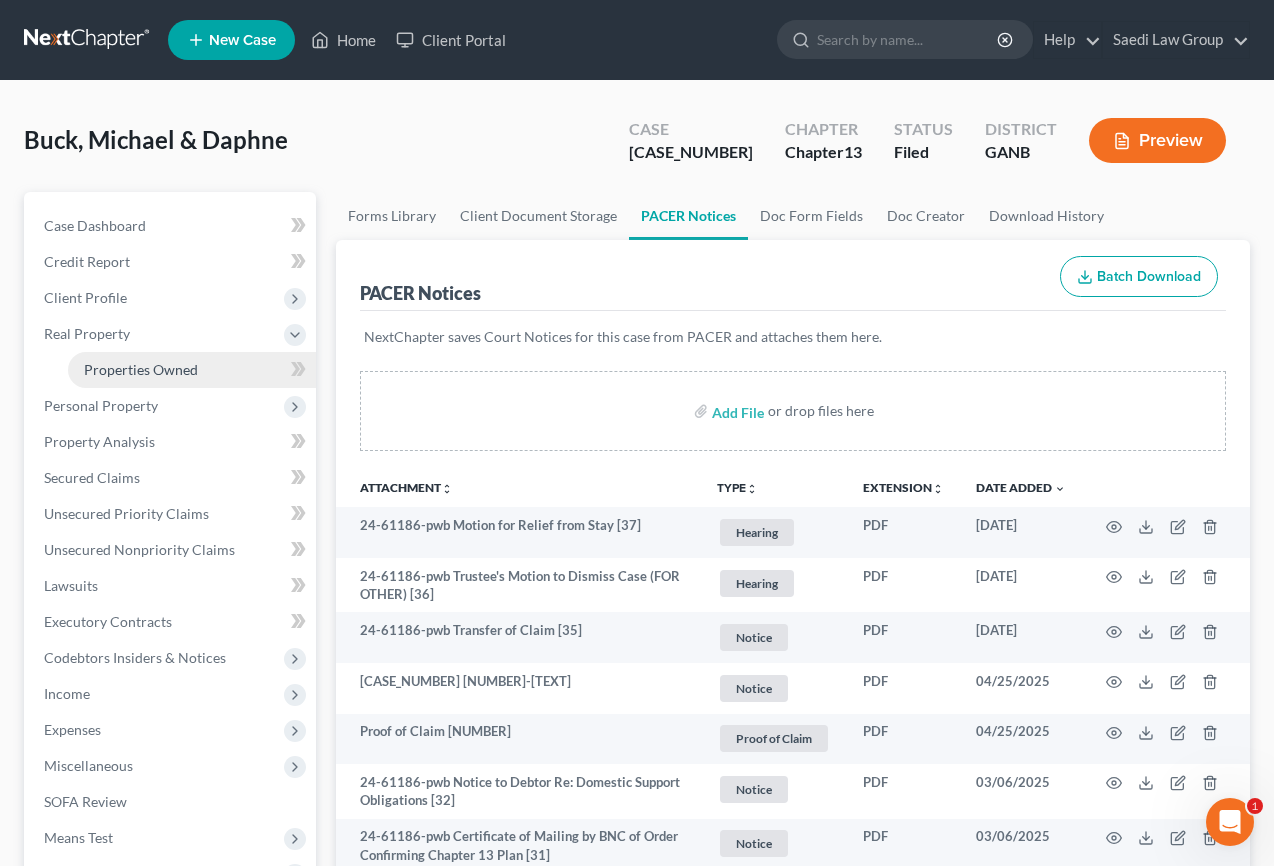 click on "Properties Owned" at bounding box center [141, 369] 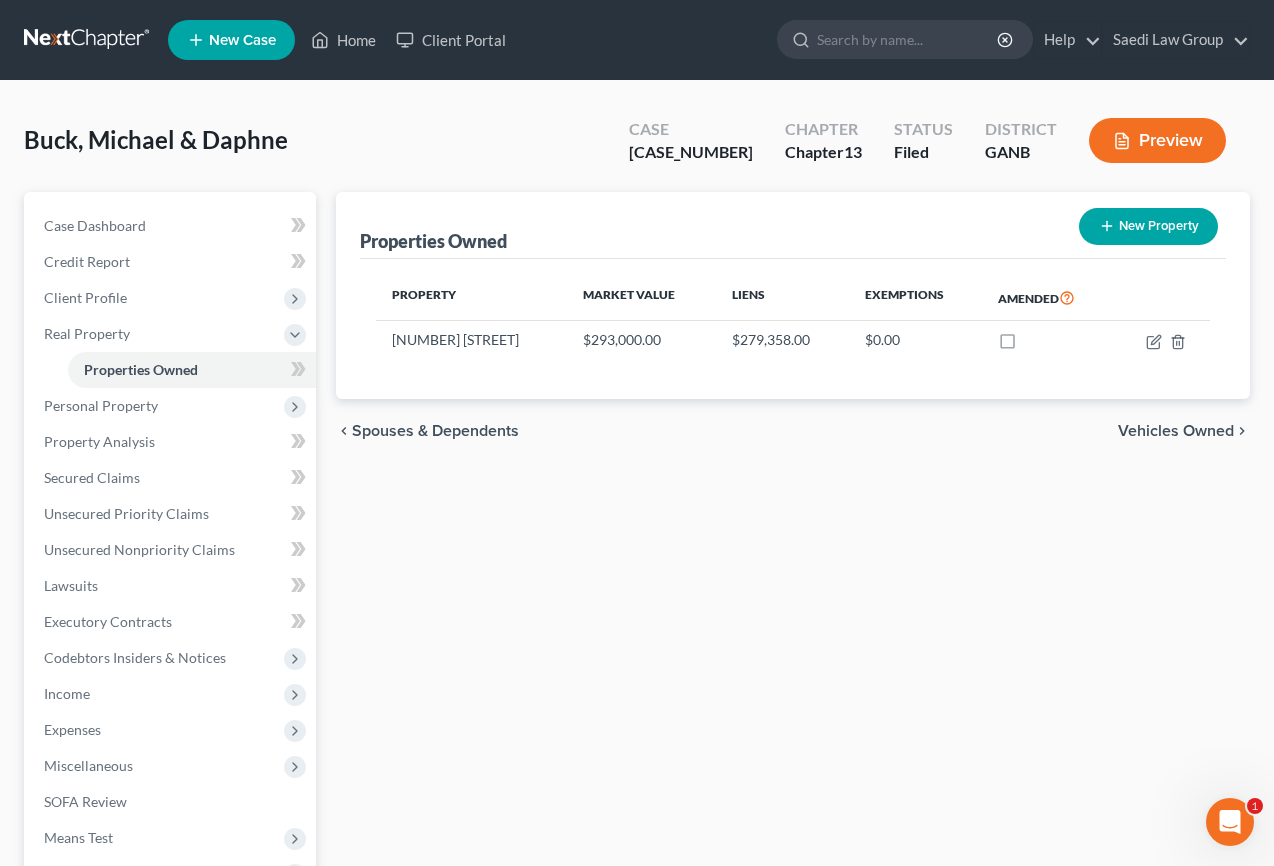 scroll, scrollTop: 192, scrollLeft: 0, axis: vertical 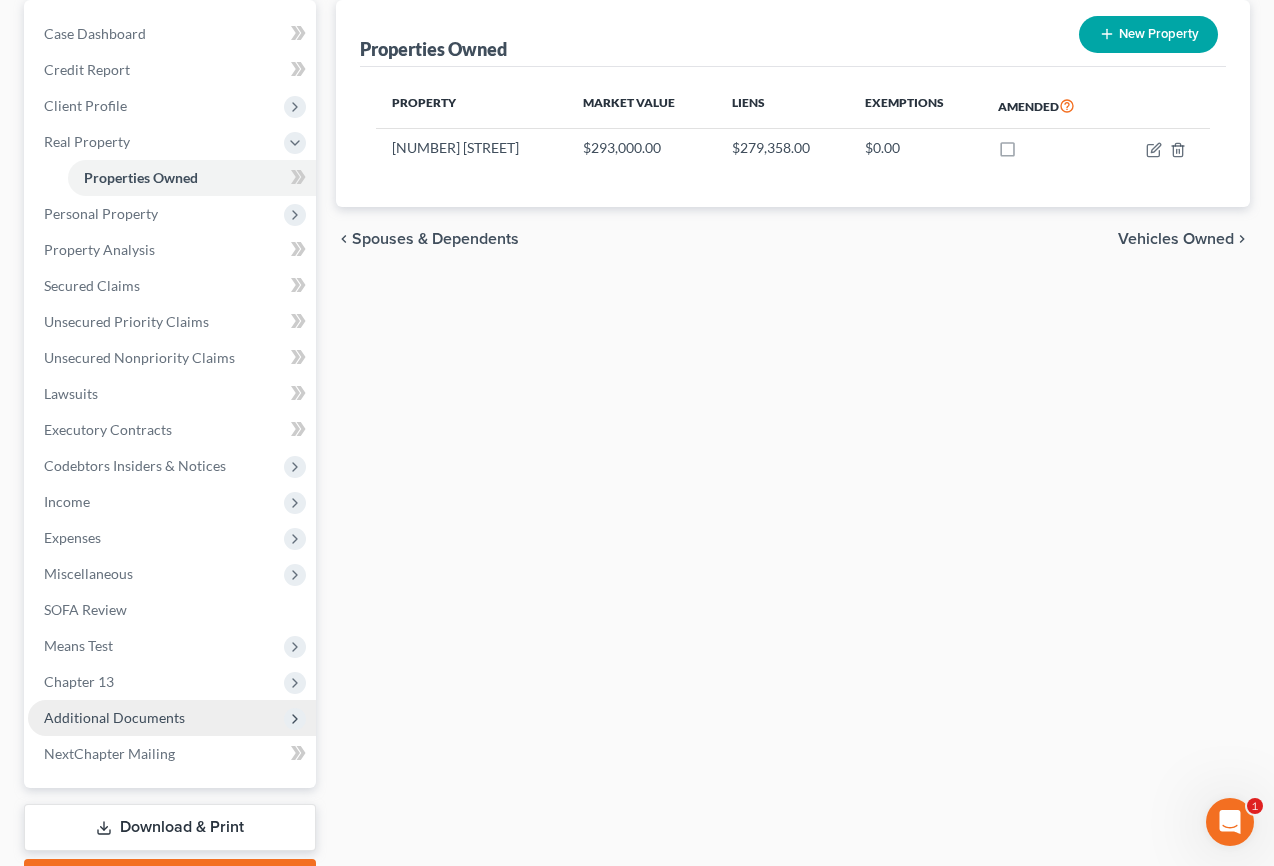 click on "Additional Documents" at bounding box center [172, 718] 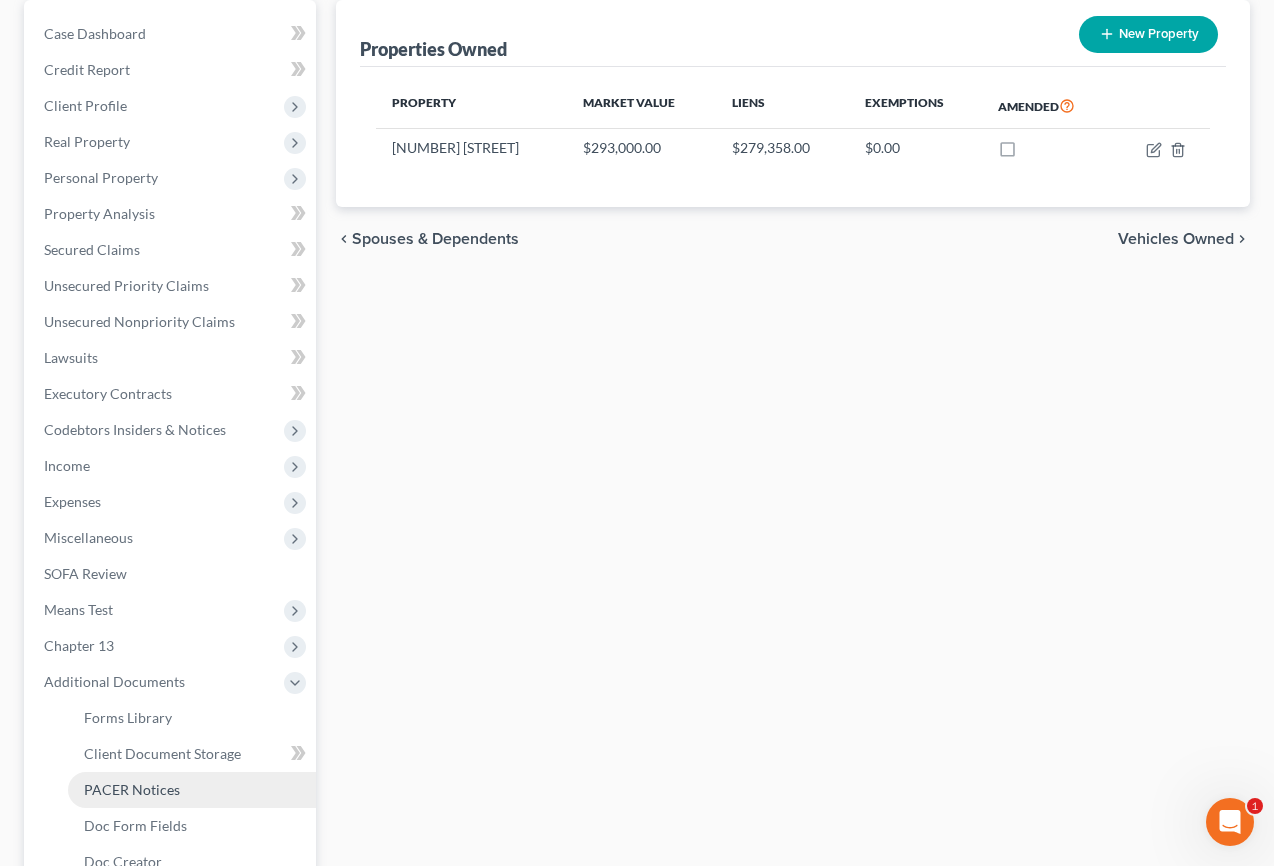 click on "PACER Notices" at bounding box center [192, 790] 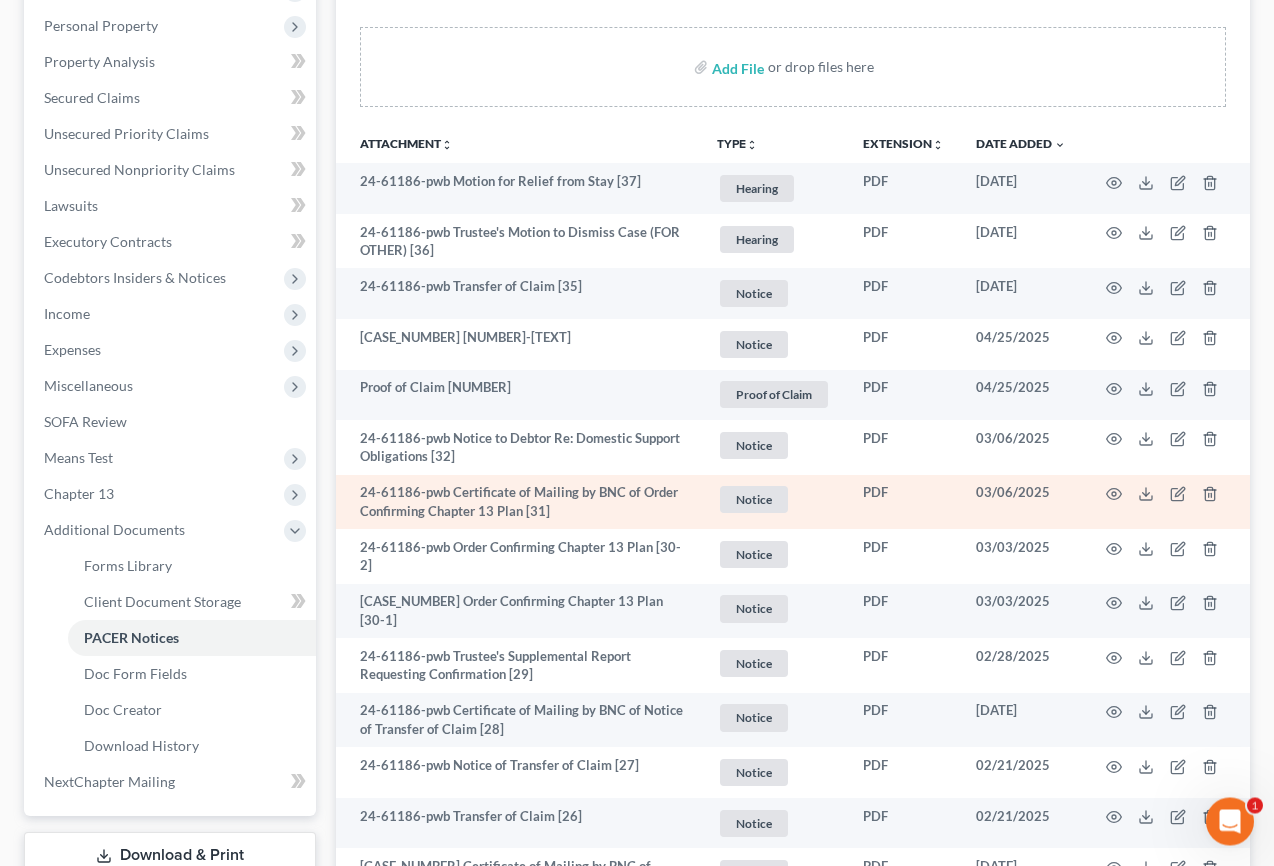 scroll, scrollTop: 320, scrollLeft: 0, axis: vertical 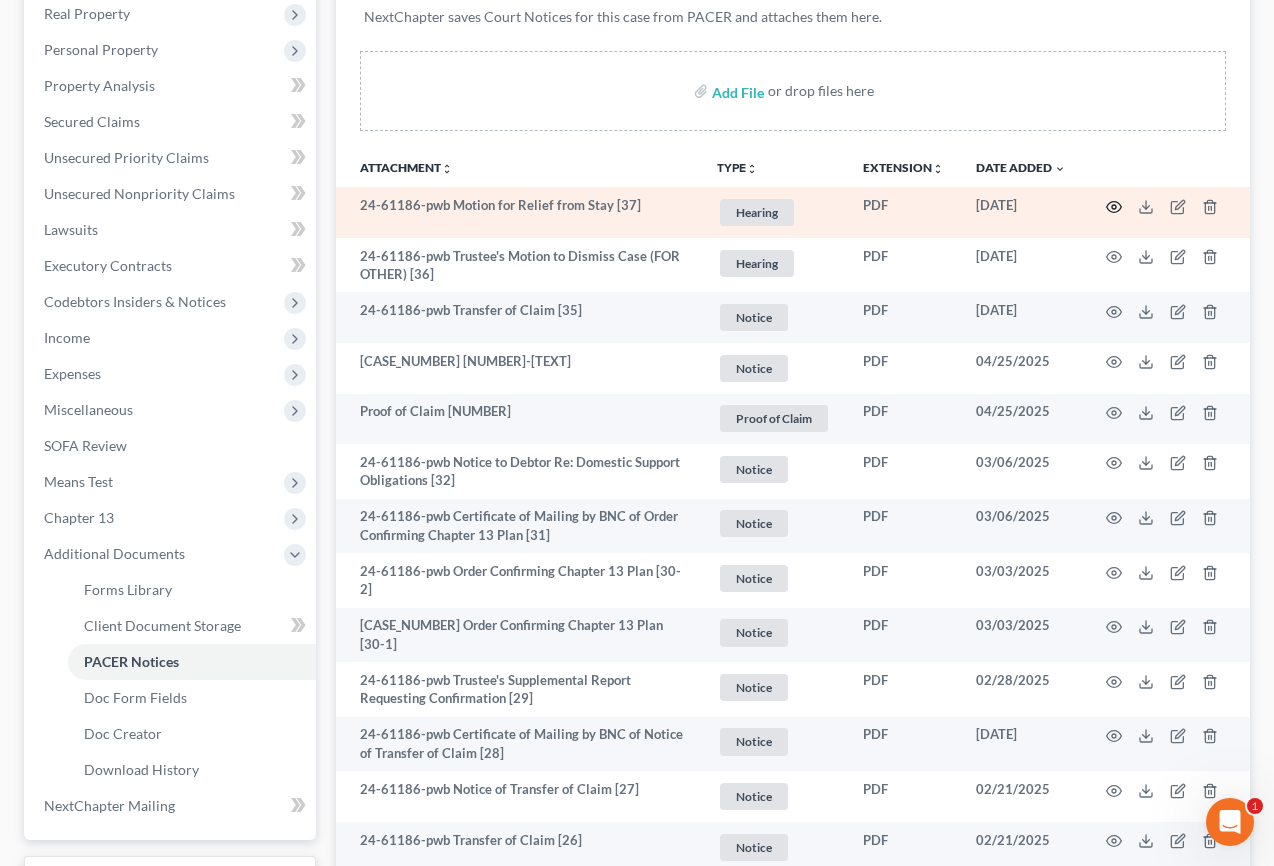 click 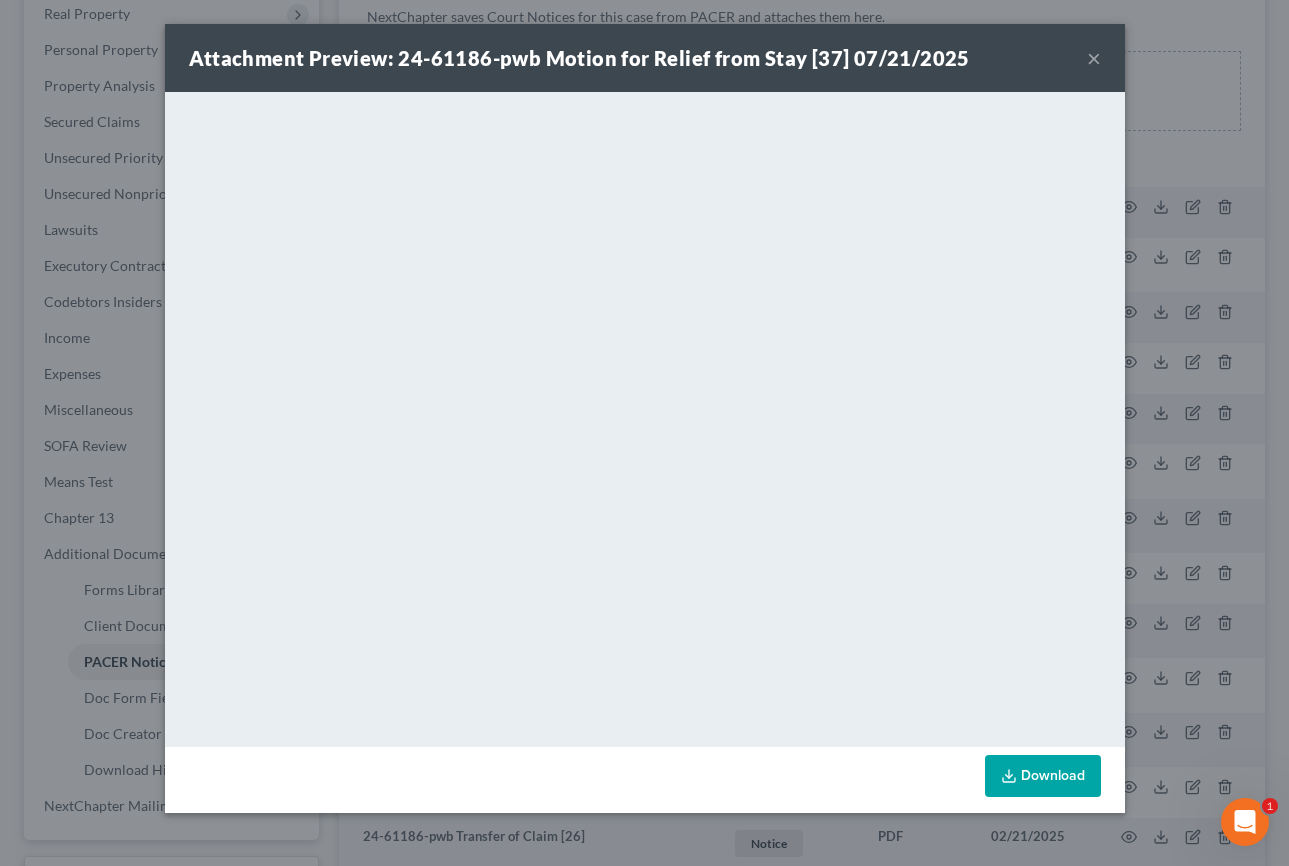 click on "×" at bounding box center [1094, 58] 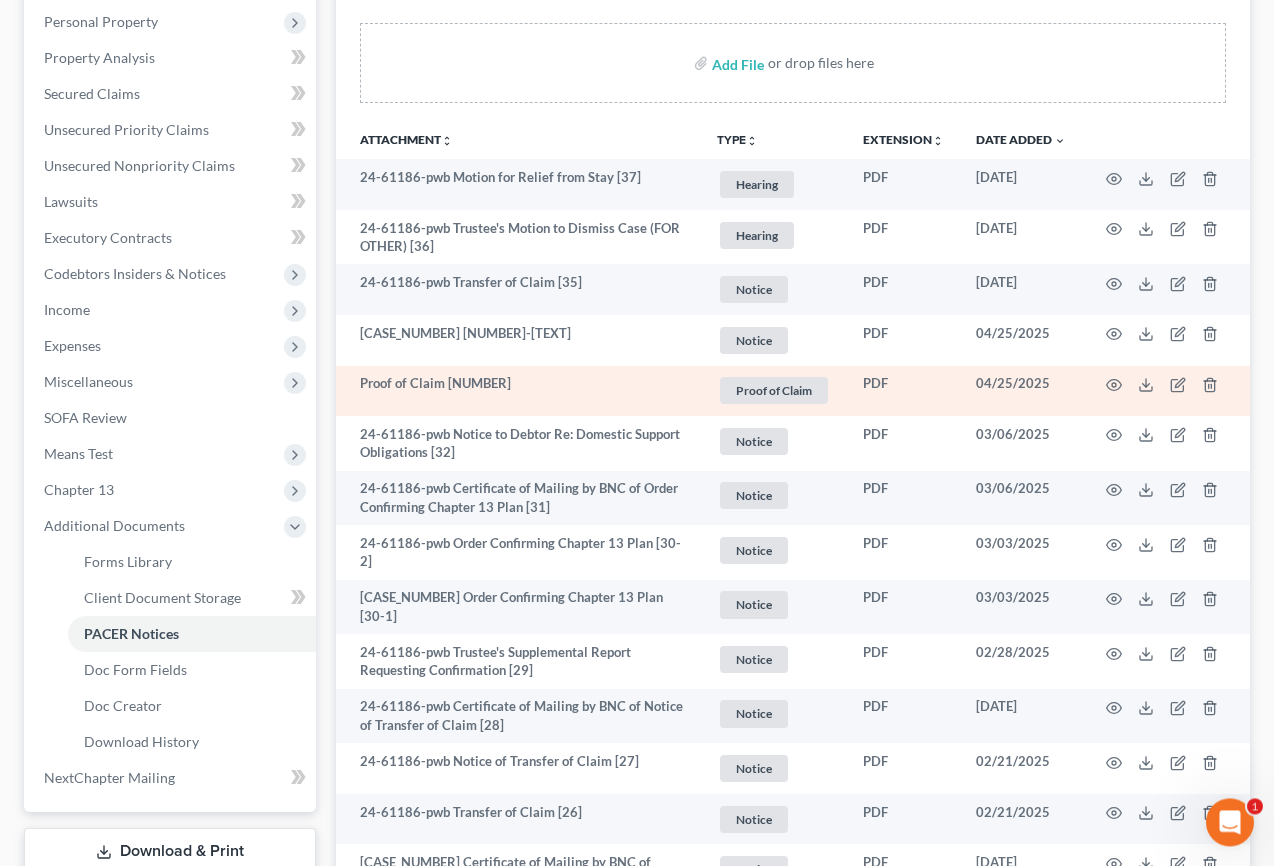 scroll, scrollTop: 352, scrollLeft: 0, axis: vertical 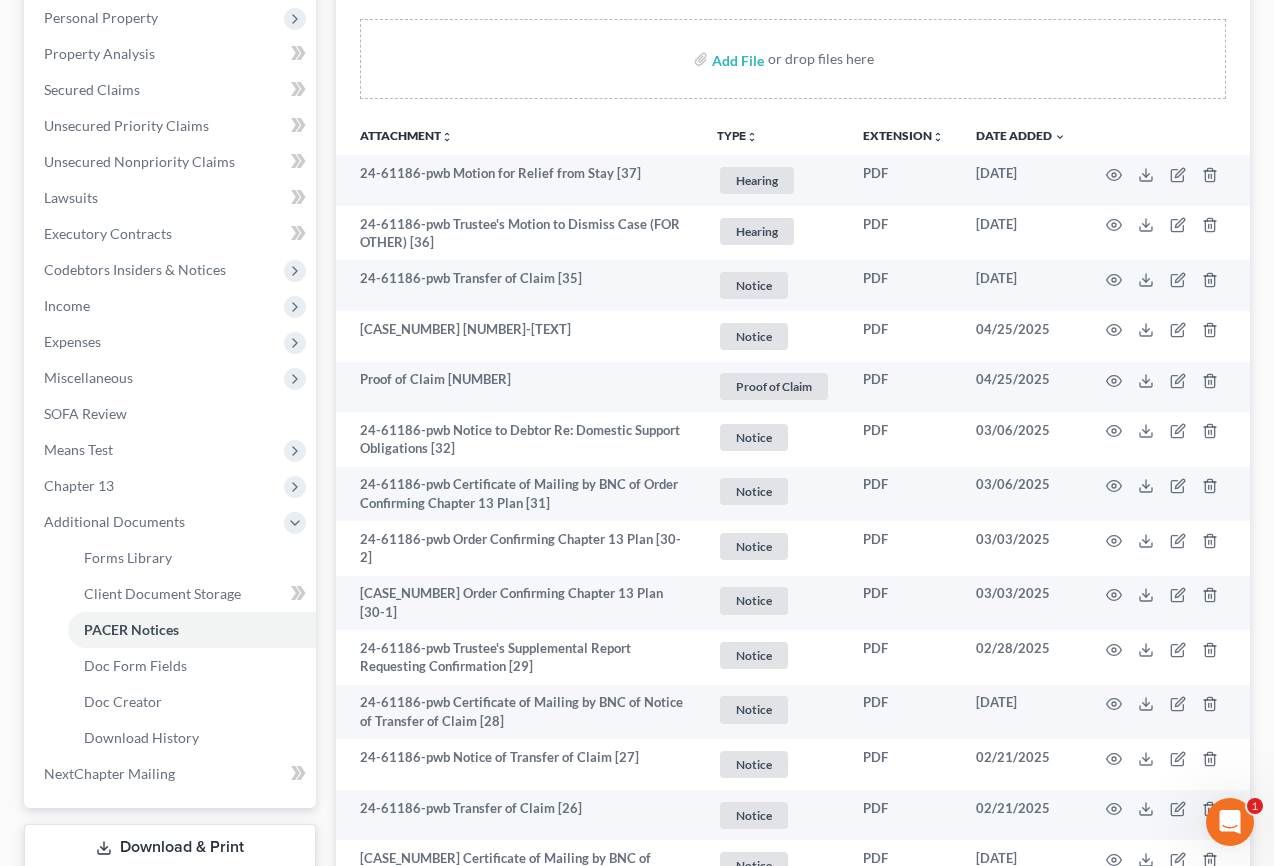 click on "TYPE unfold_more" at bounding box center (737, 136) 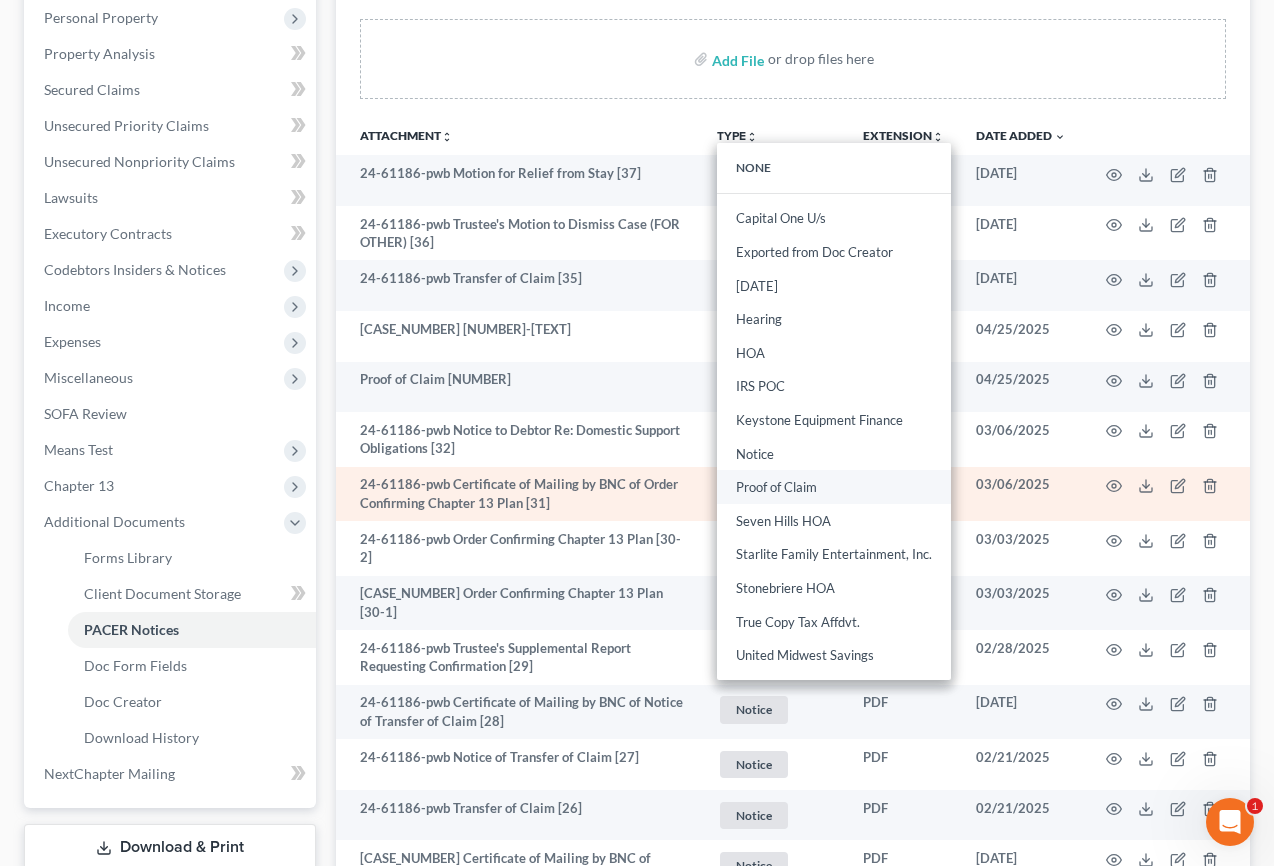 drag, startPoint x: 791, startPoint y: 491, endPoint x: 777, endPoint y: 489, distance: 14.142136 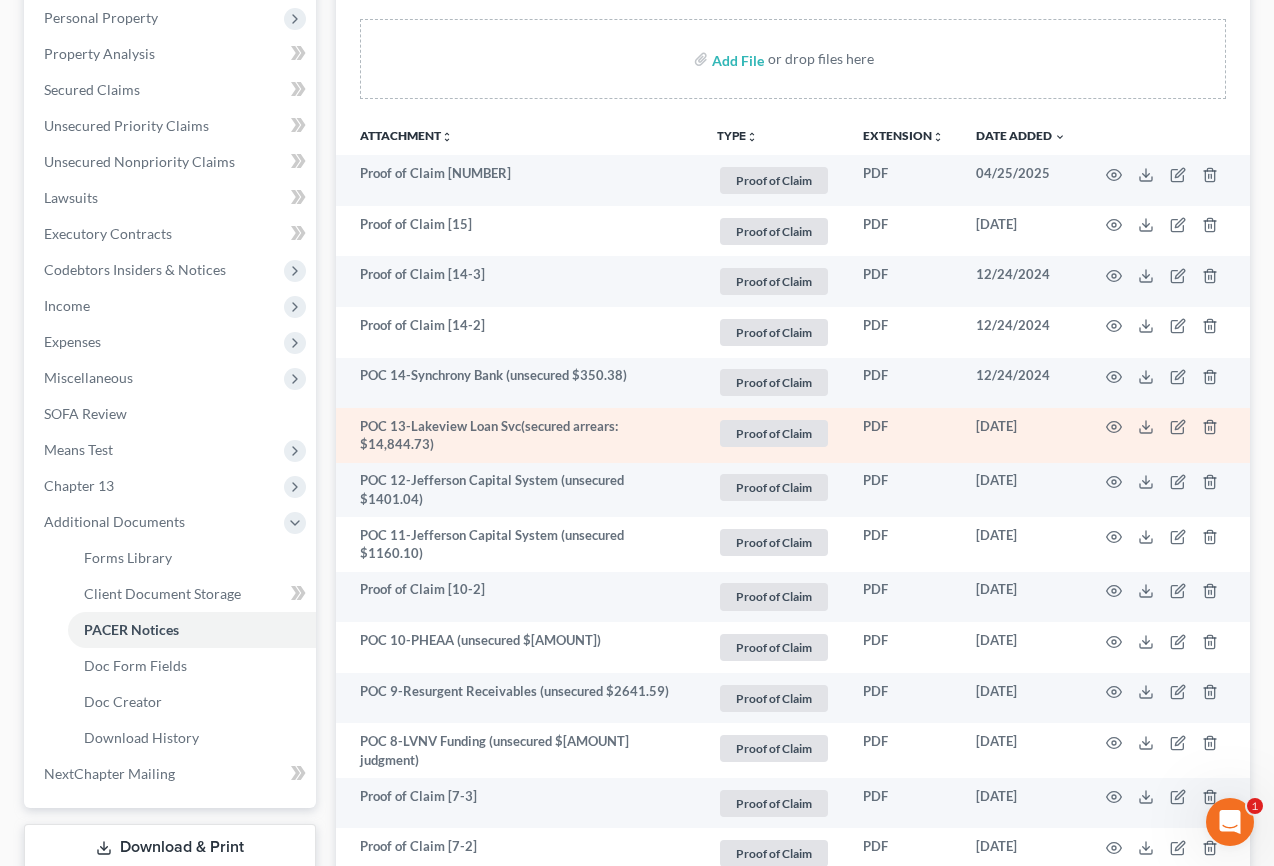 click on "POC 13-Lakeview Loan Svc(secured arrears: $14,844.73)" at bounding box center (519, 435) 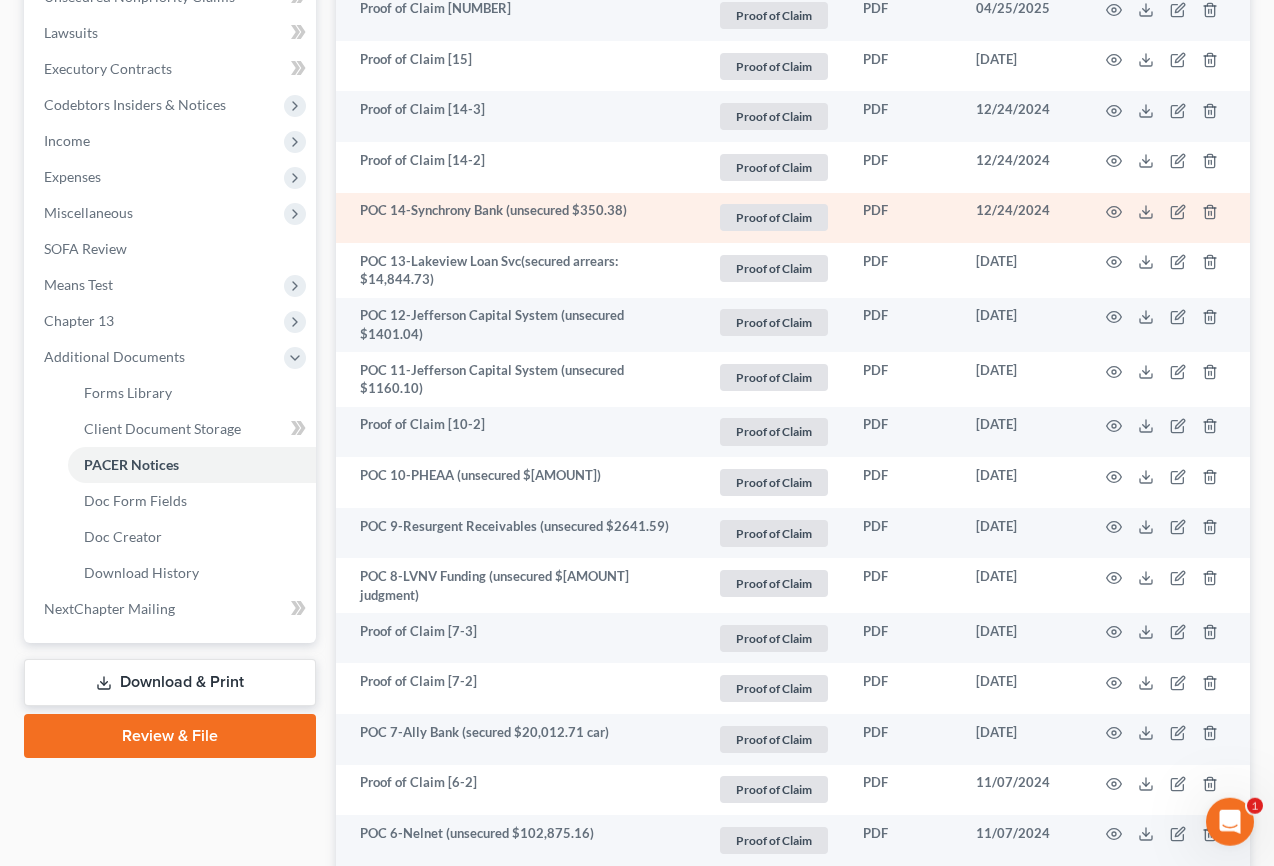 scroll, scrollTop: 512, scrollLeft: 0, axis: vertical 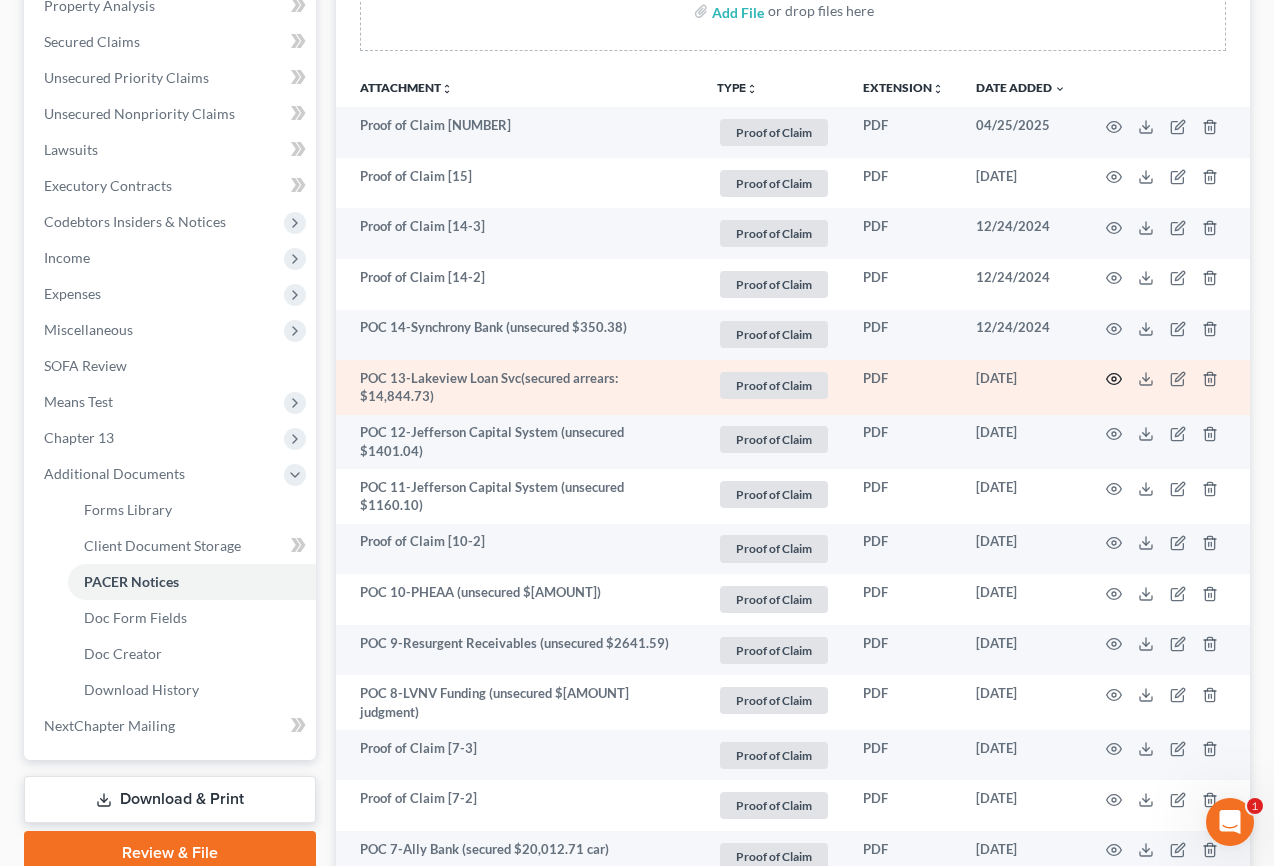 click 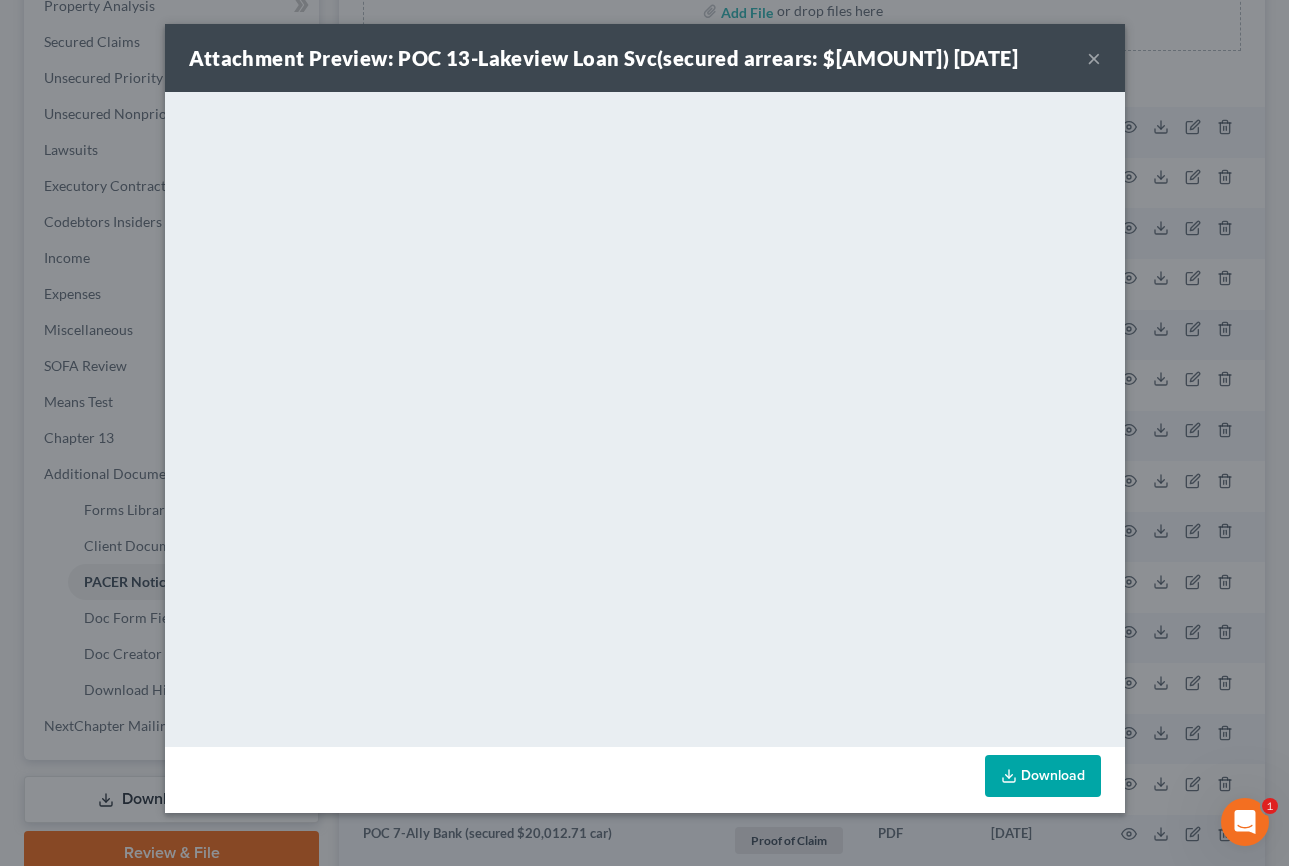 click on "×" at bounding box center [1094, 58] 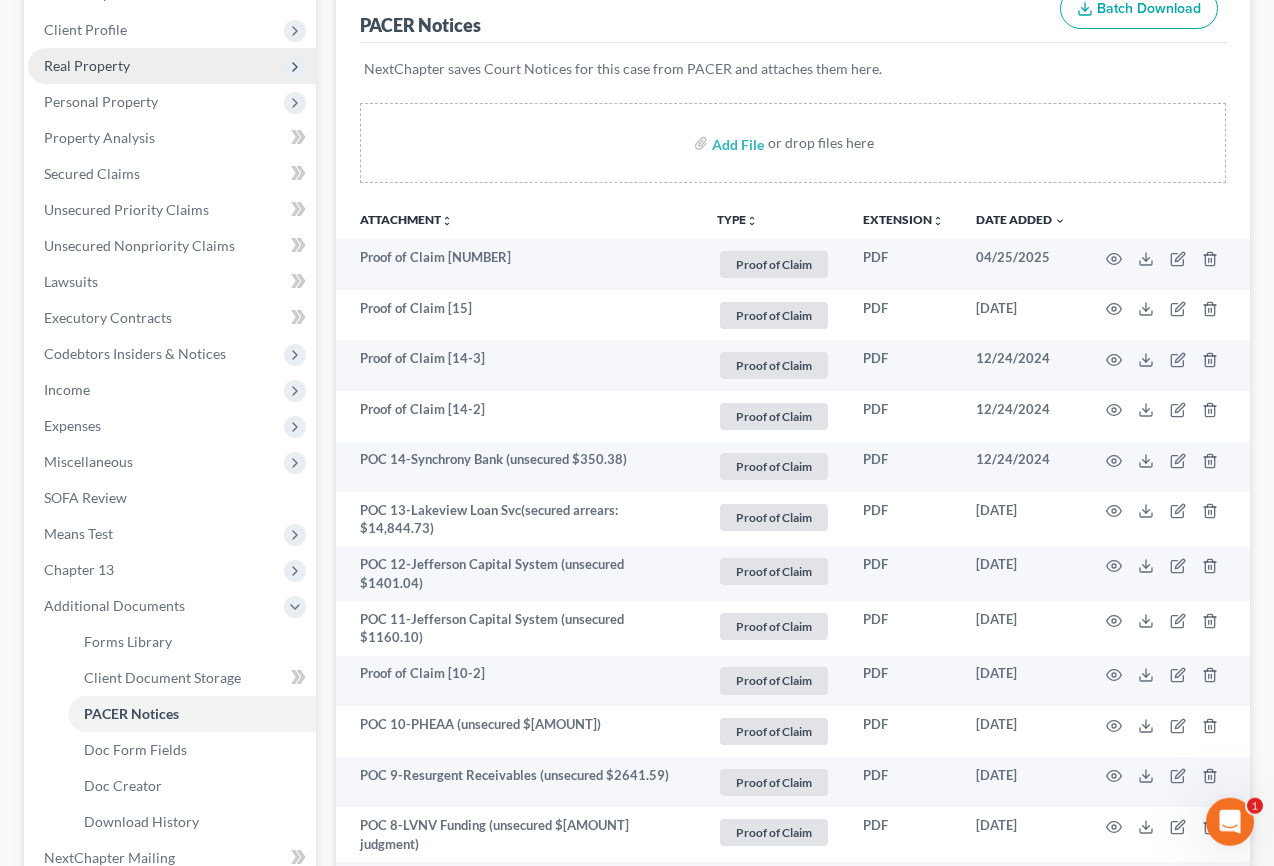scroll, scrollTop: 224, scrollLeft: 0, axis: vertical 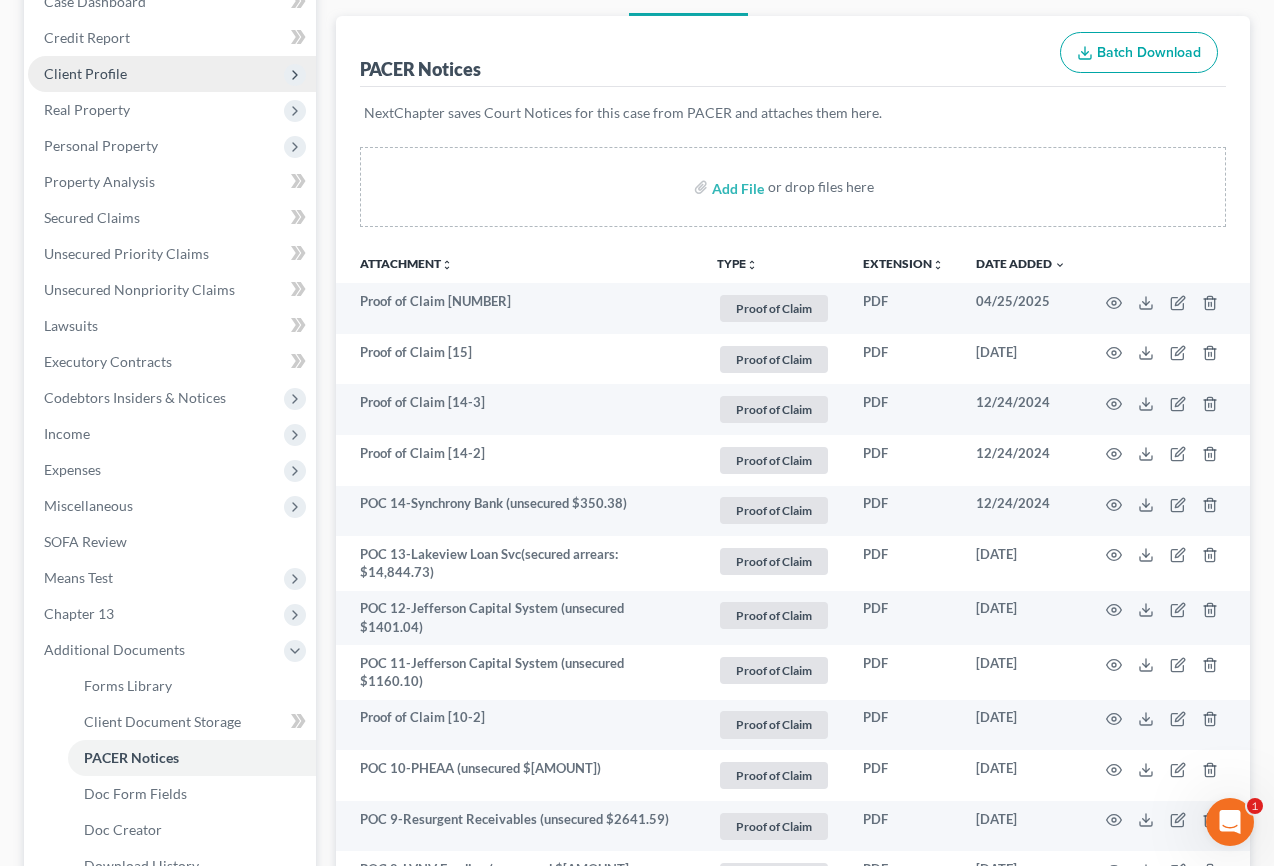 click on "Client Profile" at bounding box center (172, 74) 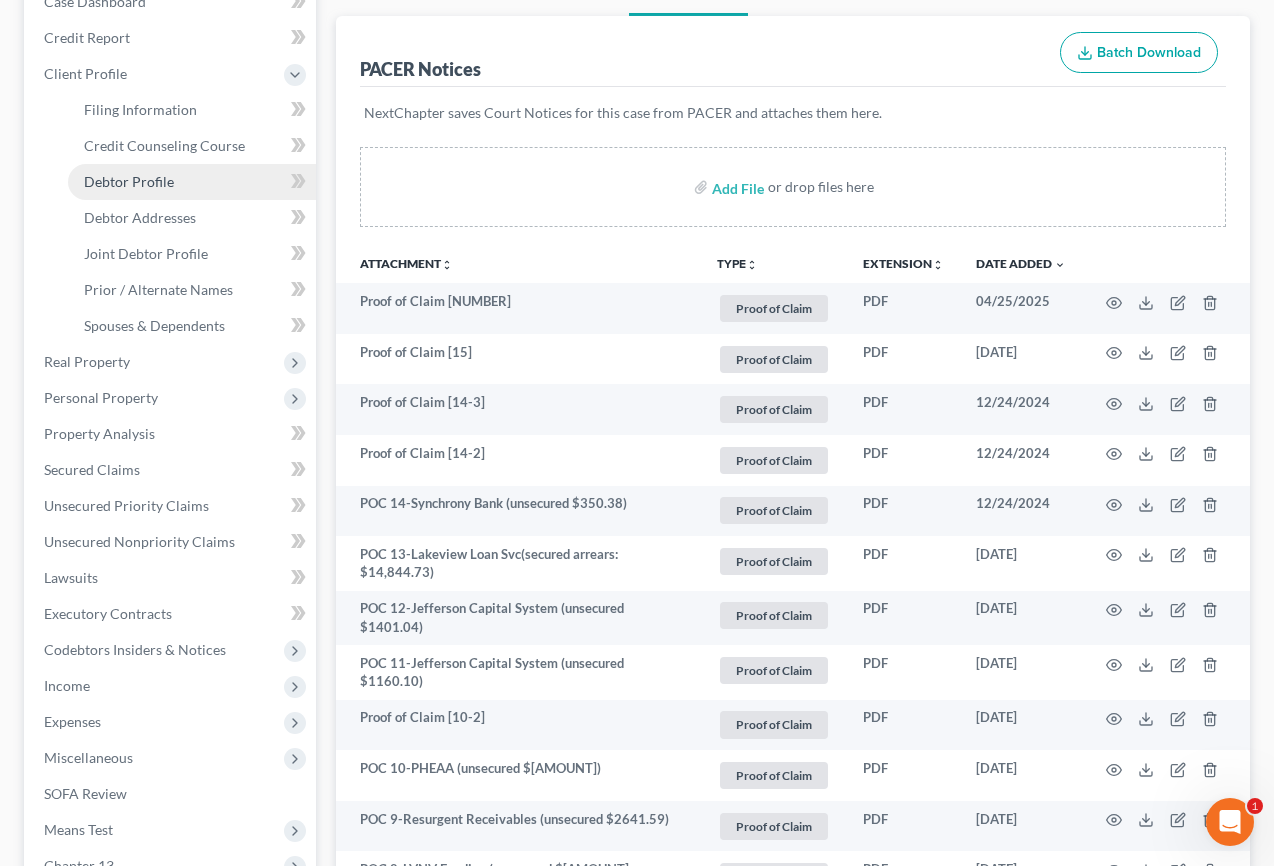click on "Debtor Profile" at bounding box center [192, 182] 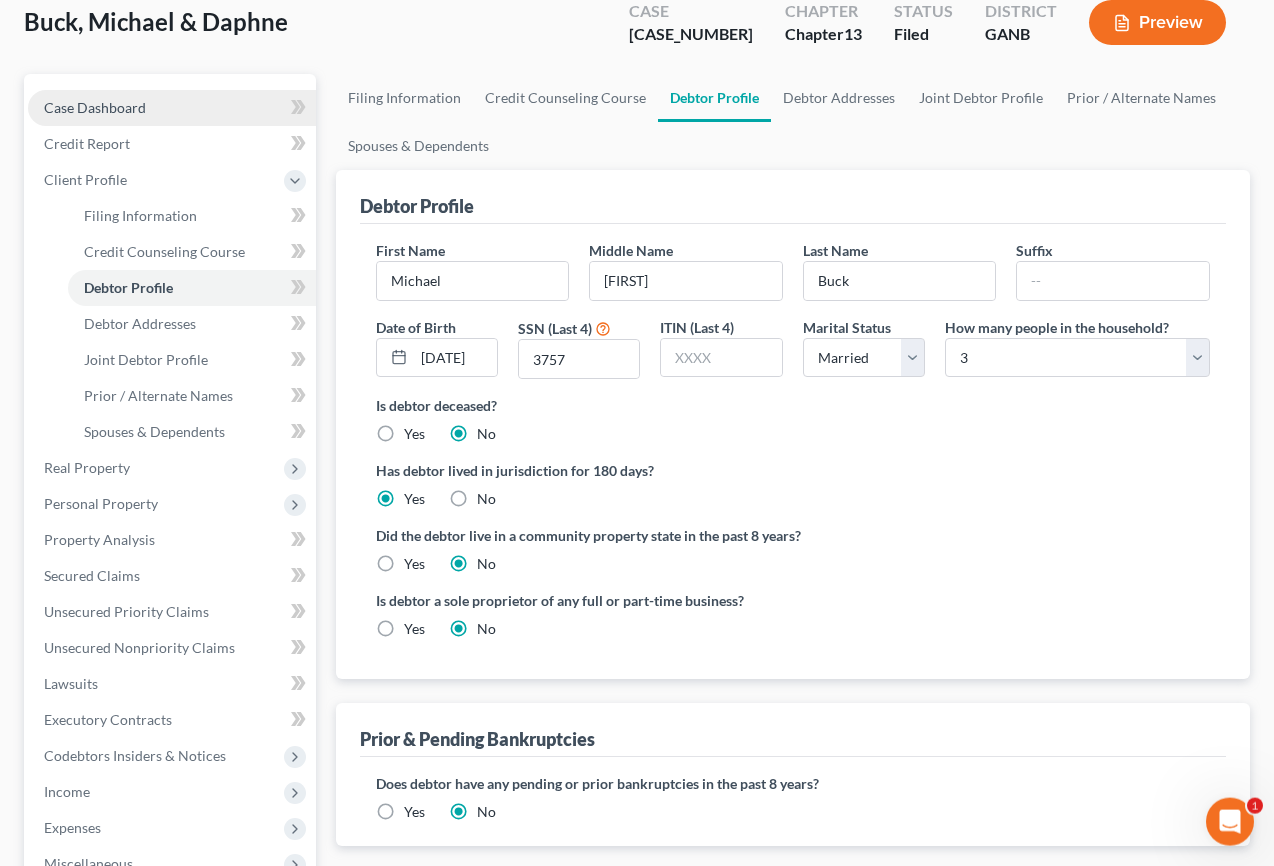 radio on "true" 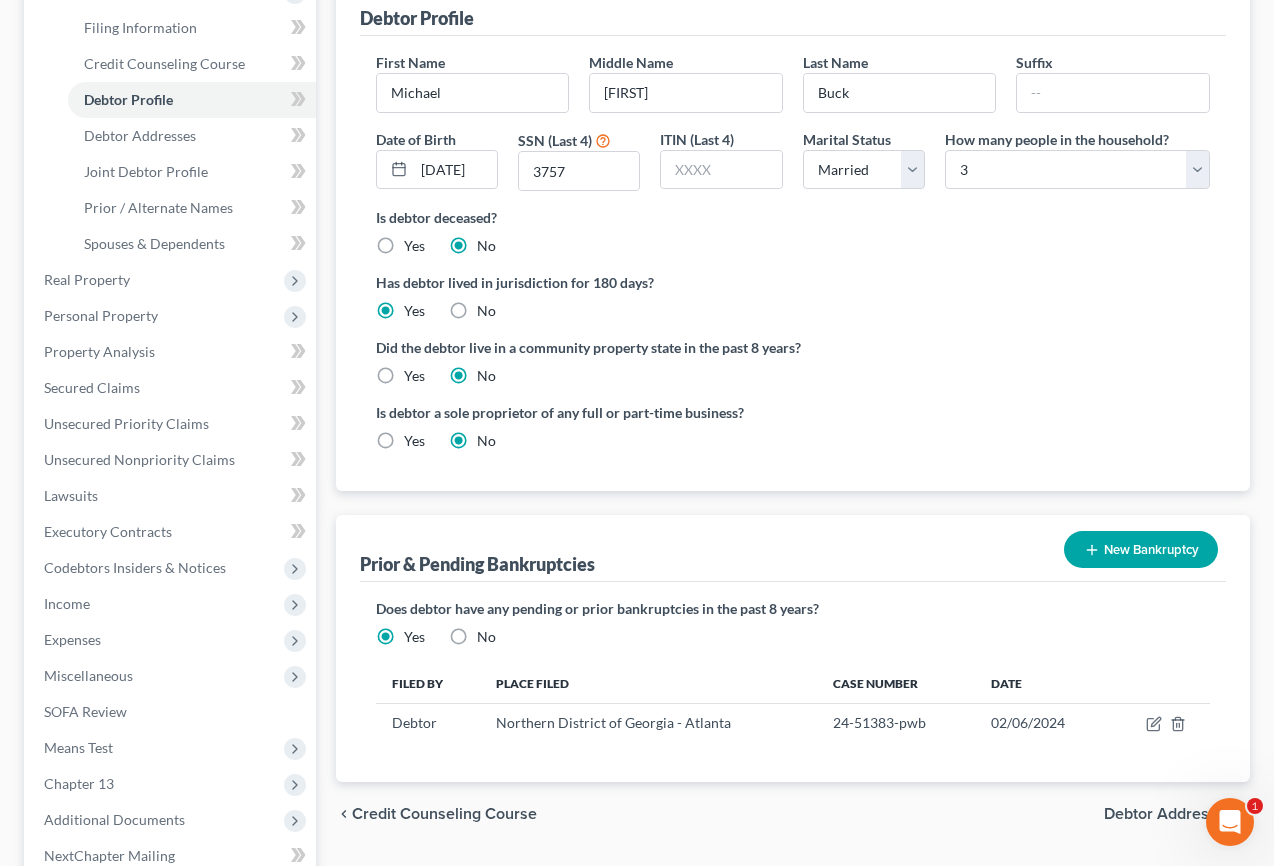 scroll, scrollTop: 519, scrollLeft: 0, axis: vertical 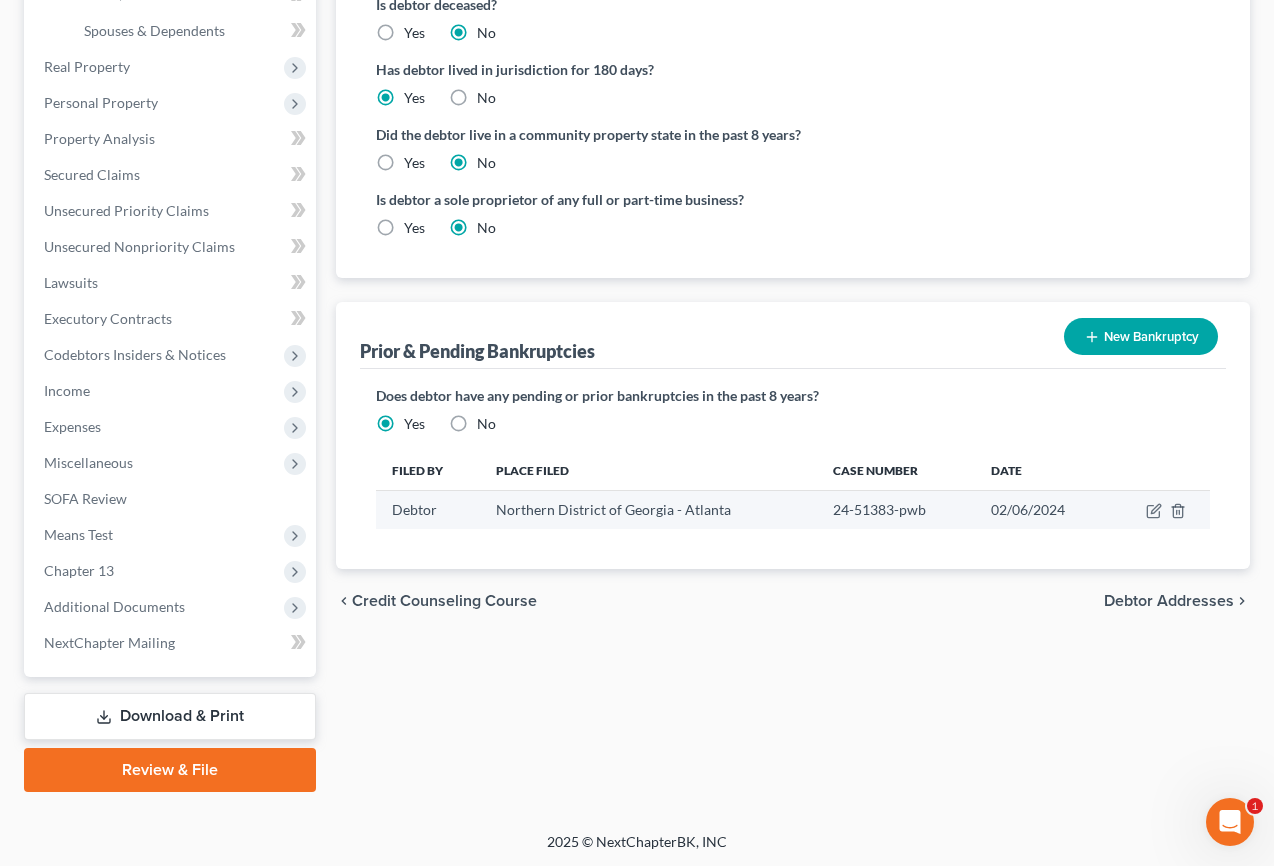 click on "24-51383-pwb" at bounding box center (896, 510) 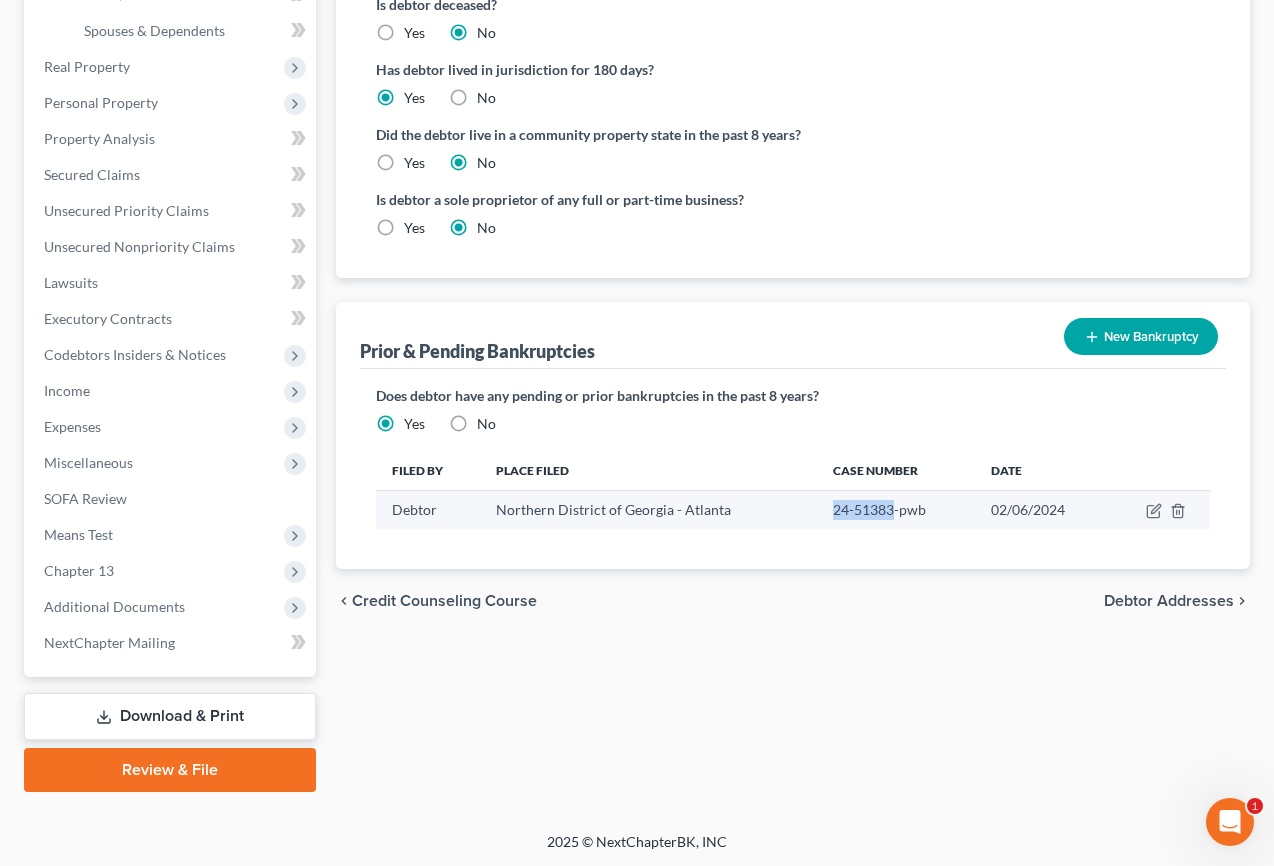 drag, startPoint x: 889, startPoint y: 511, endPoint x: 830, endPoint y: 514, distance: 59.07622 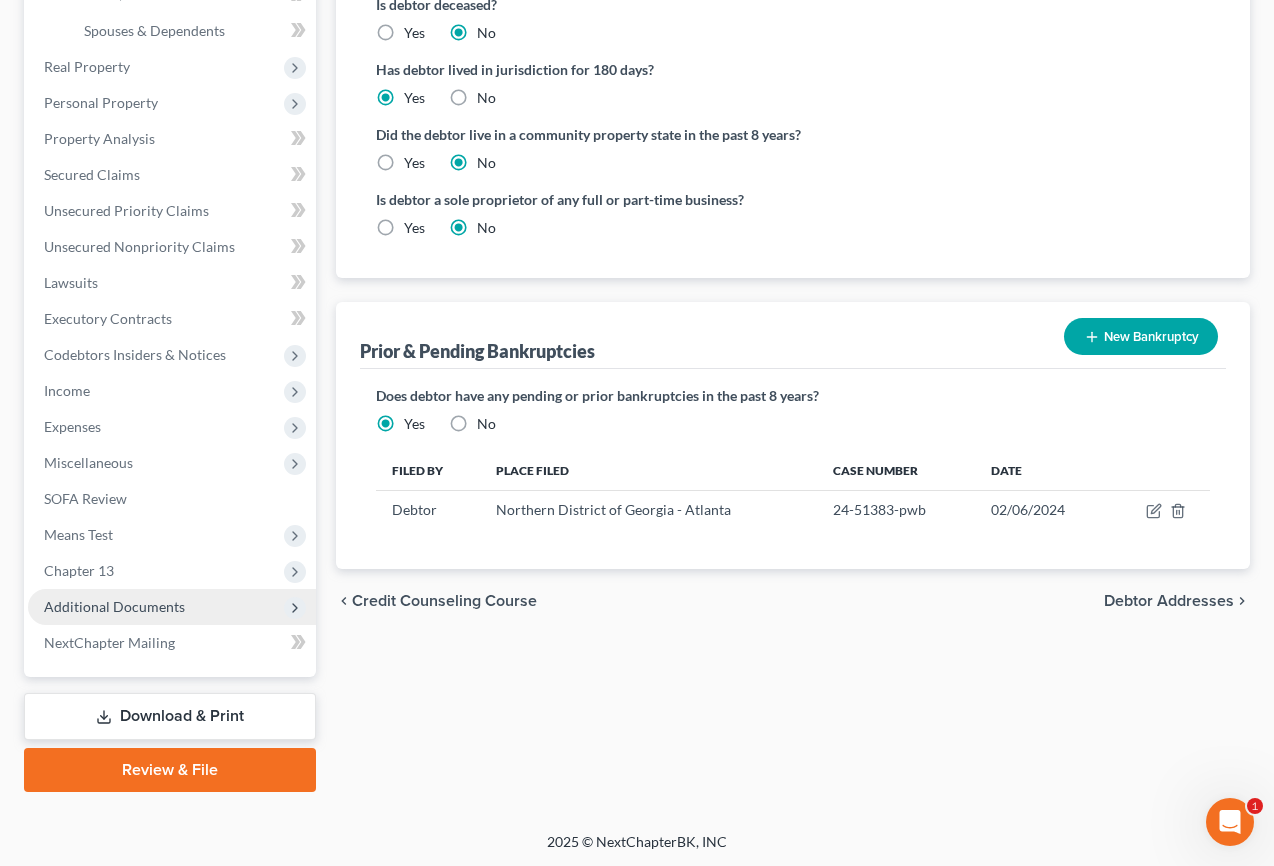 click on "Additional Documents" at bounding box center (114, 606) 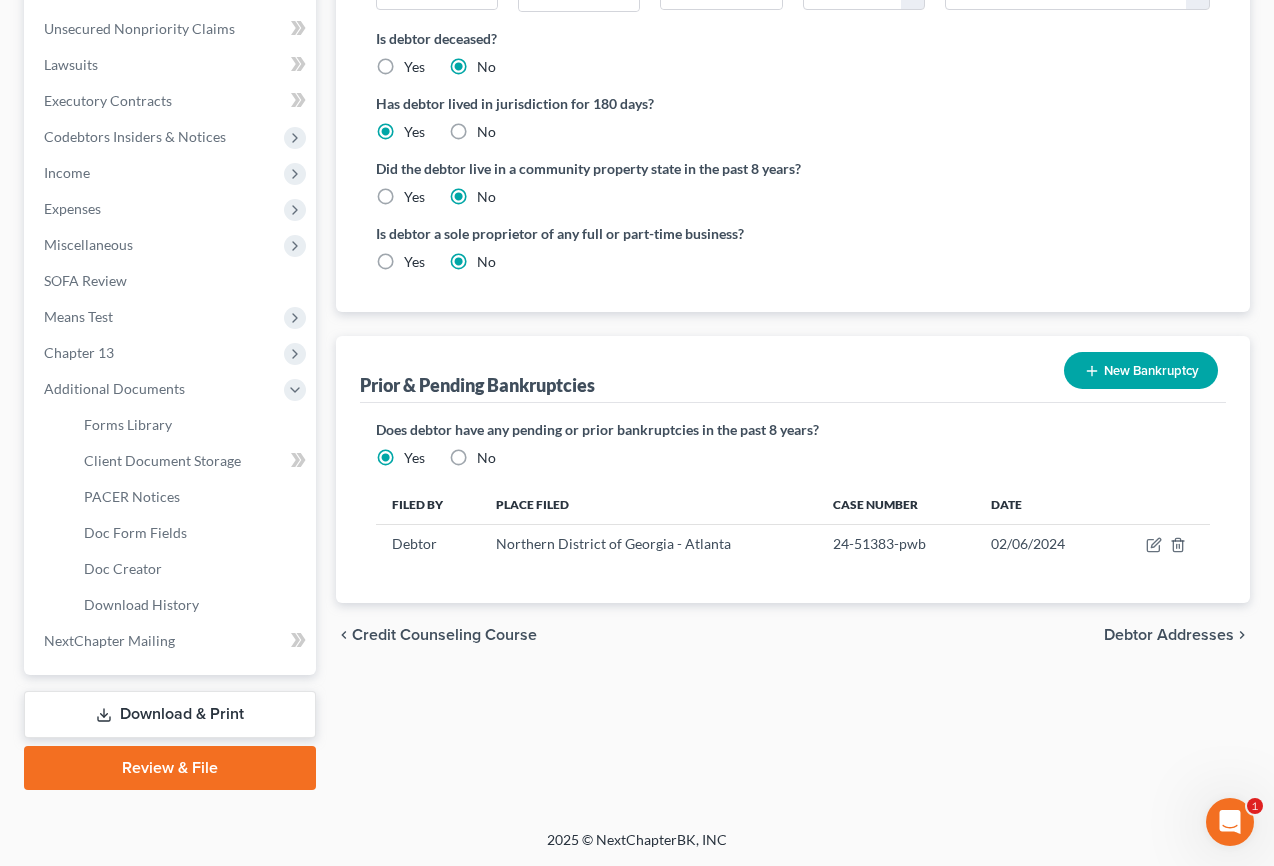 scroll, scrollTop: 482, scrollLeft: 0, axis: vertical 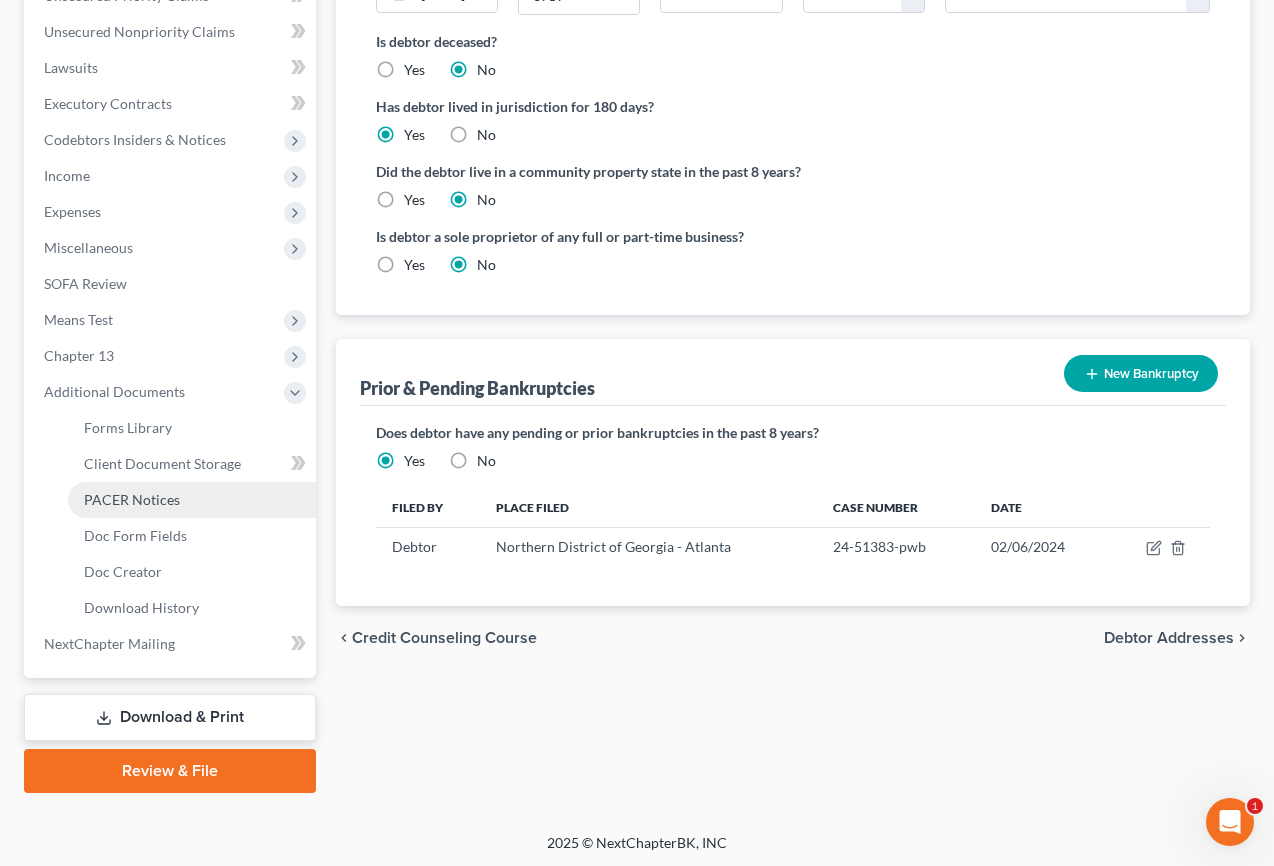 click on "PACER Notices" at bounding box center (132, 499) 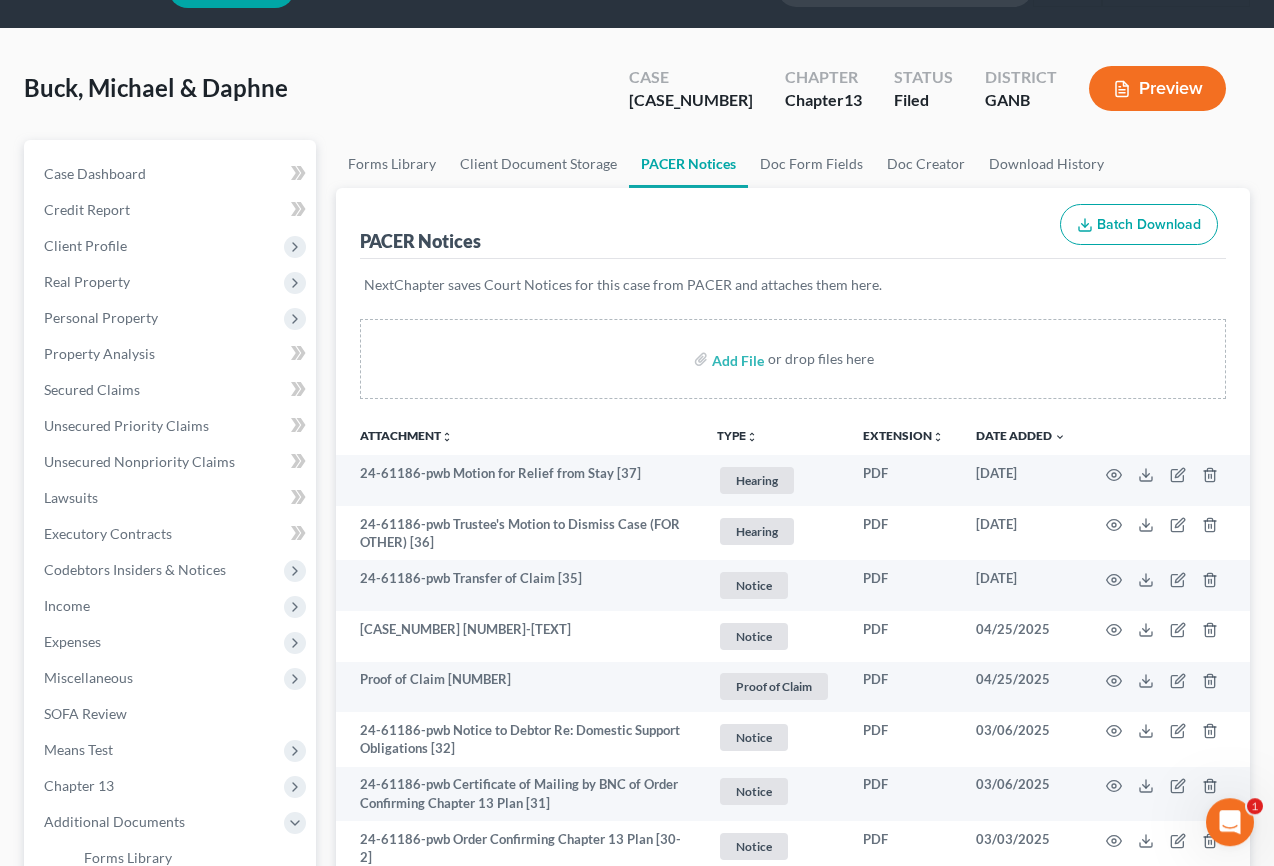 scroll, scrollTop: 64, scrollLeft: 0, axis: vertical 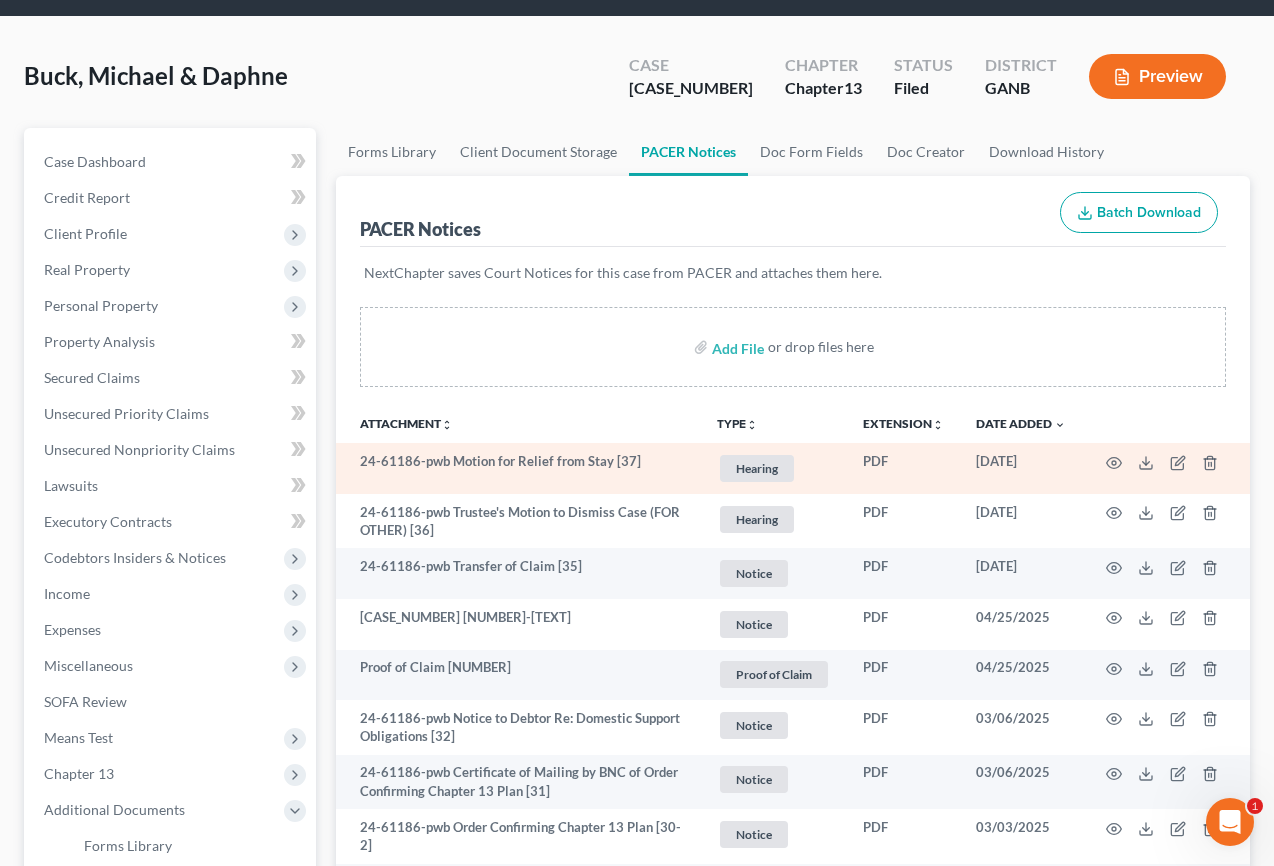 click at bounding box center (1166, 468) 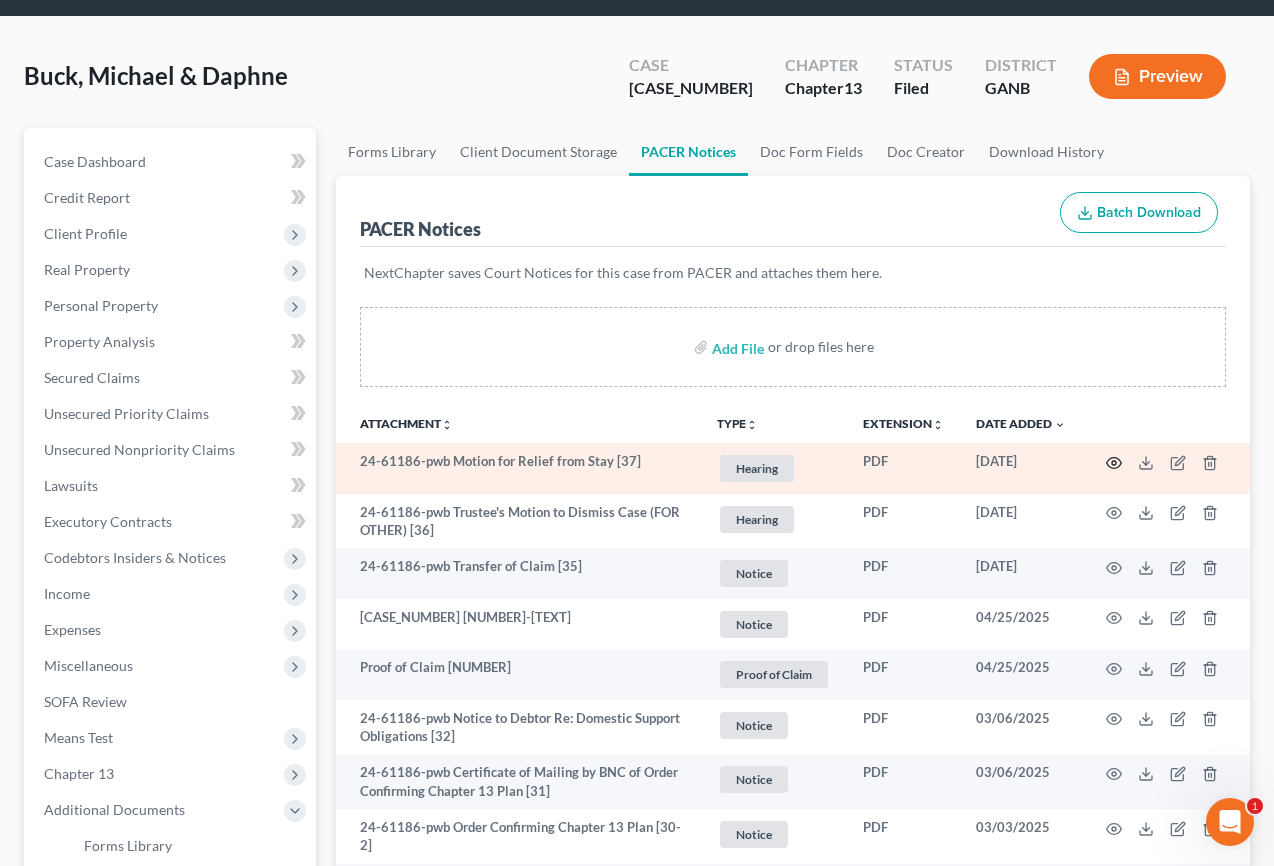 click 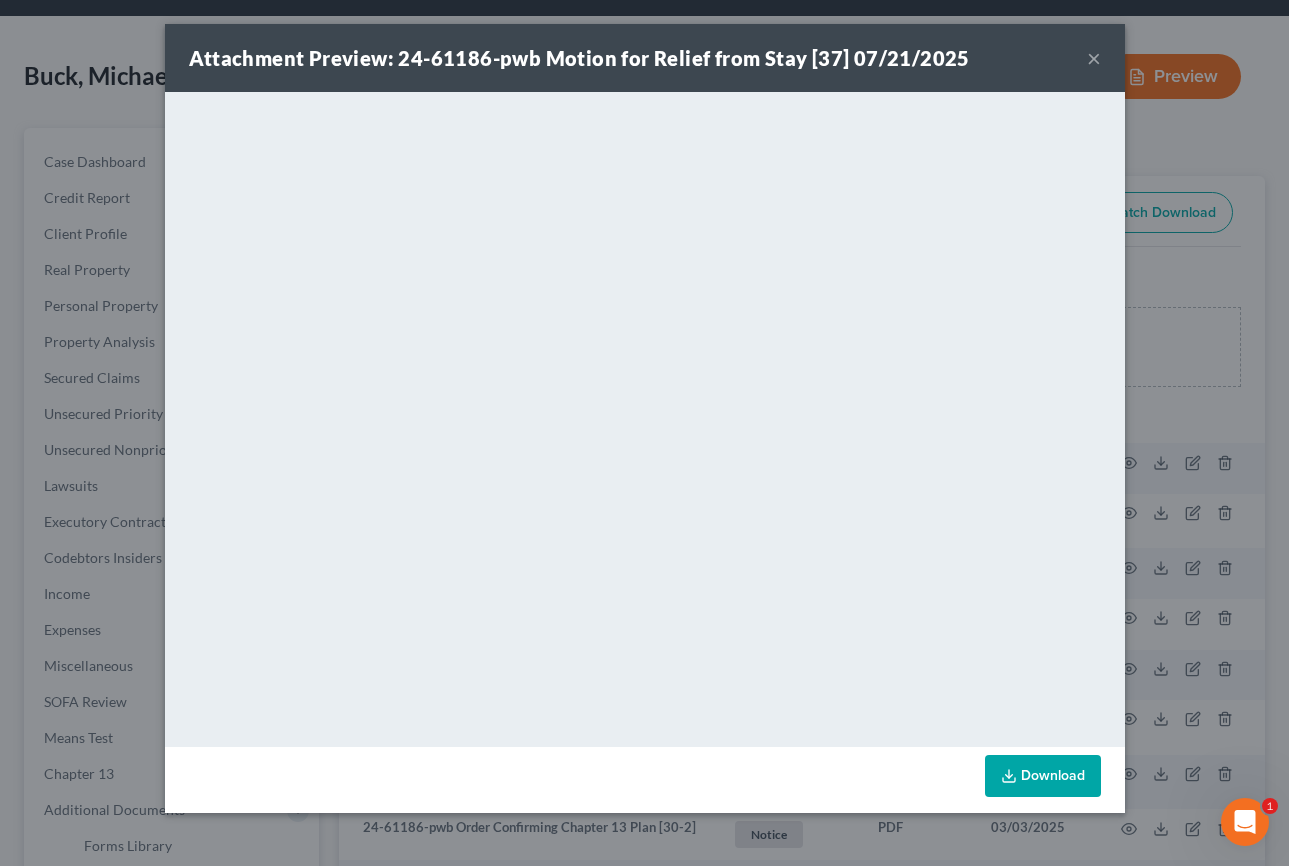 click on "×" at bounding box center (1094, 58) 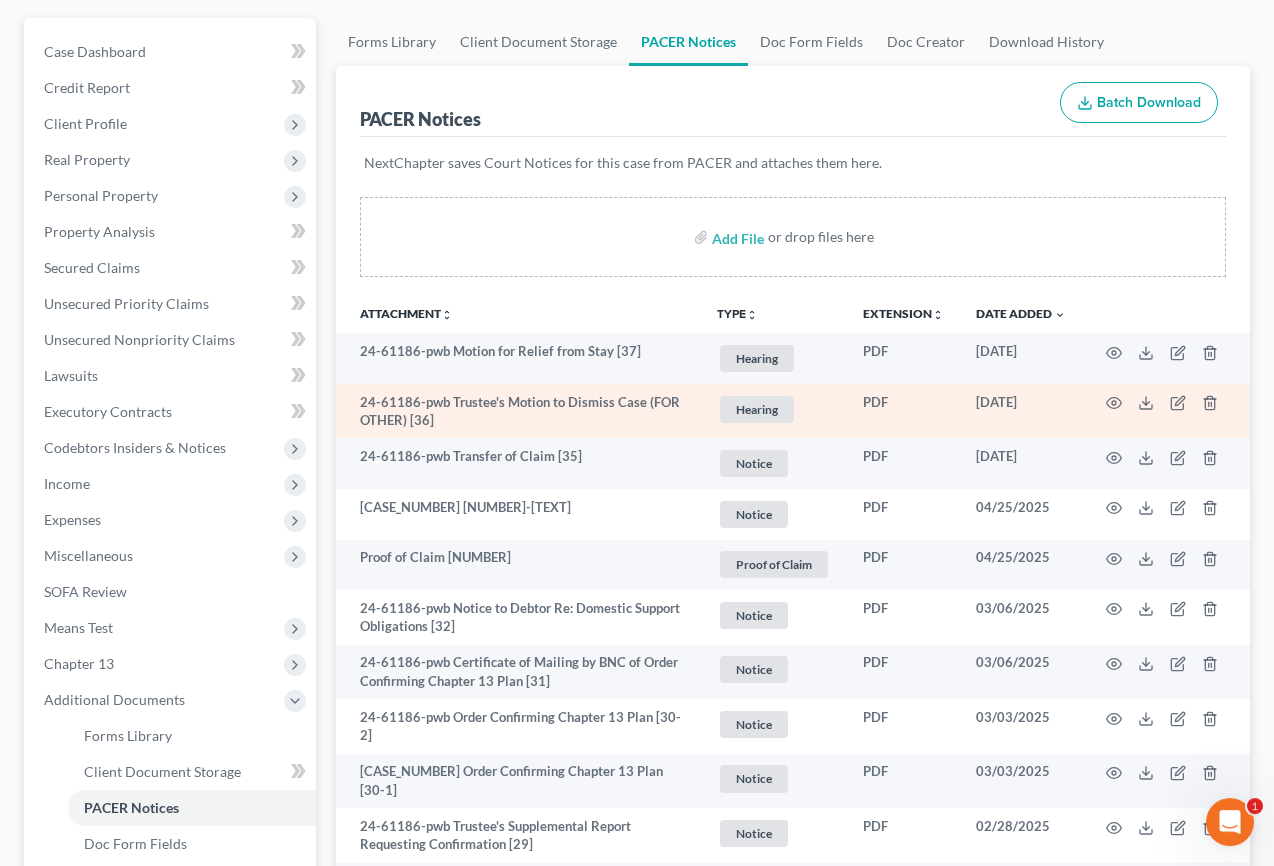 scroll, scrollTop: 176, scrollLeft: 0, axis: vertical 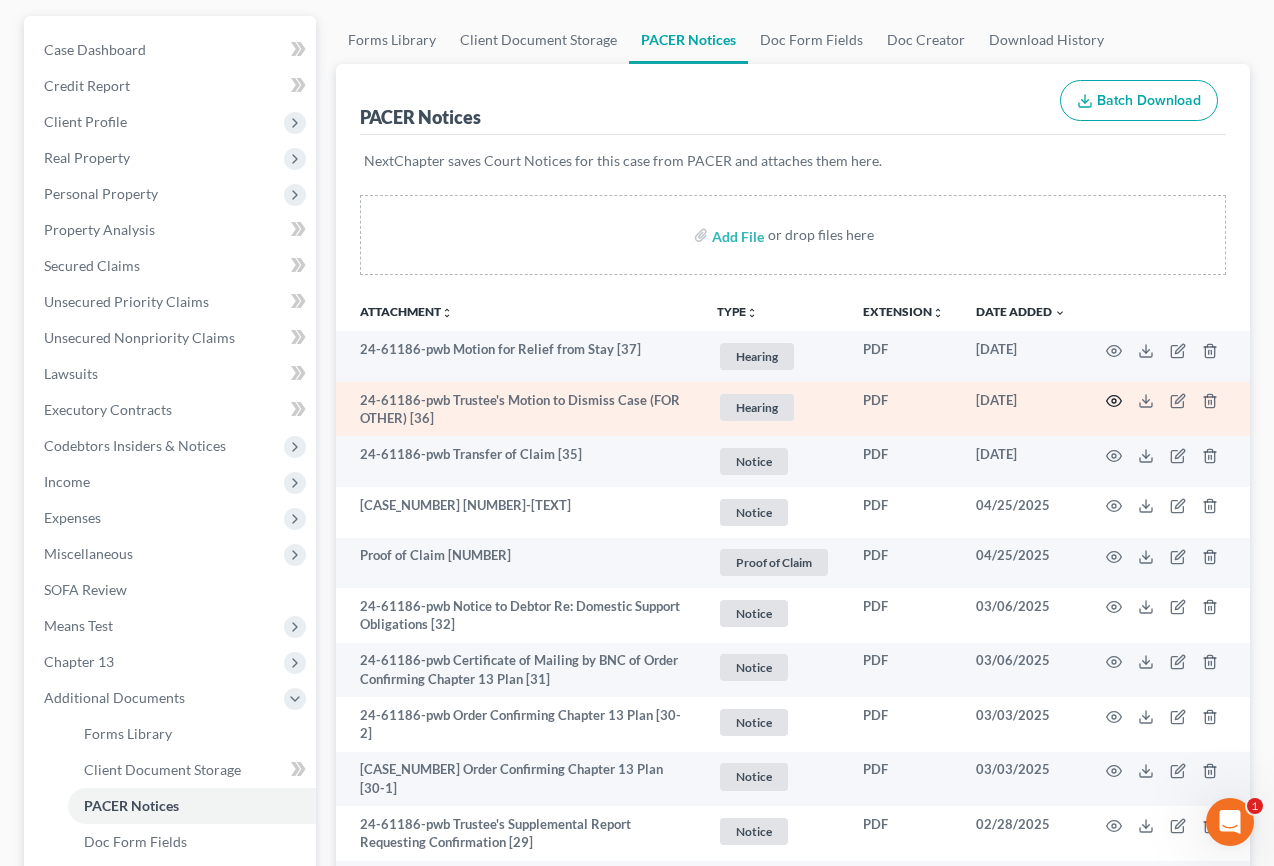 click 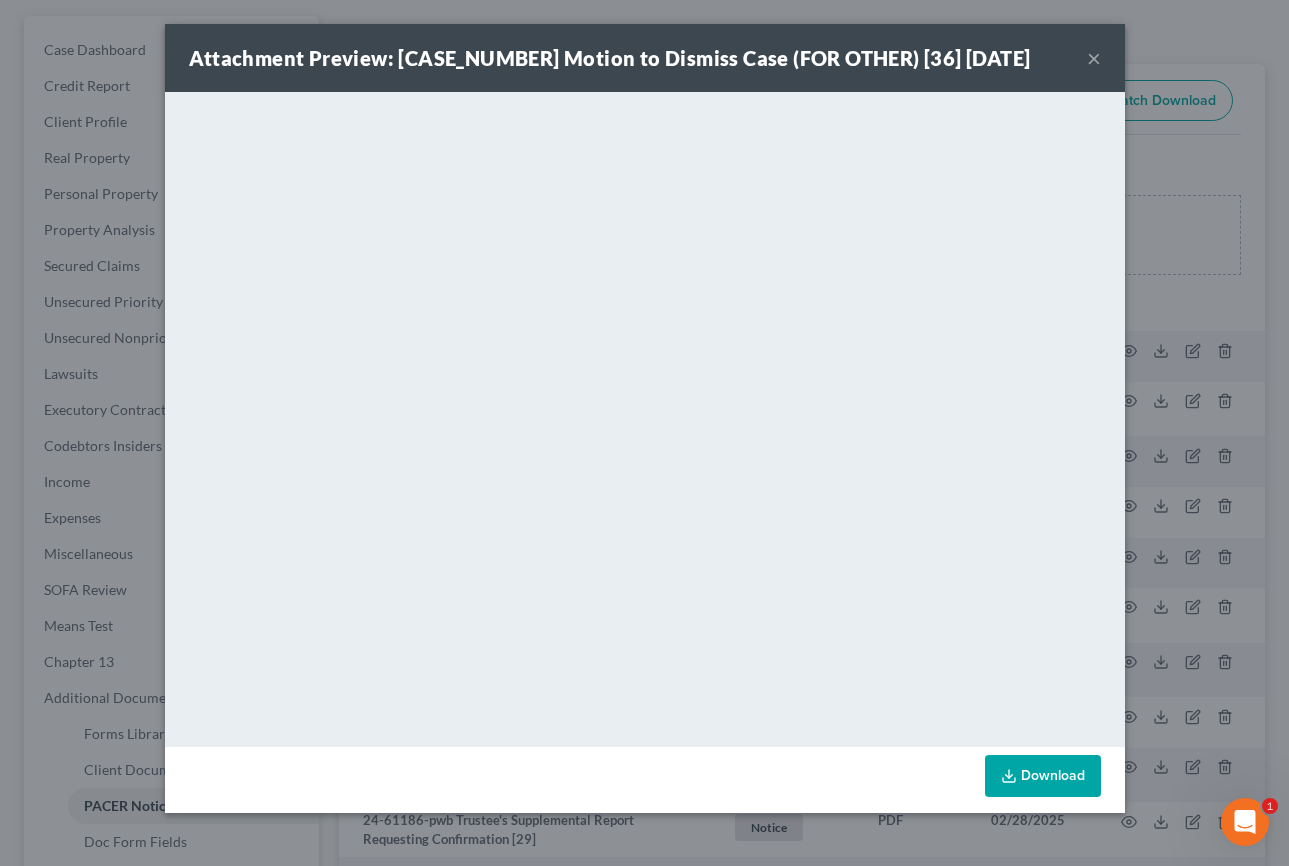 click on "×" at bounding box center (1094, 58) 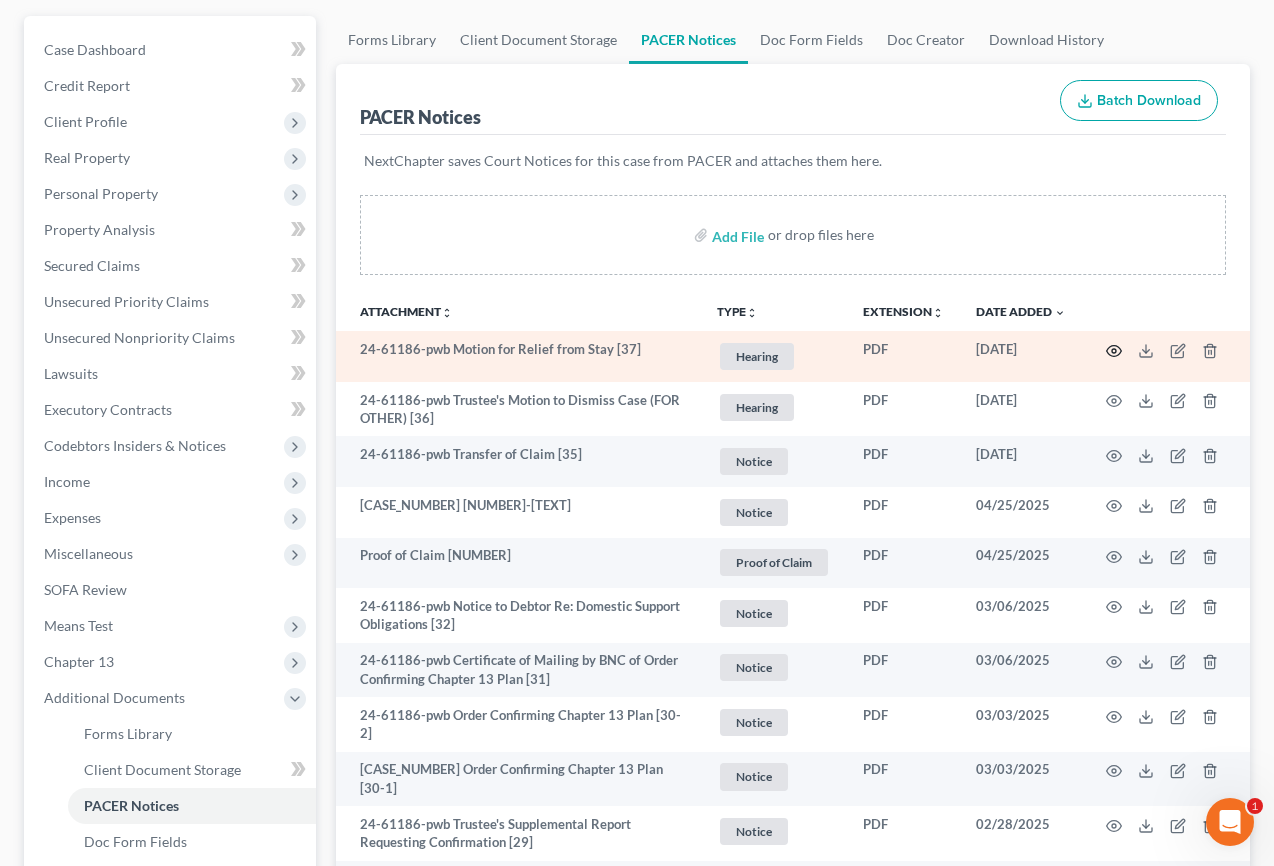 click 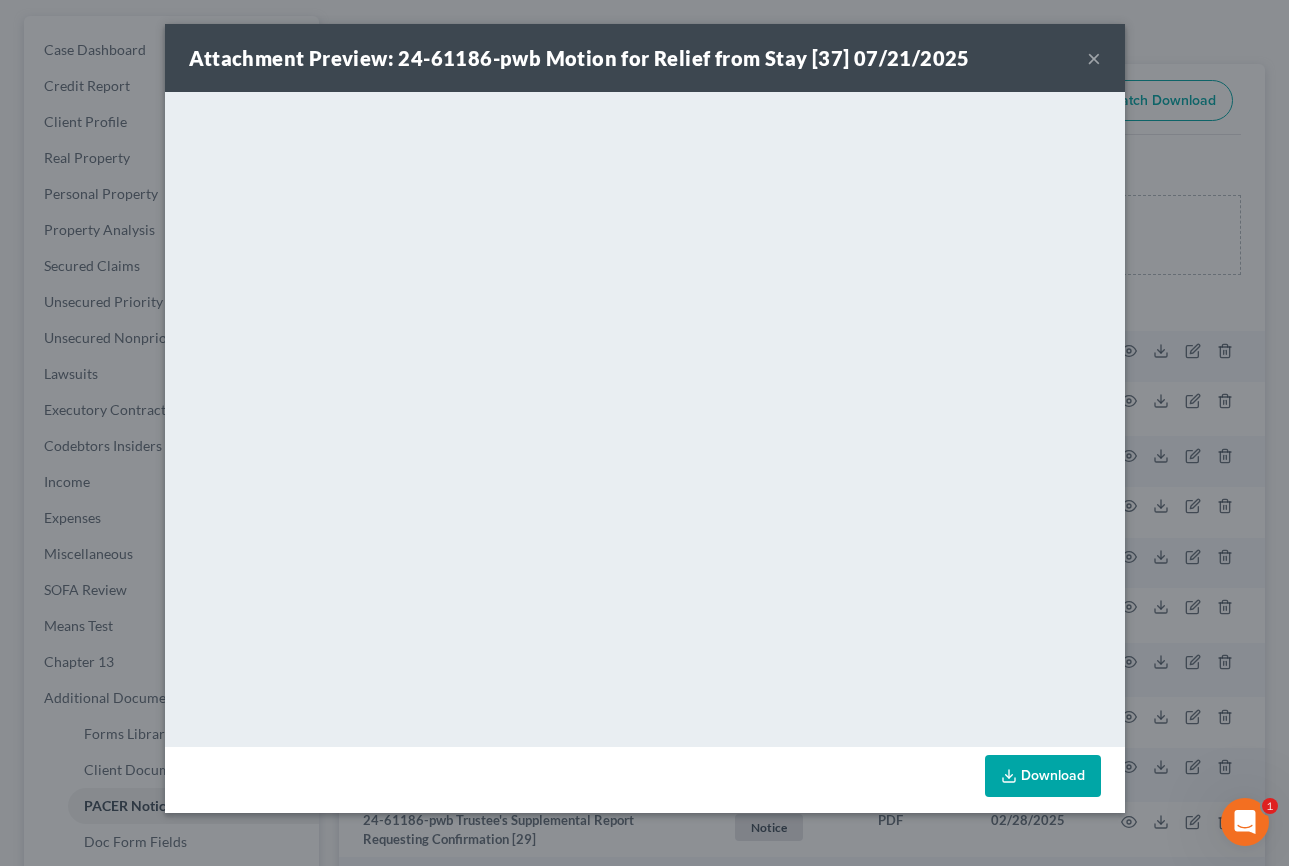 click on "×" at bounding box center [1094, 58] 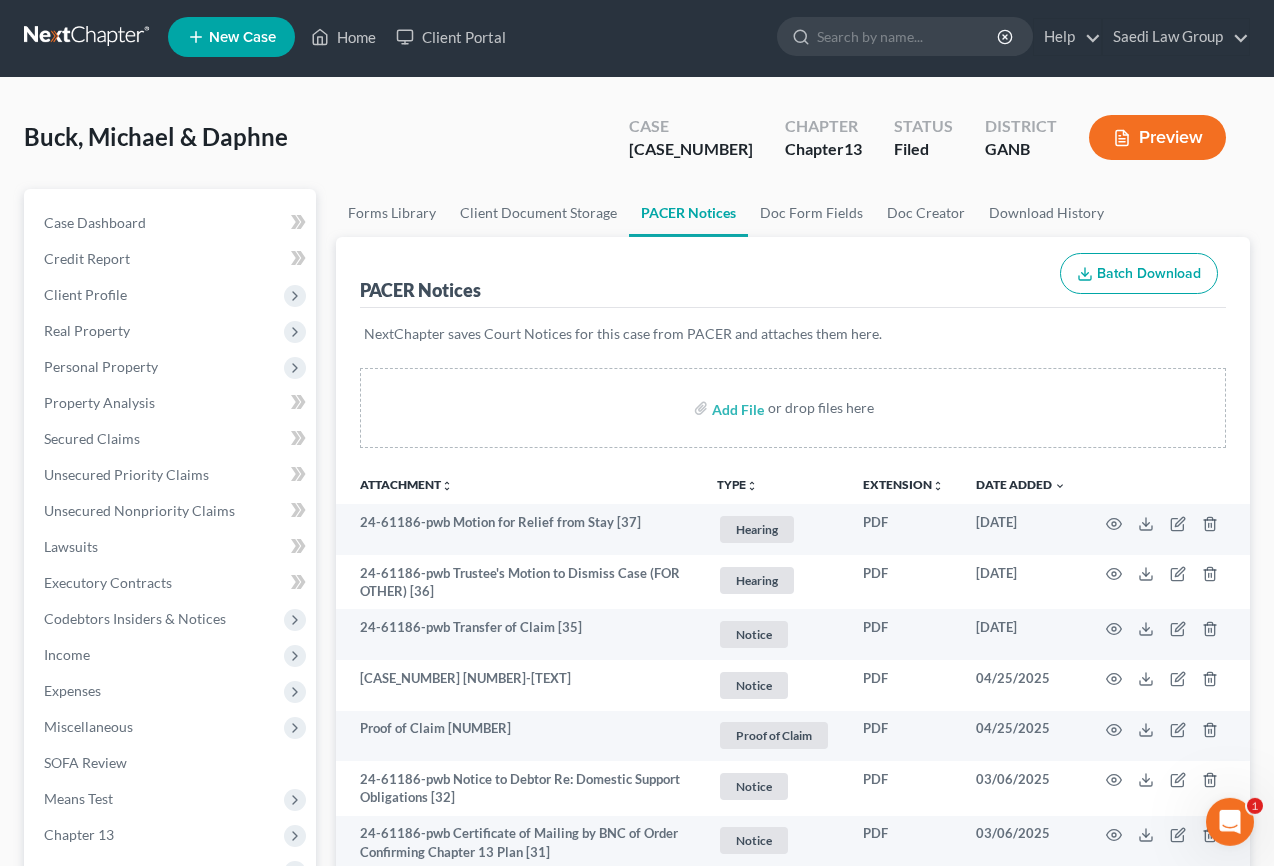 scroll, scrollTop: 0, scrollLeft: 0, axis: both 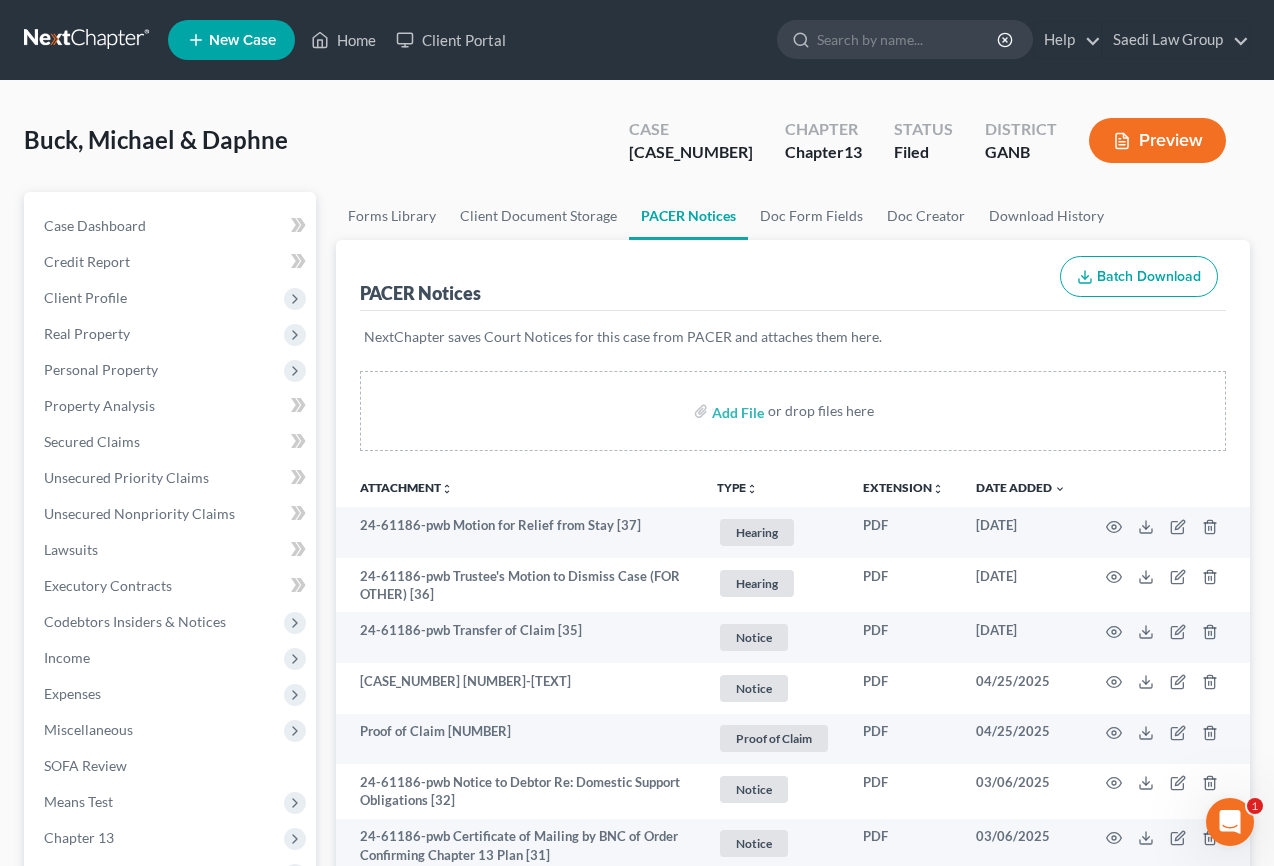 drag, startPoint x: 413, startPoint y: 141, endPoint x: 429, endPoint y: 138, distance: 16.27882 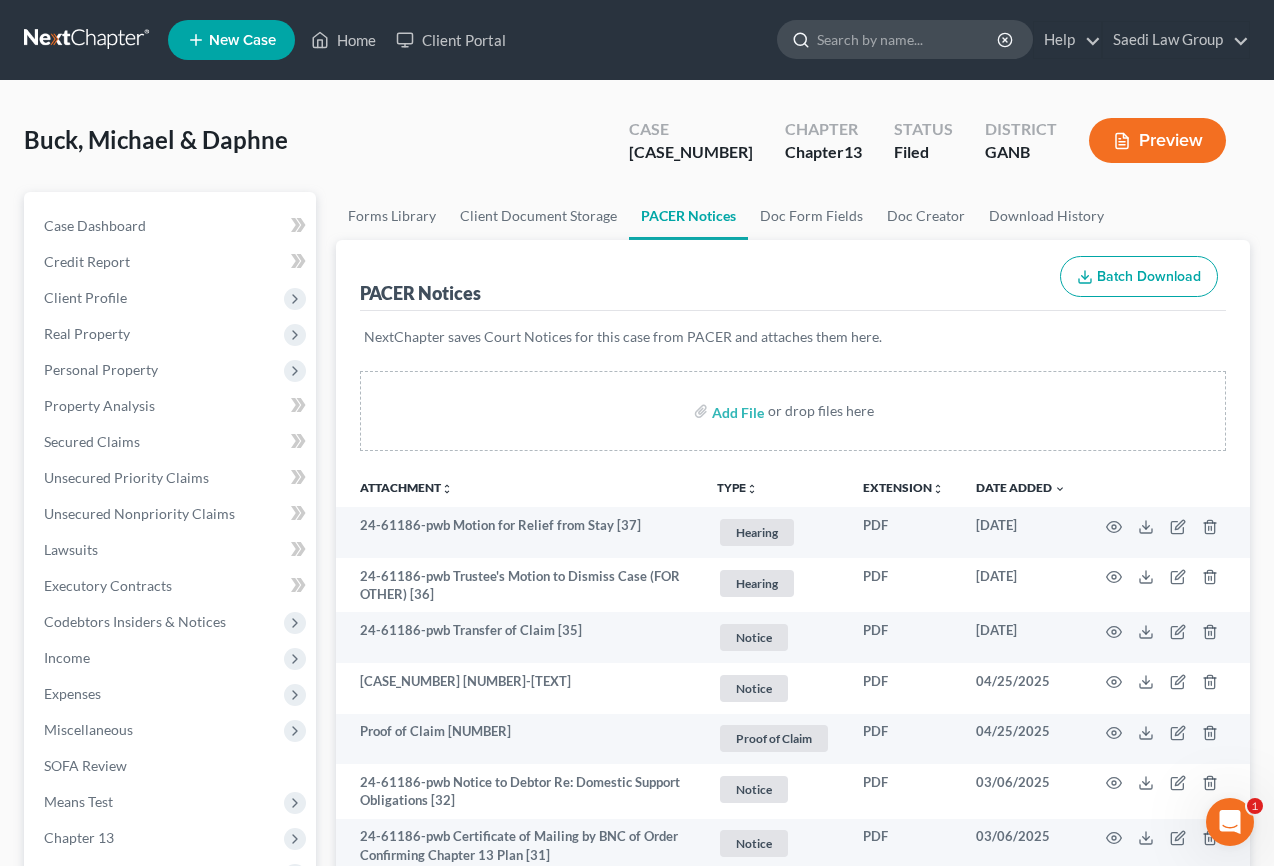click at bounding box center [908, 39] 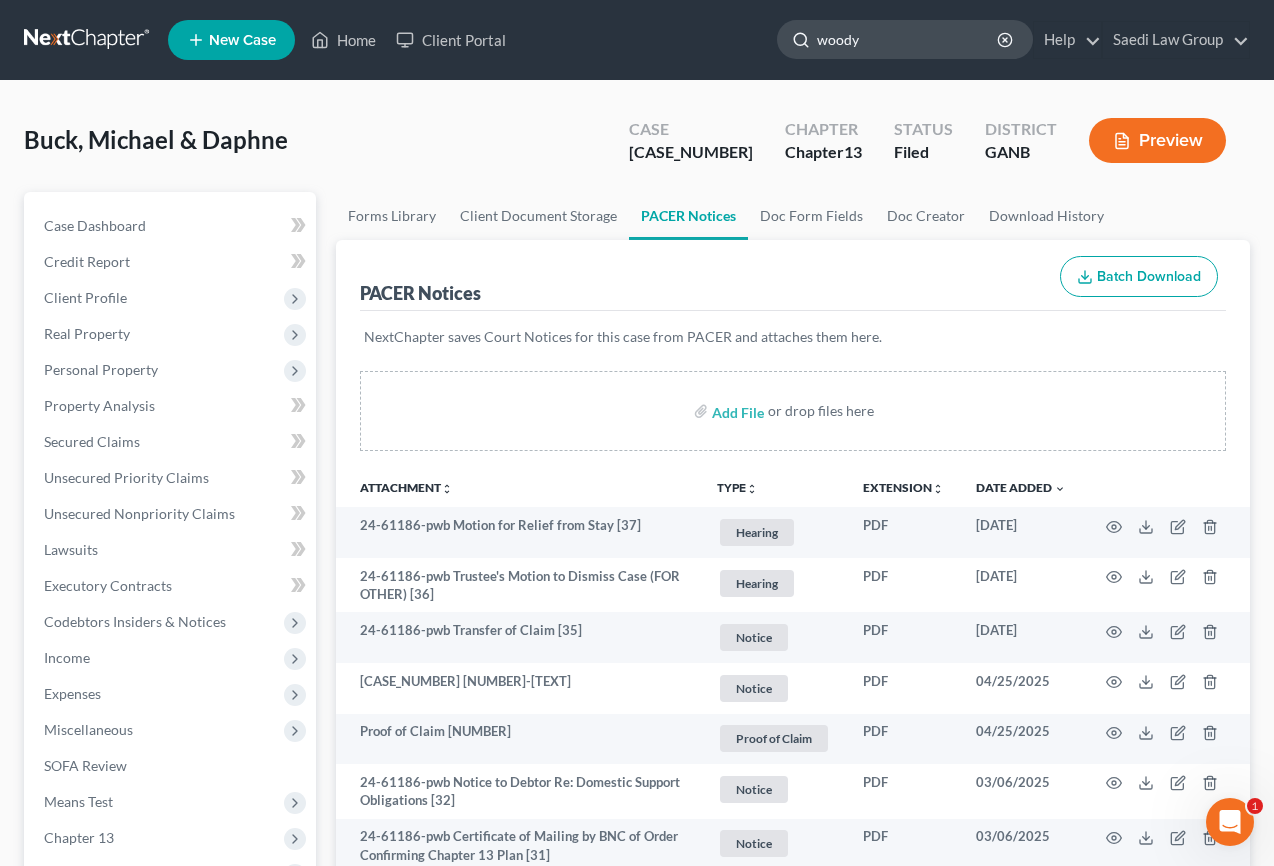 type on "woody" 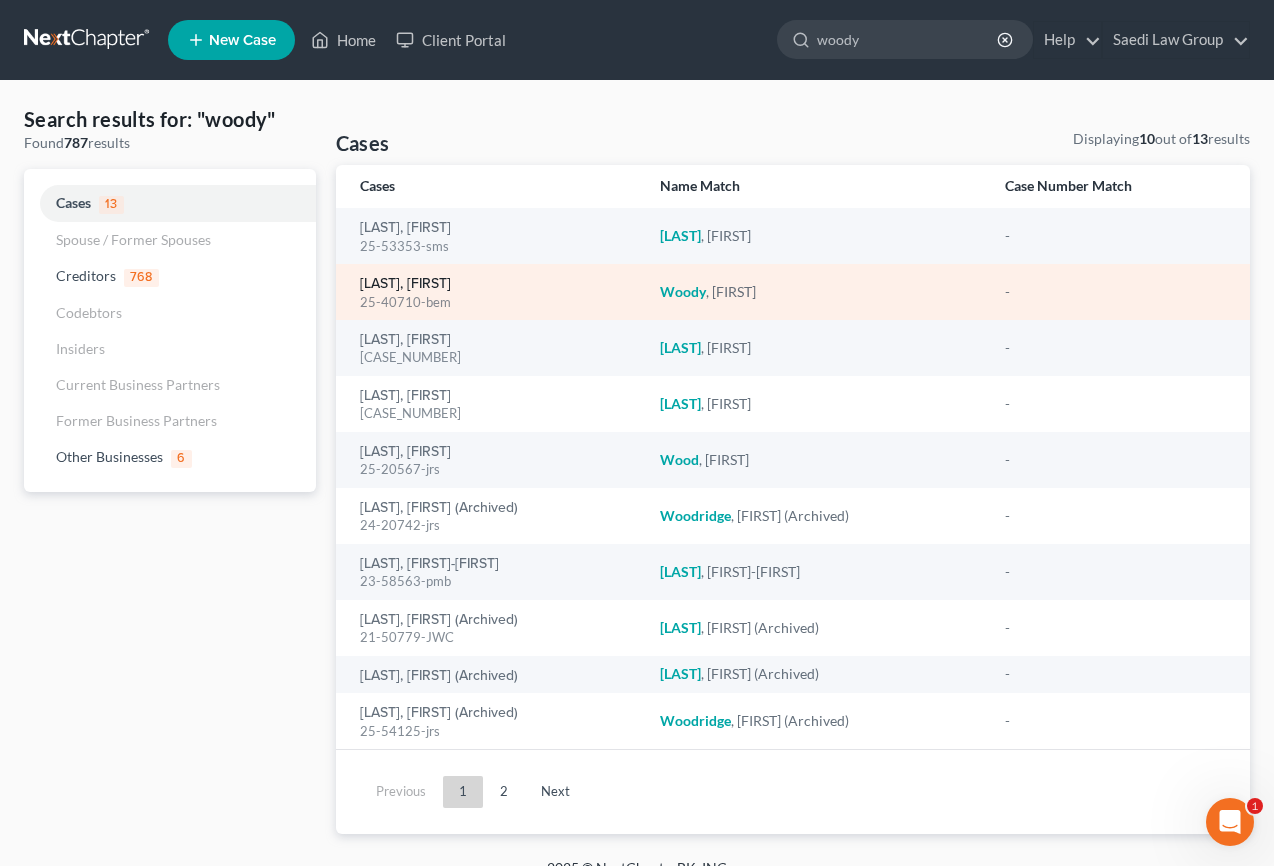 click on "[LAST], [FIRST]" at bounding box center (405, 284) 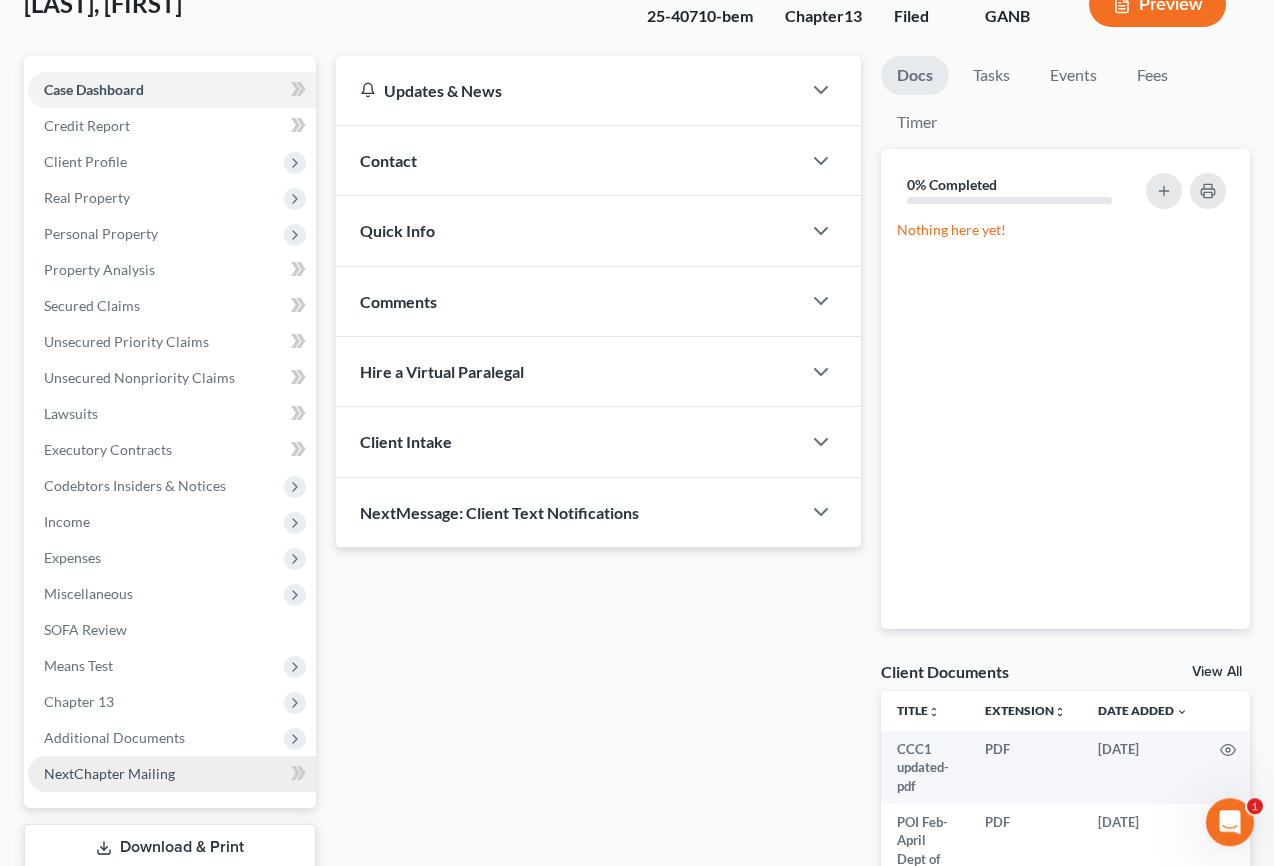 scroll, scrollTop: 144, scrollLeft: 0, axis: vertical 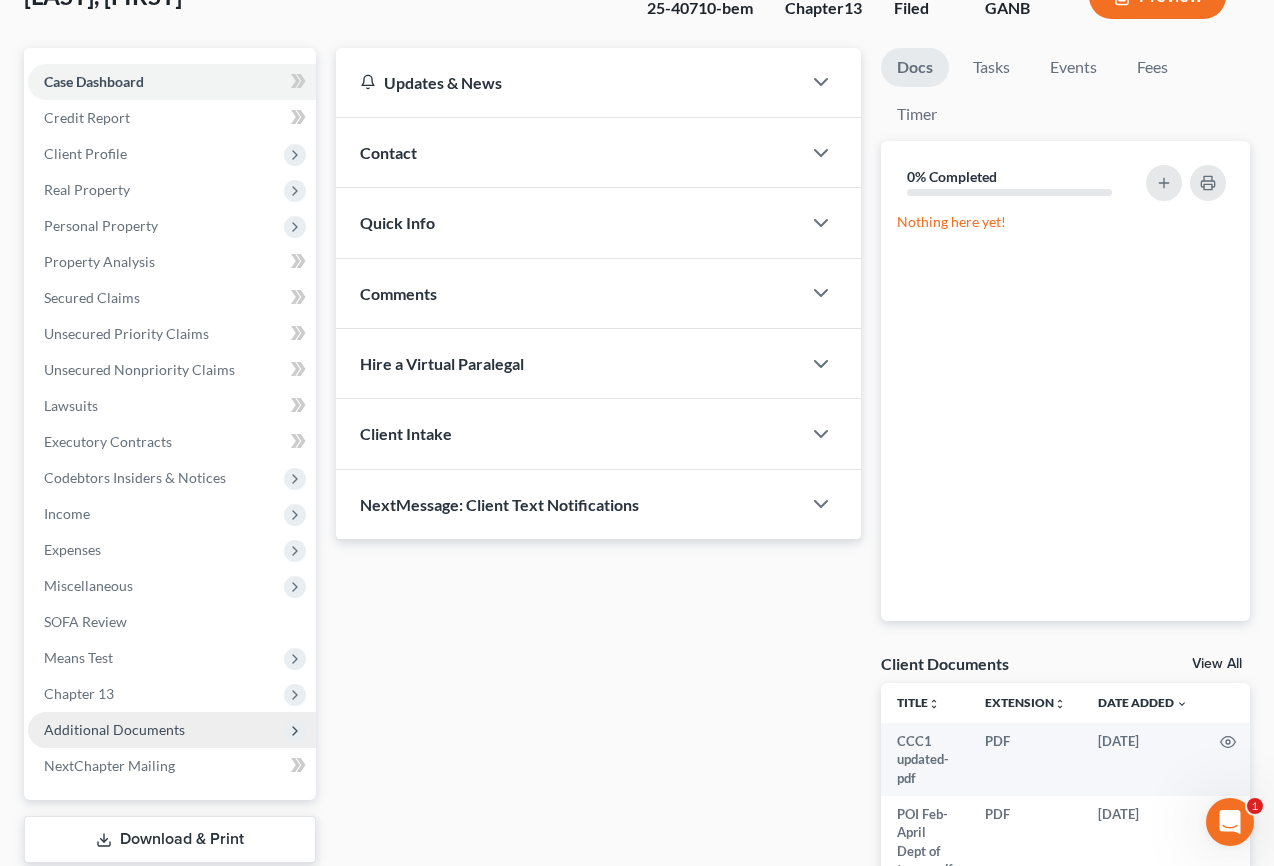 click on "Additional Documents" at bounding box center [114, 729] 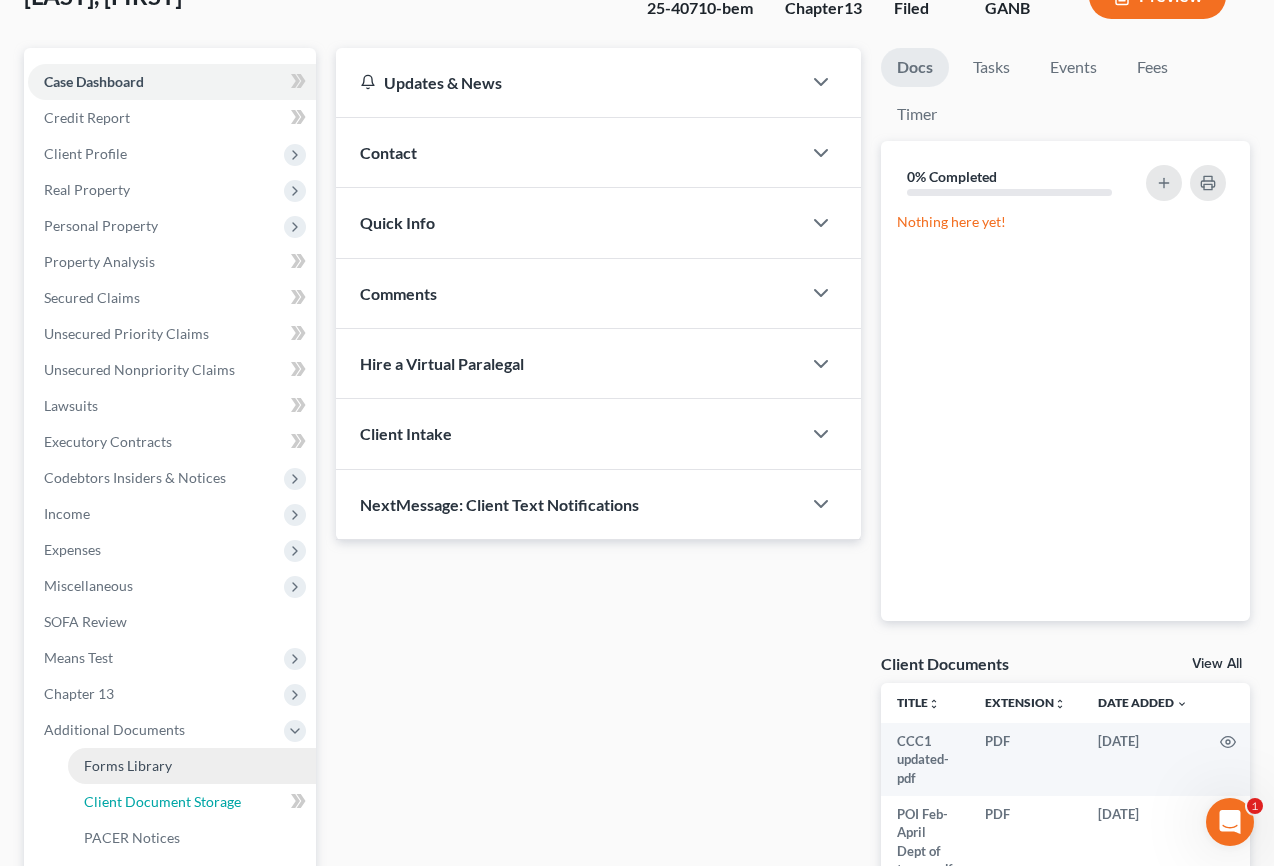 drag, startPoint x: 175, startPoint y: 806, endPoint x: 279, endPoint y: 779, distance: 107.44766 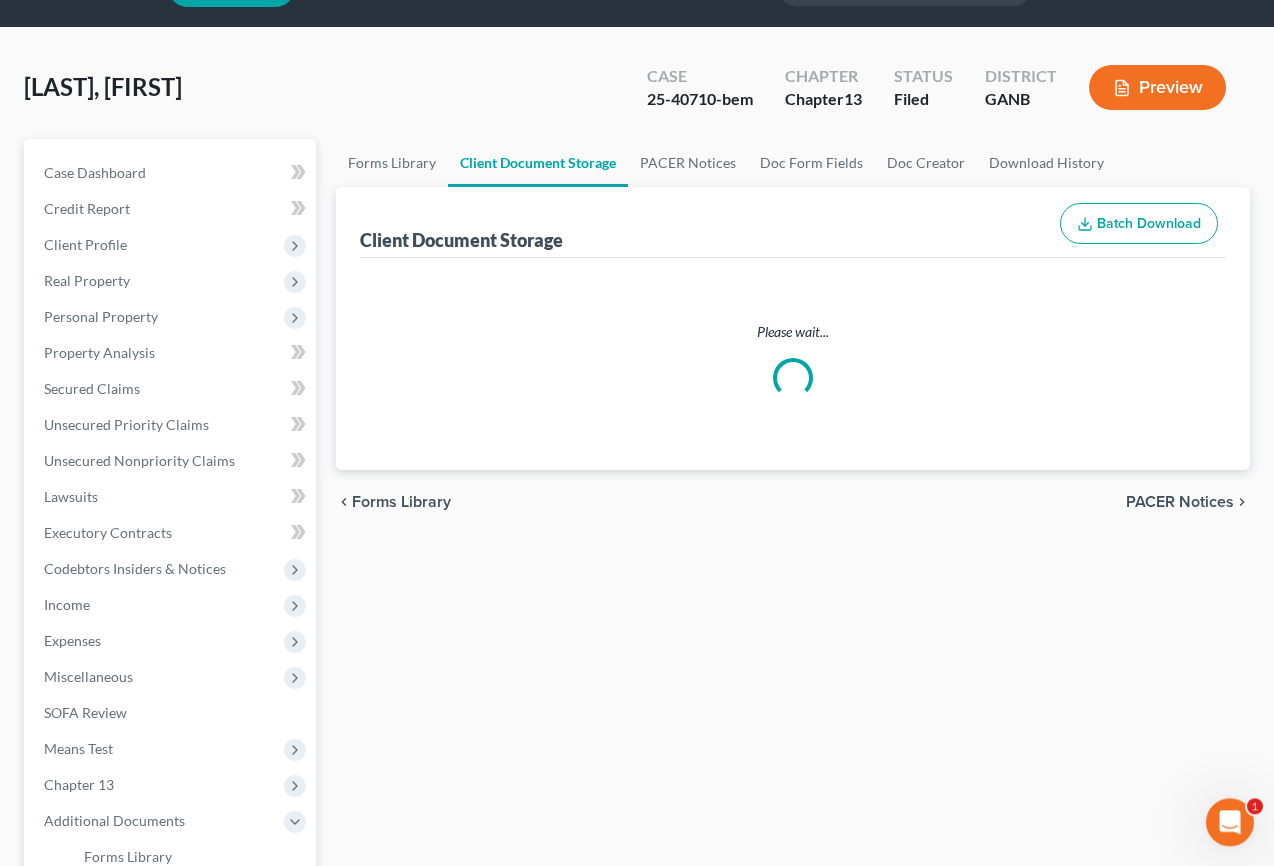select on "0" 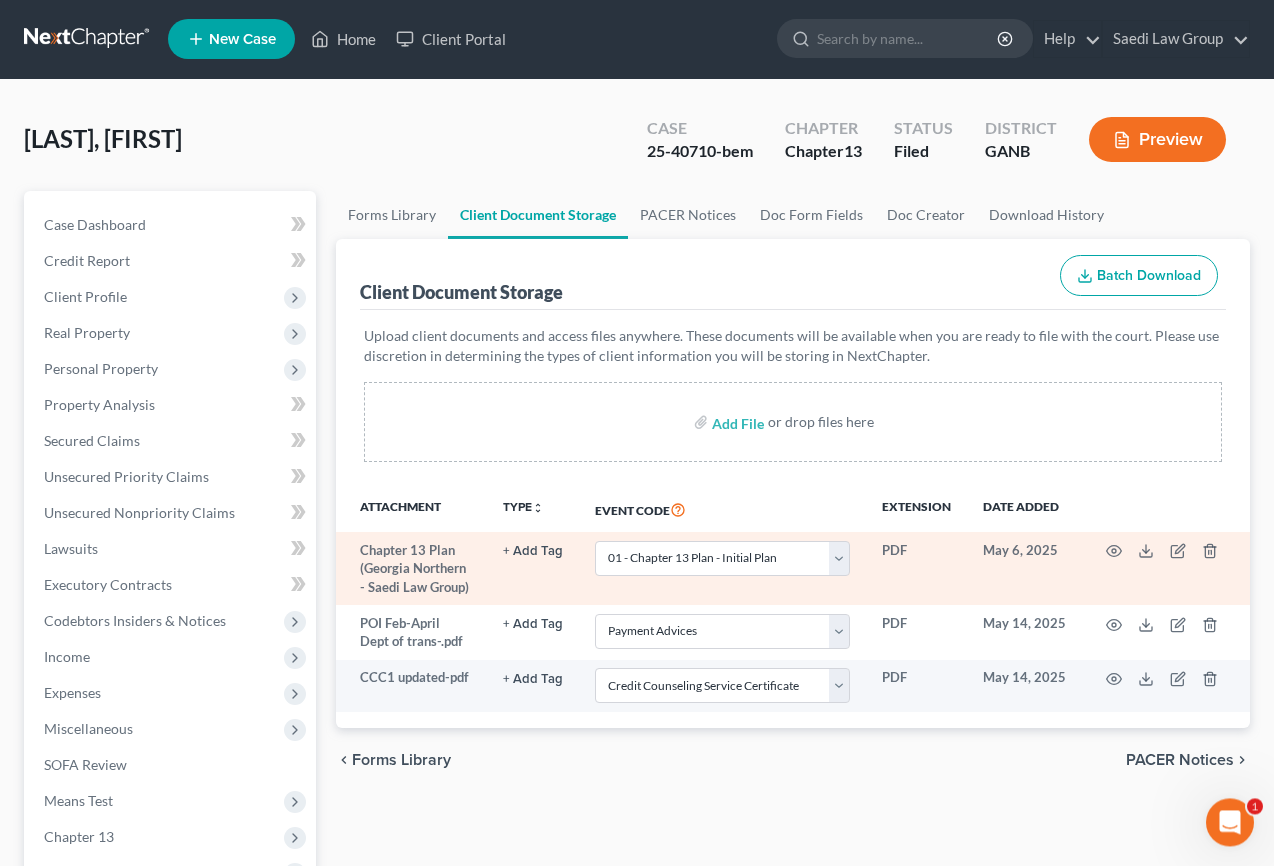 scroll, scrollTop: 0, scrollLeft: 0, axis: both 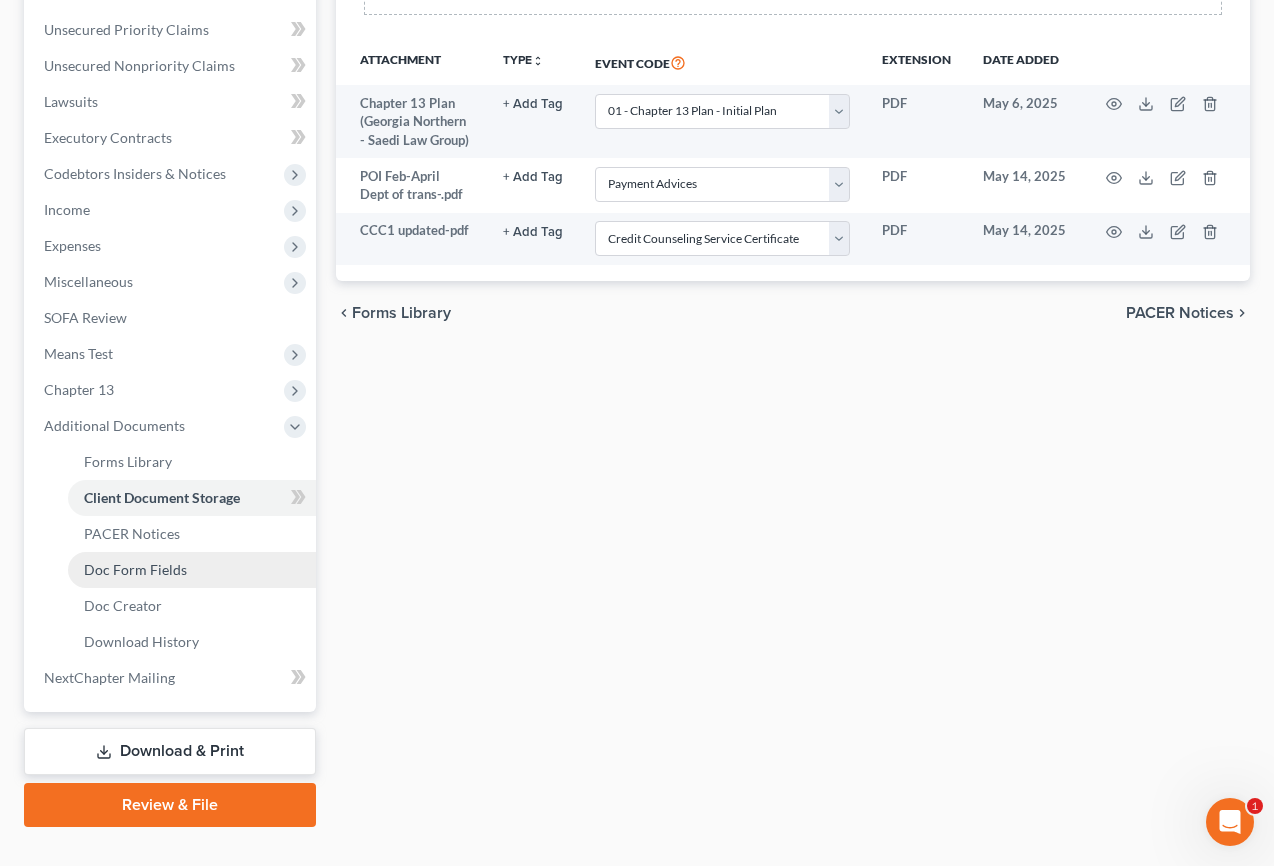 drag, startPoint x: 124, startPoint y: 569, endPoint x: 177, endPoint y: 567, distance: 53.037724 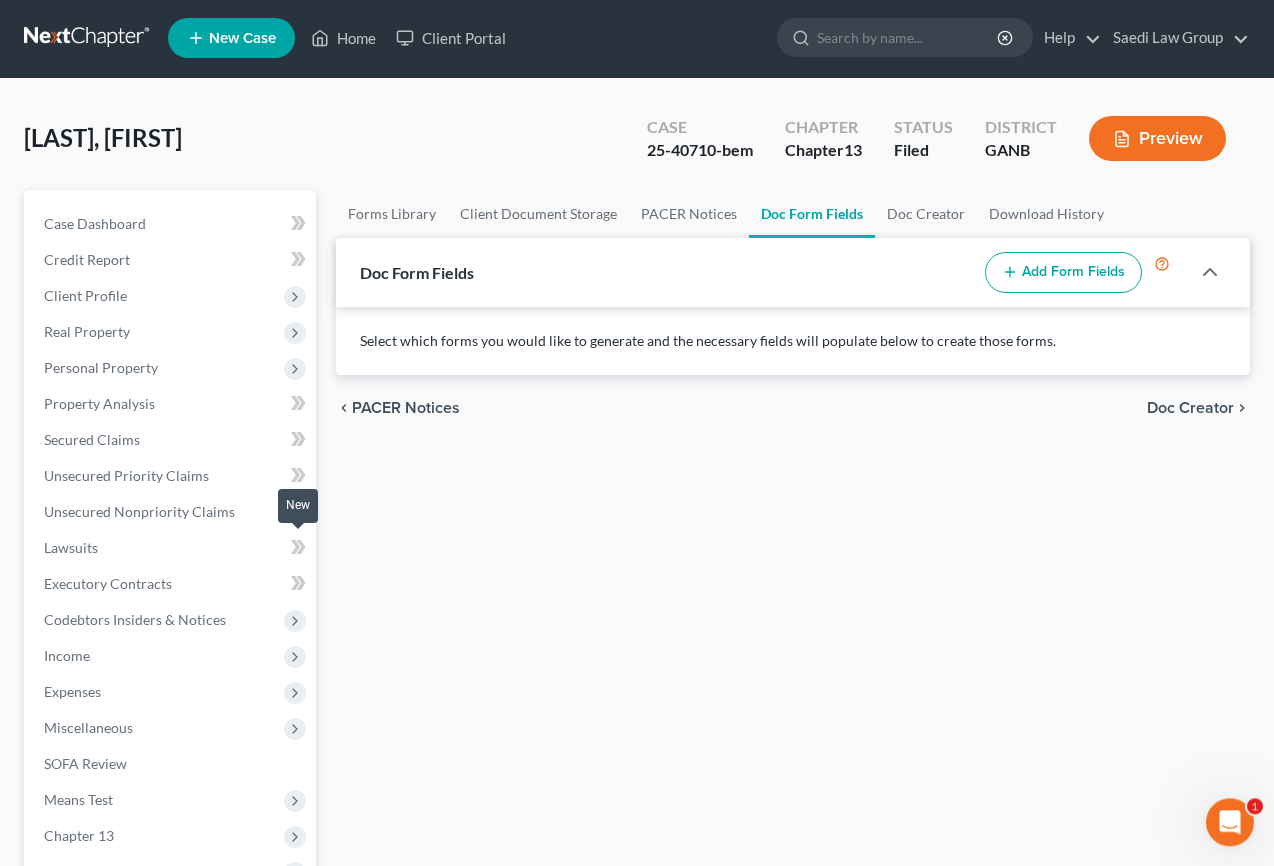 scroll, scrollTop: 0, scrollLeft: 0, axis: both 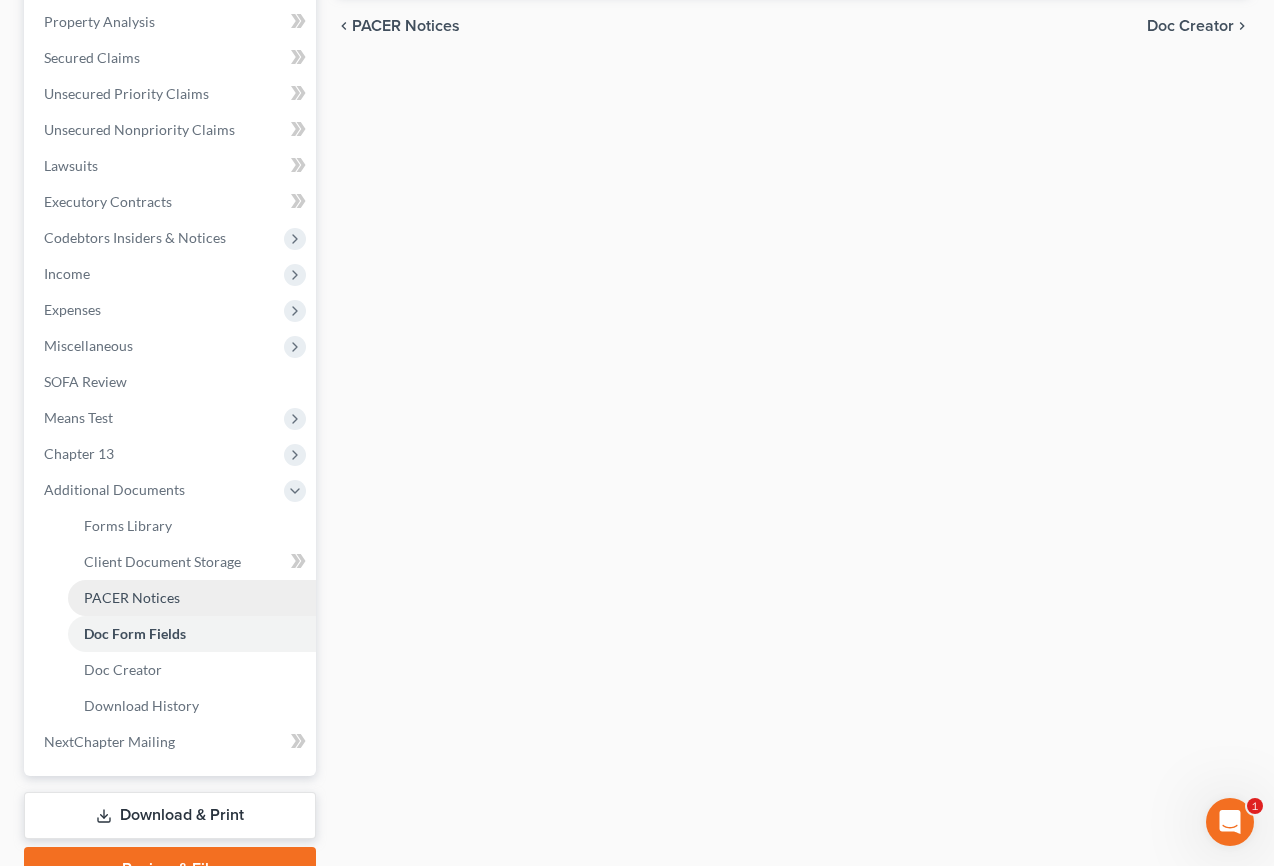 click on "PACER Notices" at bounding box center [132, 597] 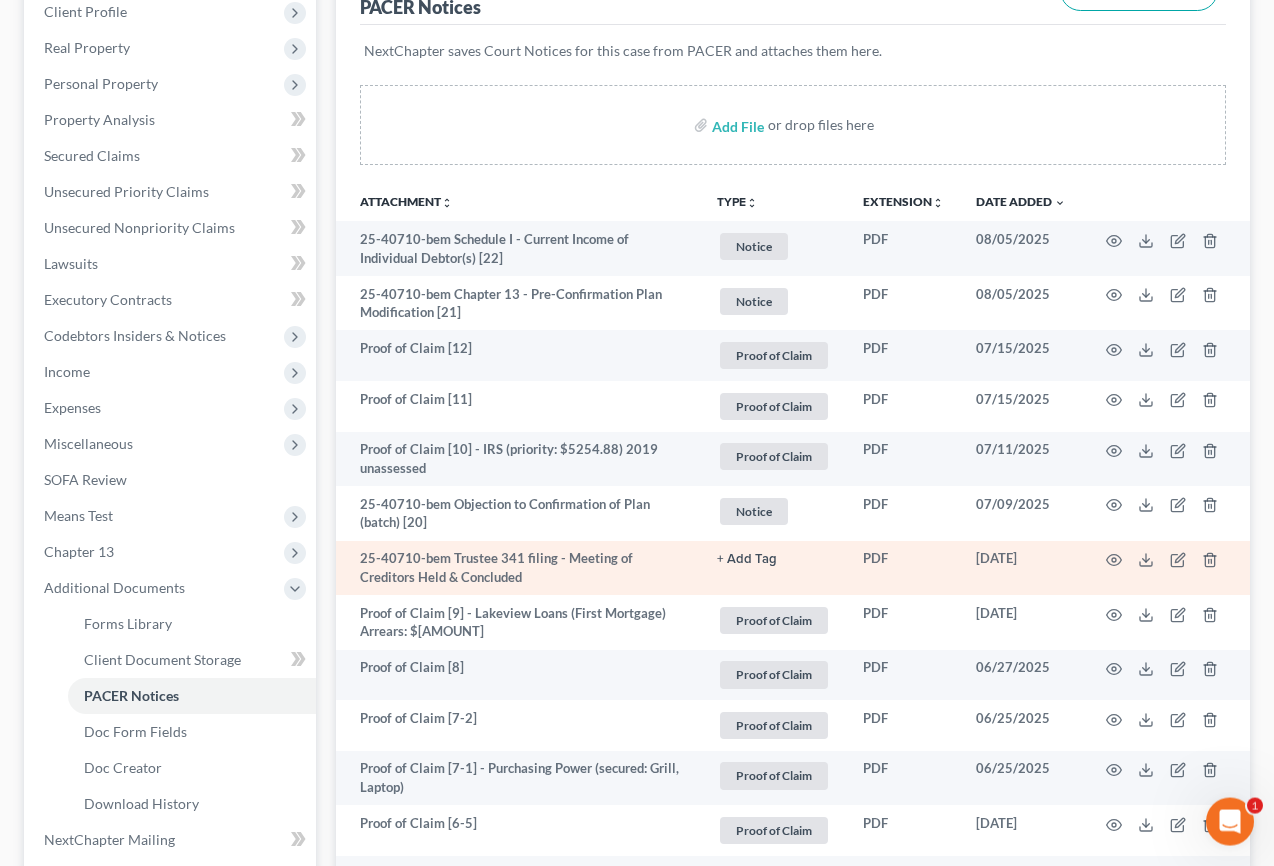 scroll, scrollTop: 336, scrollLeft: 0, axis: vertical 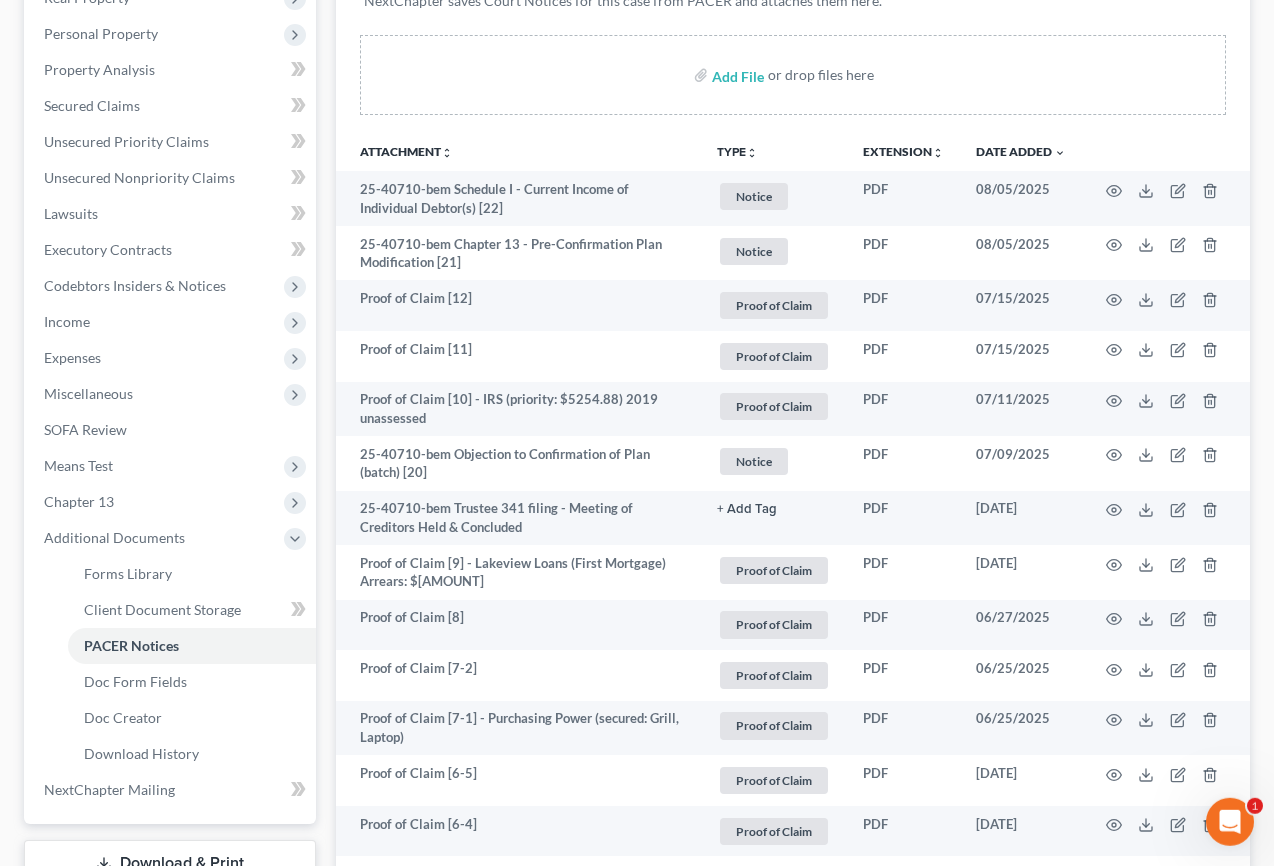 click on "TYPE unfold_more" at bounding box center (737, 152) 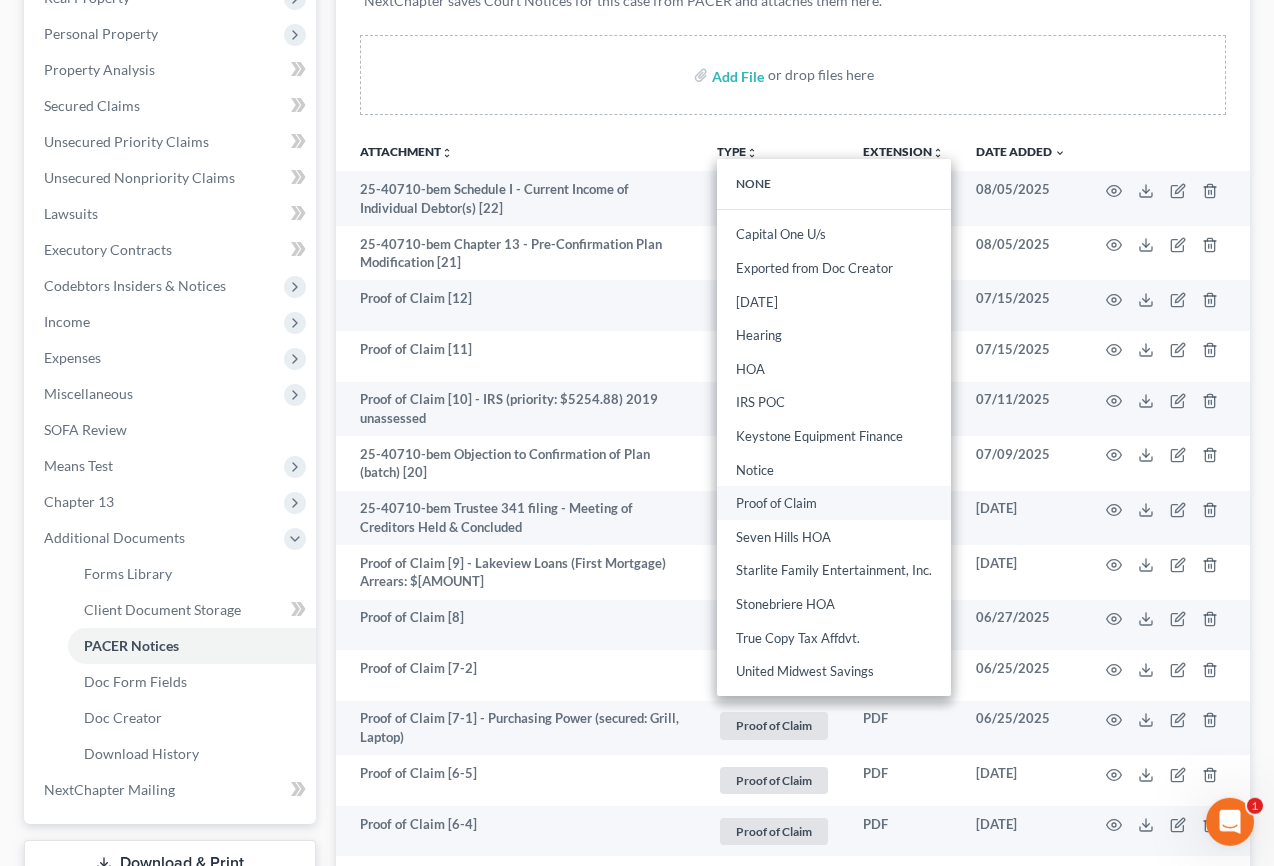 click on "Proof of Claim" at bounding box center [834, 504] 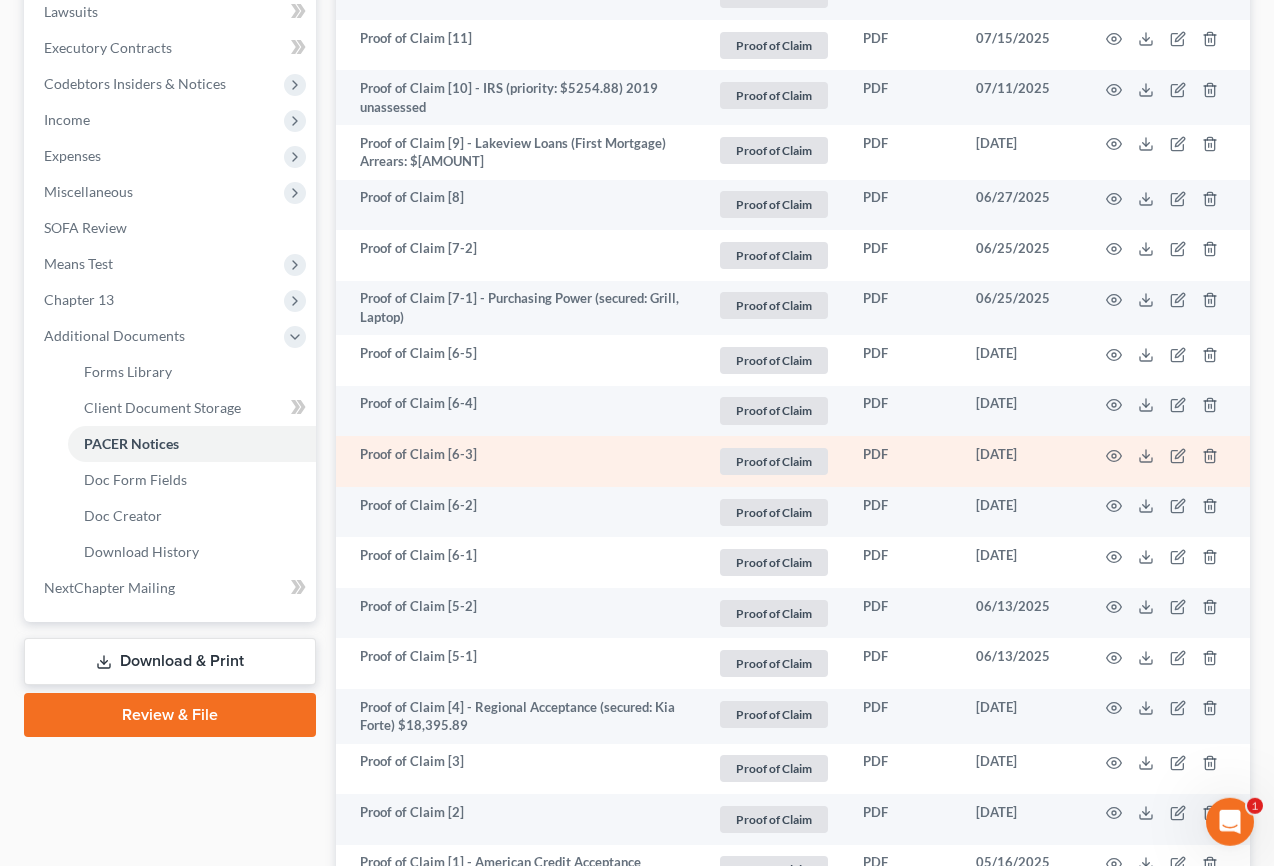 scroll, scrollTop: 544, scrollLeft: 0, axis: vertical 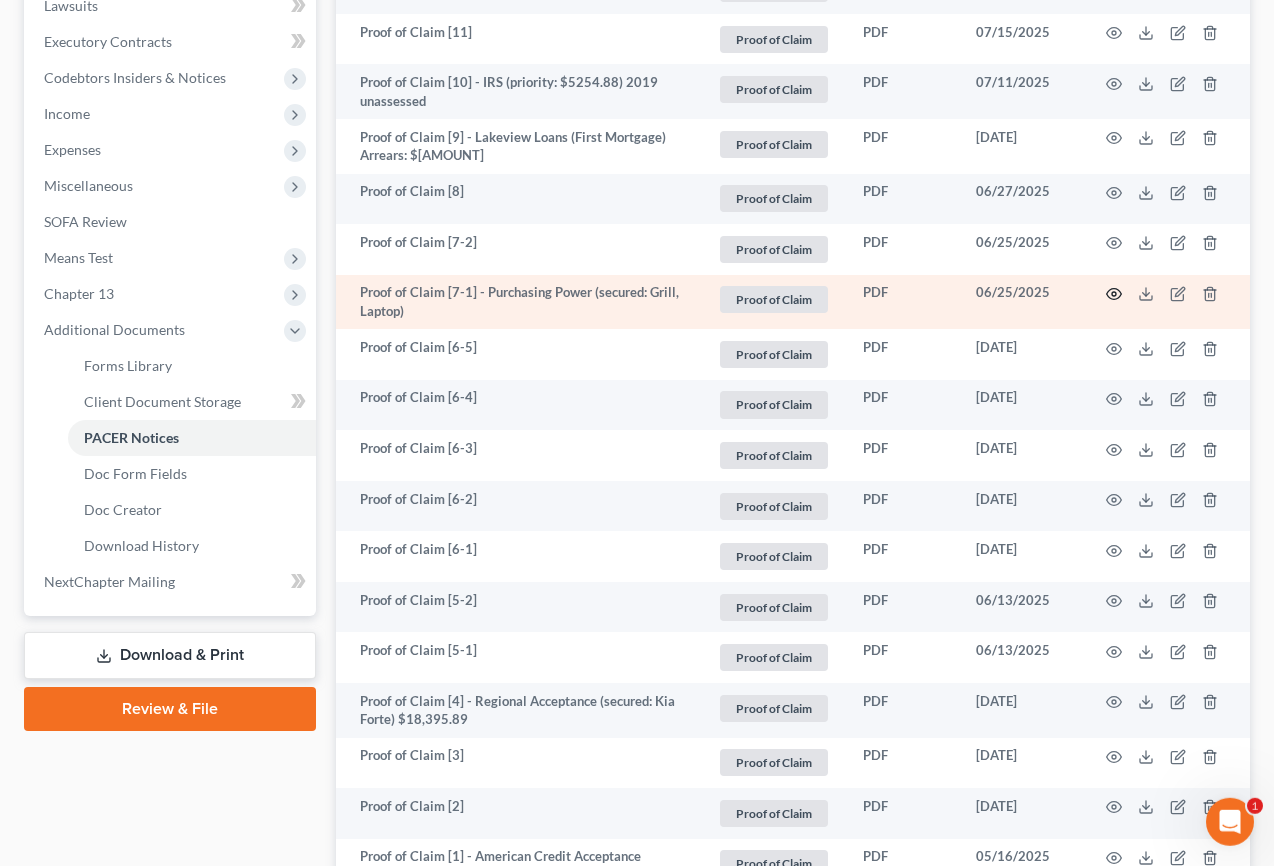 click 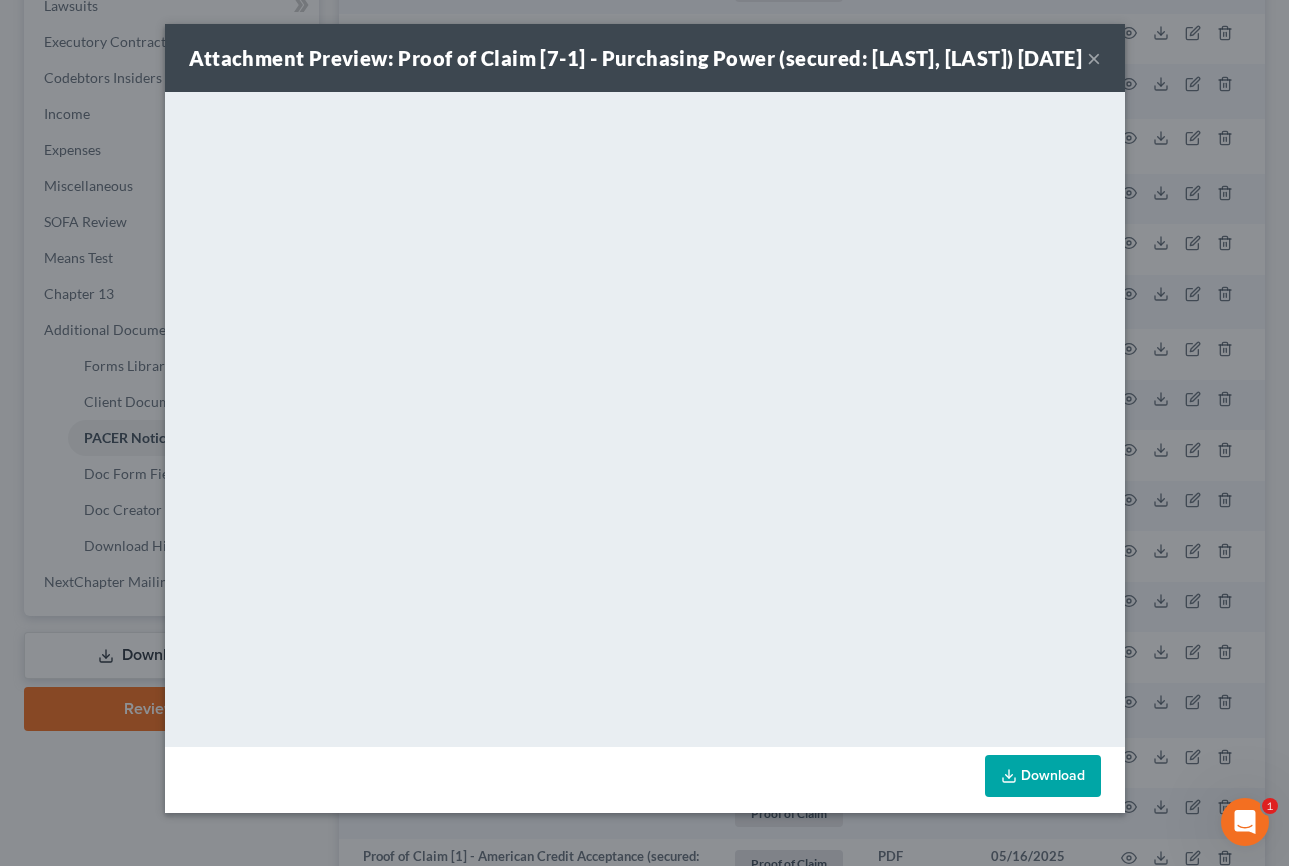 click on "×" at bounding box center [1094, 58] 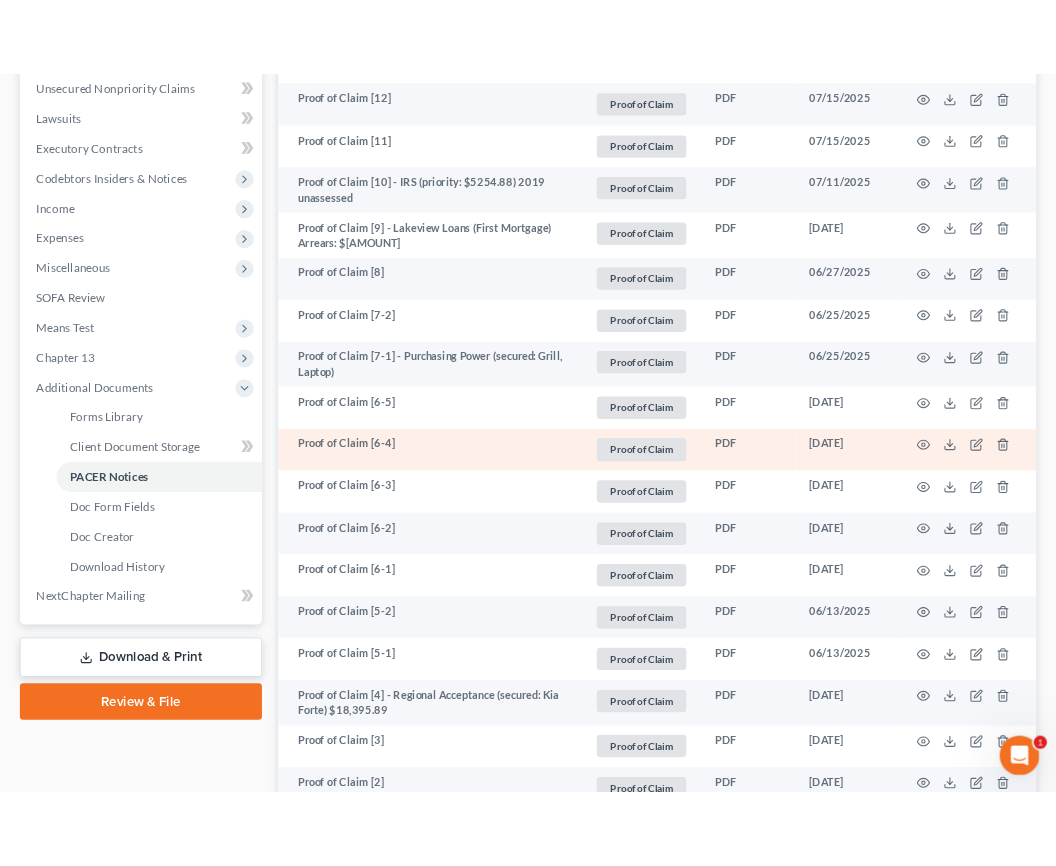 scroll, scrollTop: 448, scrollLeft: 0, axis: vertical 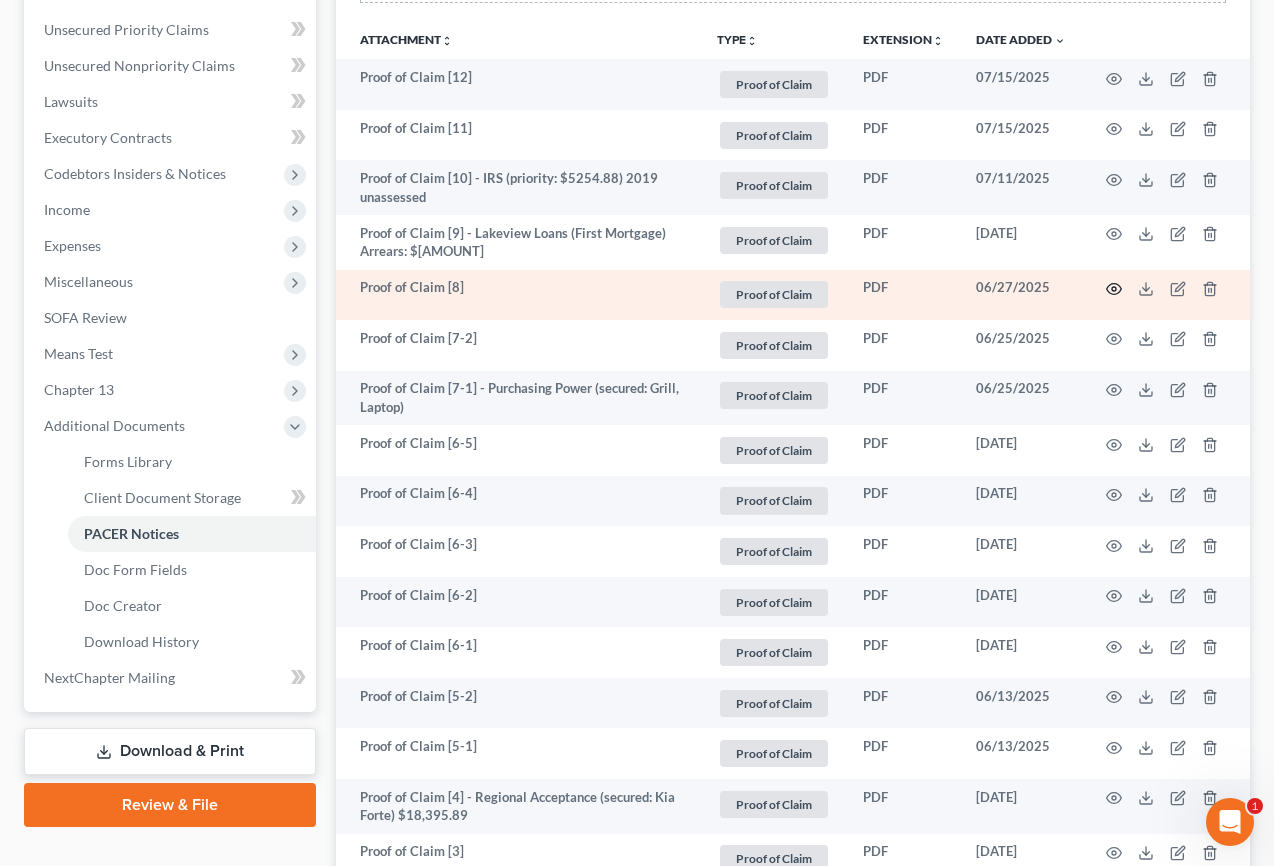 click 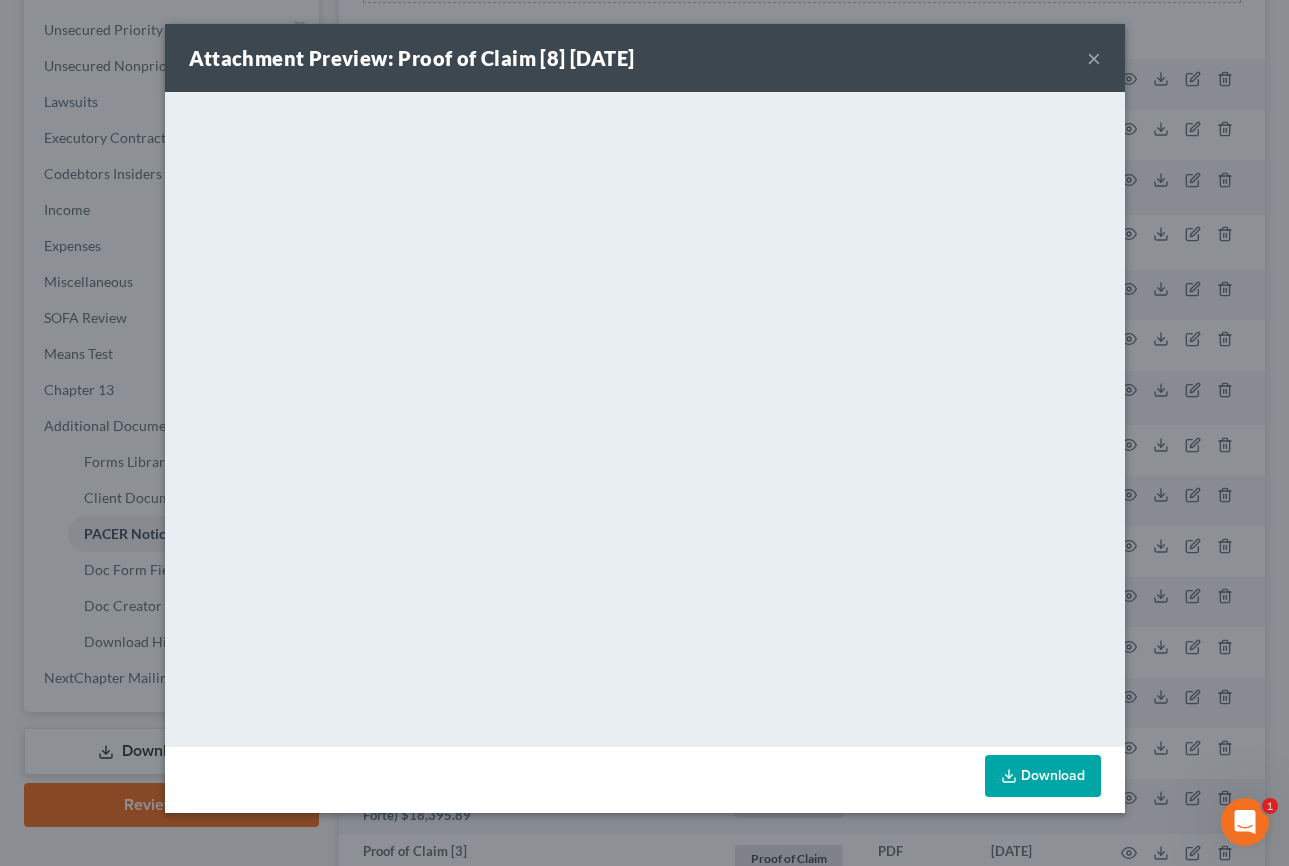 click on "×" at bounding box center (1094, 58) 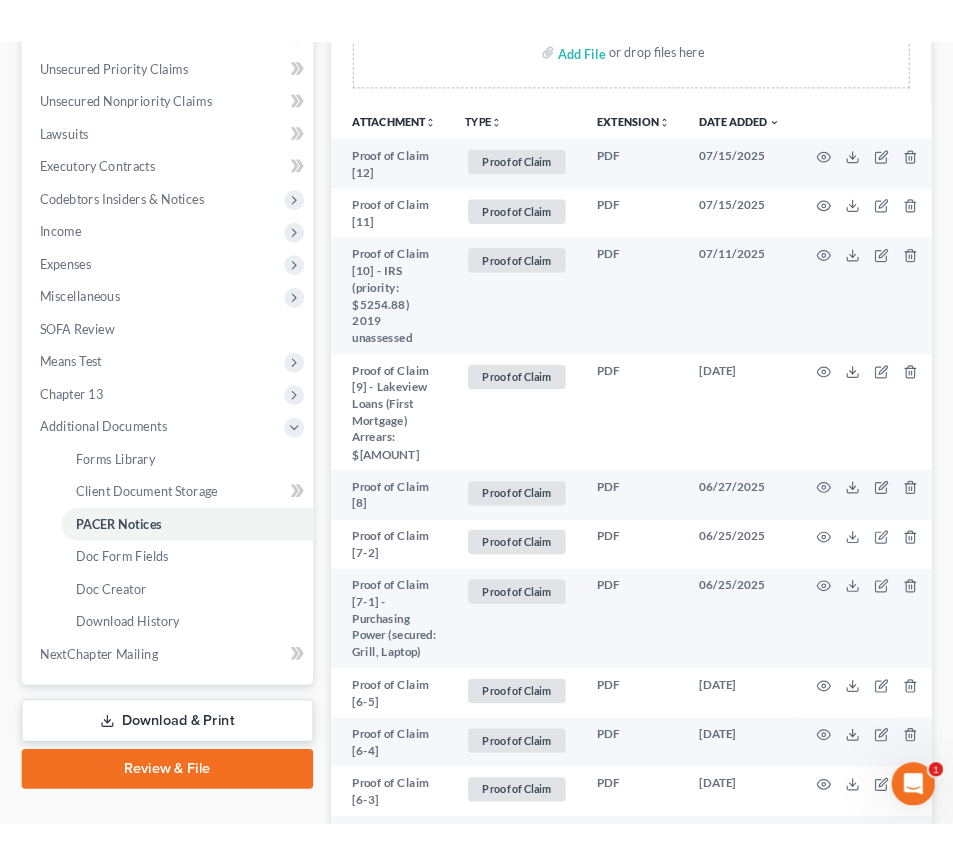 scroll, scrollTop: 414, scrollLeft: 0, axis: vertical 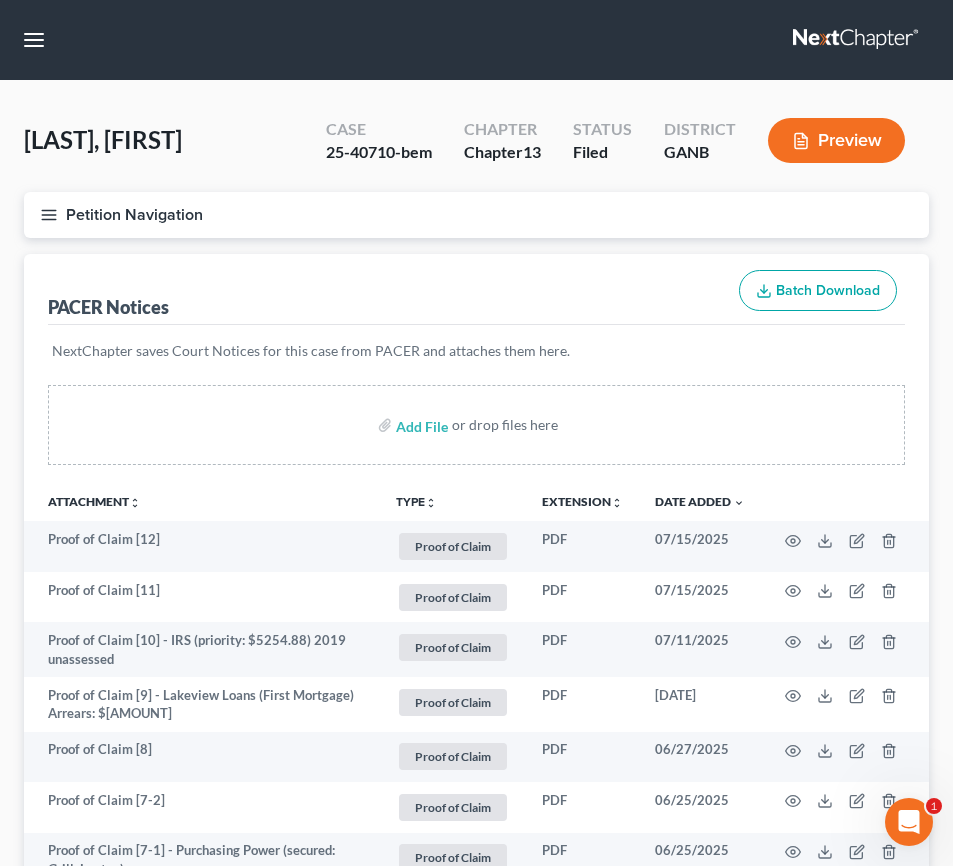 click 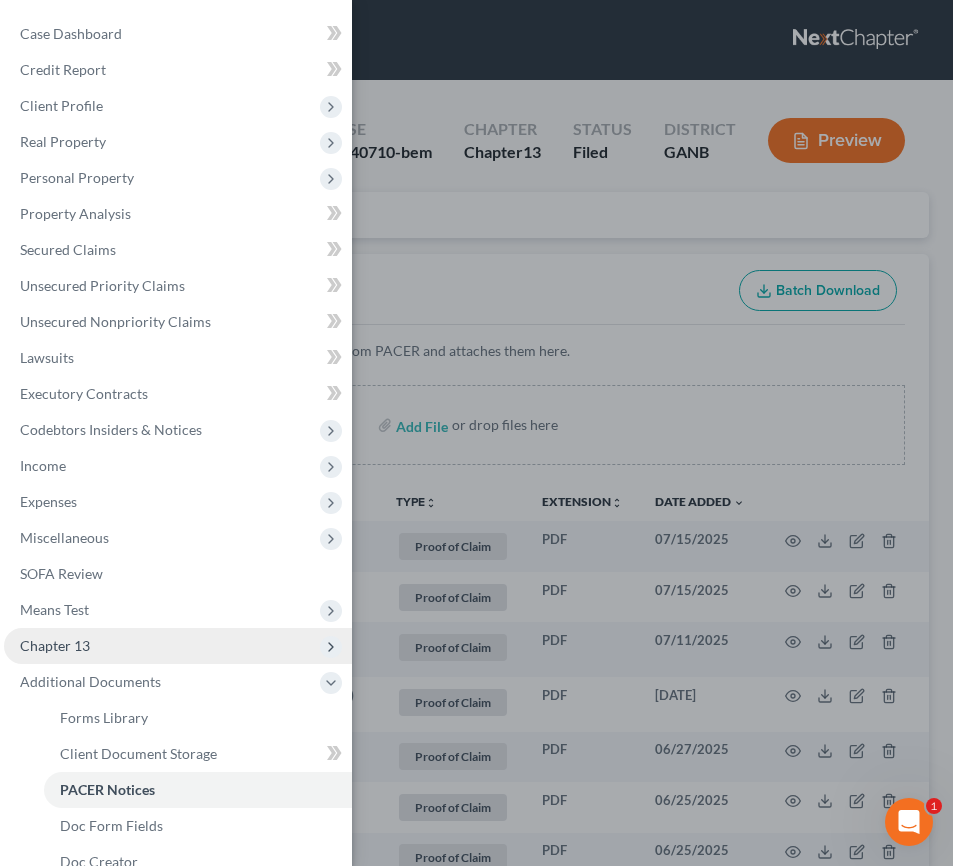 click on "Chapter 13" at bounding box center (178, 646) 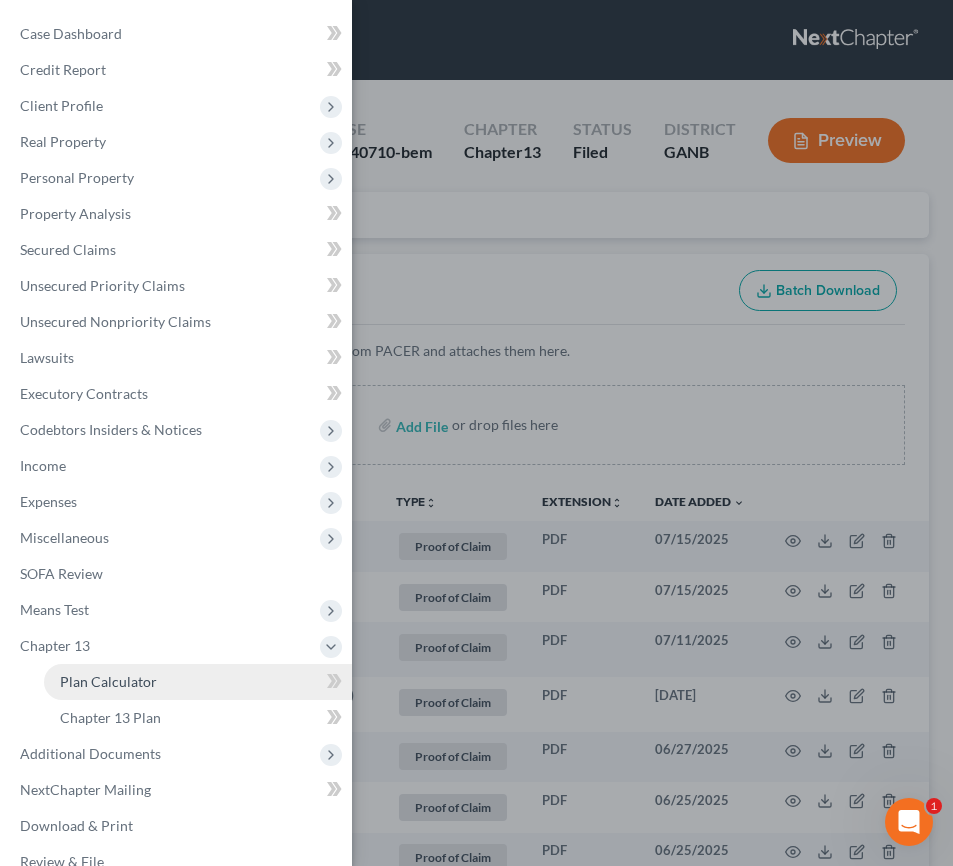 drag, startPoint x: 111, startPoint y: 685, endPoint x: 157, endPoint y: 664, distance: 50.566788 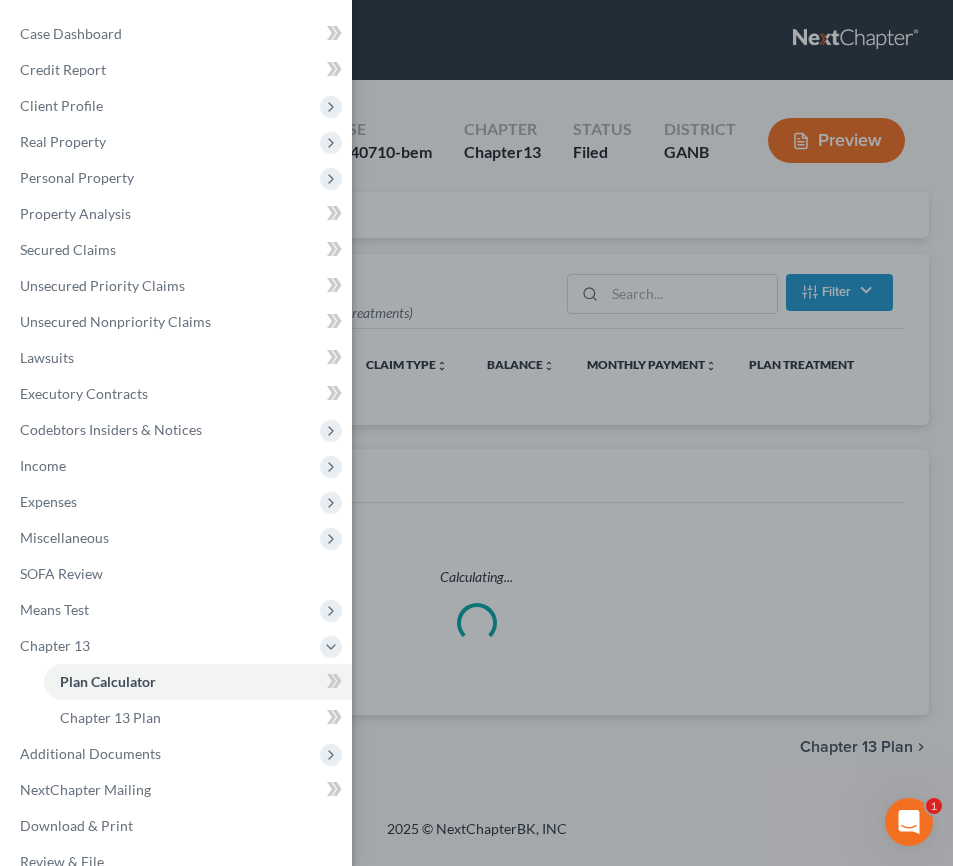 select on "59" 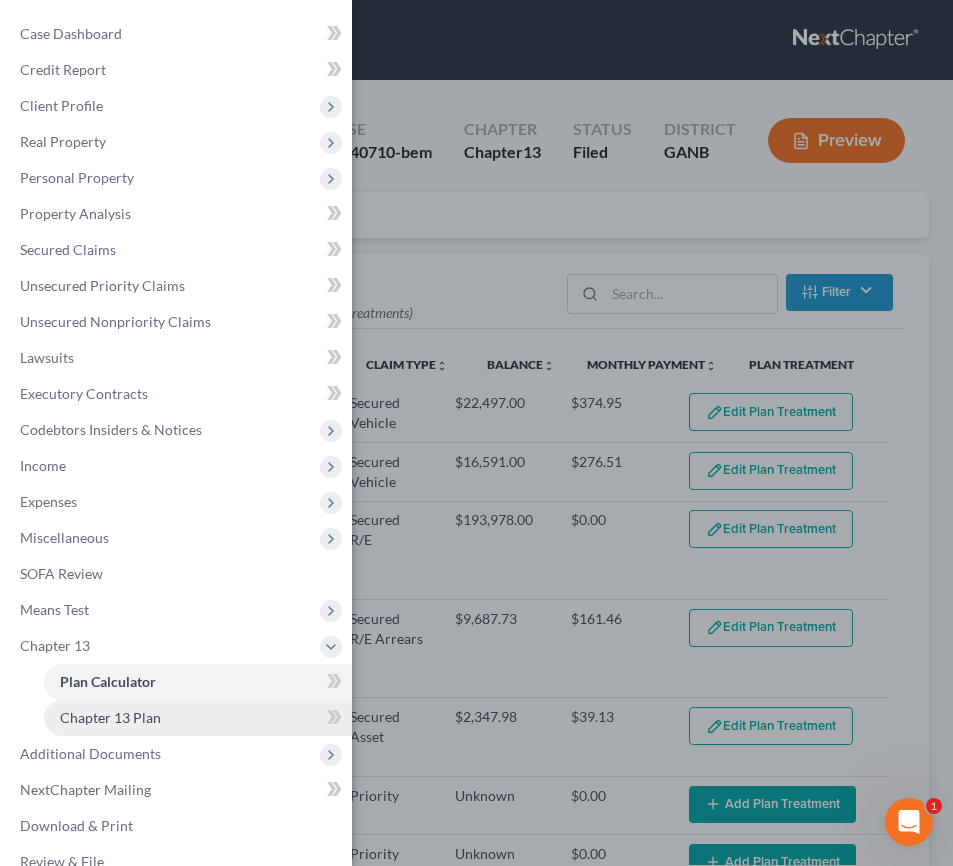 click on "Chapter 13 Plan" at bounding box center [198, 718] 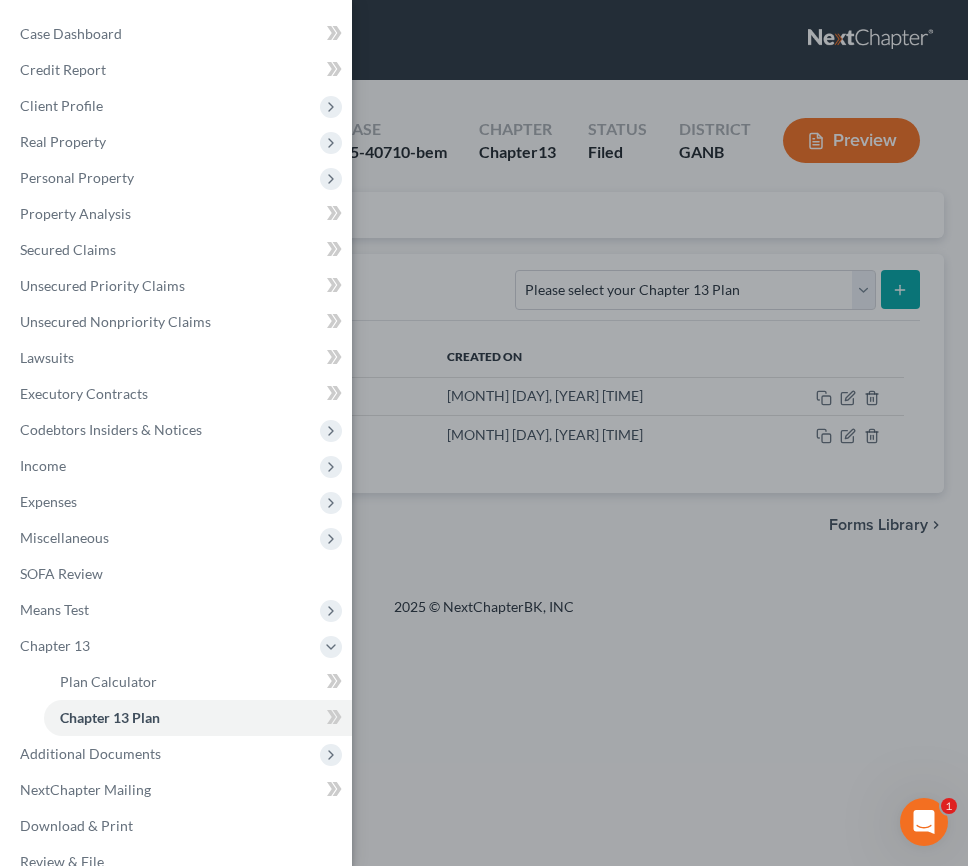 click on "Case Dashboard
Payments
Invoices
Payments
Payments
Credit Report
Client Profile" at bounding box center [484, 433] 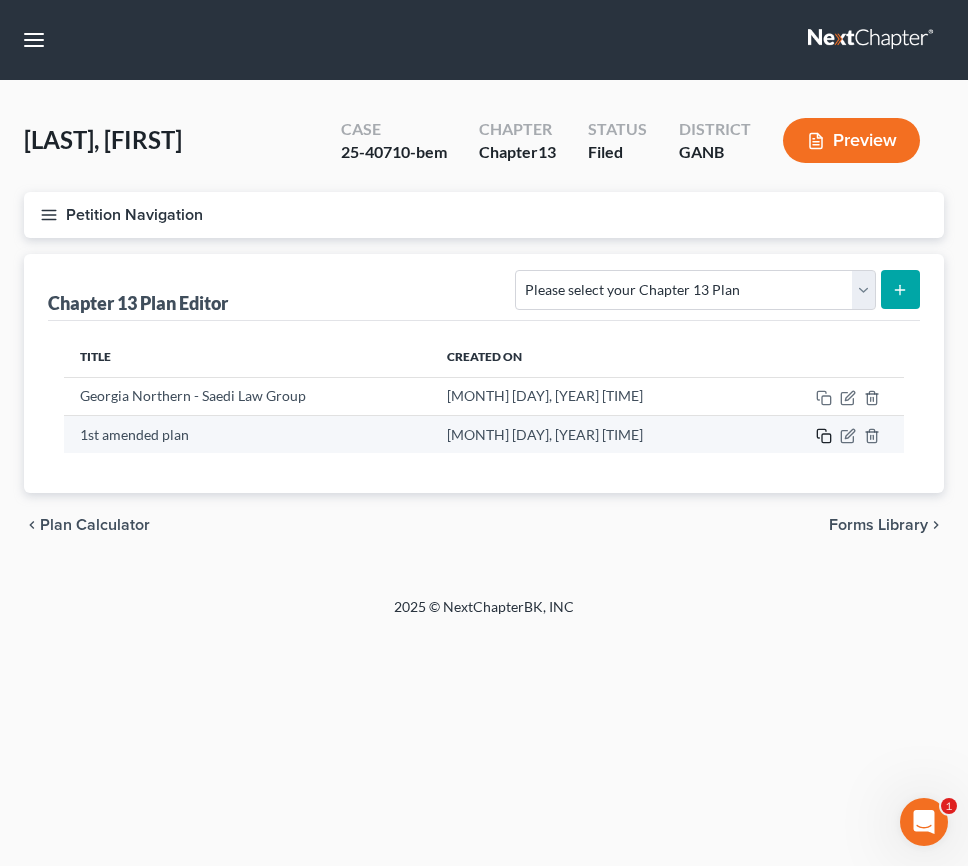 click at bounding box center [830, 434] 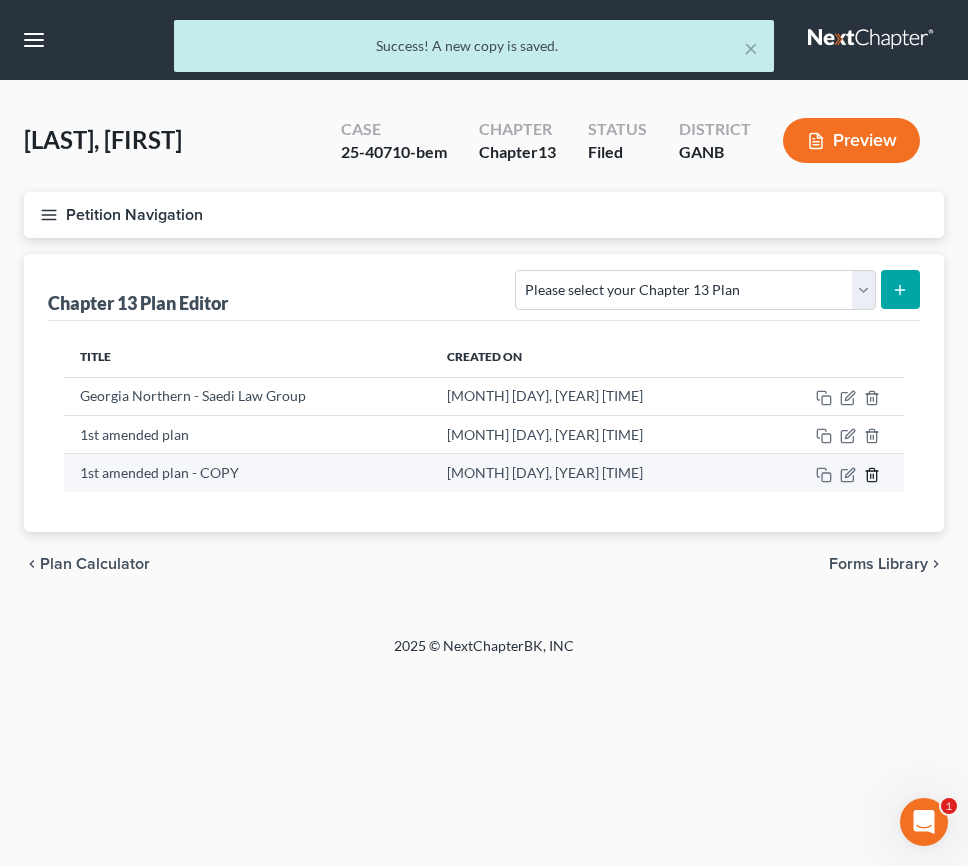 click 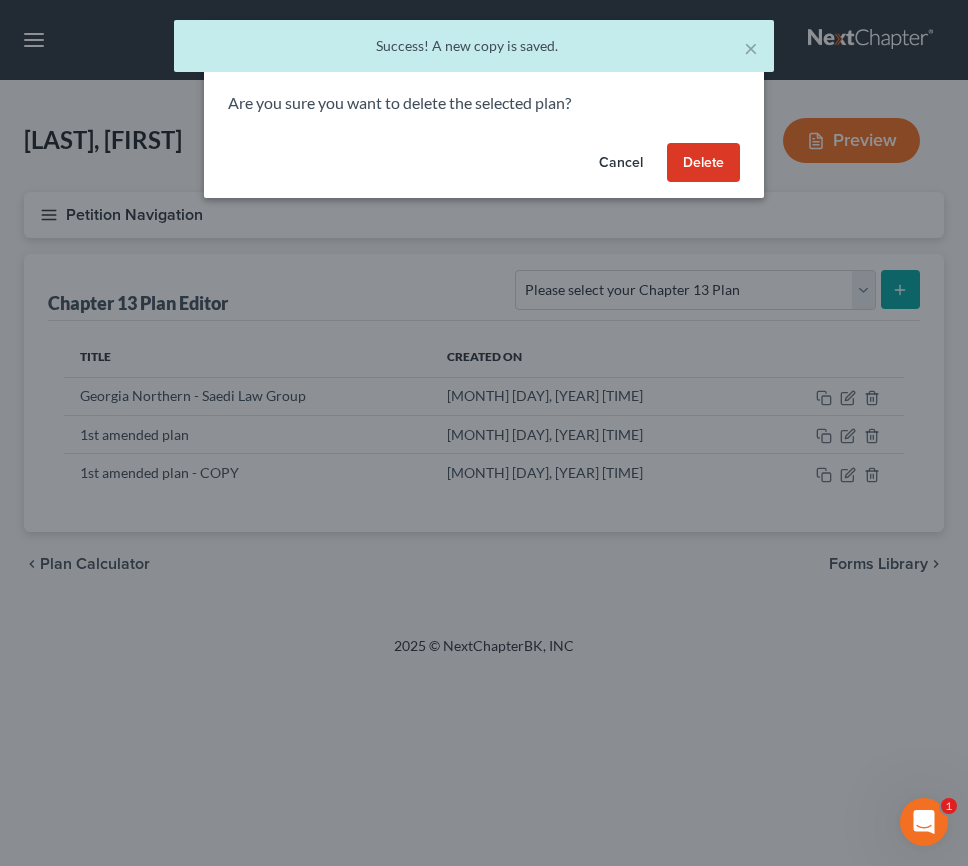 click on "Delete" at bounding box center (703, 163) 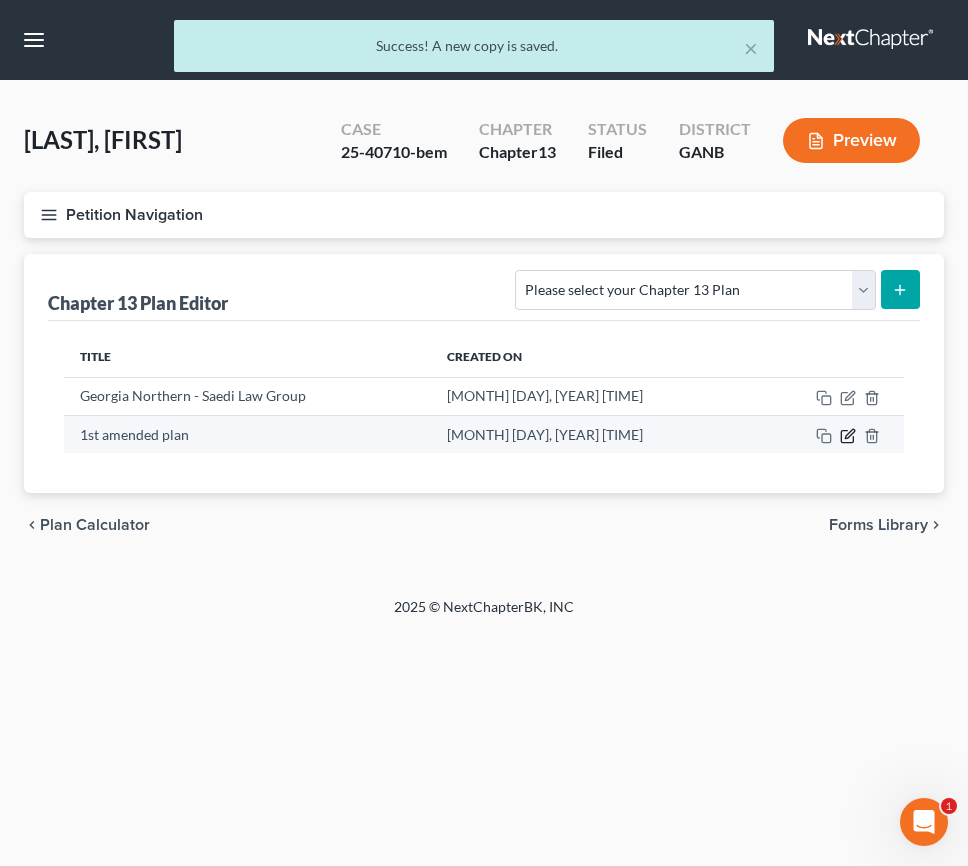 click 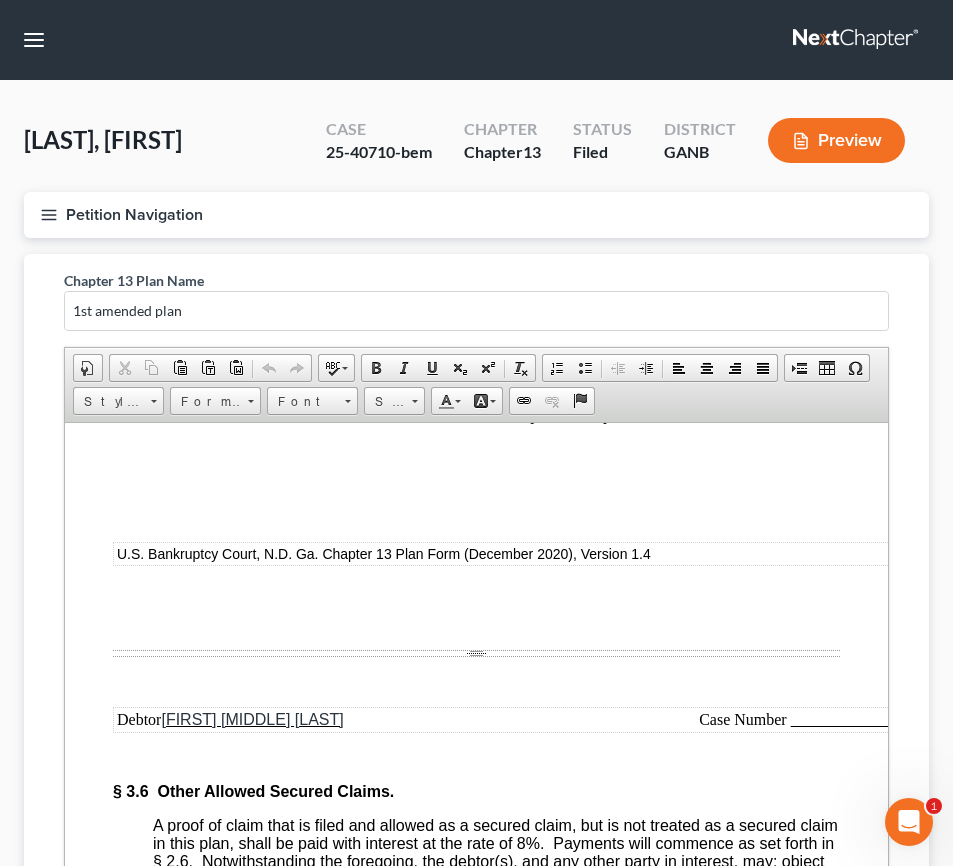 scroll, scrollTop: 6448, scrollLeft: 0, axis: vertical 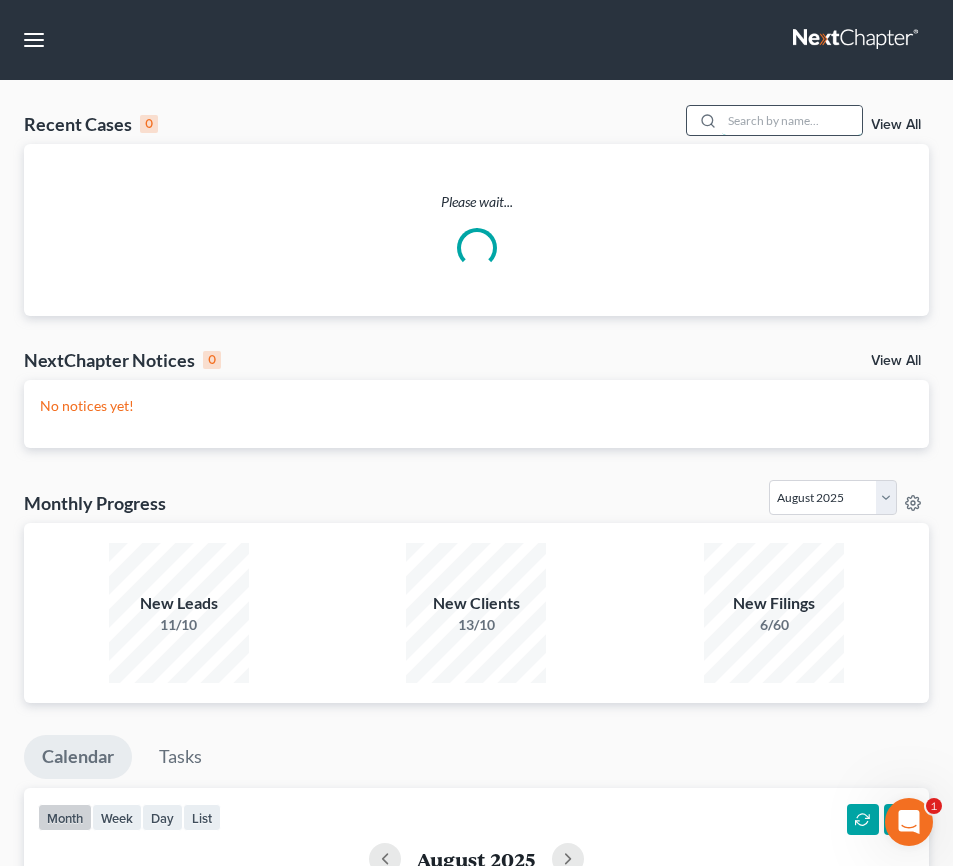 click at bounding box center [792, 120] 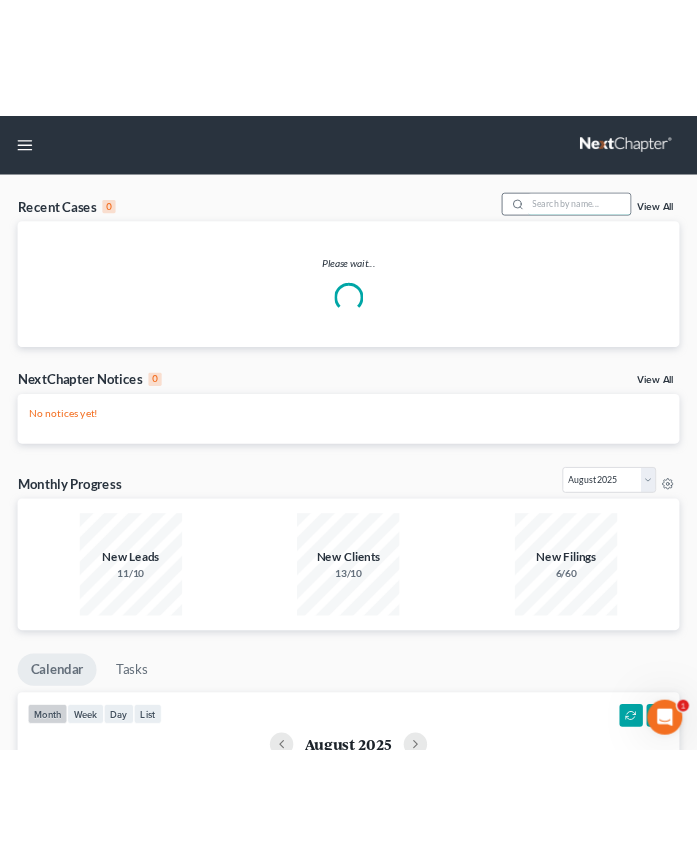 scroll, scrollTop: 0, scrollLeft: 0, axis: both 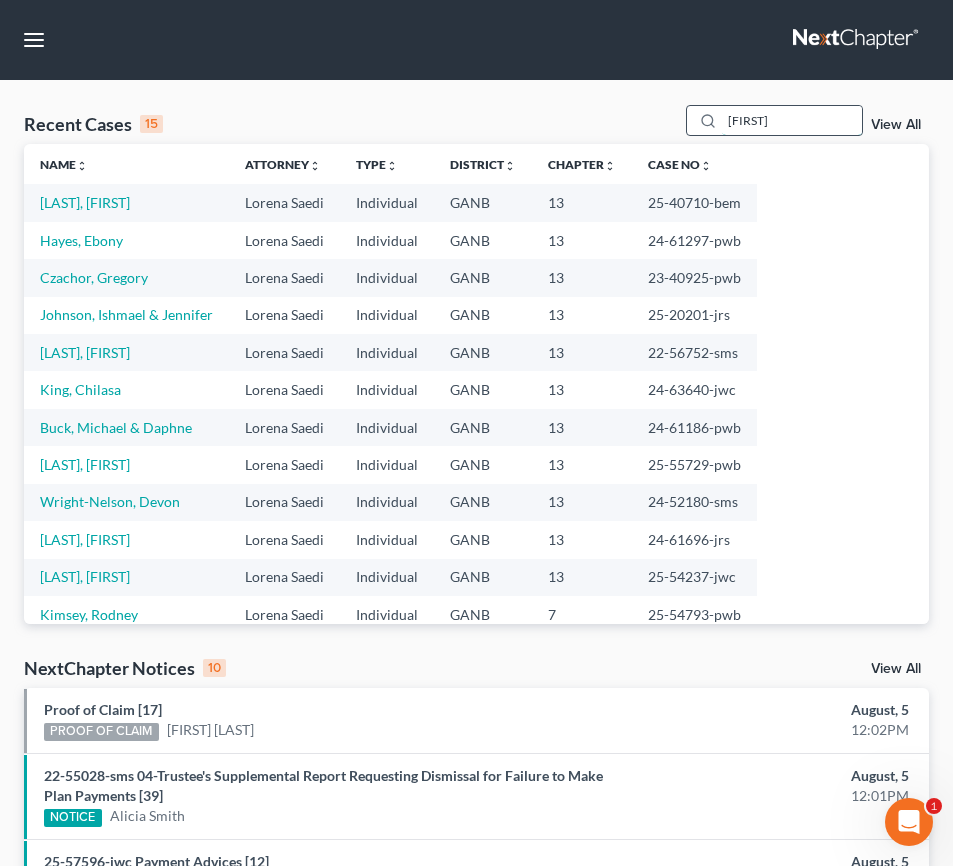 type on "[FIRST]" 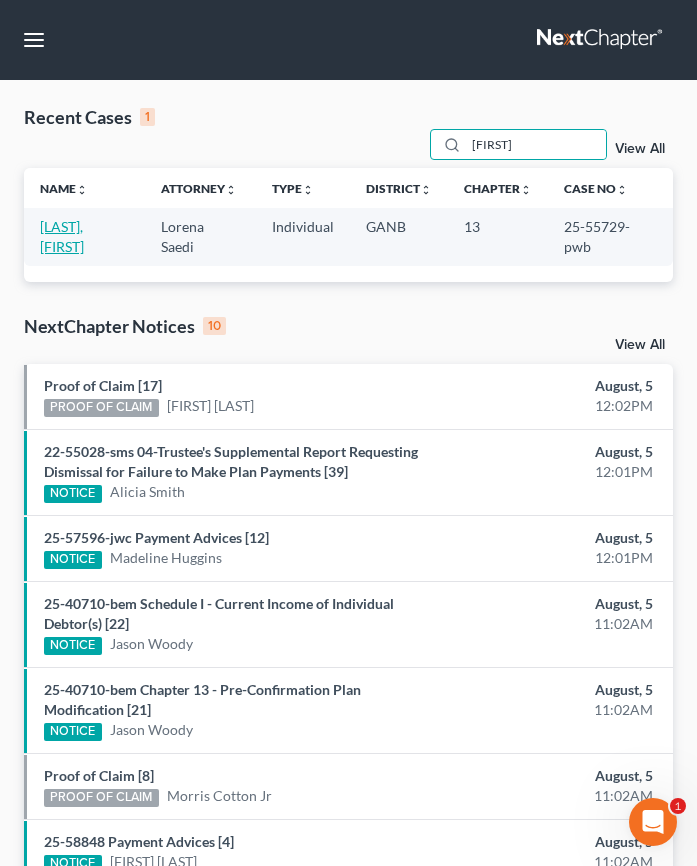 click on "[LAST], [FIRST]" at bounding box center [62, 236] 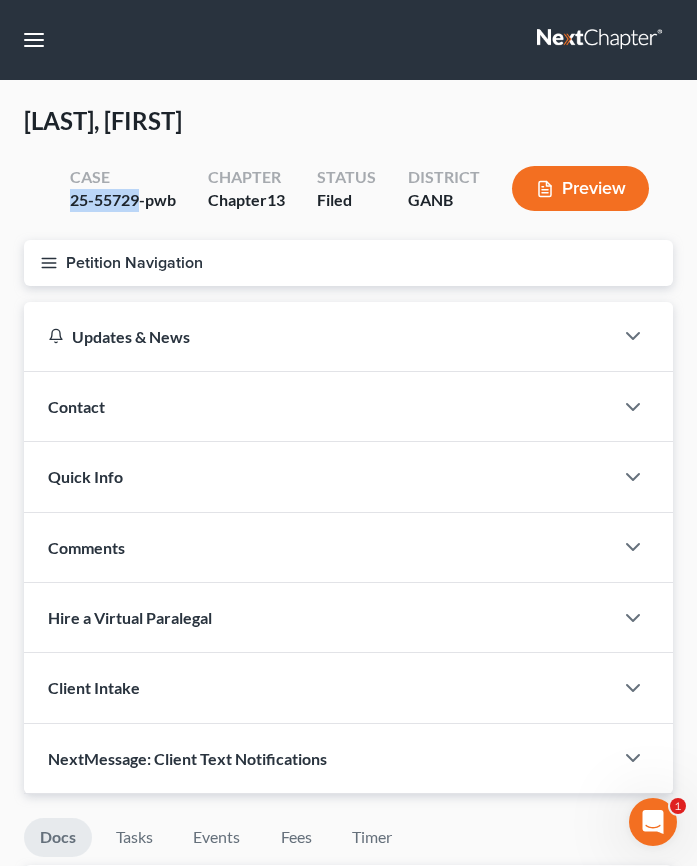 drag, startPoint x: 136, startPoint y: 203, endPoint x: 60, endPoint y: 204, distance: 76.00658 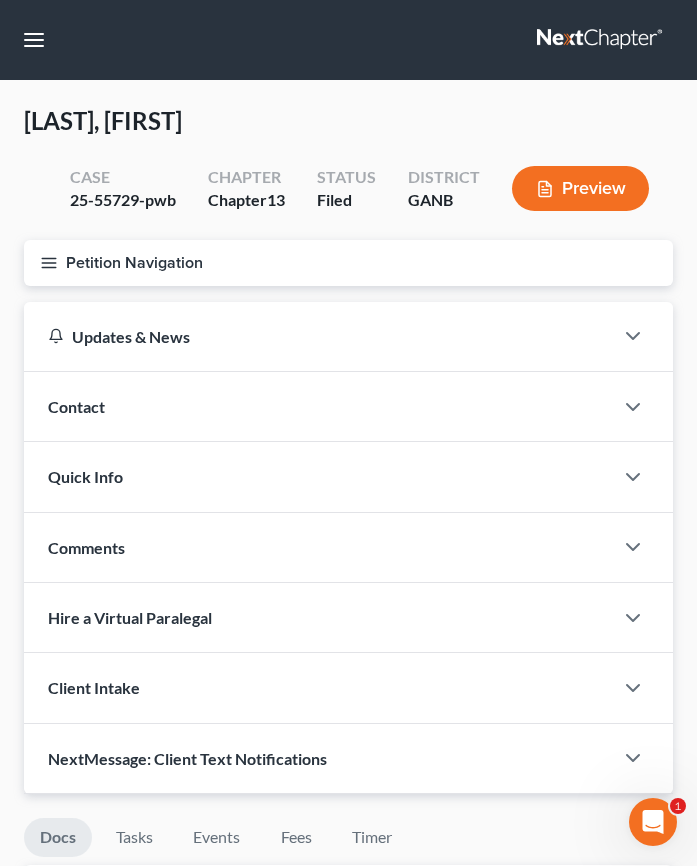 click on "Updates & News" at bounding box center [318, 336] 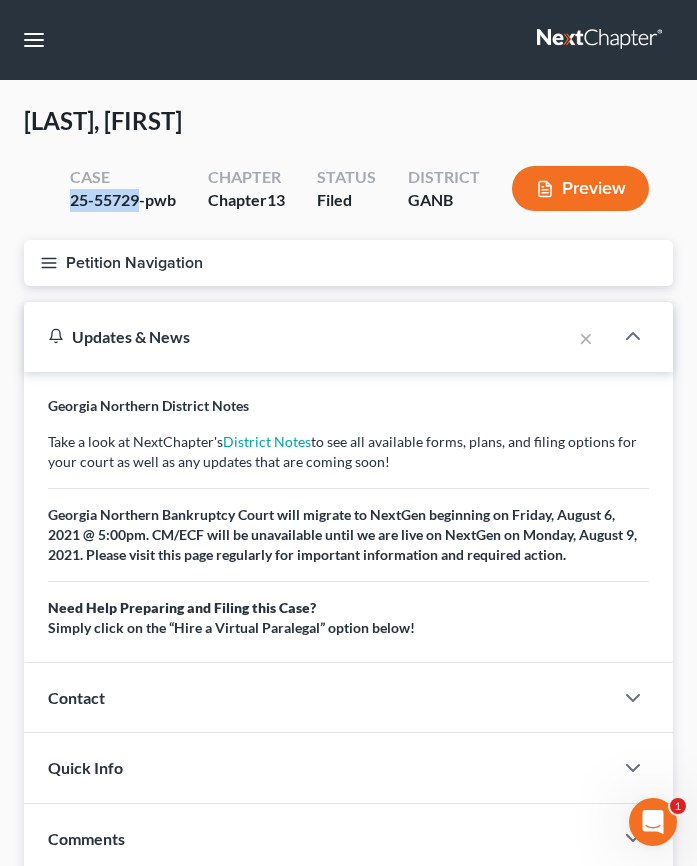 drag, startPoint x: 137, startPoint y: 197, endPoint x: 56, endPoint y: 201, distance: 81.09871 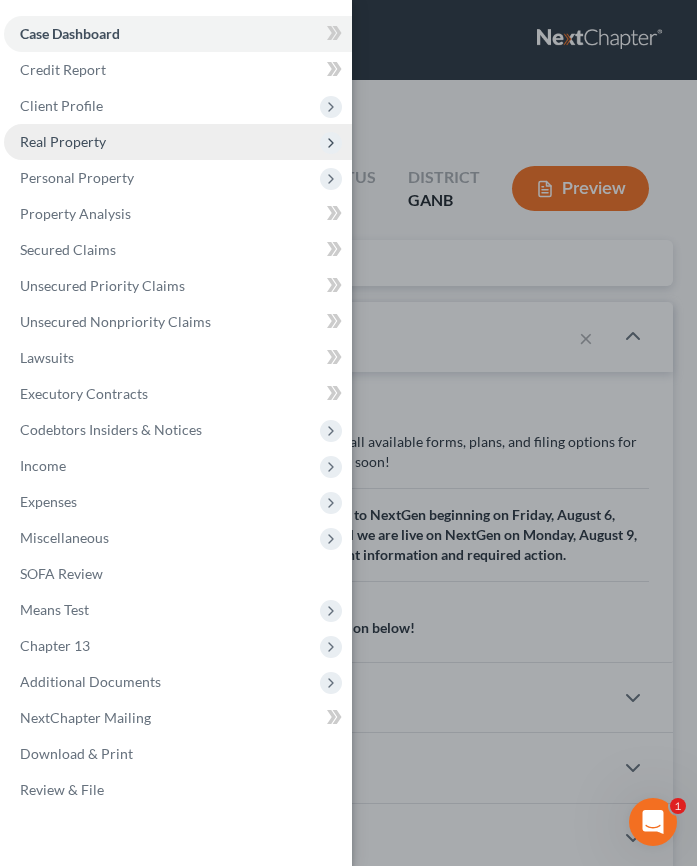 click on "Real Property" at bounding box center [63, 141] 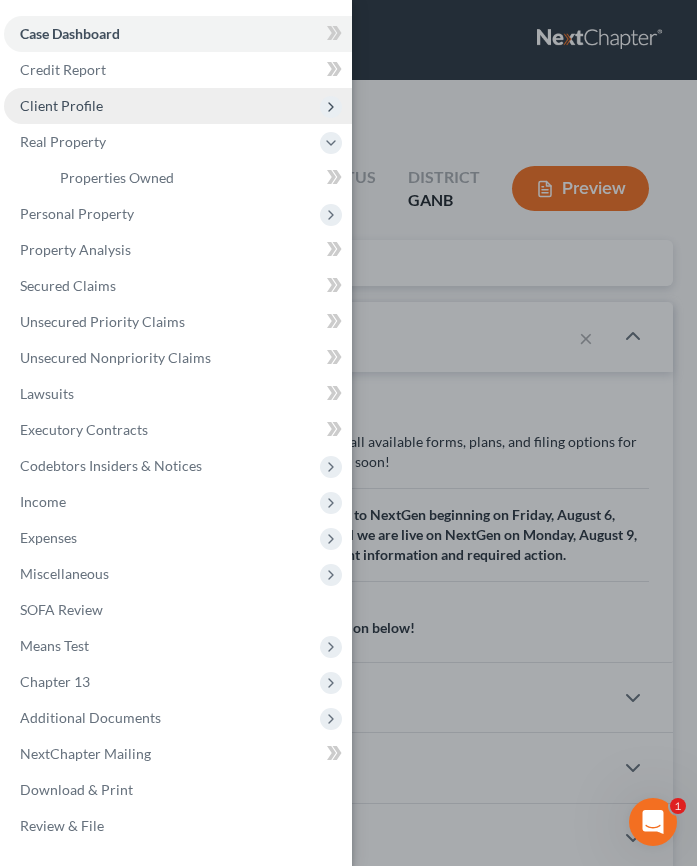 click on "Client Profile" at bounding box center [61, 105] 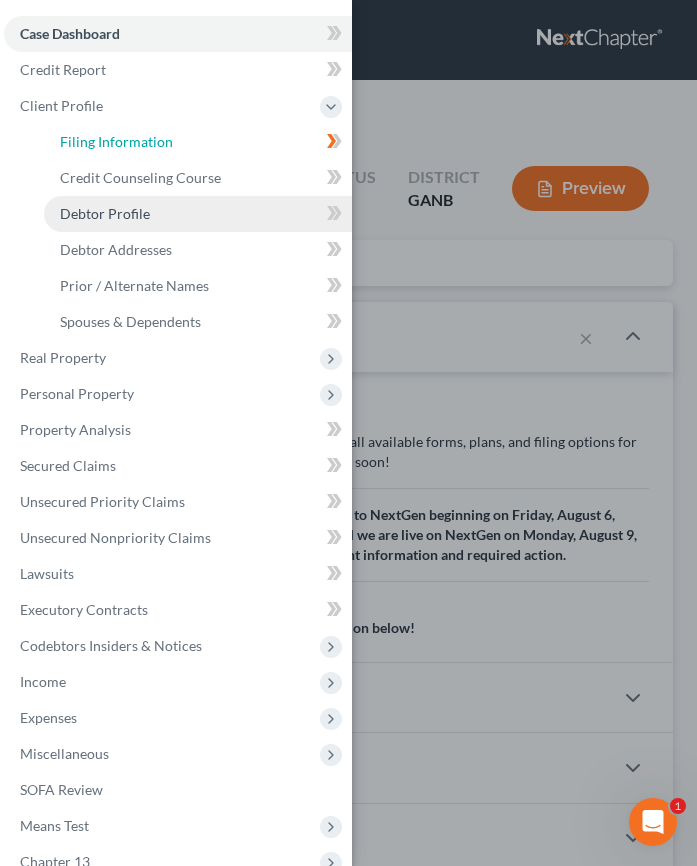 drag, startPoint x: 115, startPoint y: 144, endPoint x: 237, endPoint y: 206, distance: 136.85028 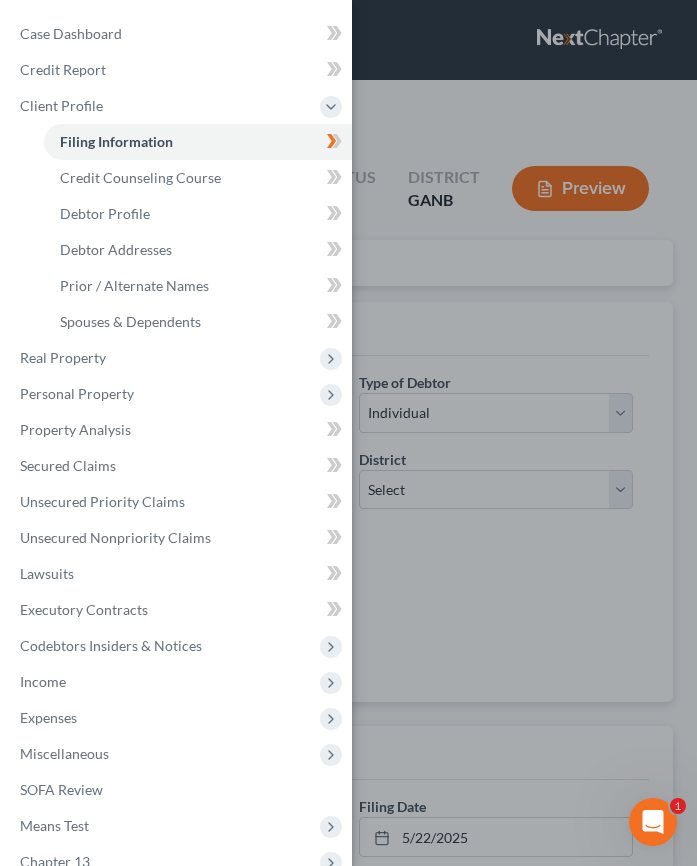 drag, startPoint x: 434, startPoint y: 368, endPoint x: 437, endPoint y: 344, distance: 24.186773 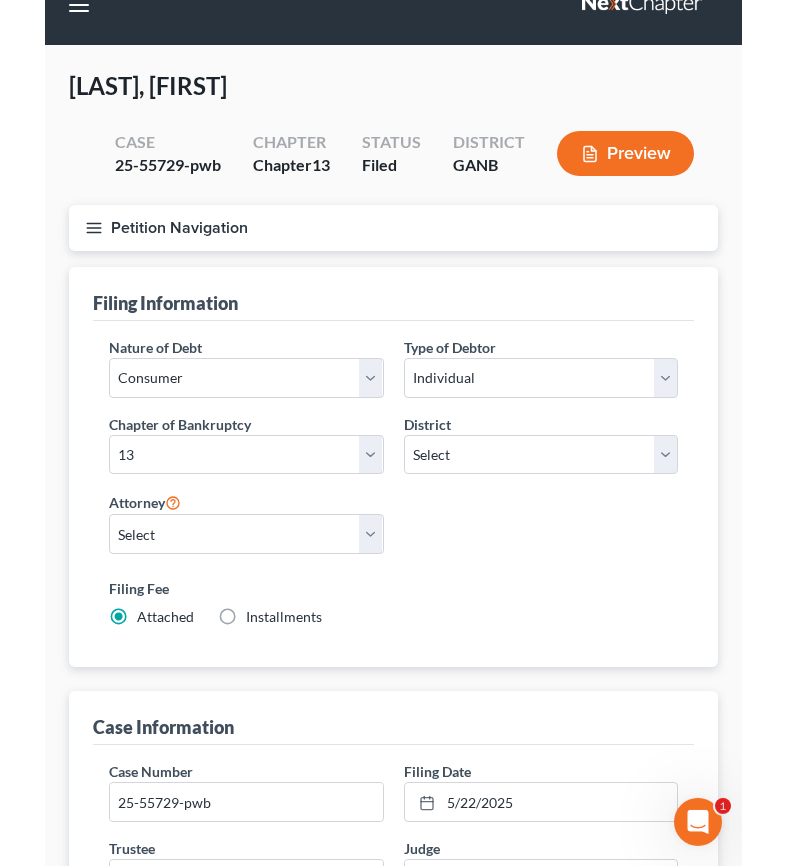 scroll, scrollTop: 48, scrollLeft: 0, axis: vertical 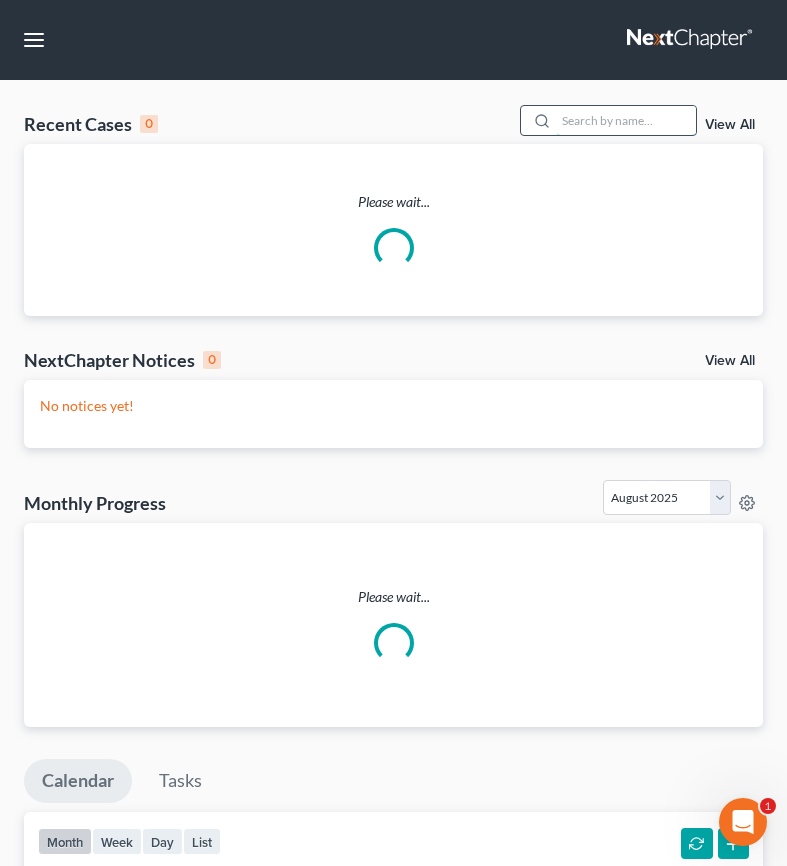 click at bounding box center [626, 120] 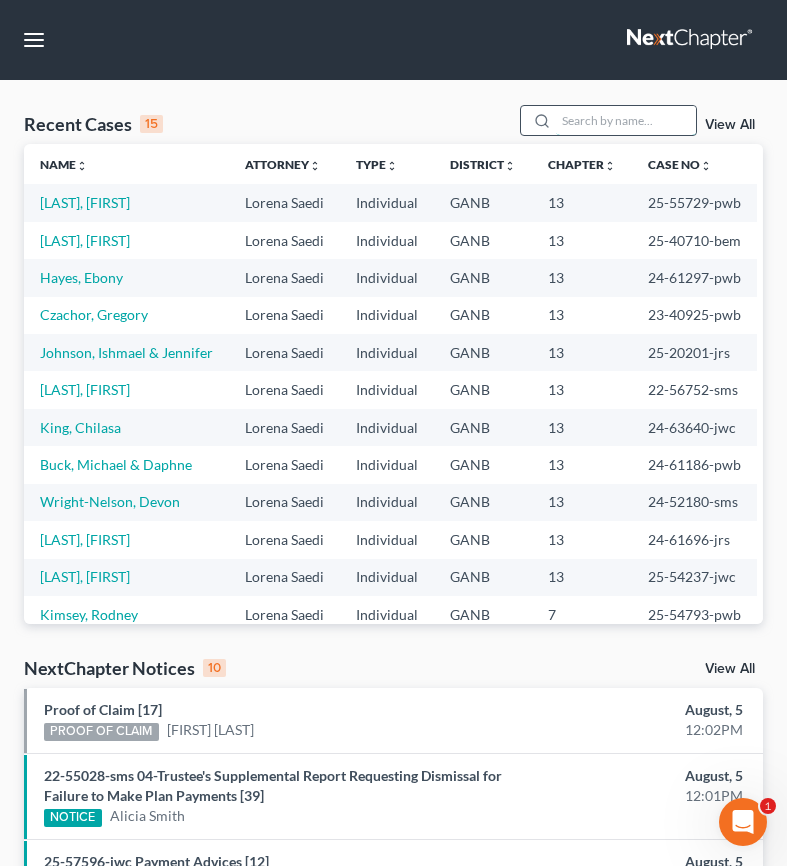 click at bounding box center (626, 120) 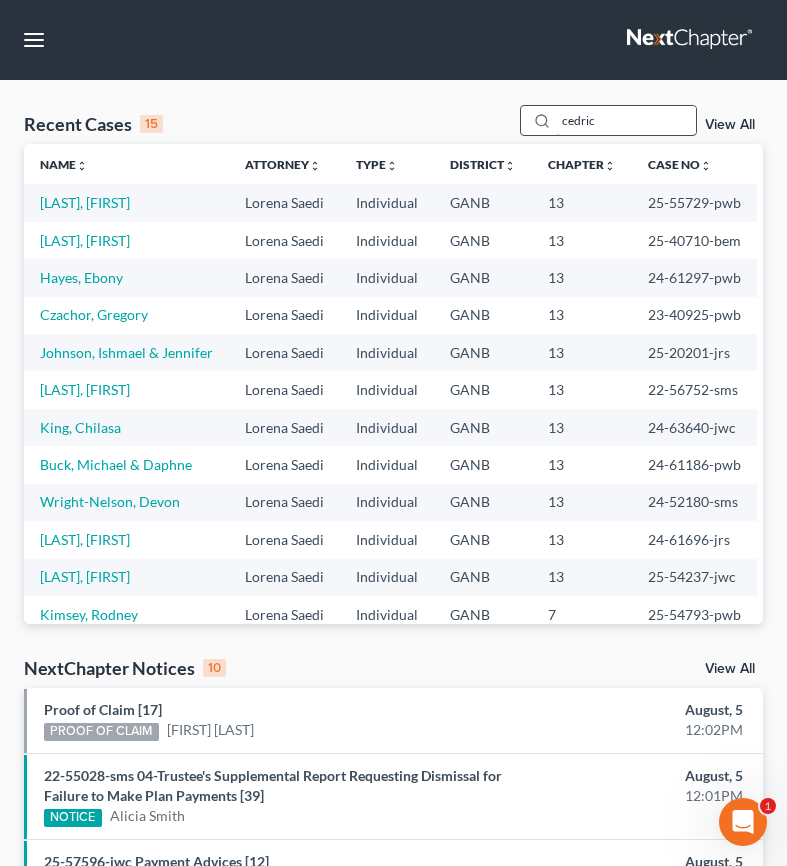 type on "cedric" 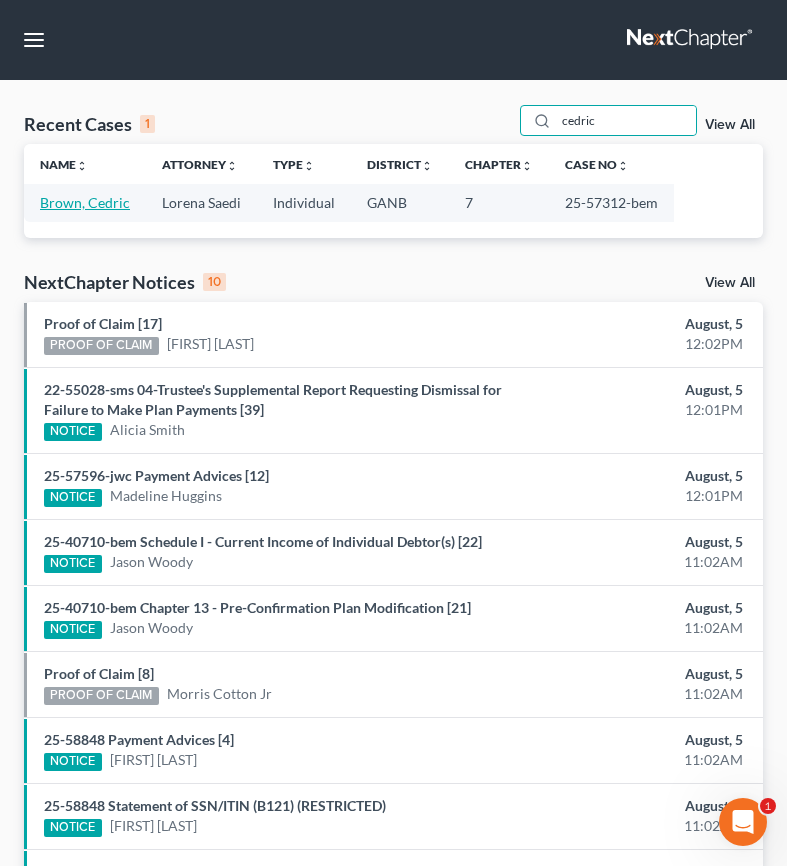 click on "Brown, Cedric" at bounding box center (85, 202) 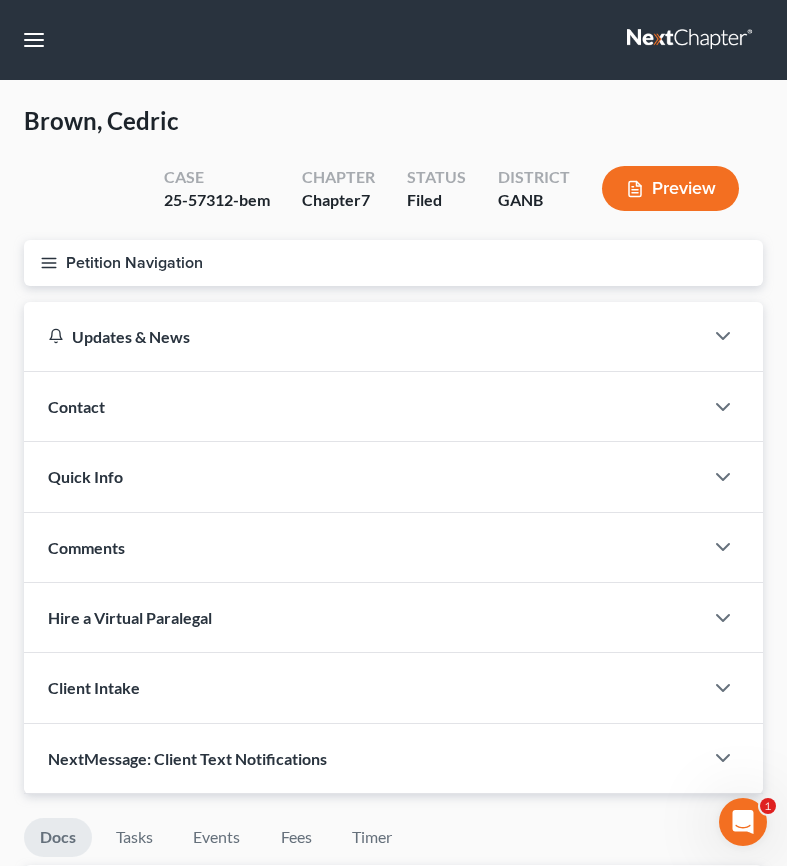 click 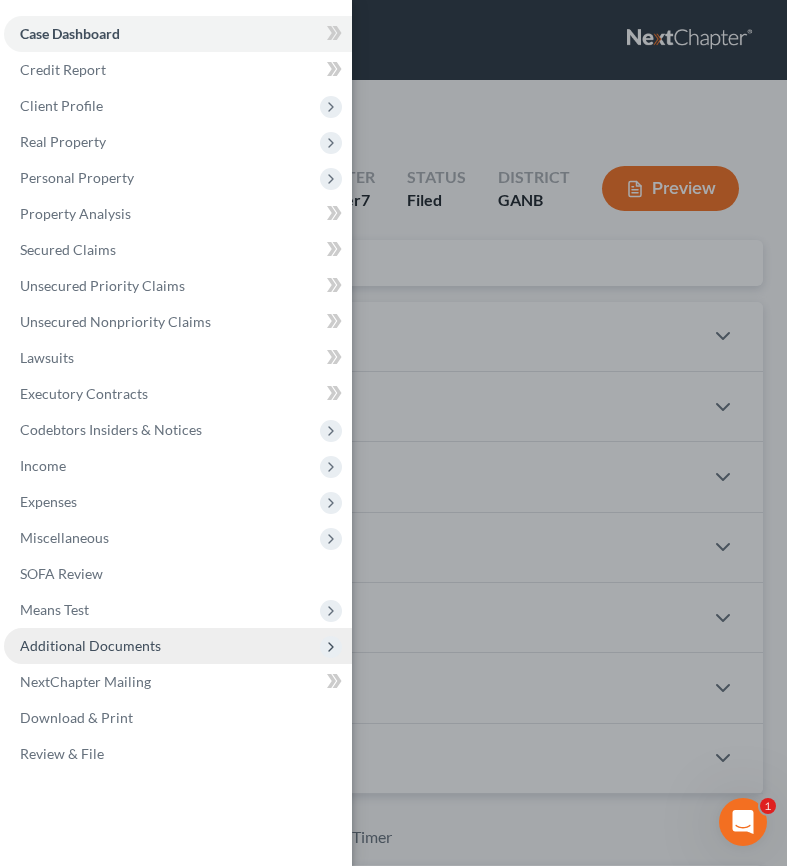 click on "Additional Documents" at bounding box center [178, 646] 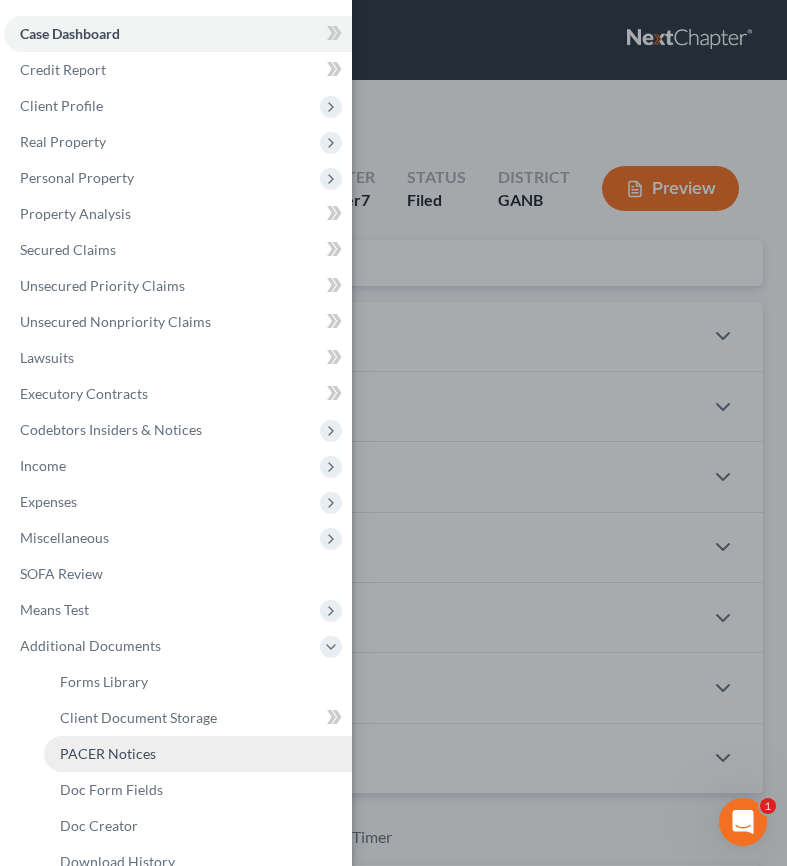 click on "PACER Notices" at bounding box center [198, 754] 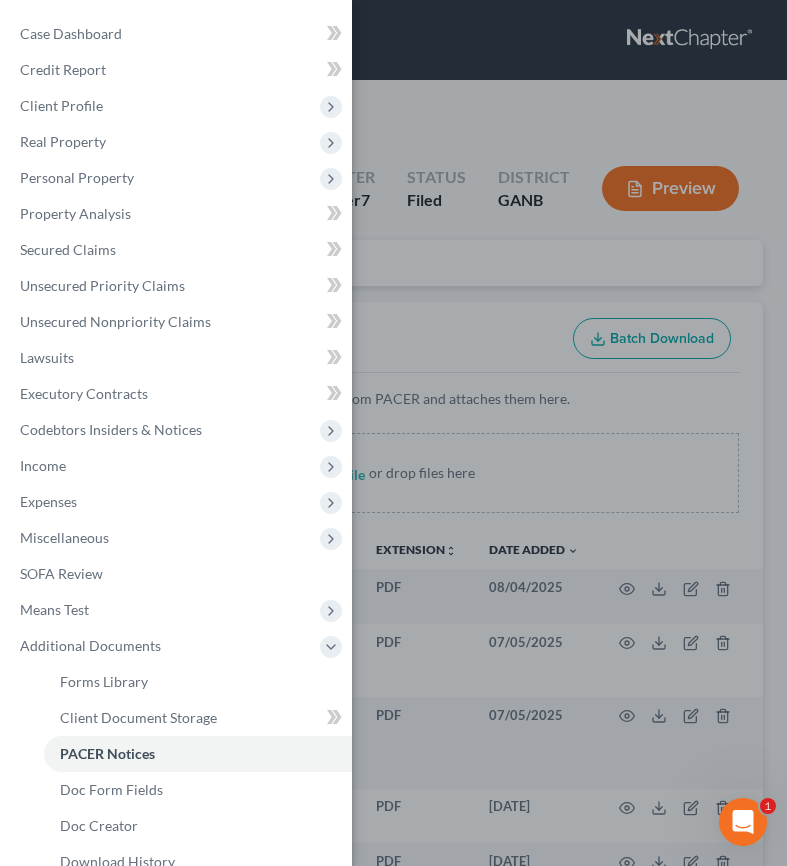 click on "Case Dashboard
Payments
Invoices
Payments
Payments
Credit Report
Client Profile" at bounding box center [393, 433] 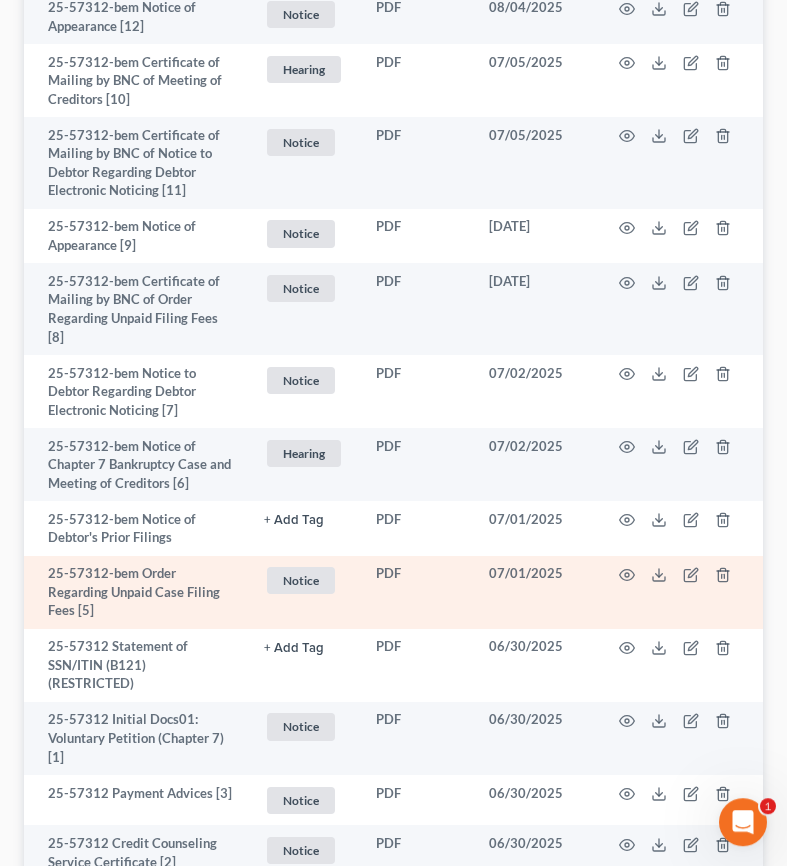 scroll, scrollTop: 704, scrollLeft: 0, axis: vertical 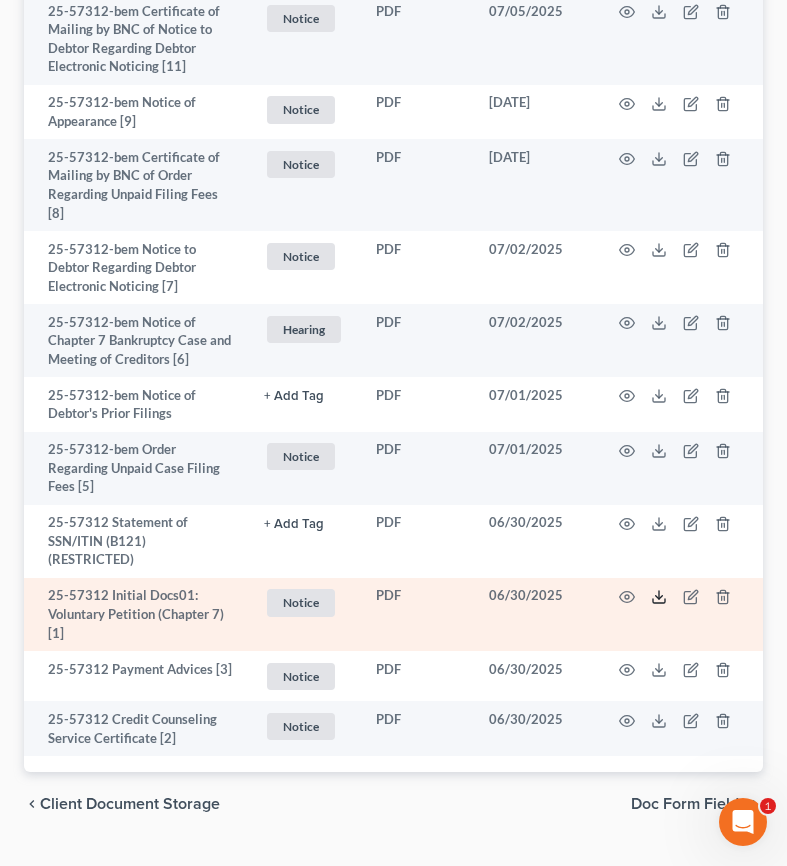click 